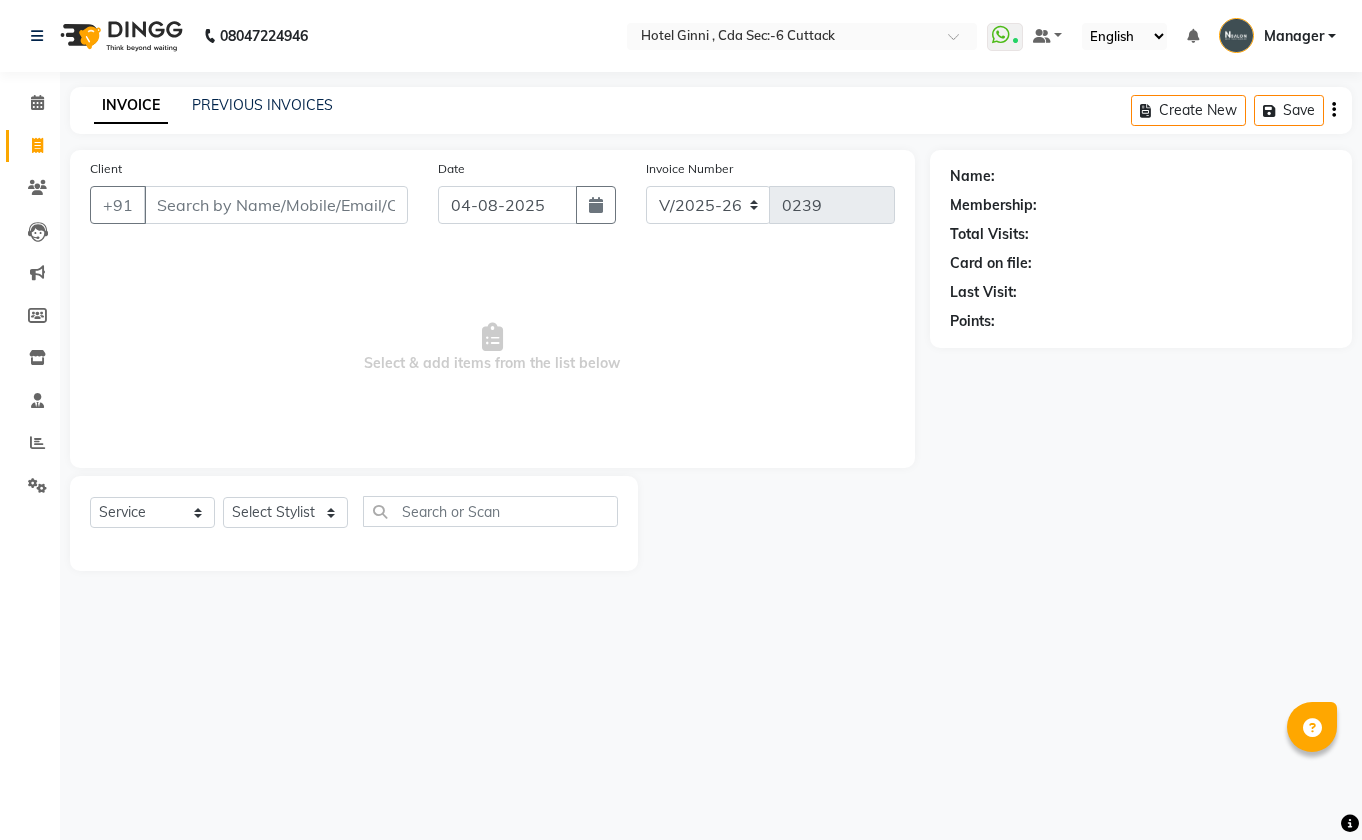 select on "7840" 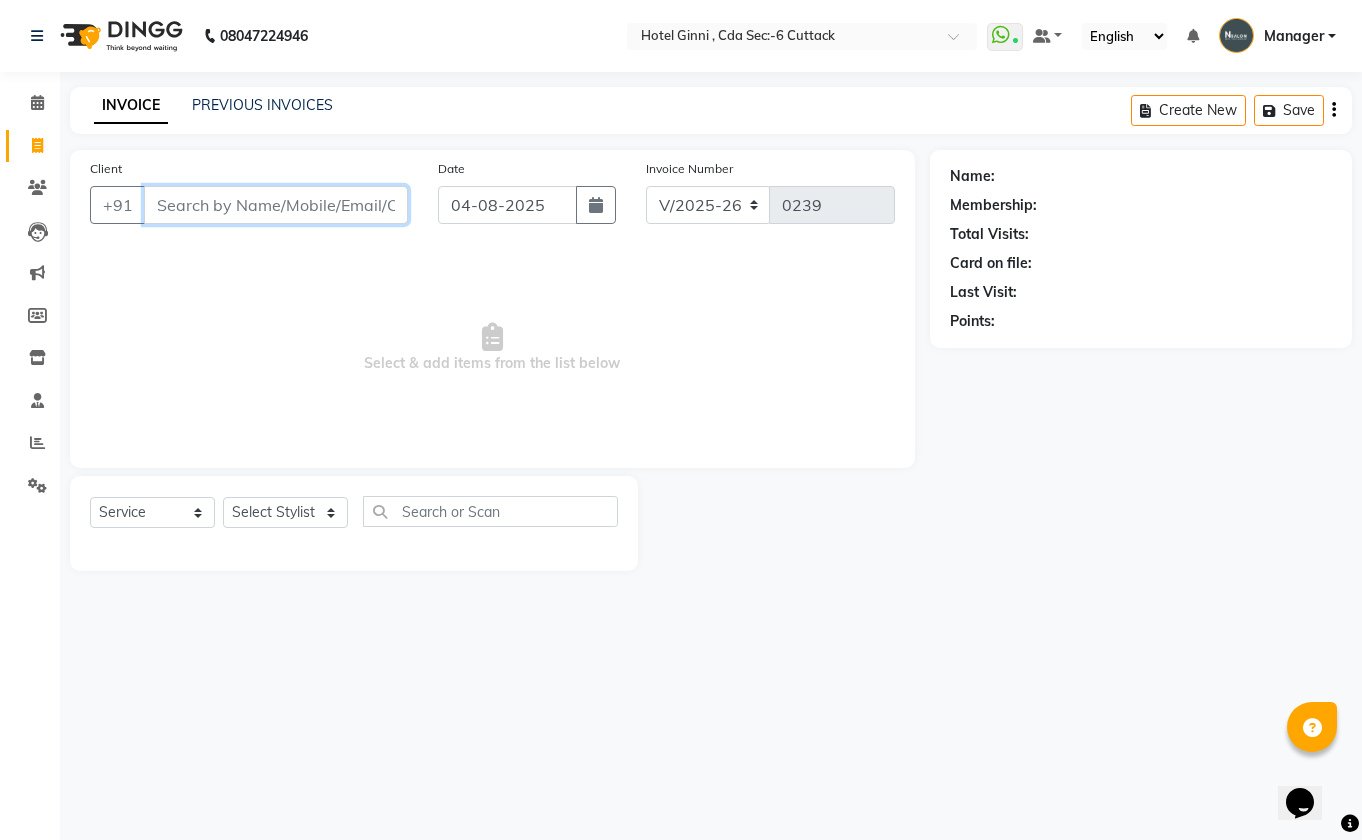 scroll, scrollTop: 0, scrollLeft: 0, axis: both 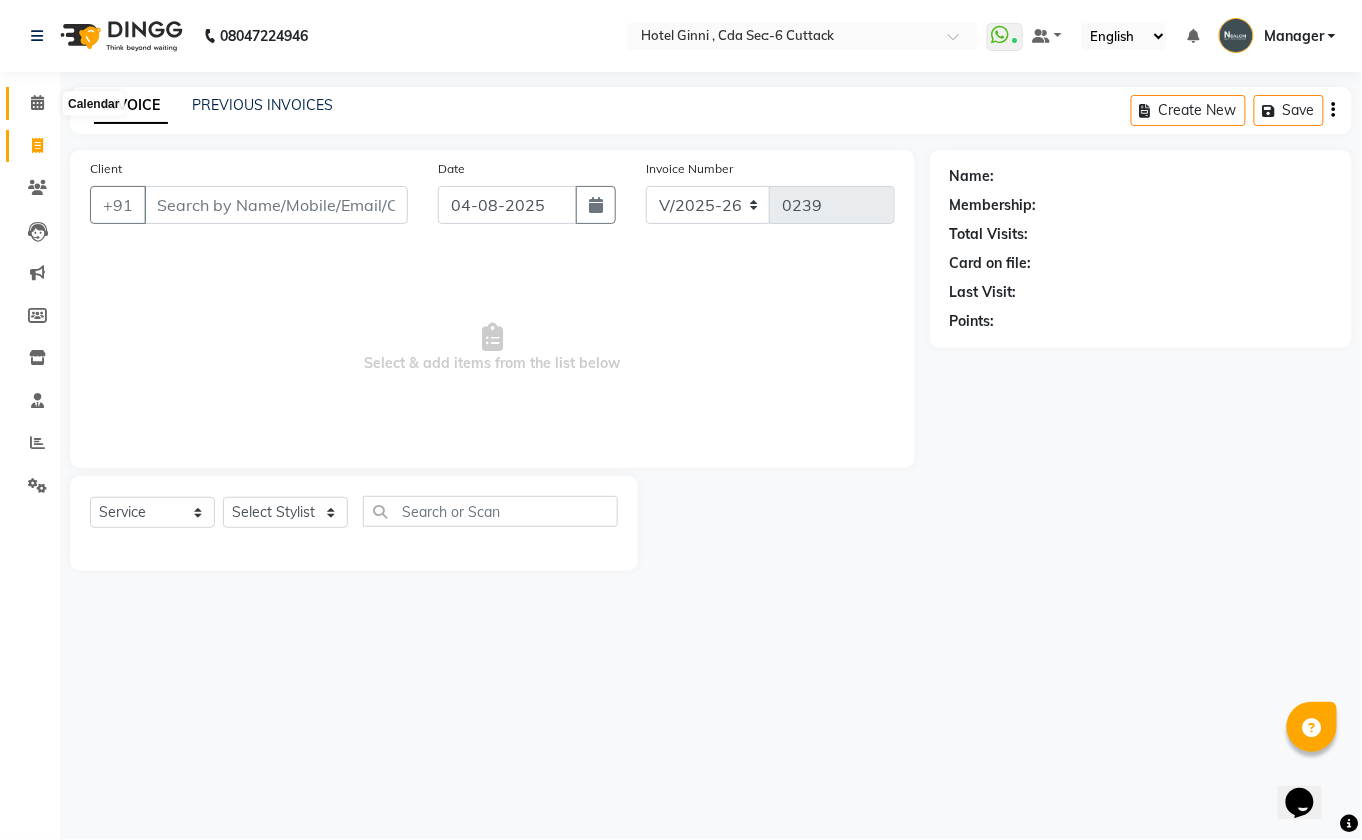 click 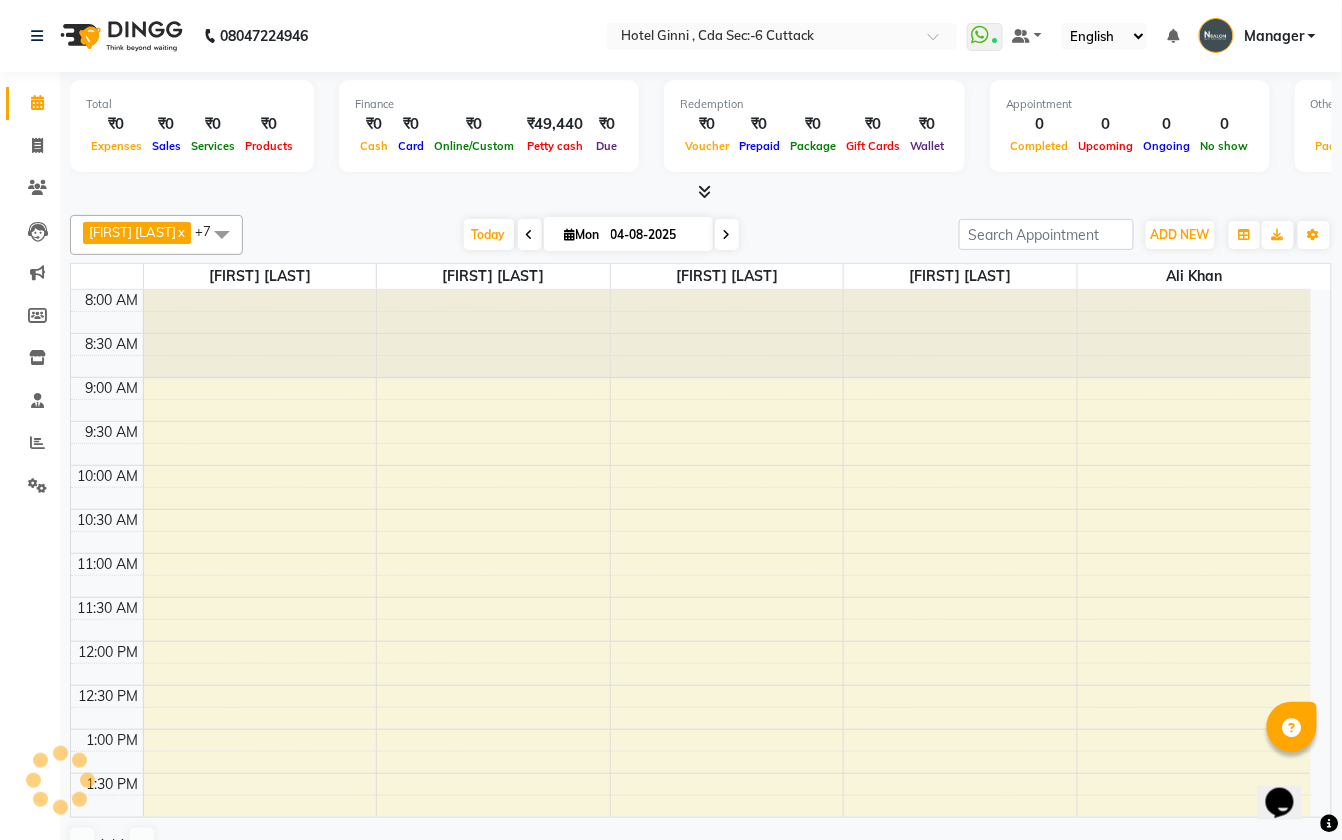 scroll, scrollTop: 0, scrollLeft: 0, axis: both 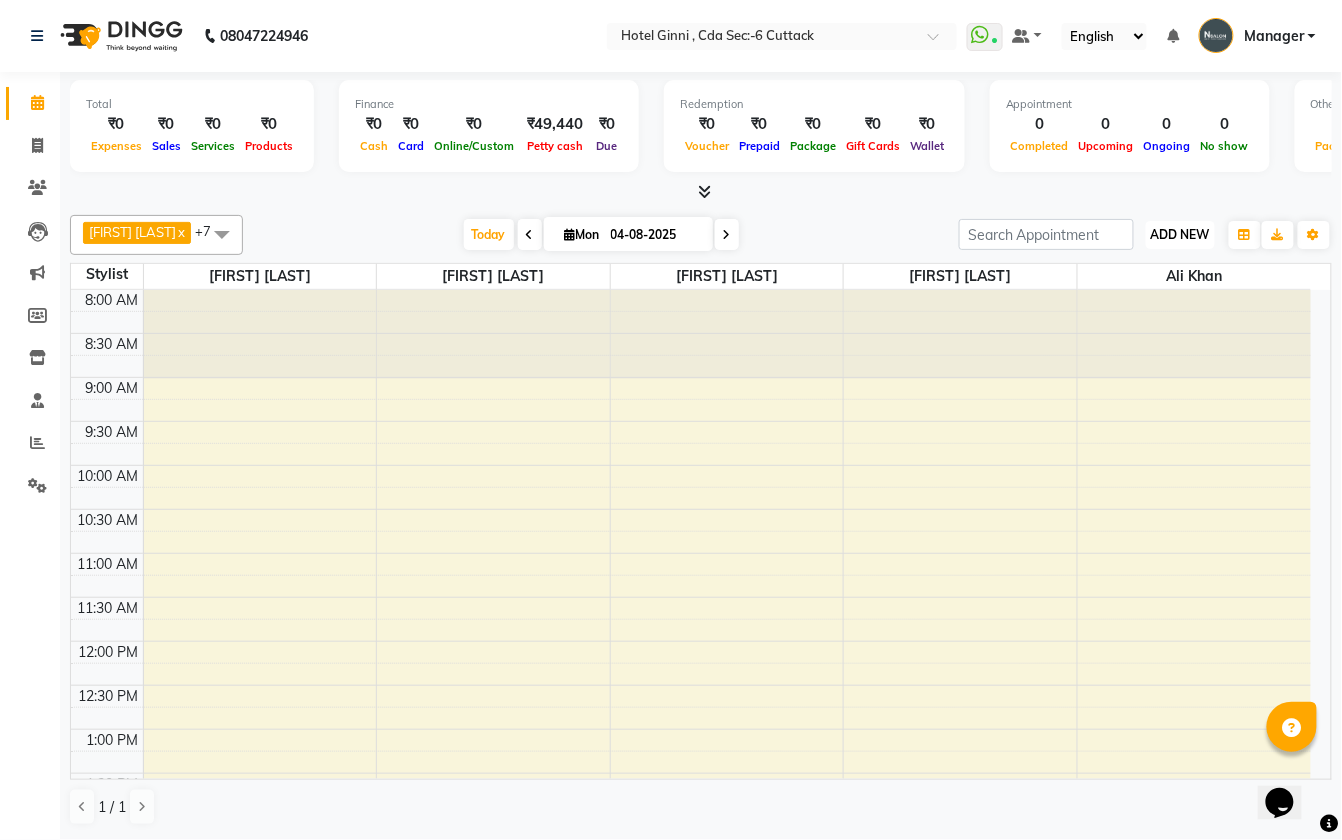 click on "ADD NEW" at bounding box center [1180, 234] 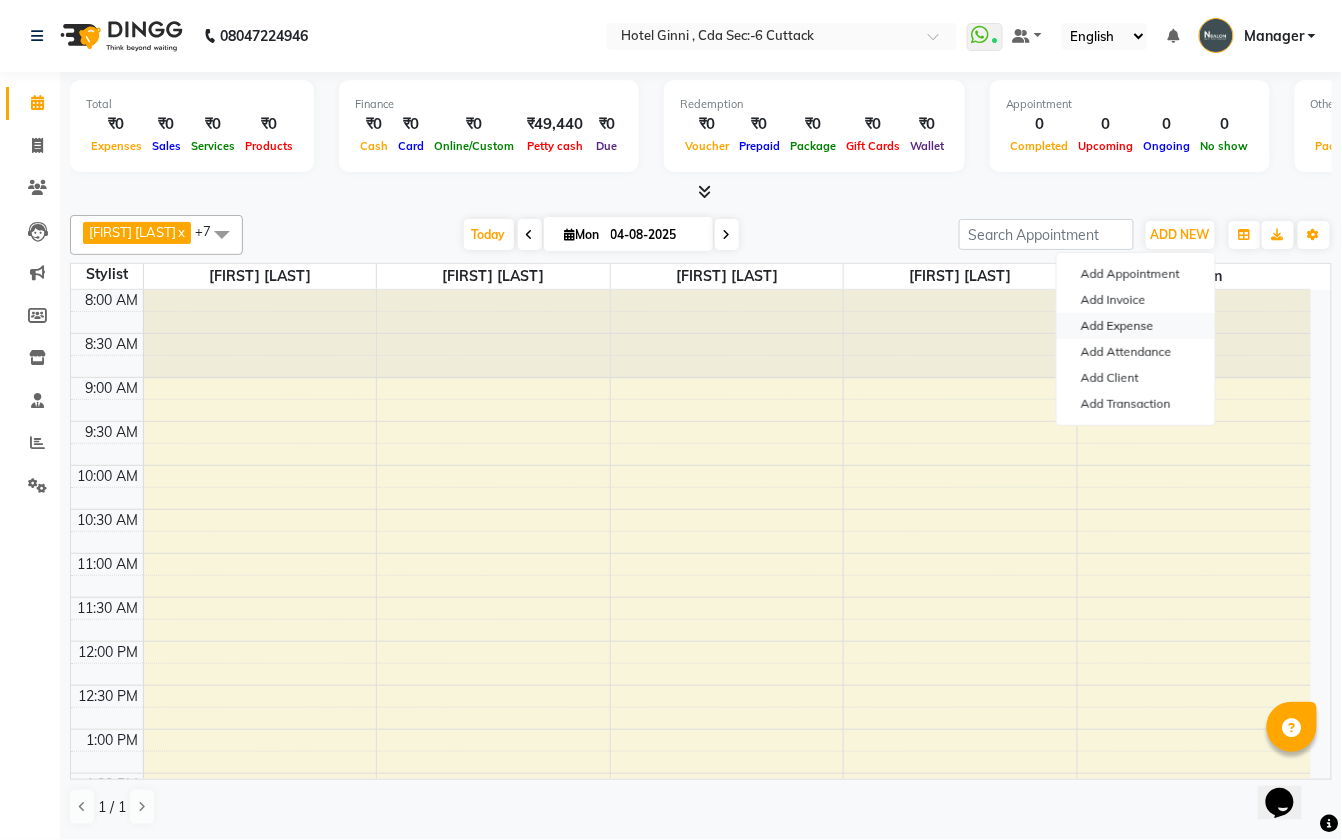 click on "Add Expense" at bounding box center (1136, 326) 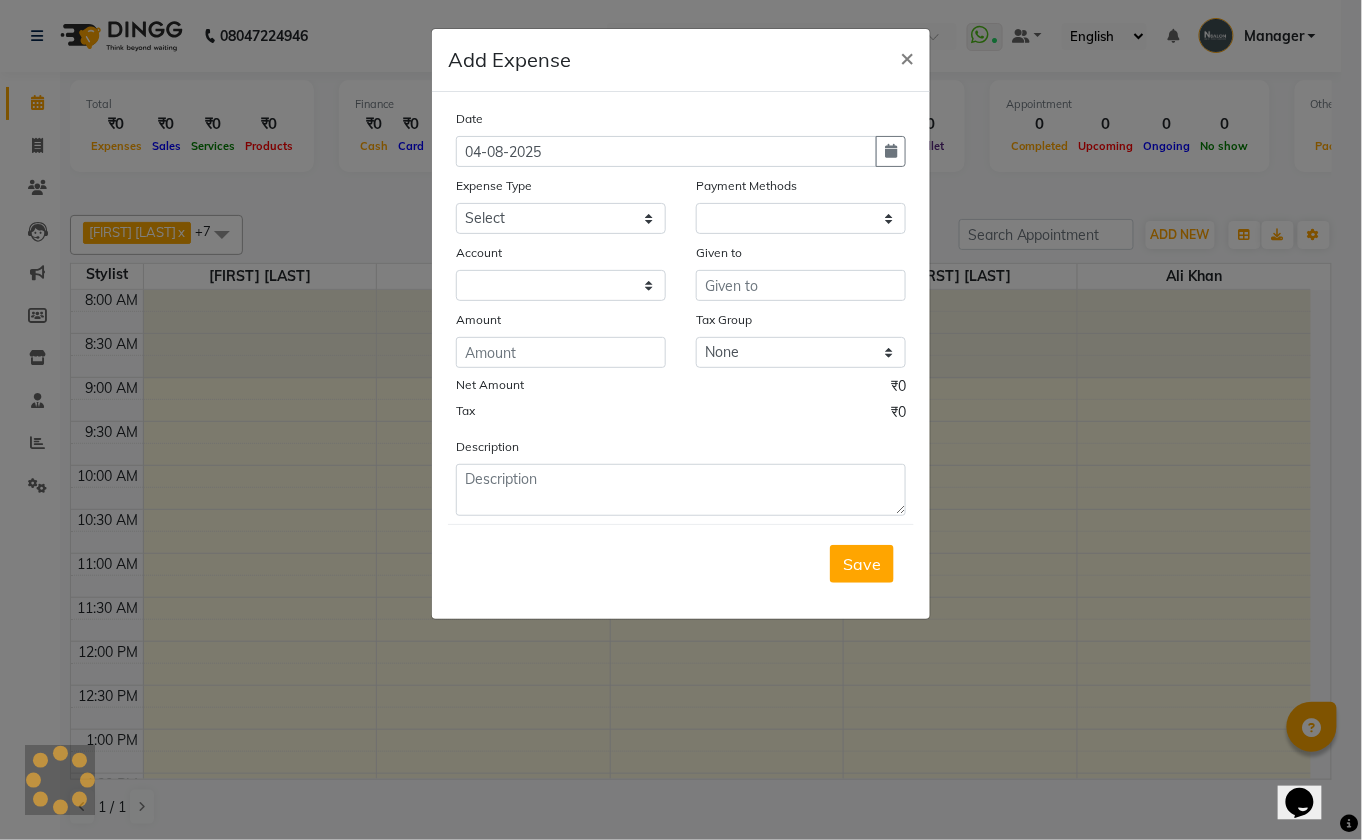select on "1" 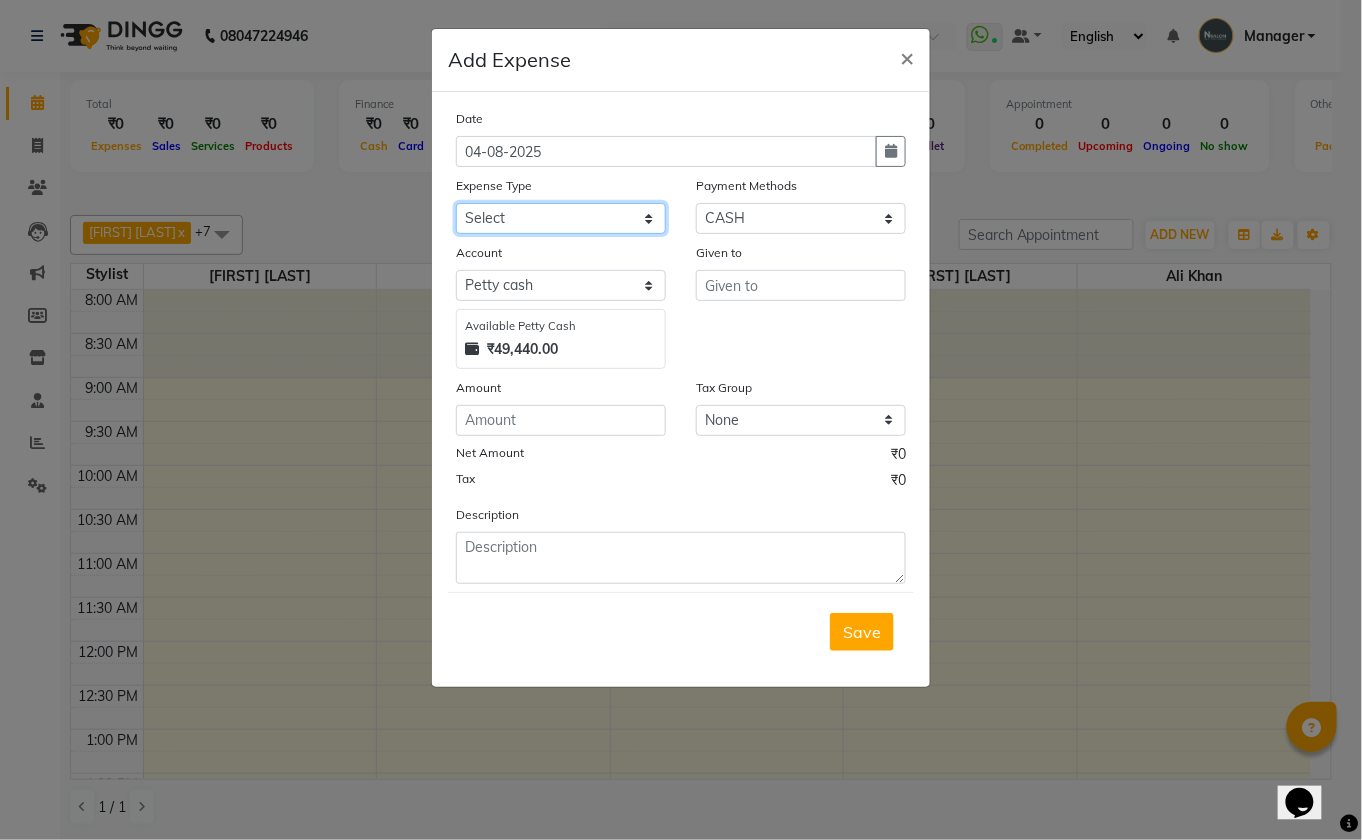 click on "Select advance salary BANK DEPOSIT building  maintenance Day target DIESEL electrician charges foil Fuel garbage HandOver Incentive Laundry lunch Maintenance majirel colour tube mandir Membership milk Miscellaneous office expense OT OTHER overtime OWNER Pantry pedicure incentive phone bill plumber charges Poter Product Rent room freshner Salary salon stock Tea & Refreshment tip TIPS FOR STAFF WATER water charges" 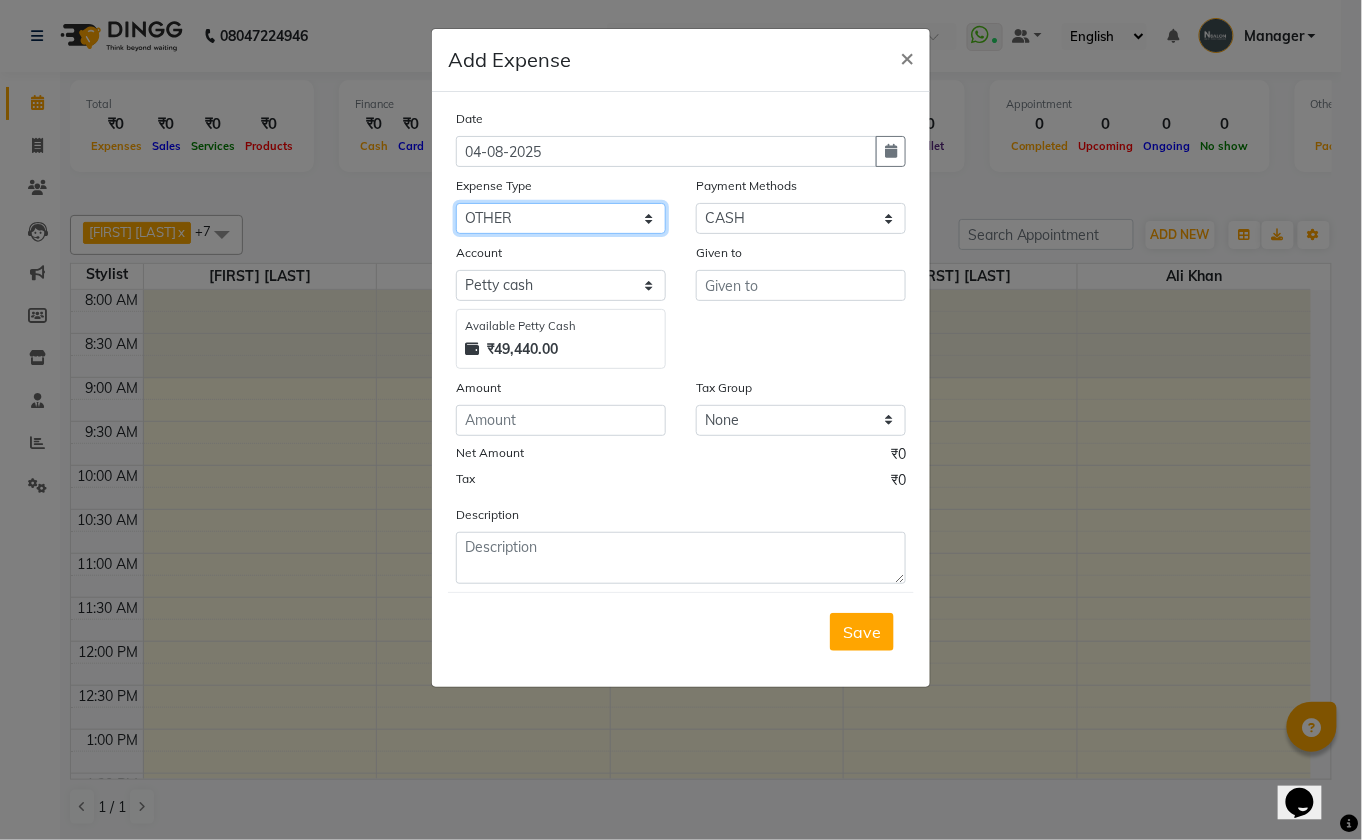 click on "Select advance salary BANK DEPOSIT building  maintenance Day target DIESEL electrician charges foil Fuel garbage HandOver Incentive Laundry lunch Maintenance majirel colour tube mandir Membership milk Miscellaneous office expense OT OTHER overtime OWNER Pantry pedicure incentive phone bill plumber charges Poter Product Rent room freshner Salary salon stock Tea & Refreshment tip TIPS FOR STAFF WATER water charges" 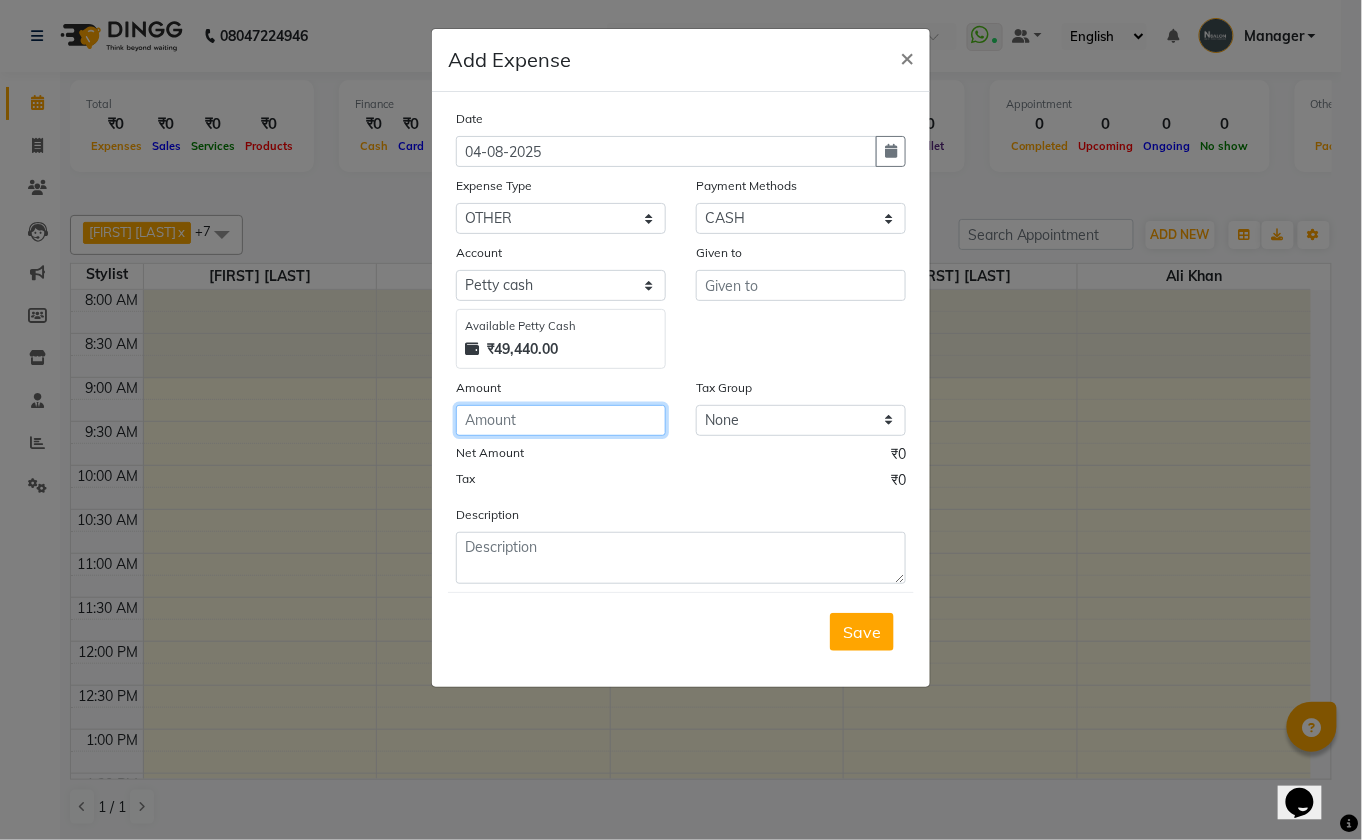 click 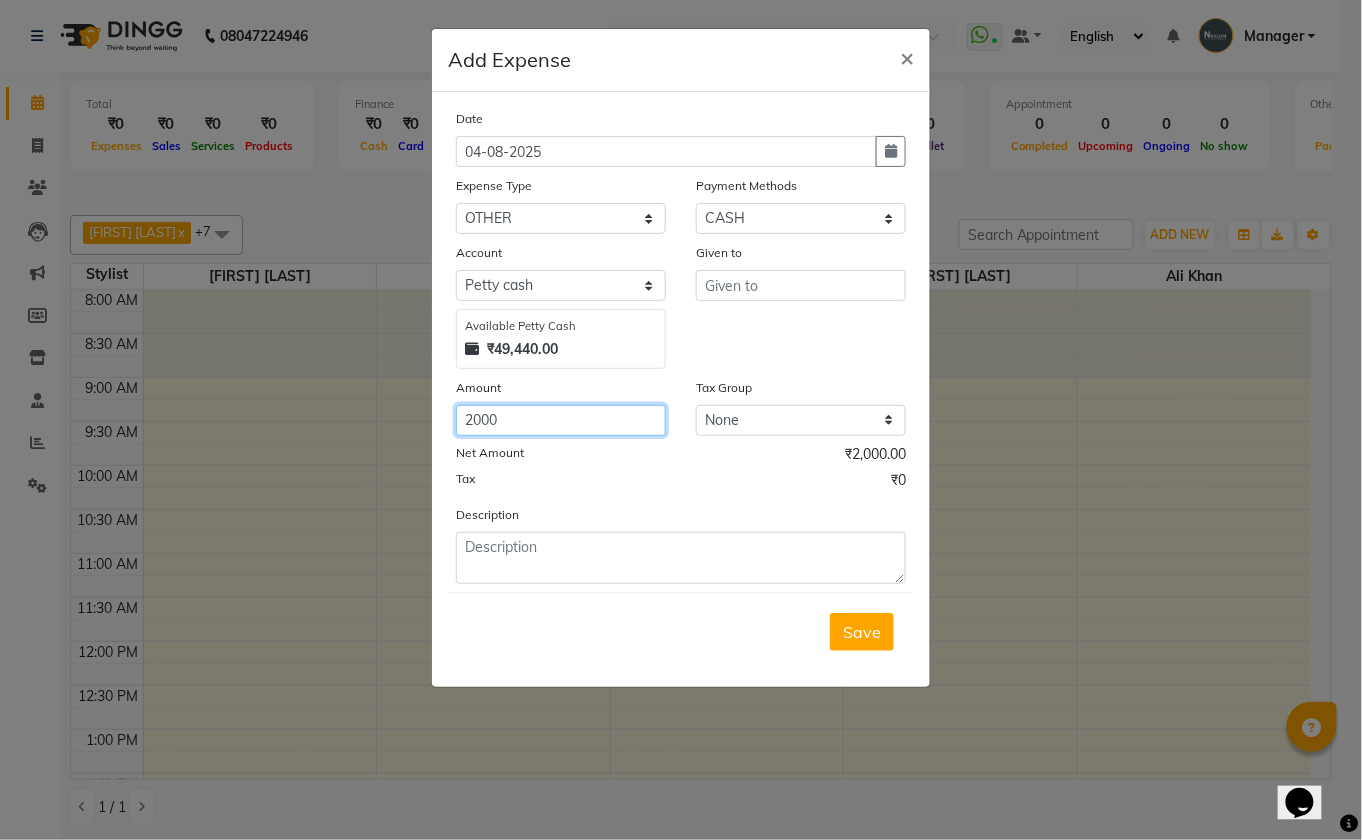 type on "2000" 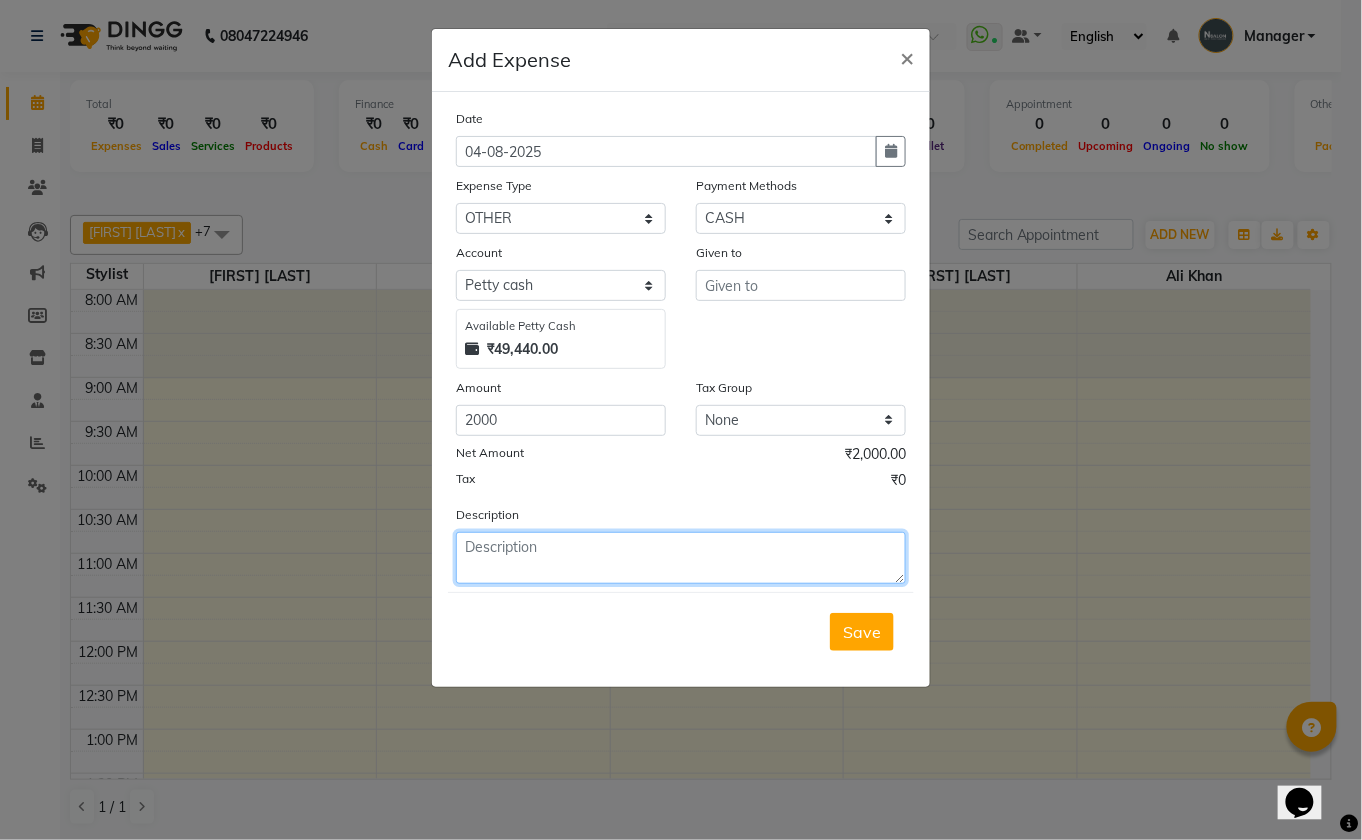 click 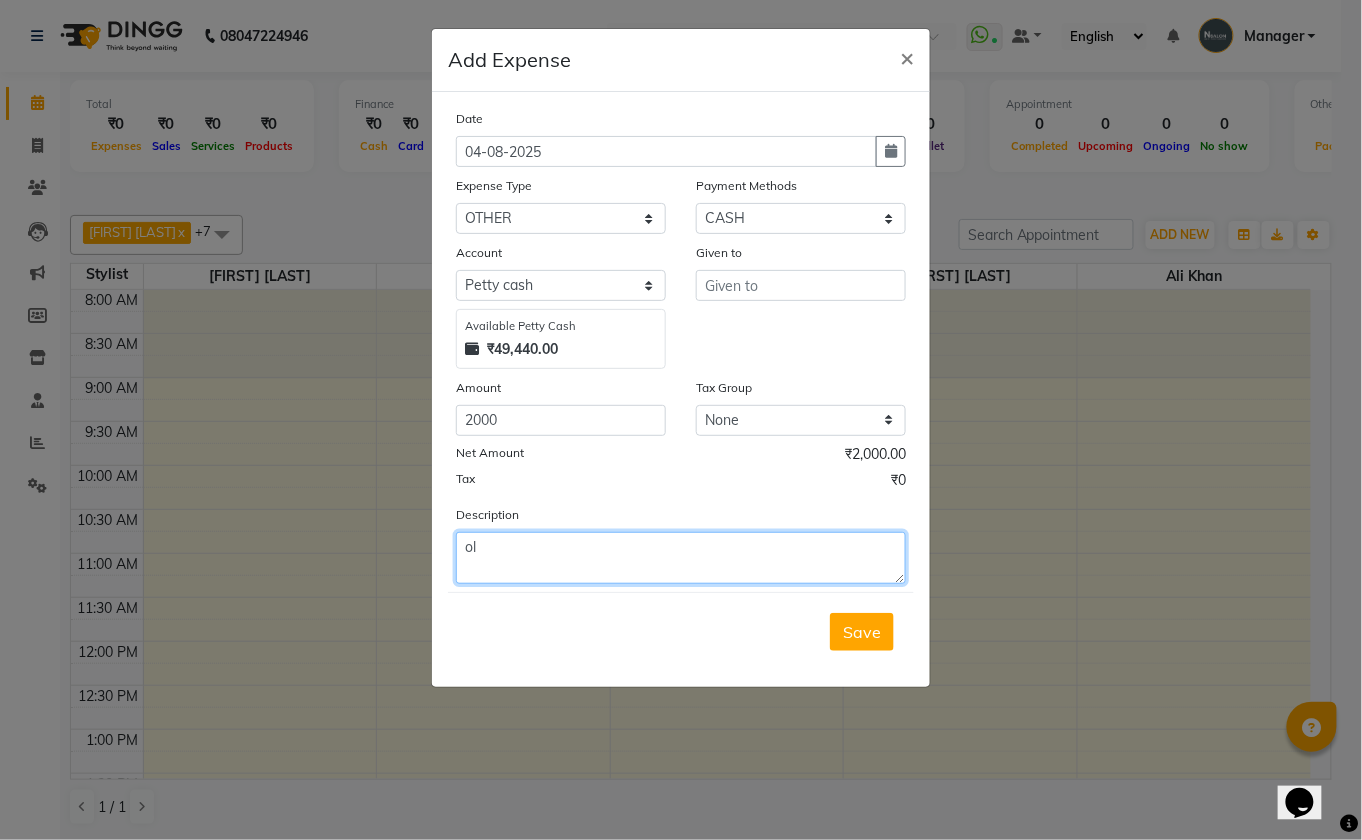 type on "o" 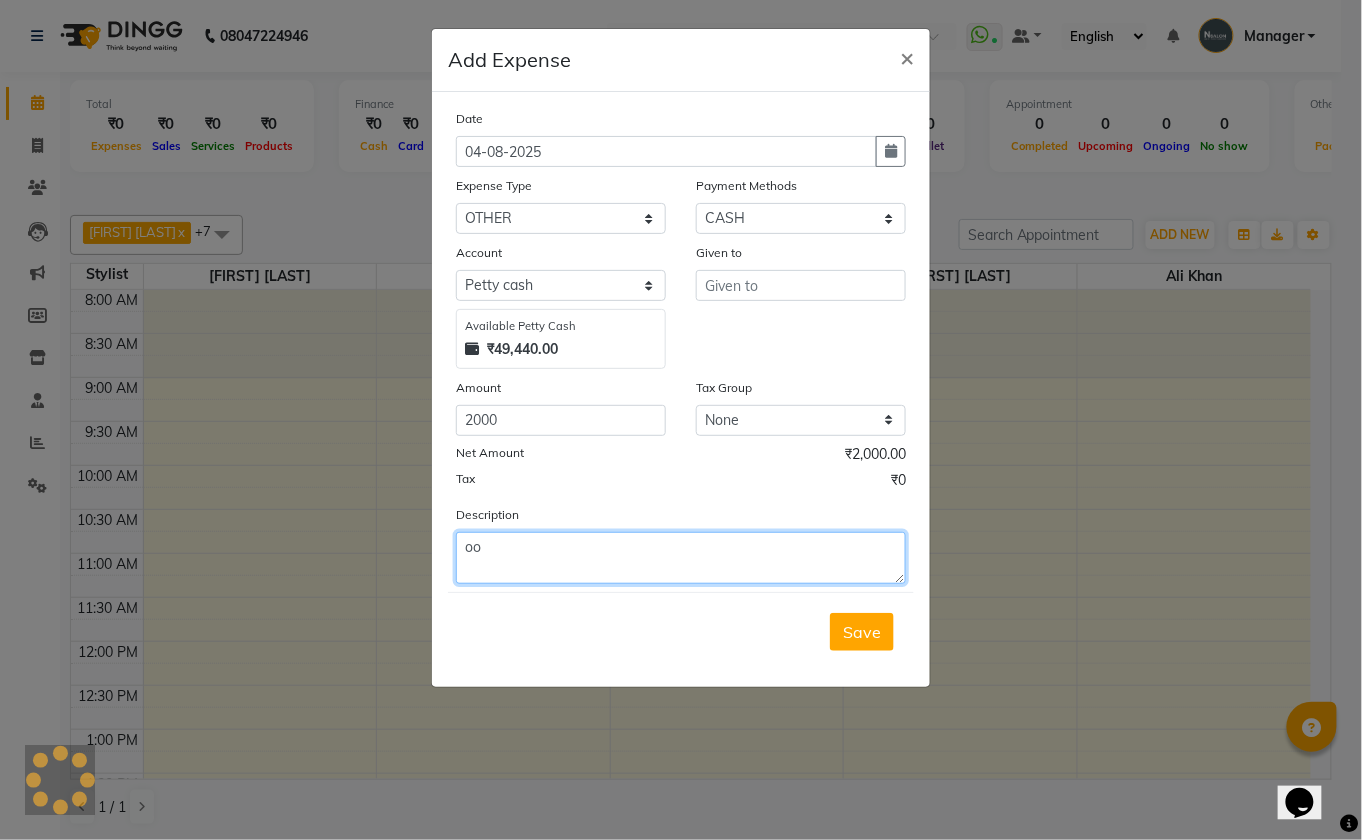 type on "o" 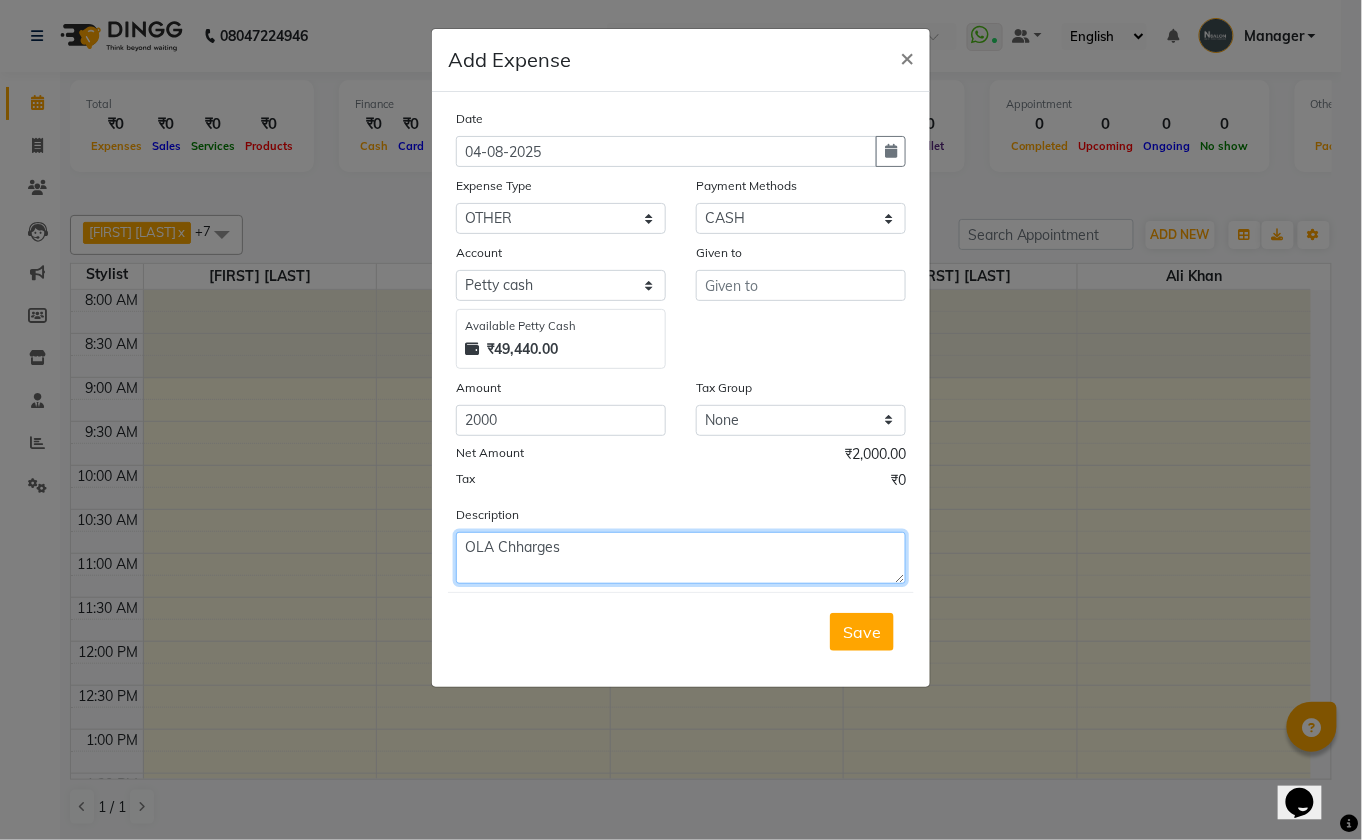 type on "OLA Chharges" 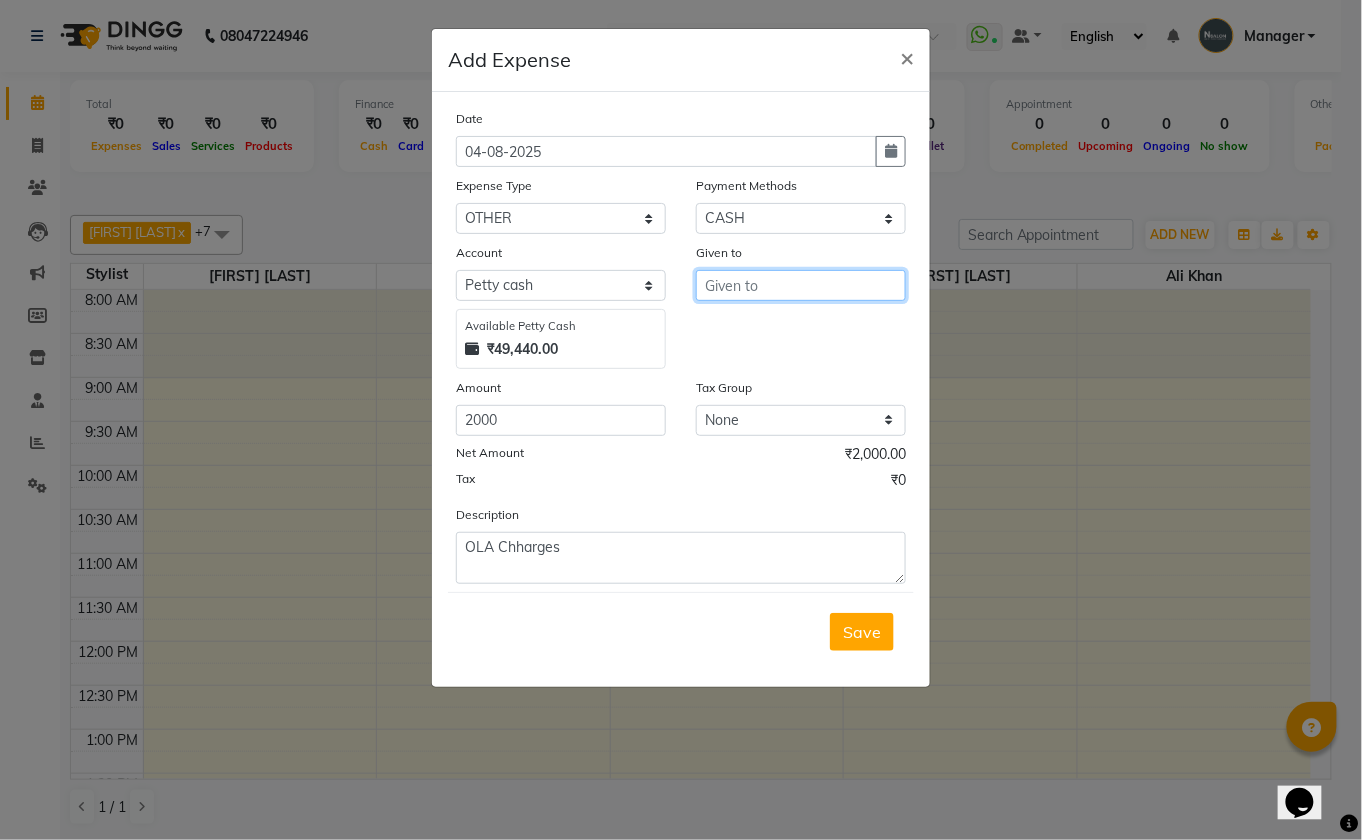 click at bounding box center (801, 285) 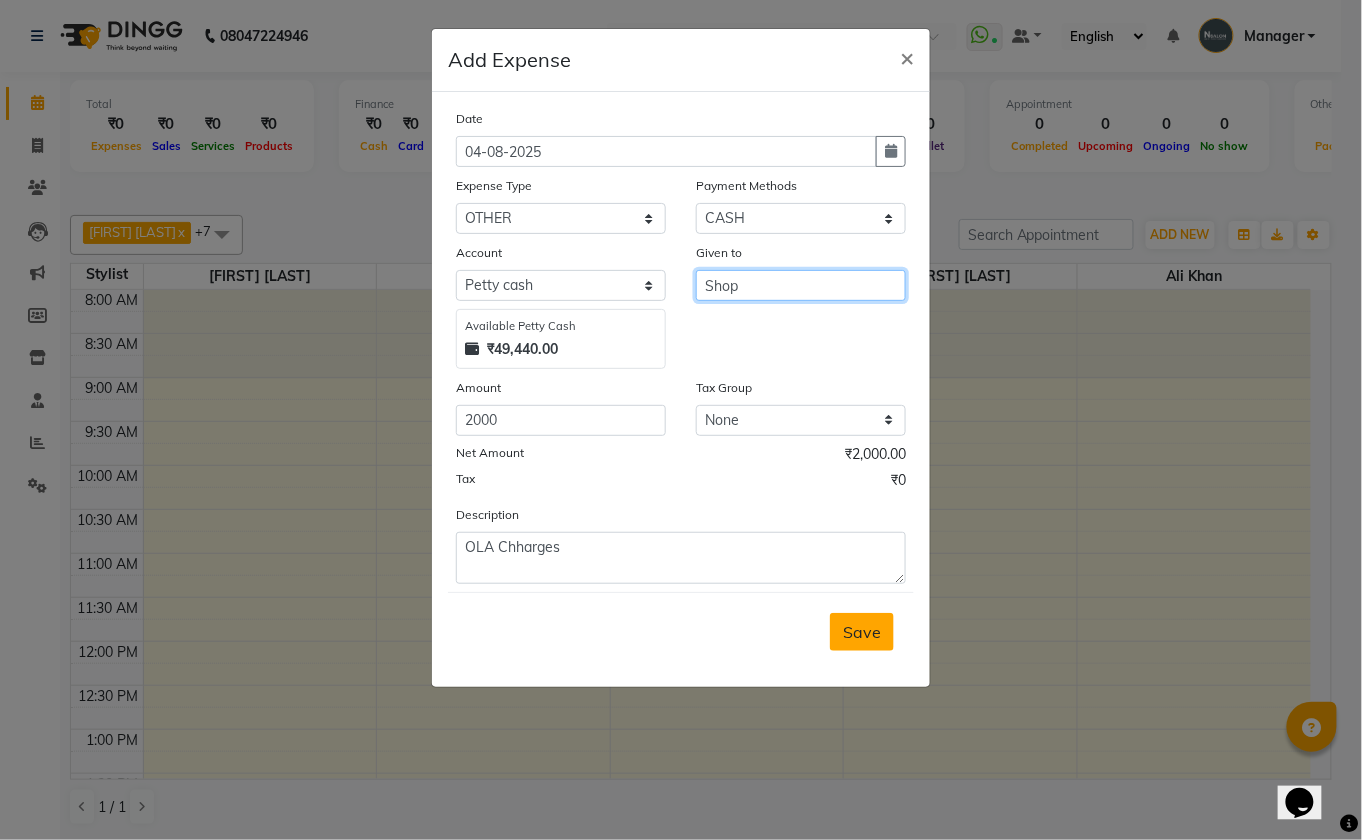 type on "Shop" 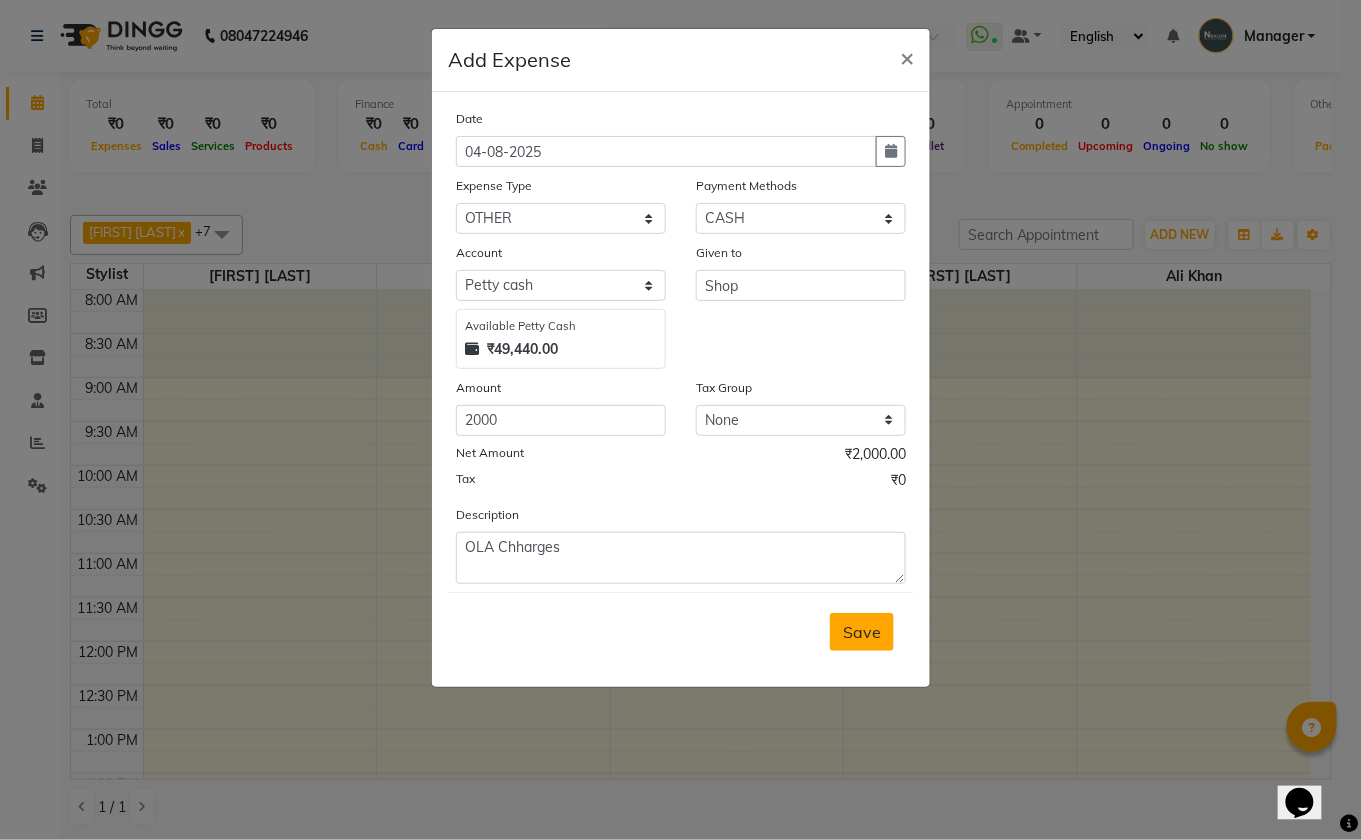 click on "Save" at bounding box center [862, 632] 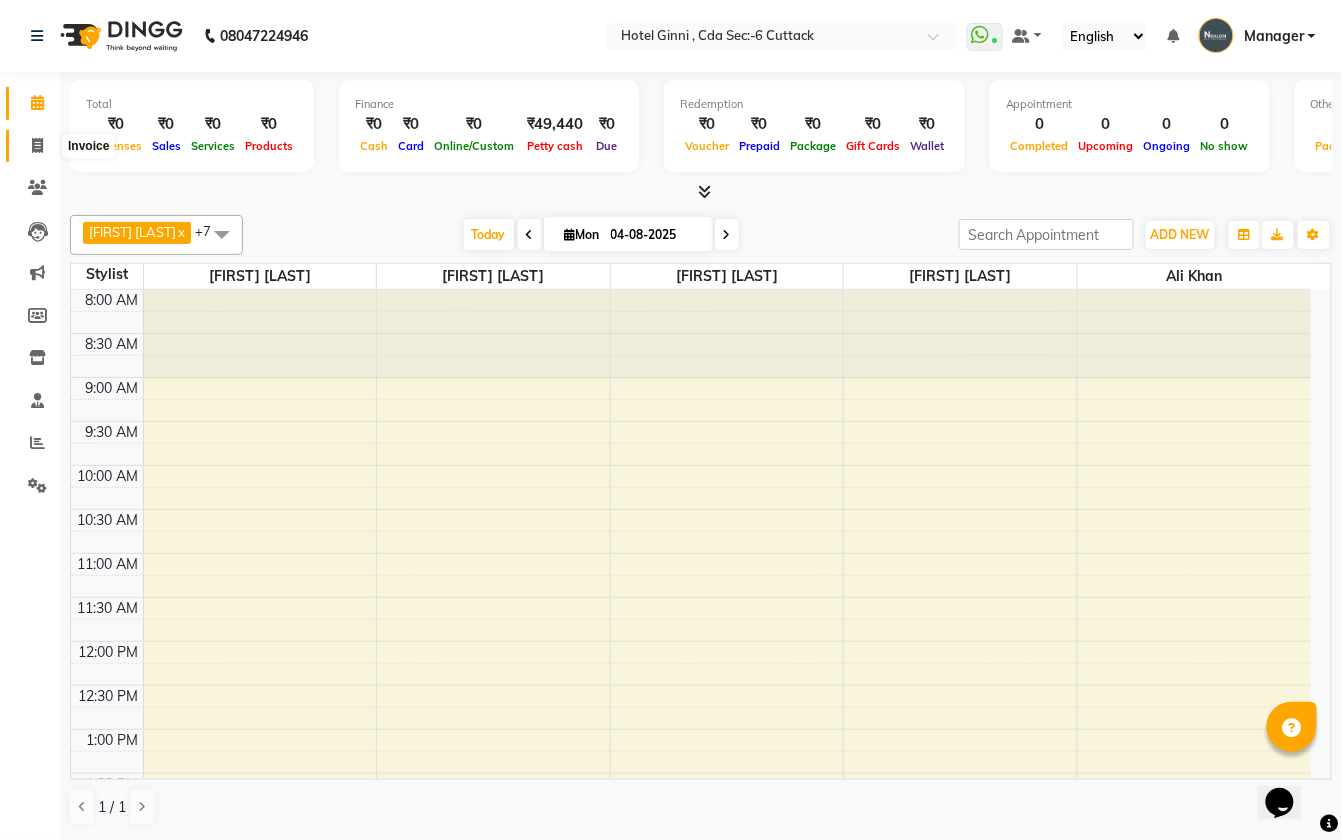 click 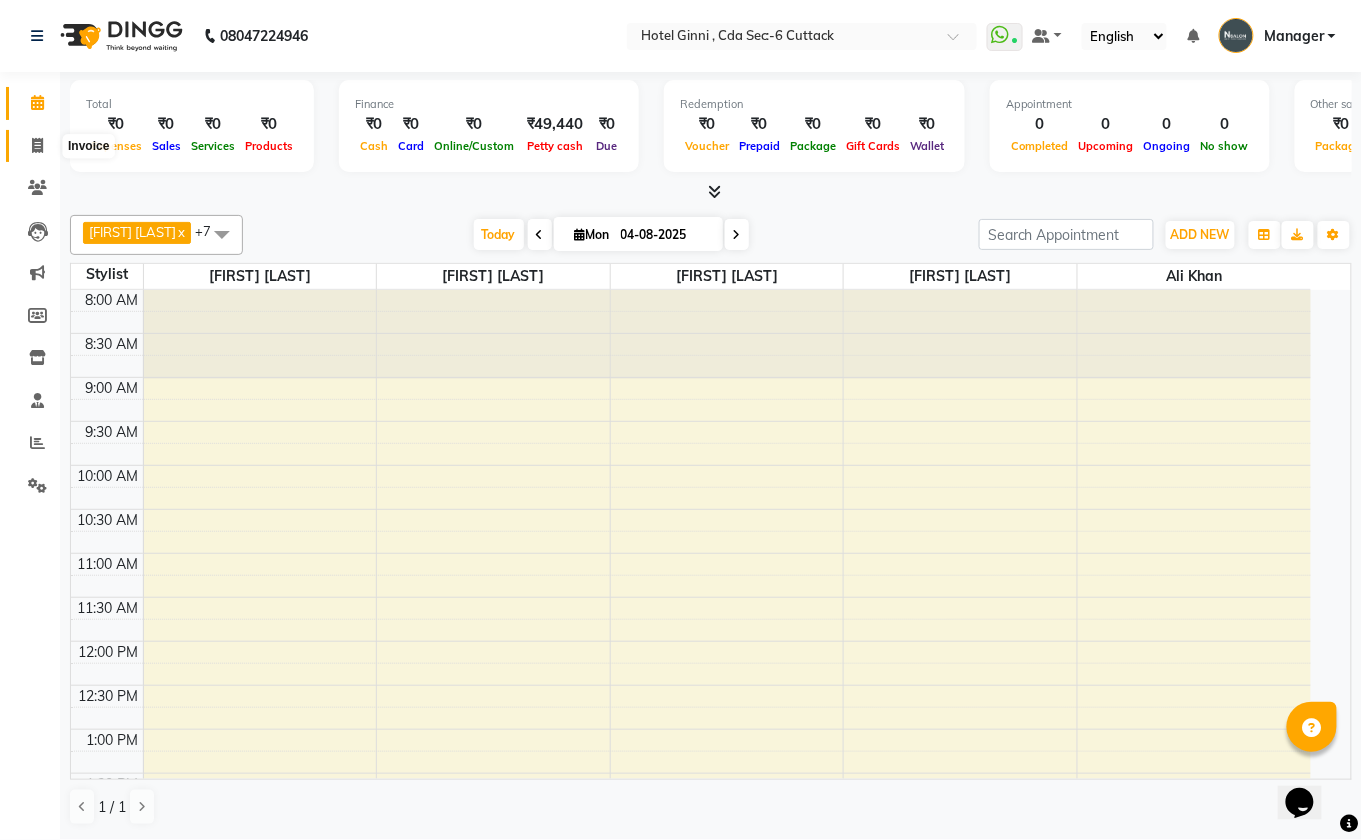 select on "service" 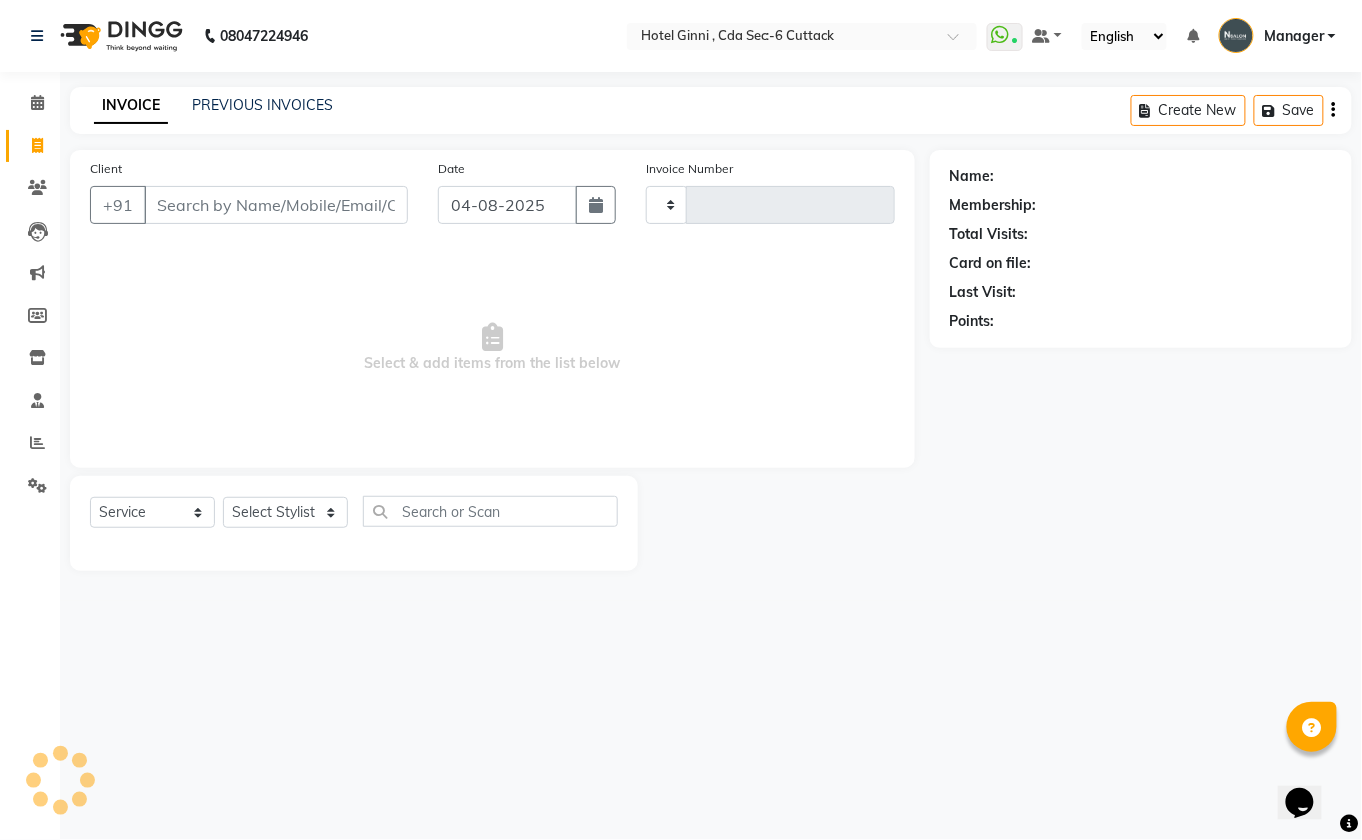 type on "0239" 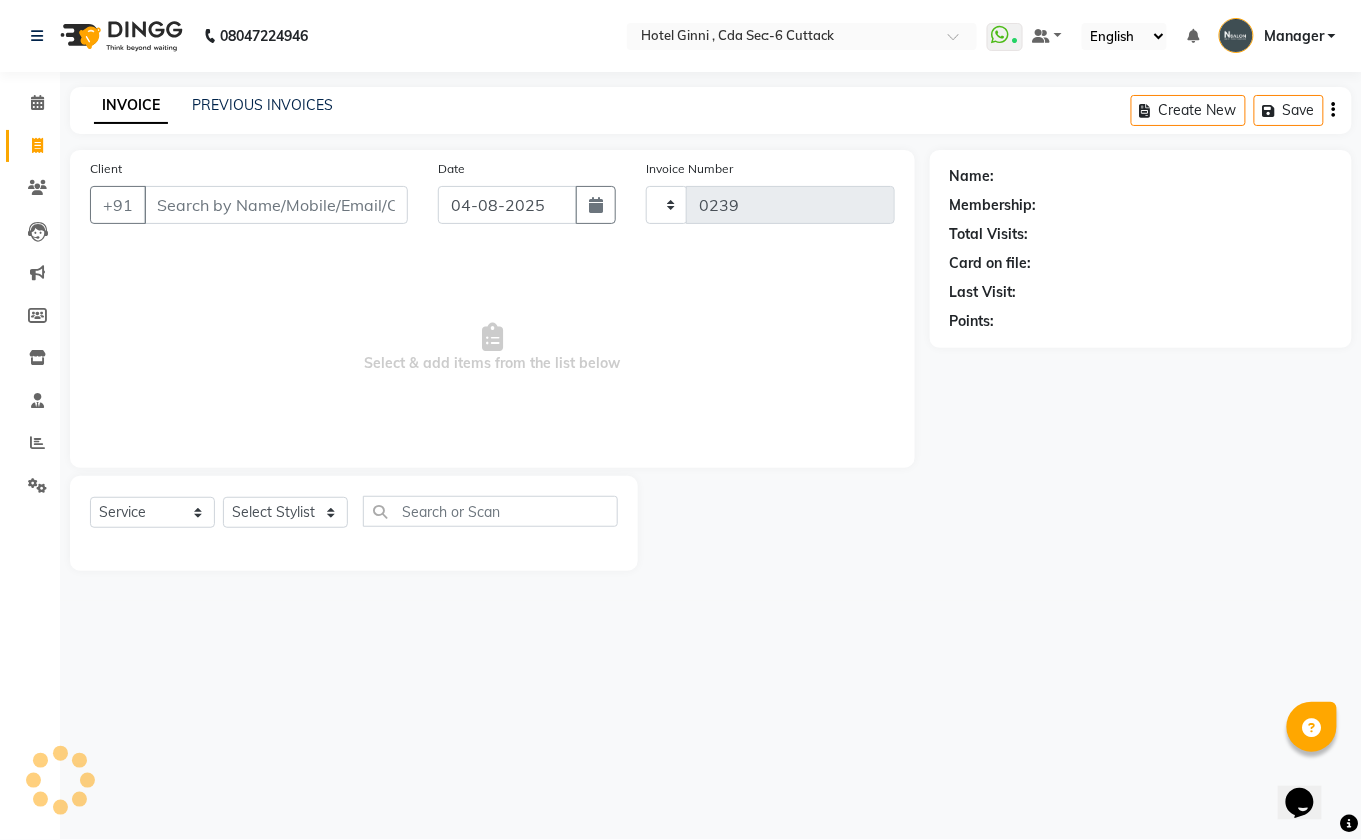 select on "7840" 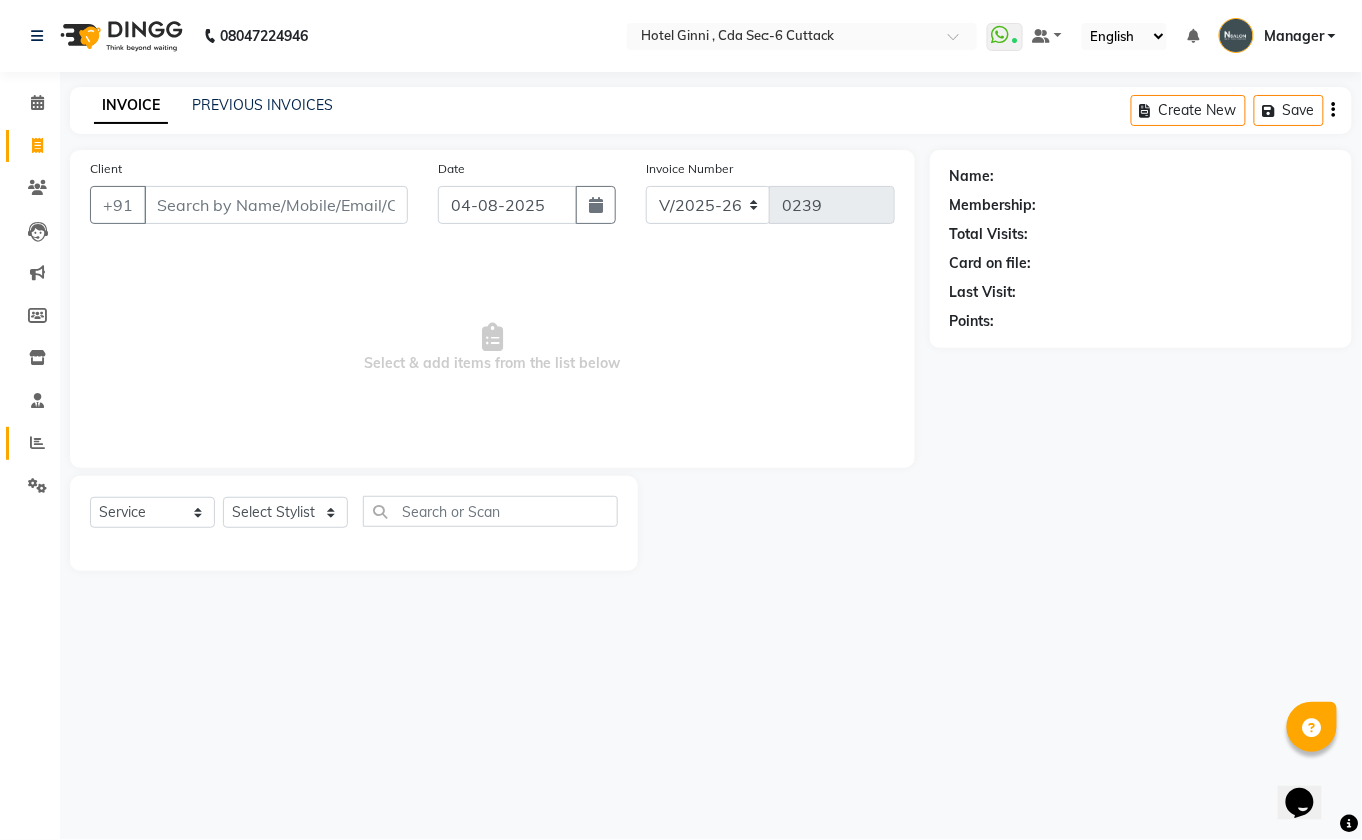 click on "Reports" 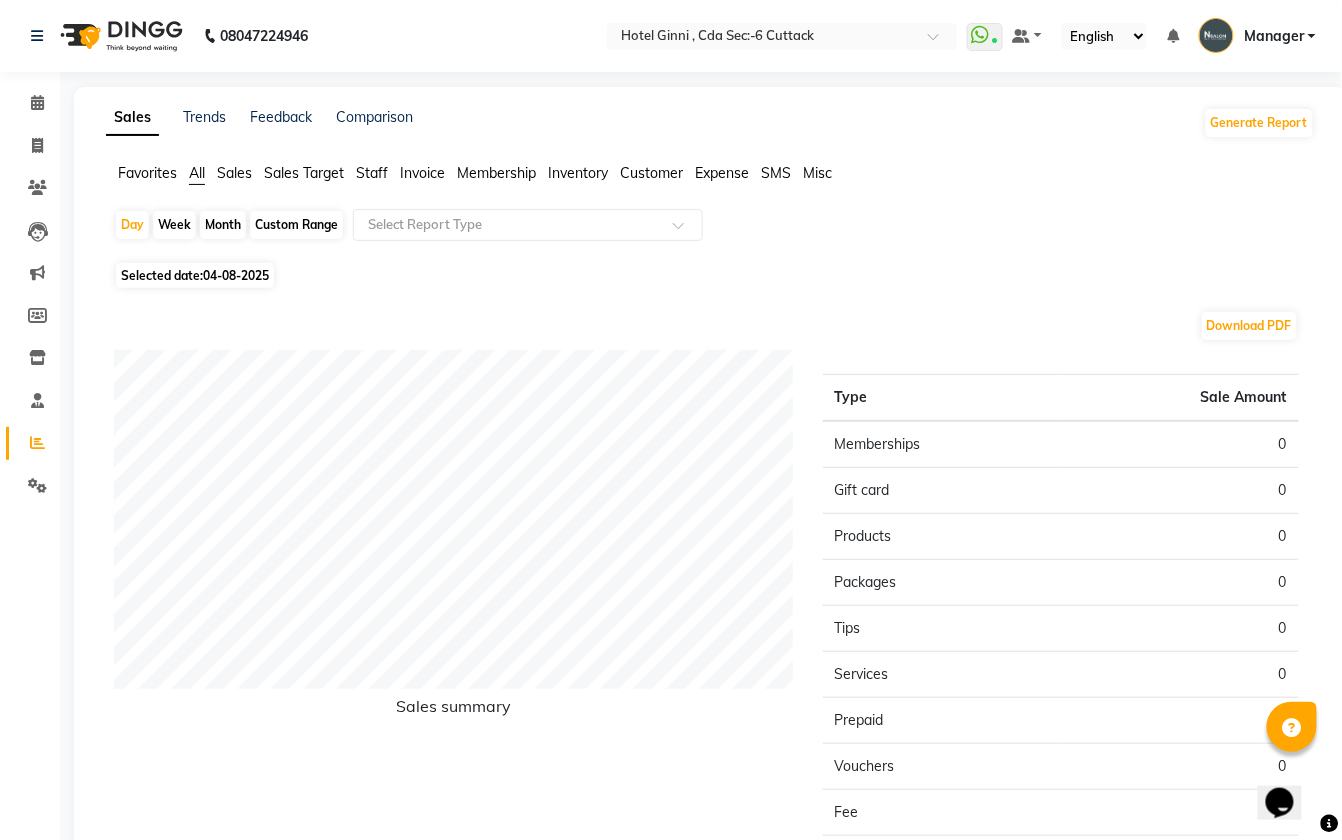 click on "Expense" 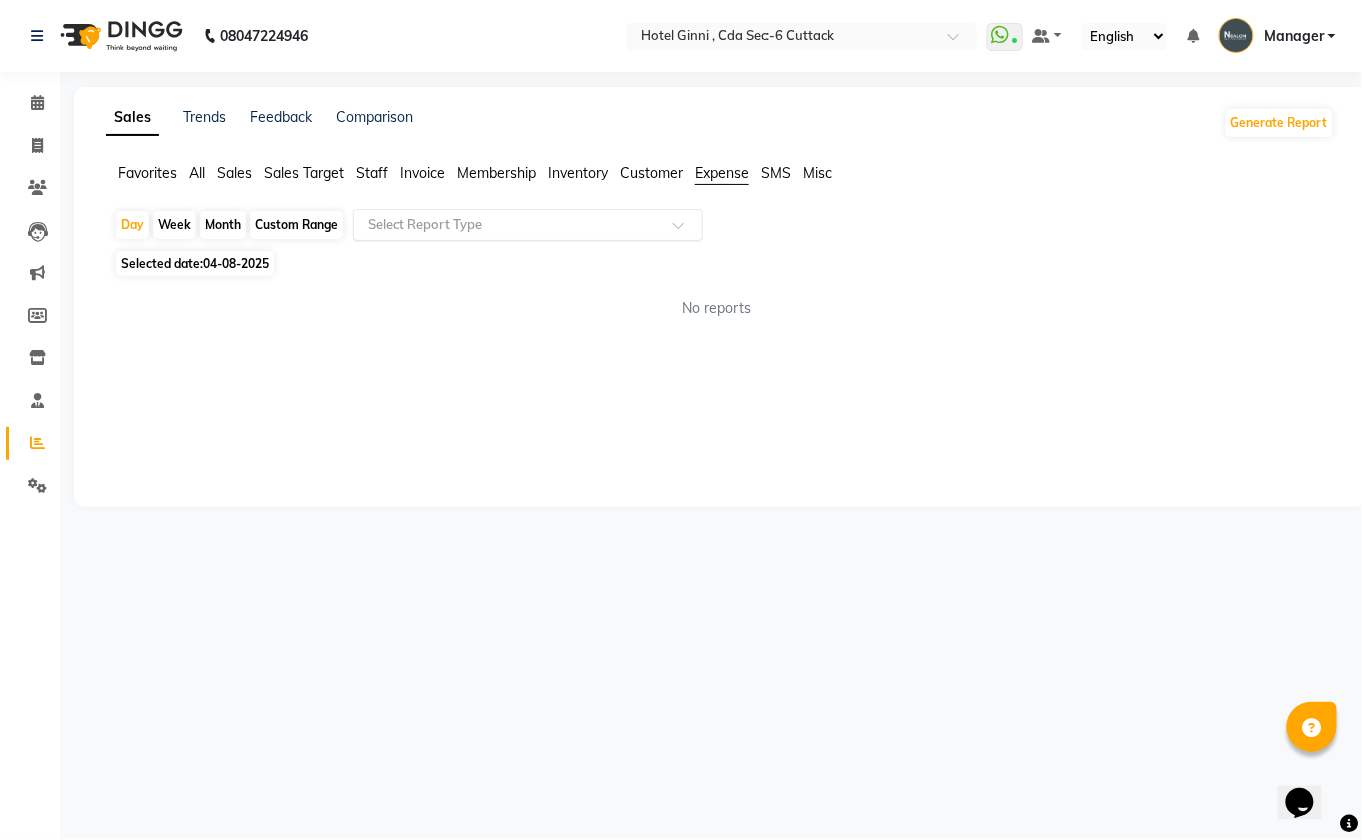 click 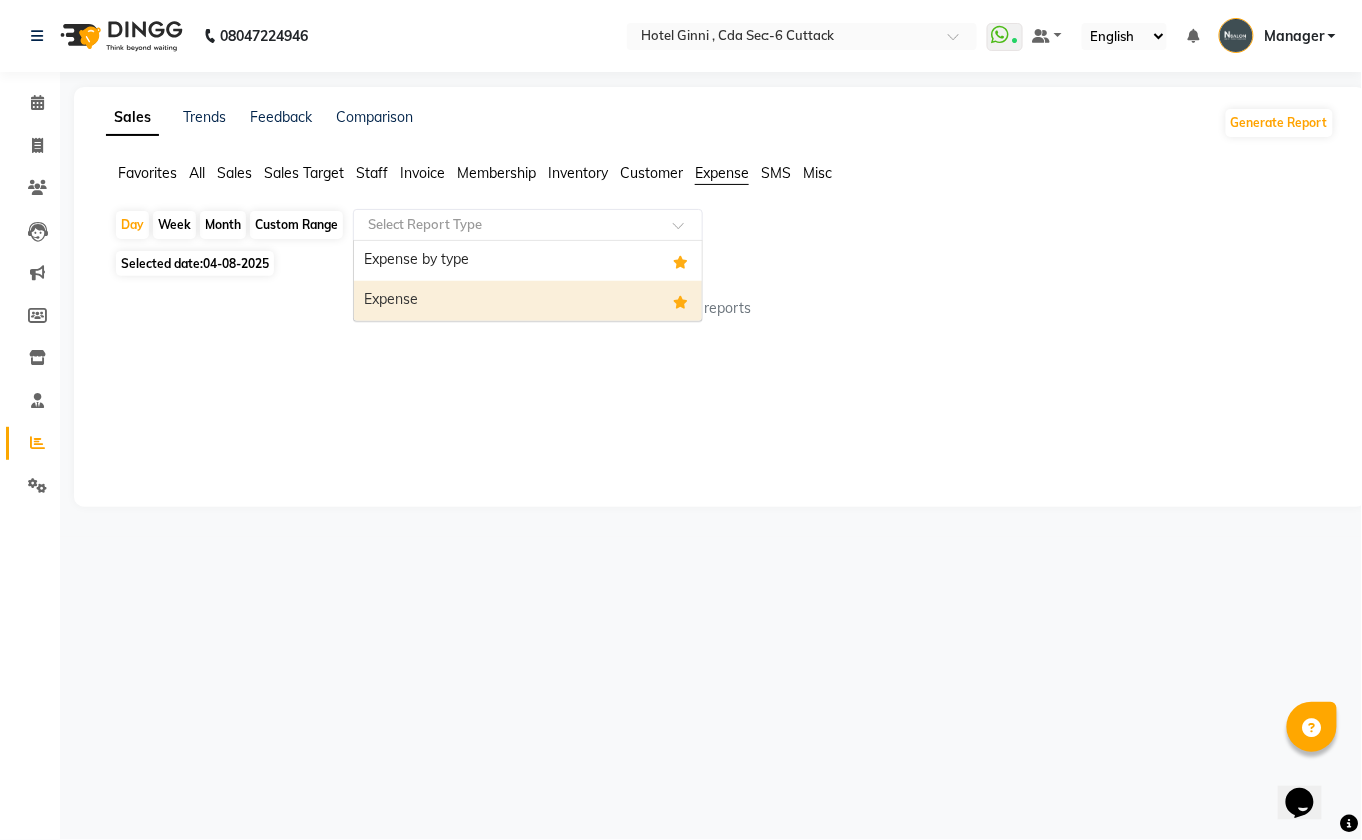 click on "Expense" at bounding box center (528, 301) 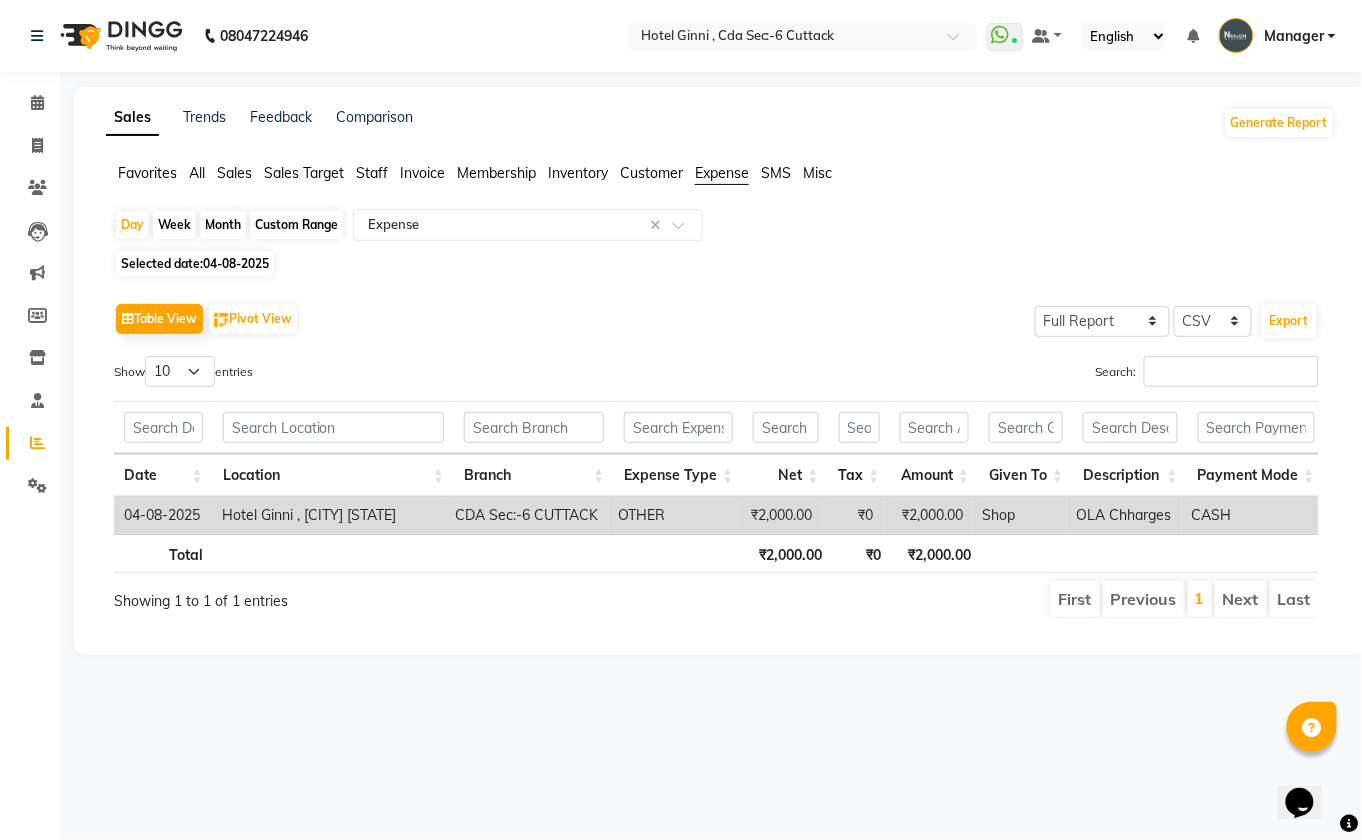 click on "Month" 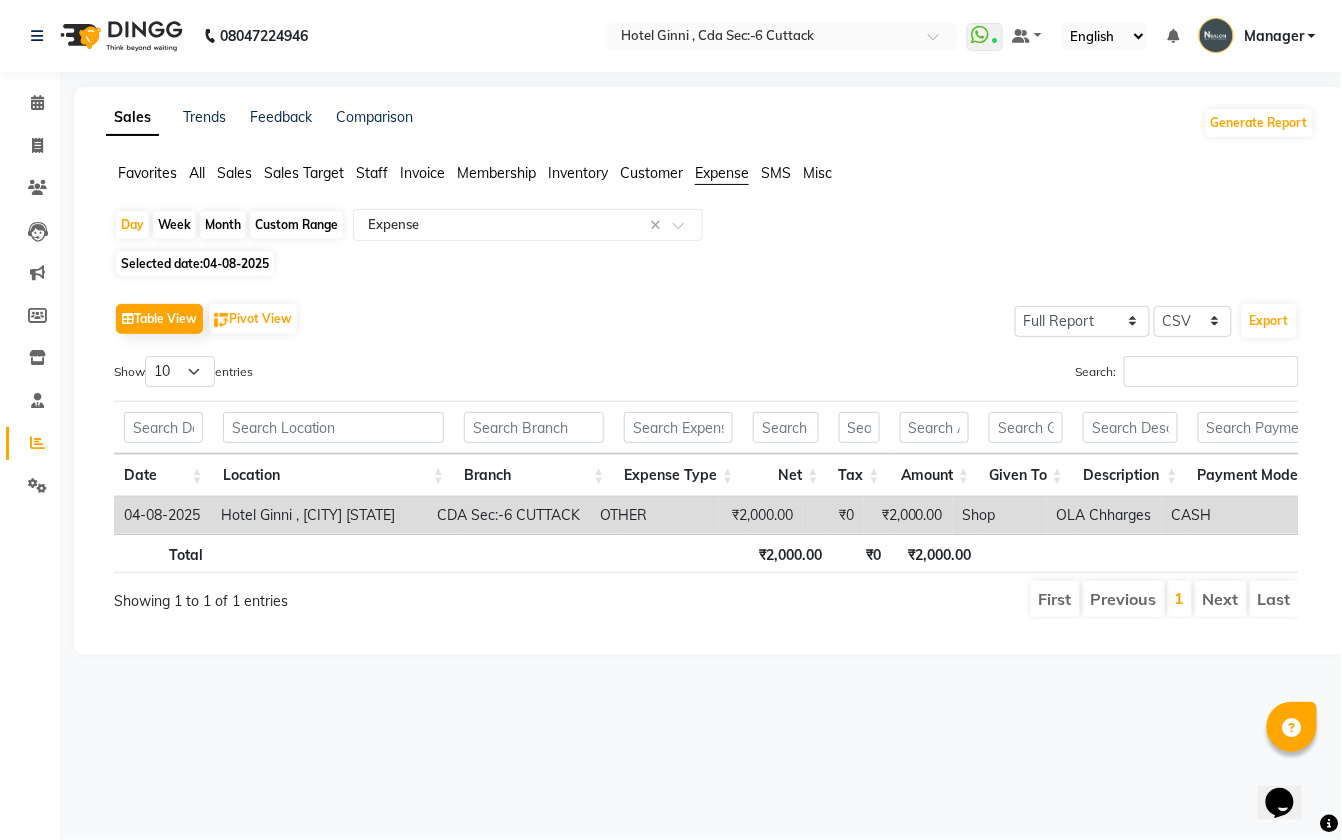 select on "8" 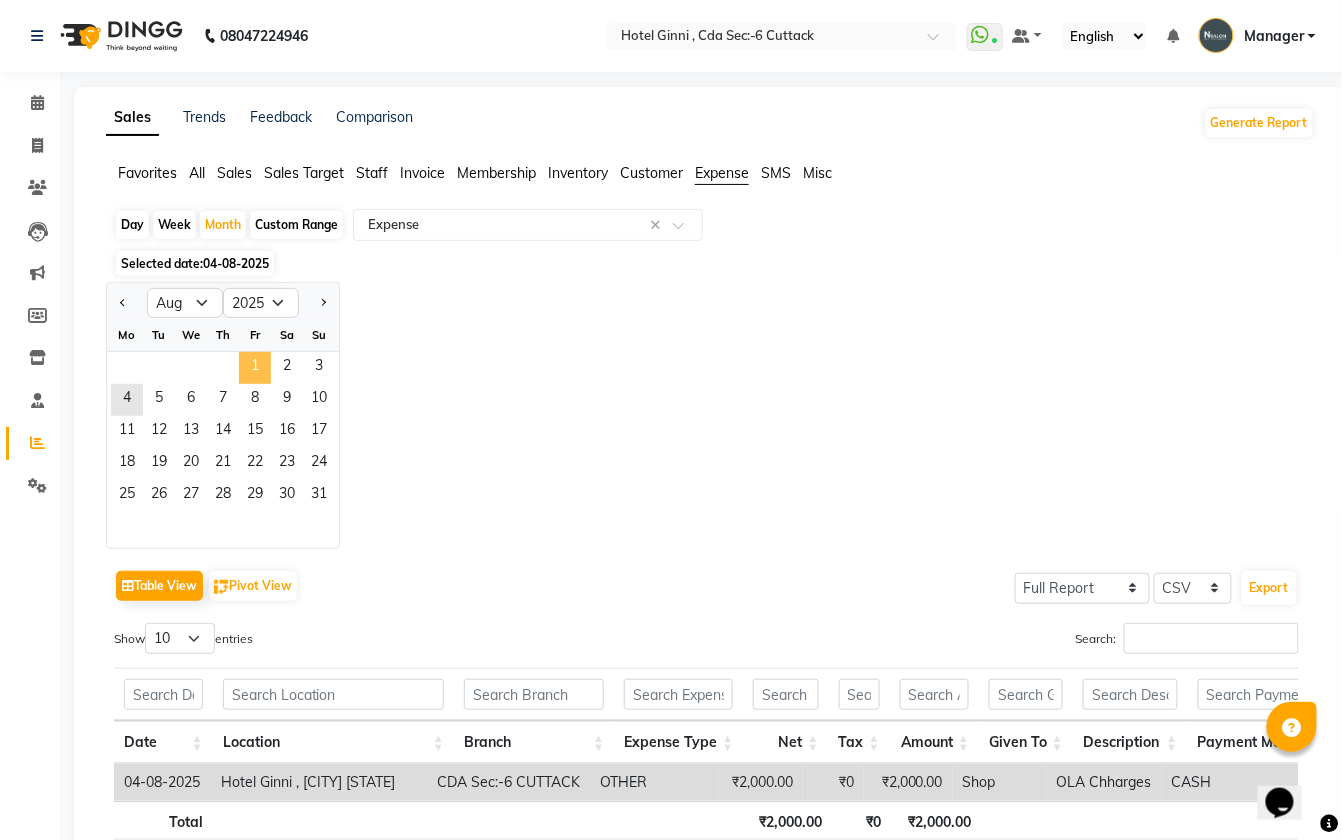 click on "1" 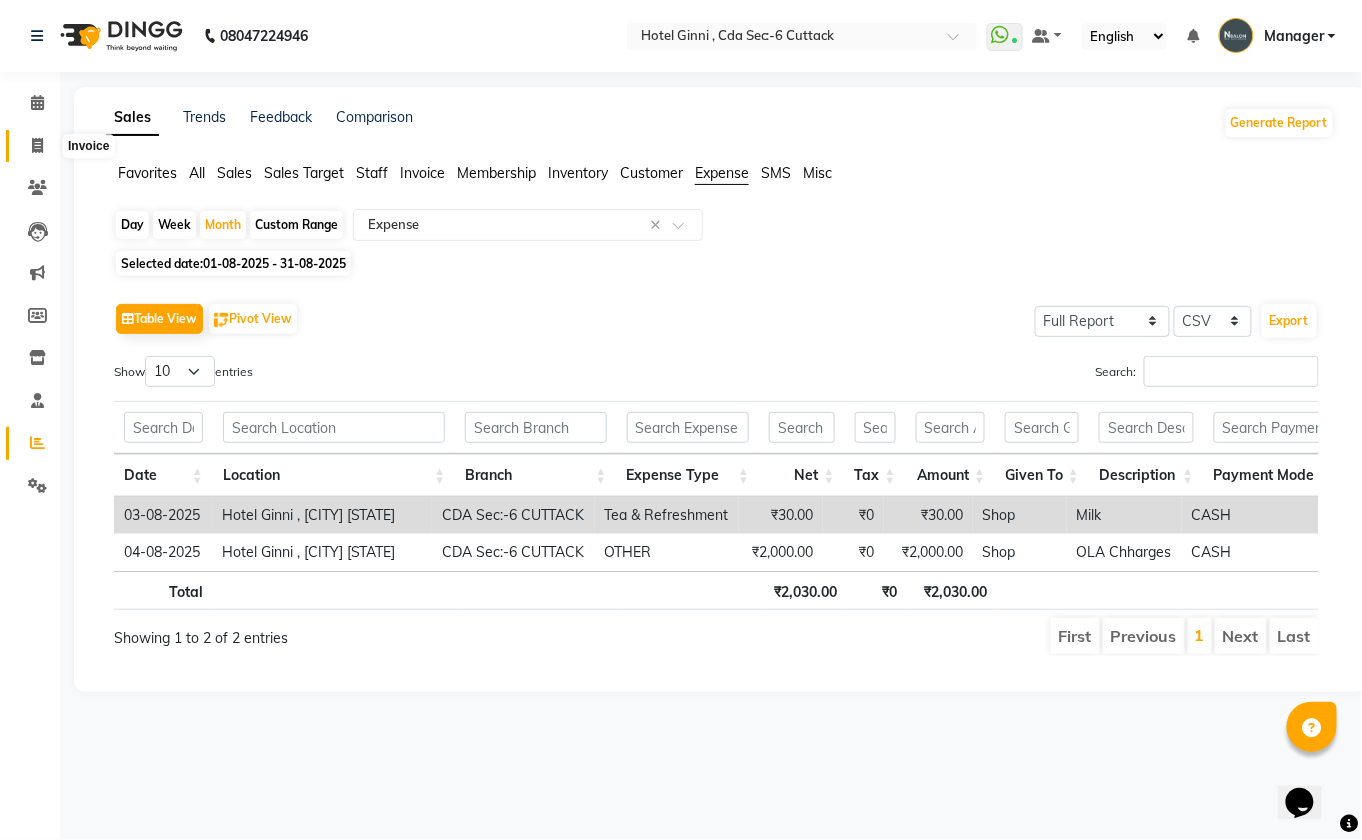 click 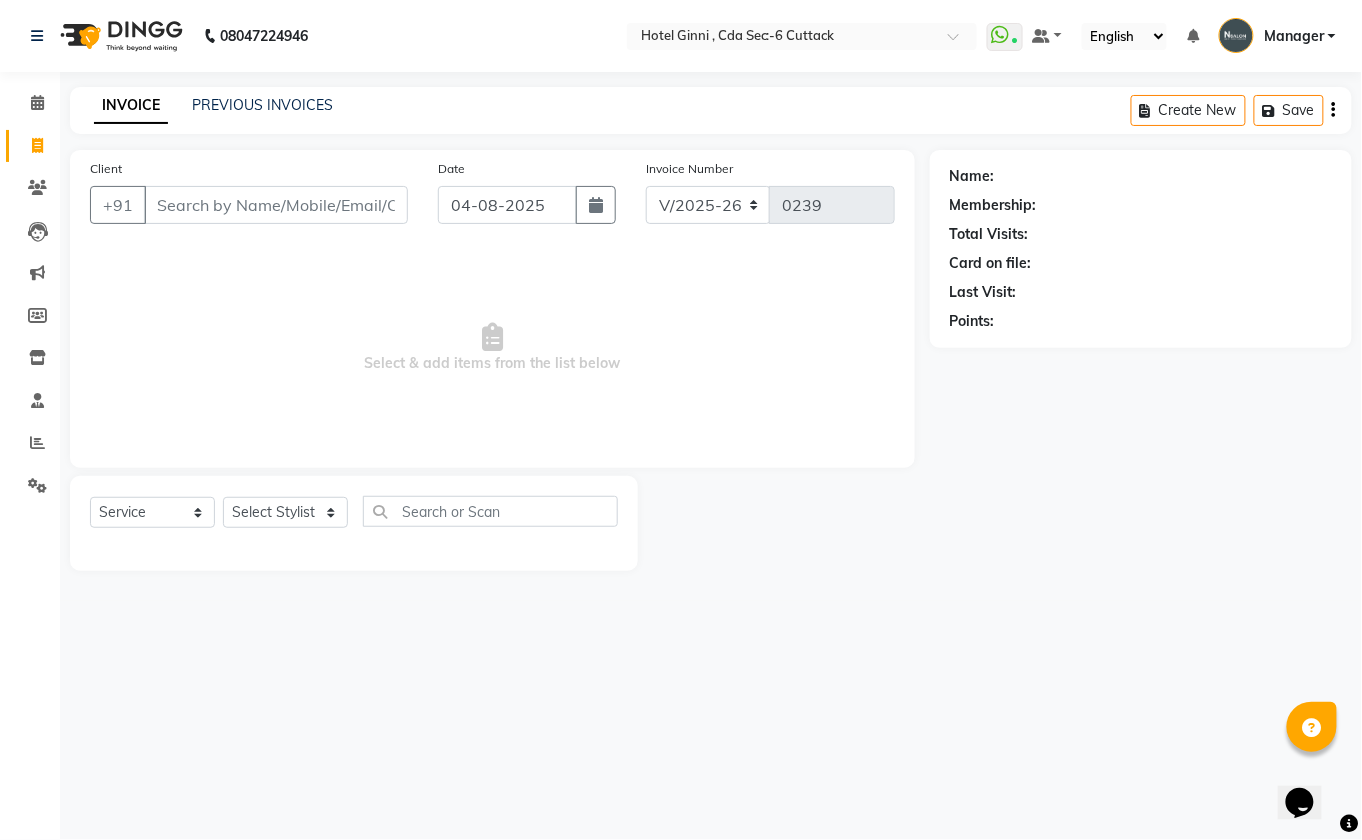 click on "INVOICE PREVIOUS INVOICES Create New   Save" 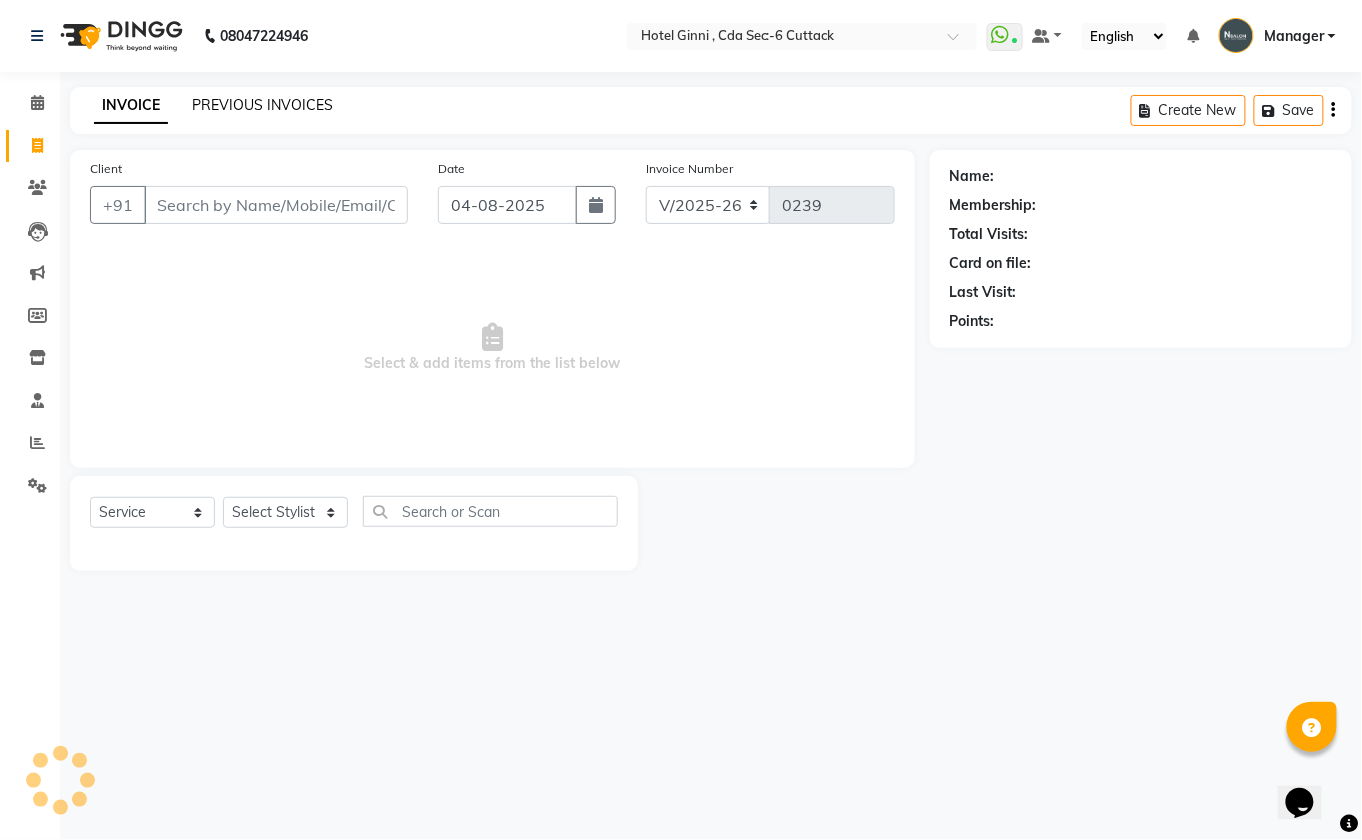 click on "PREVIOUS INVOICES" 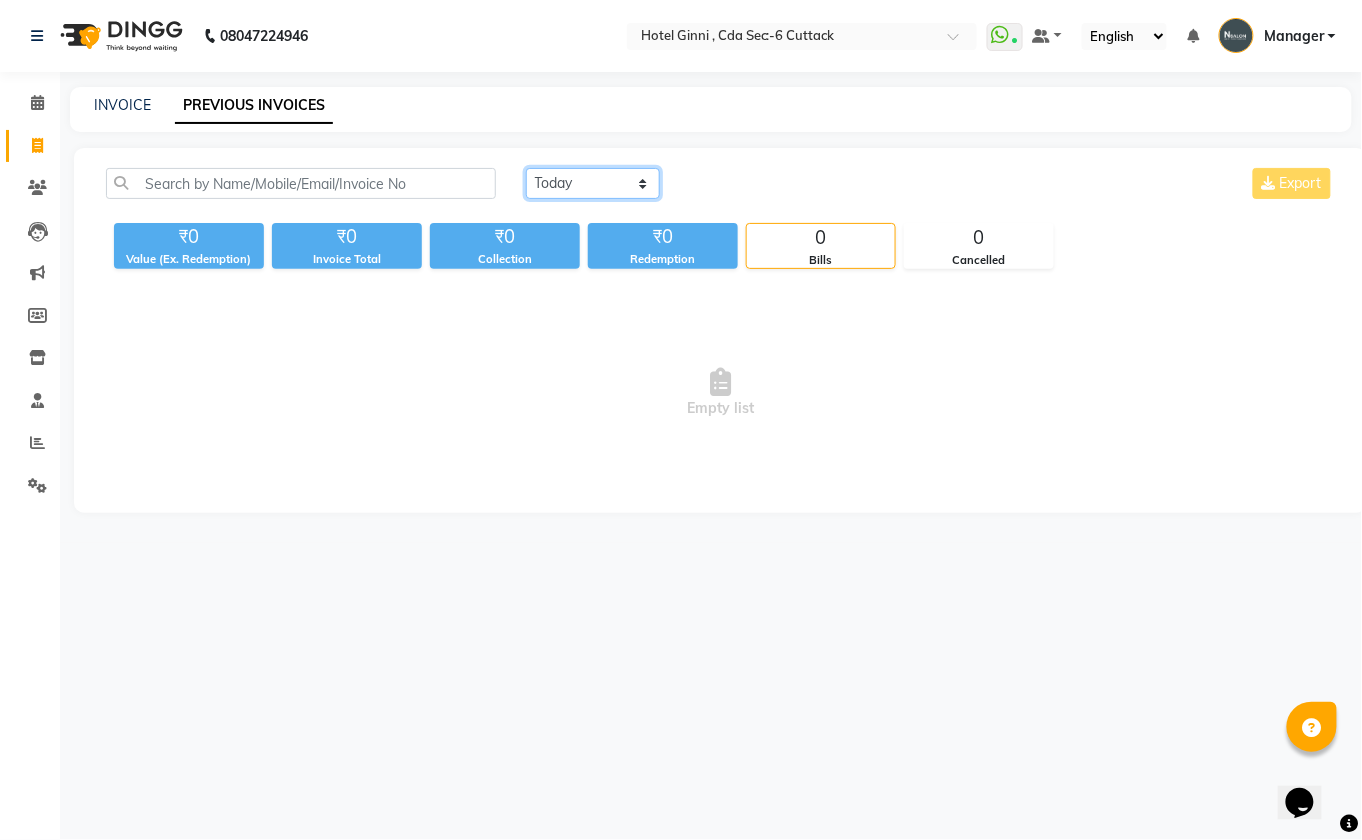 click on "Today Yesterday Custom Range" 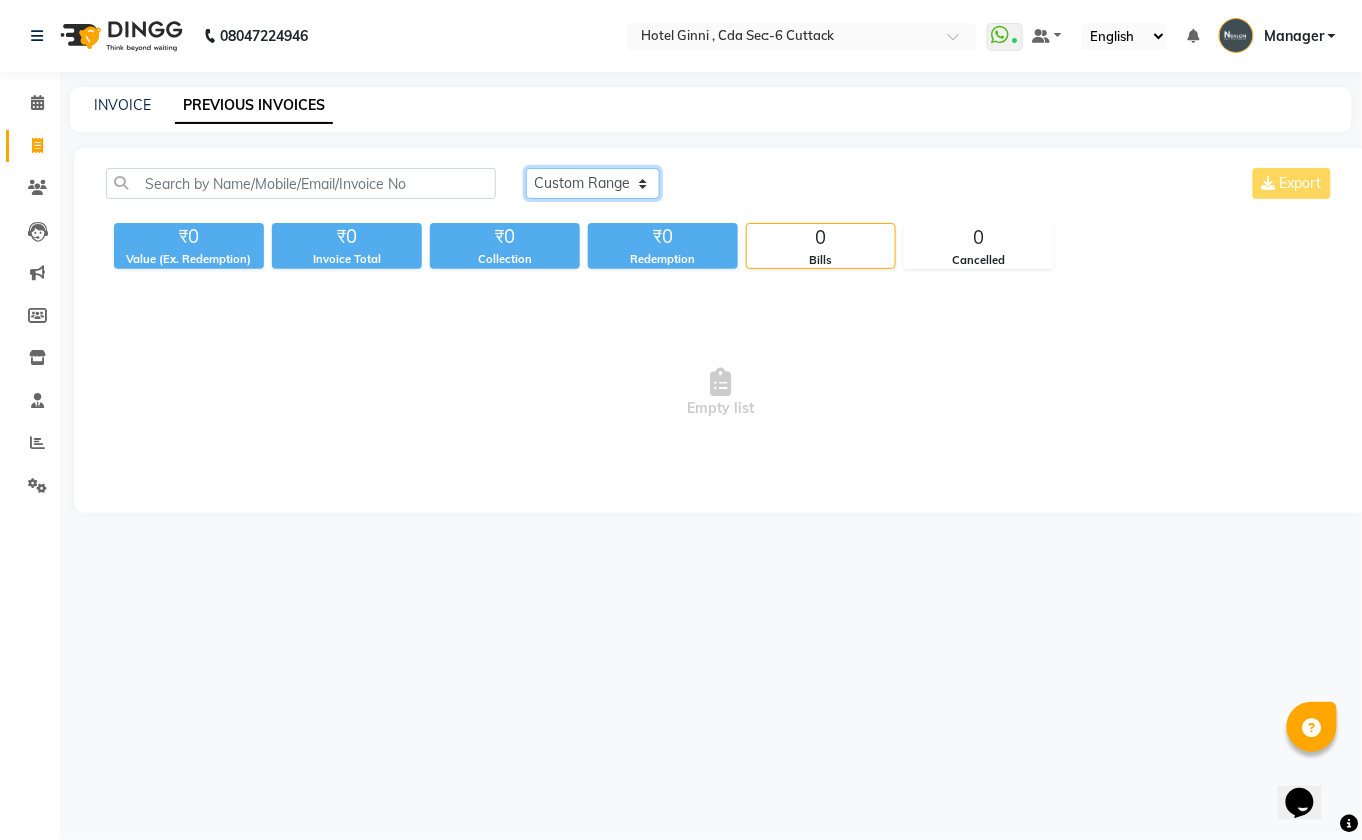 click on "Today Yesterday Custom Range" 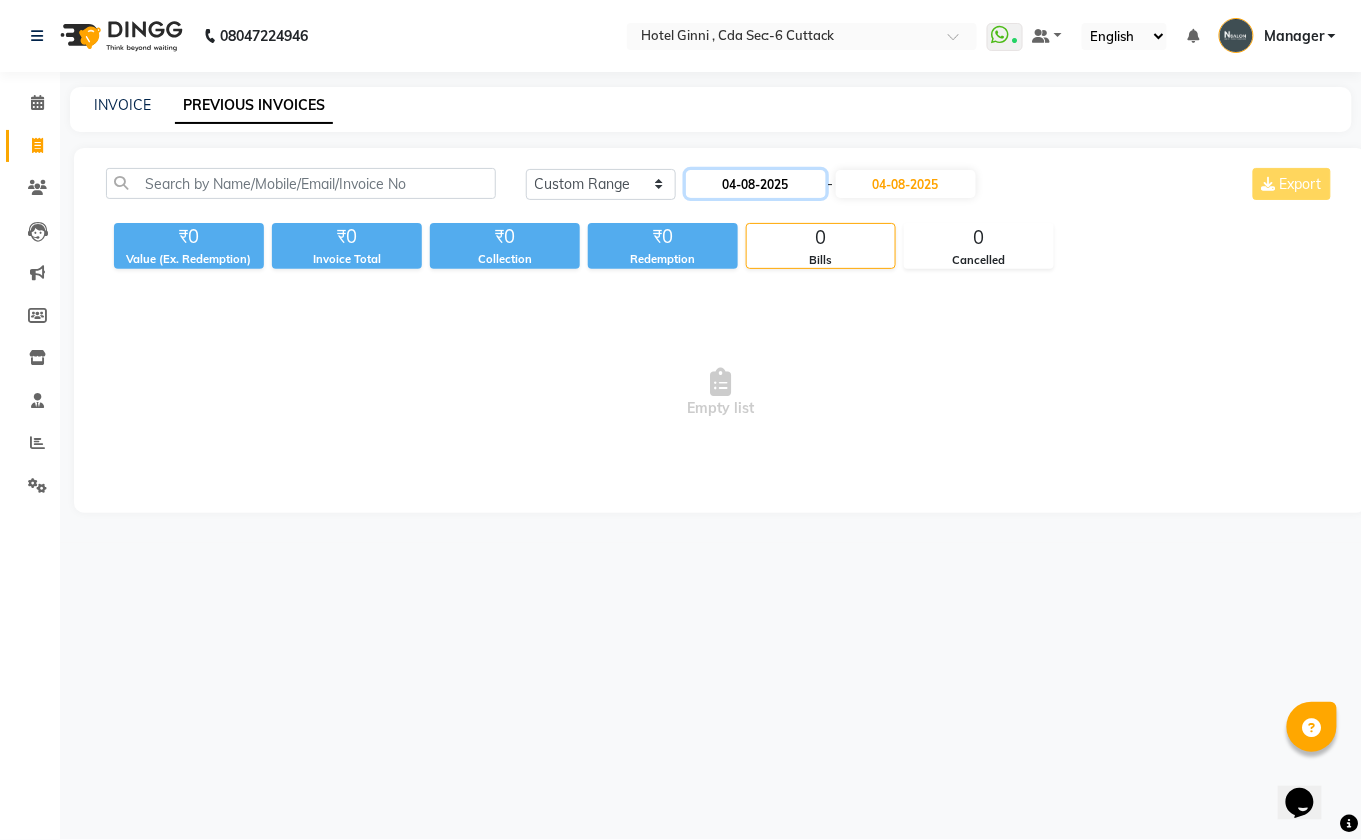 click on "04-08-2025" 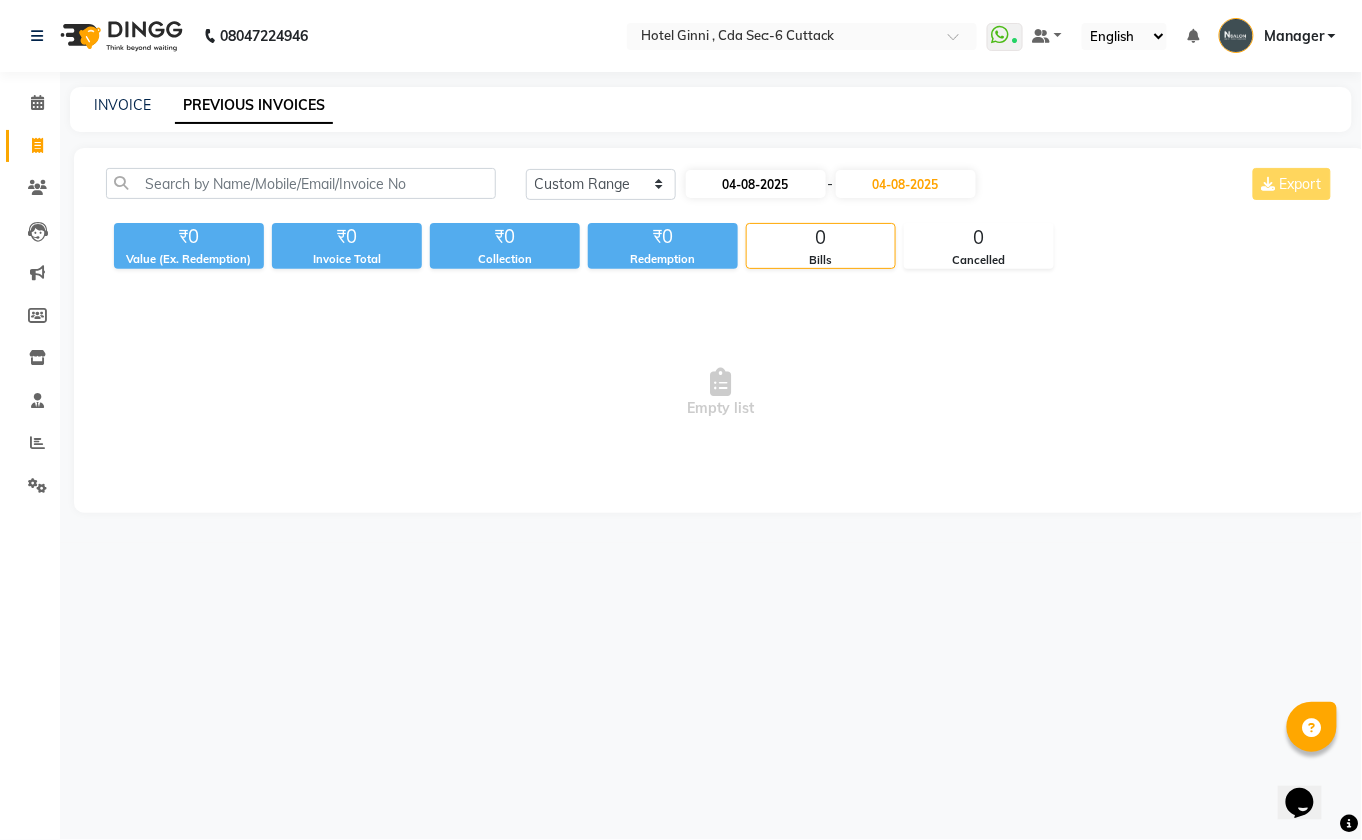 select on "8" 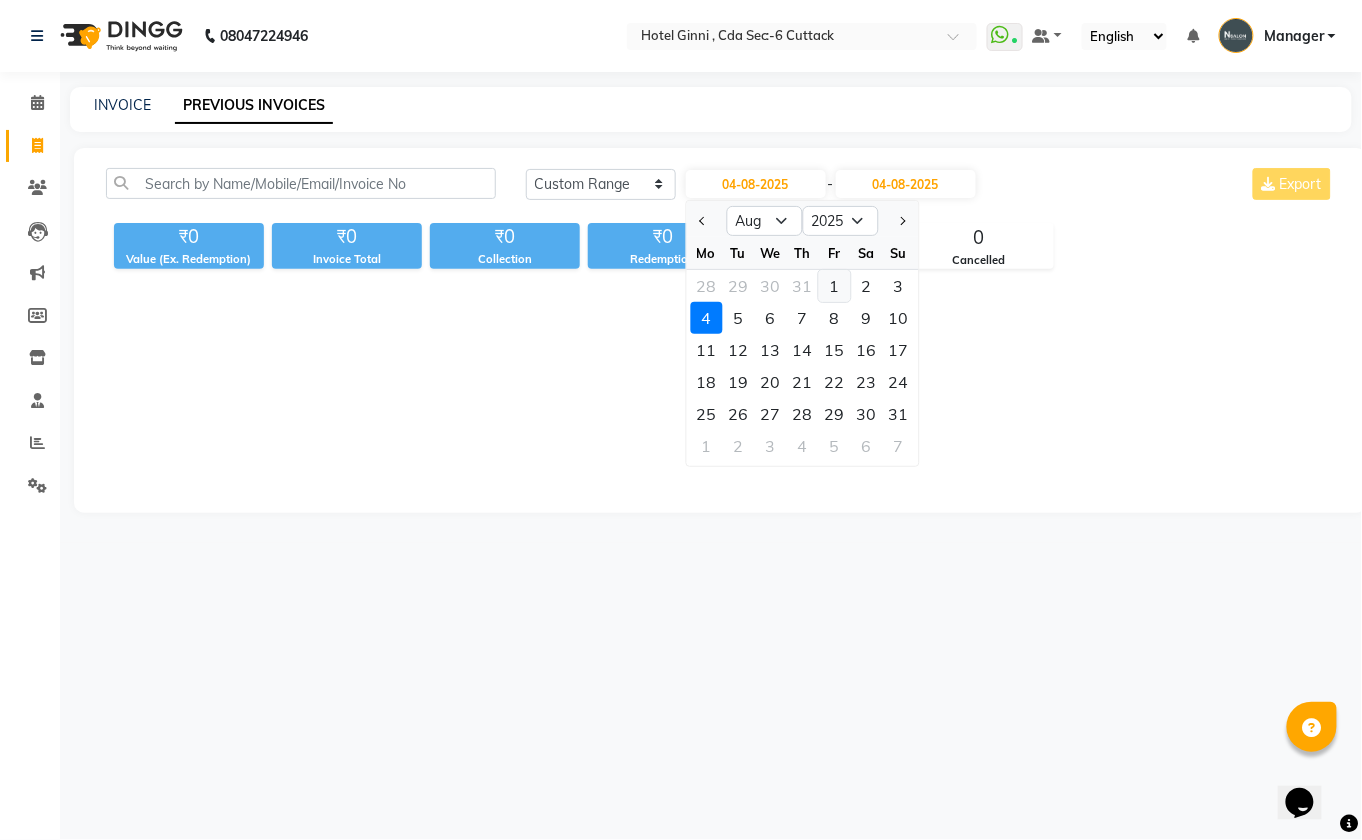 click on "1" 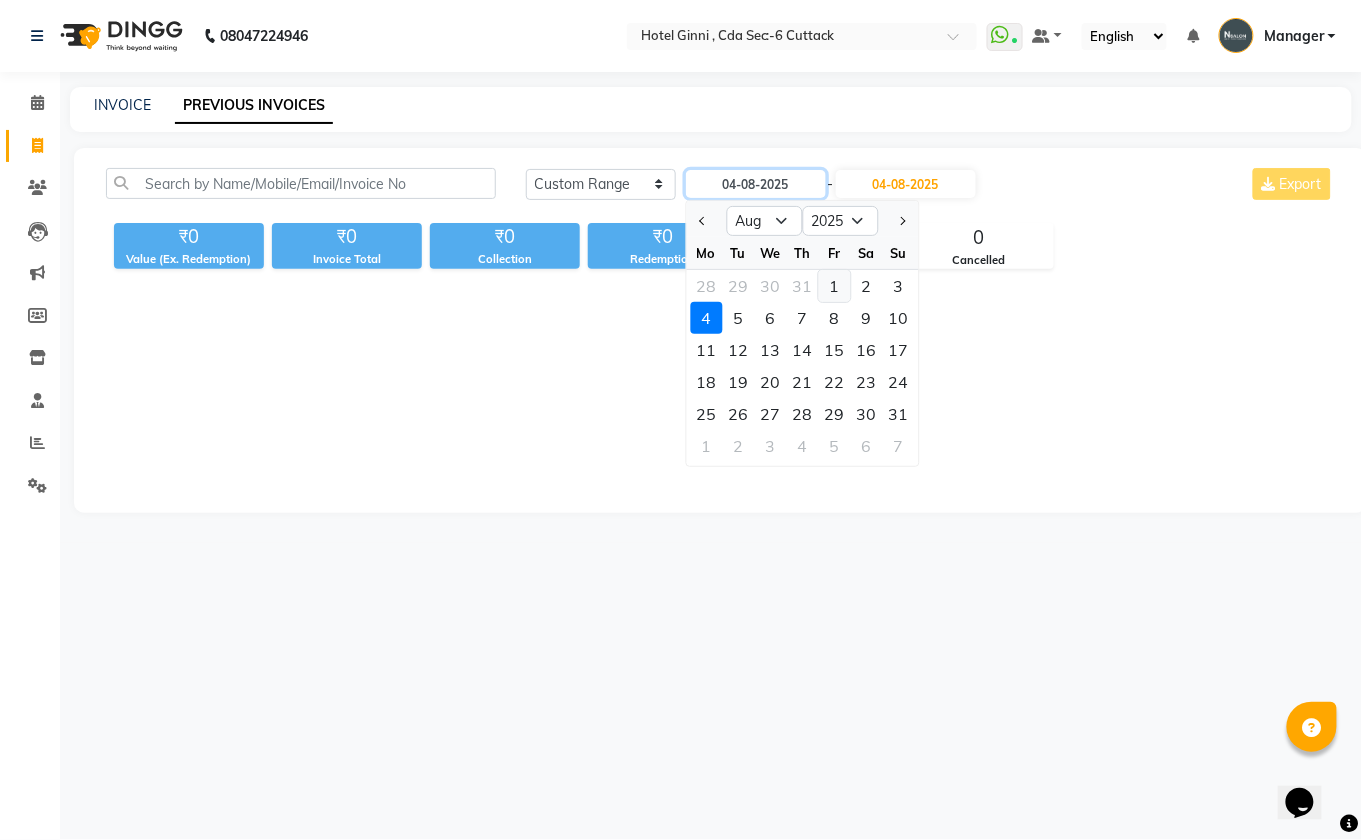 type on "01-08-2025" 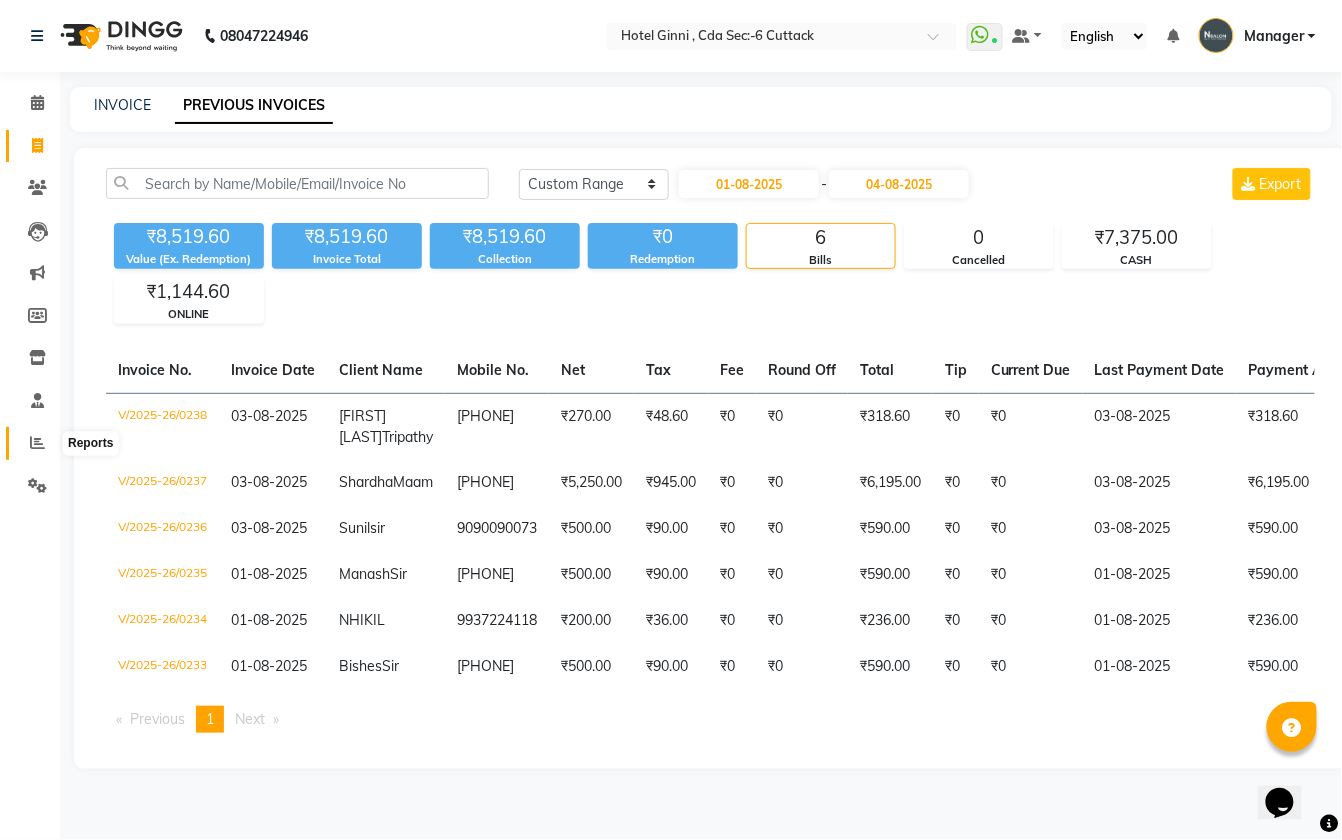 click 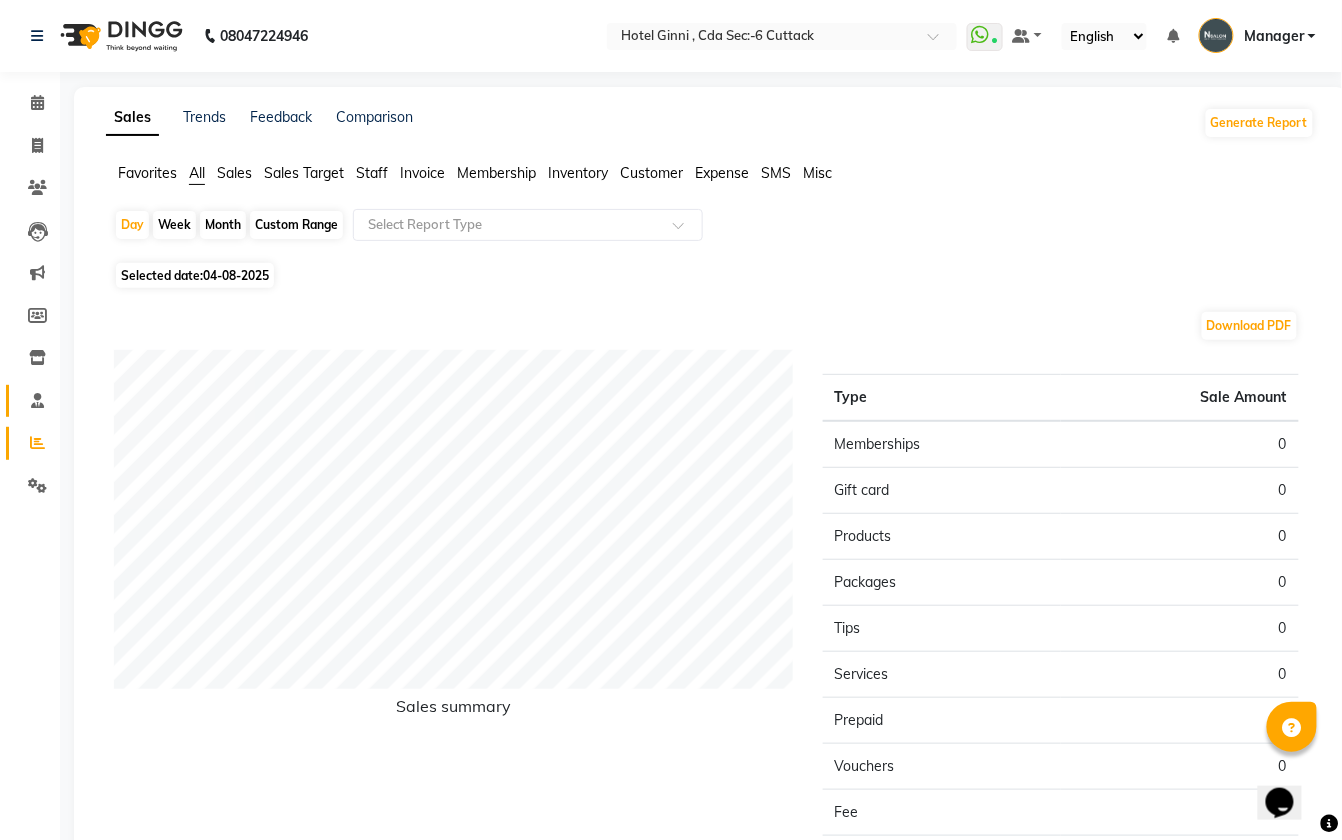 click on "Staff" 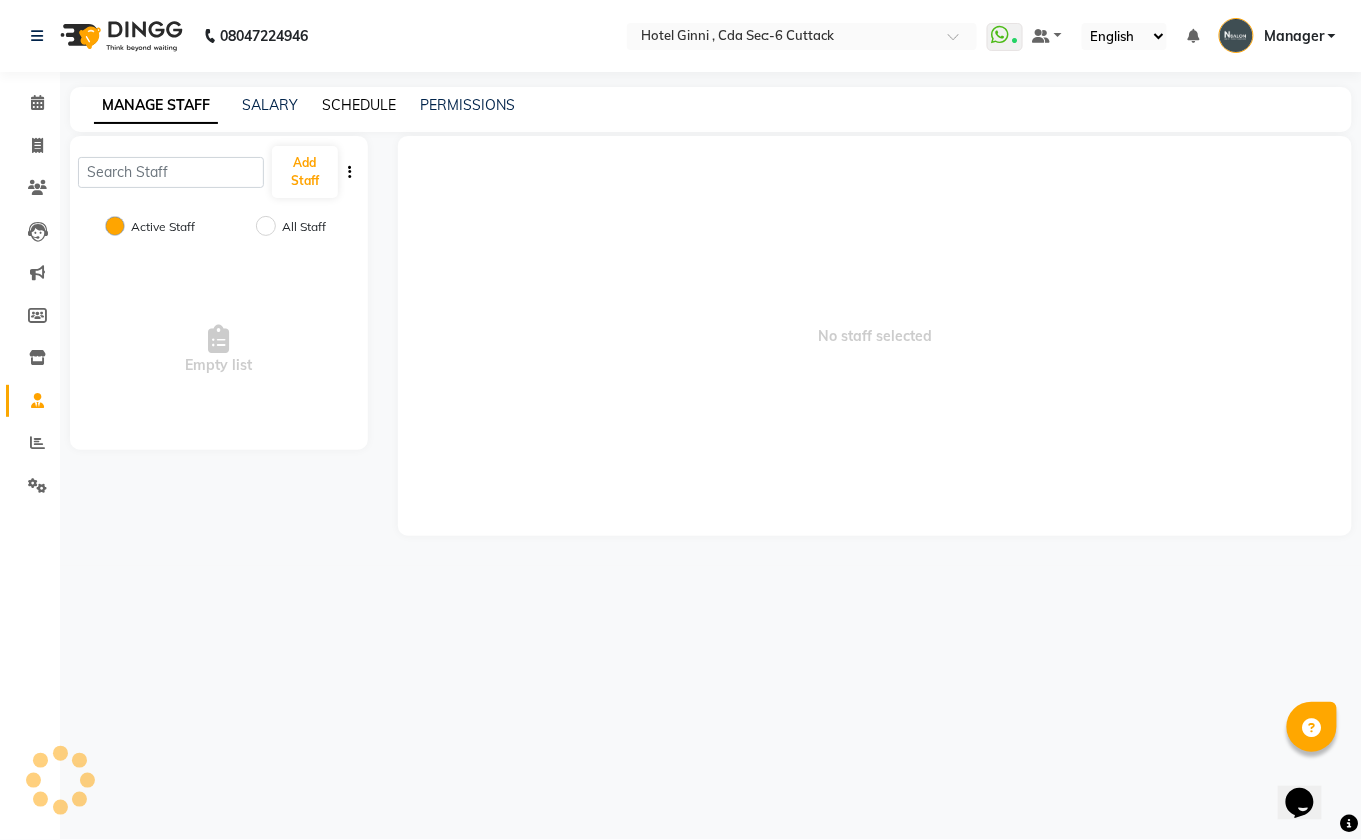 click on "SCHEDULE" 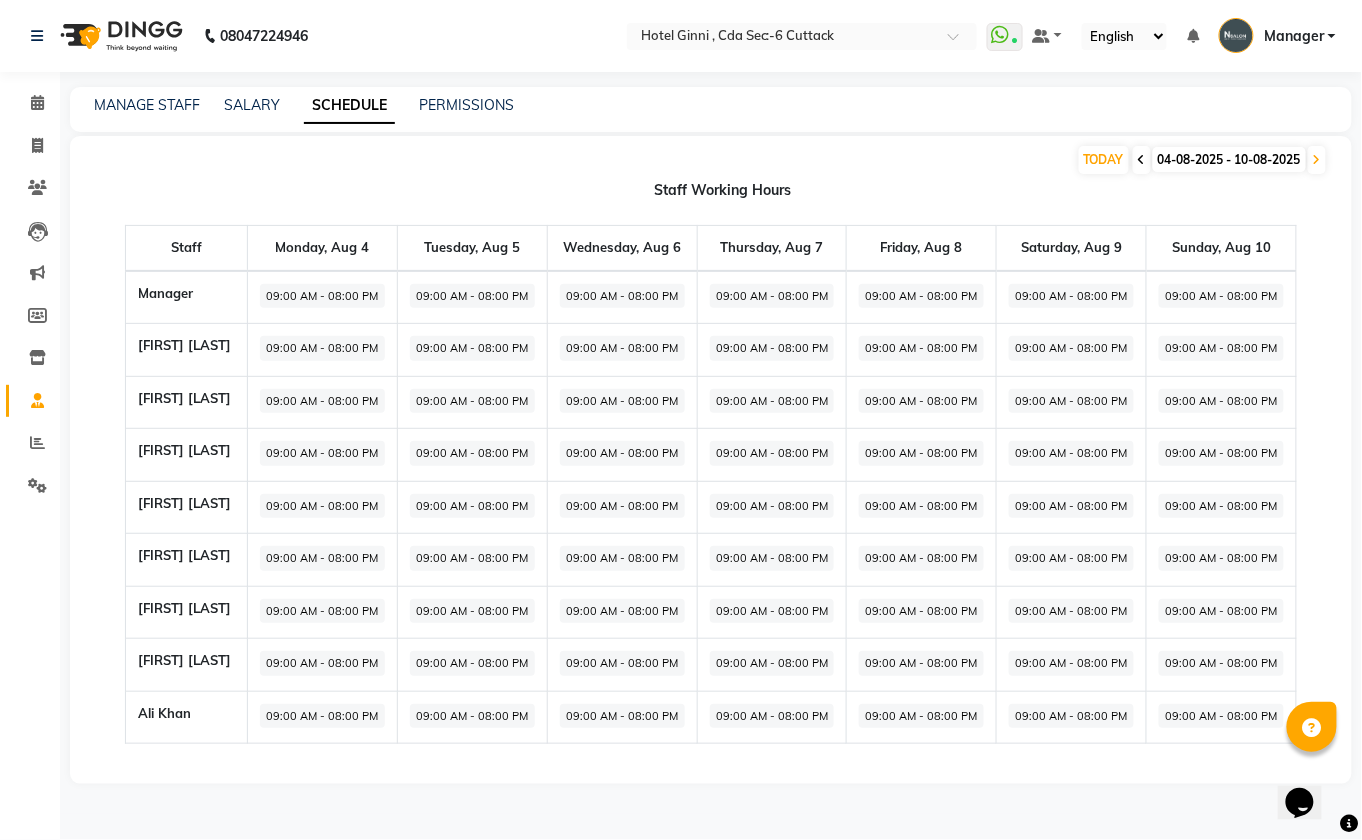click 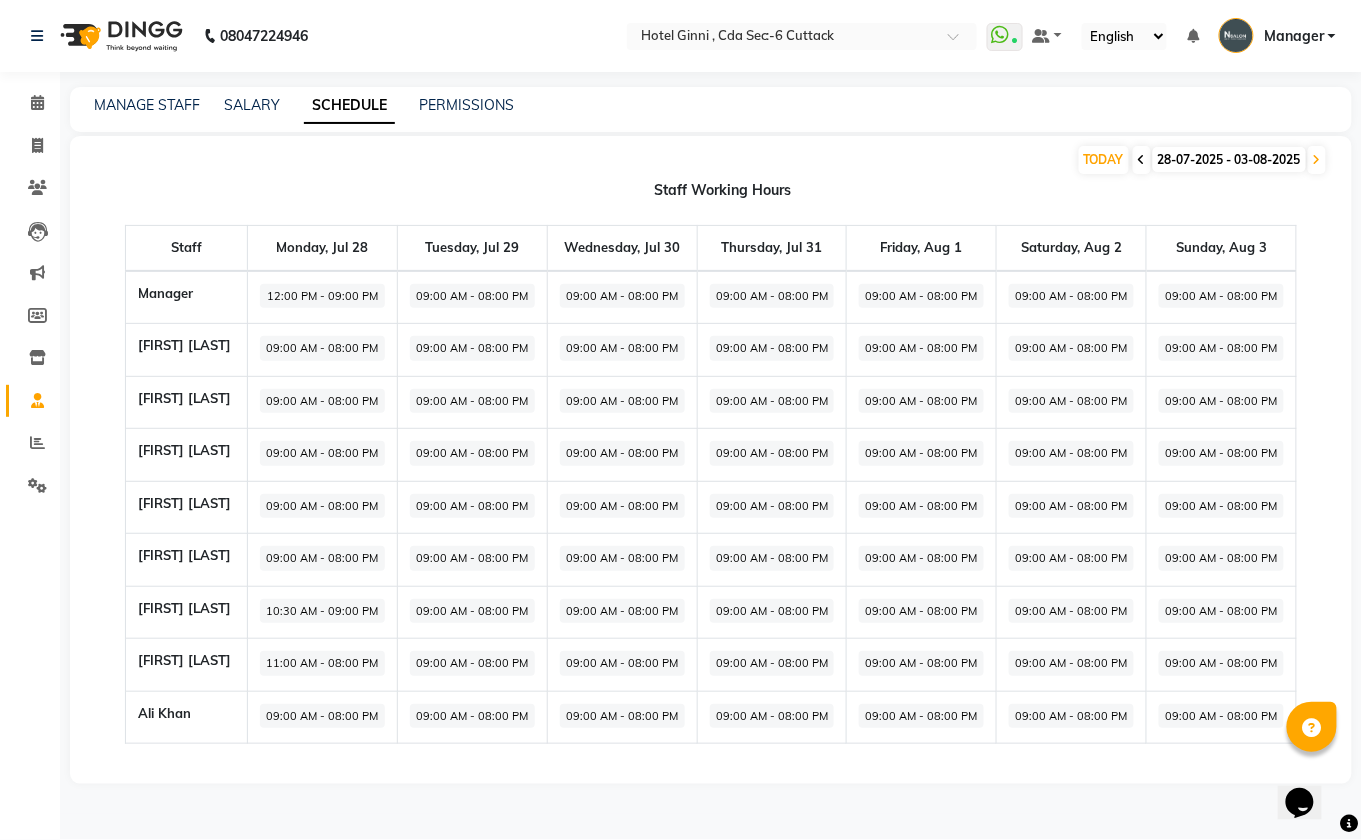 click 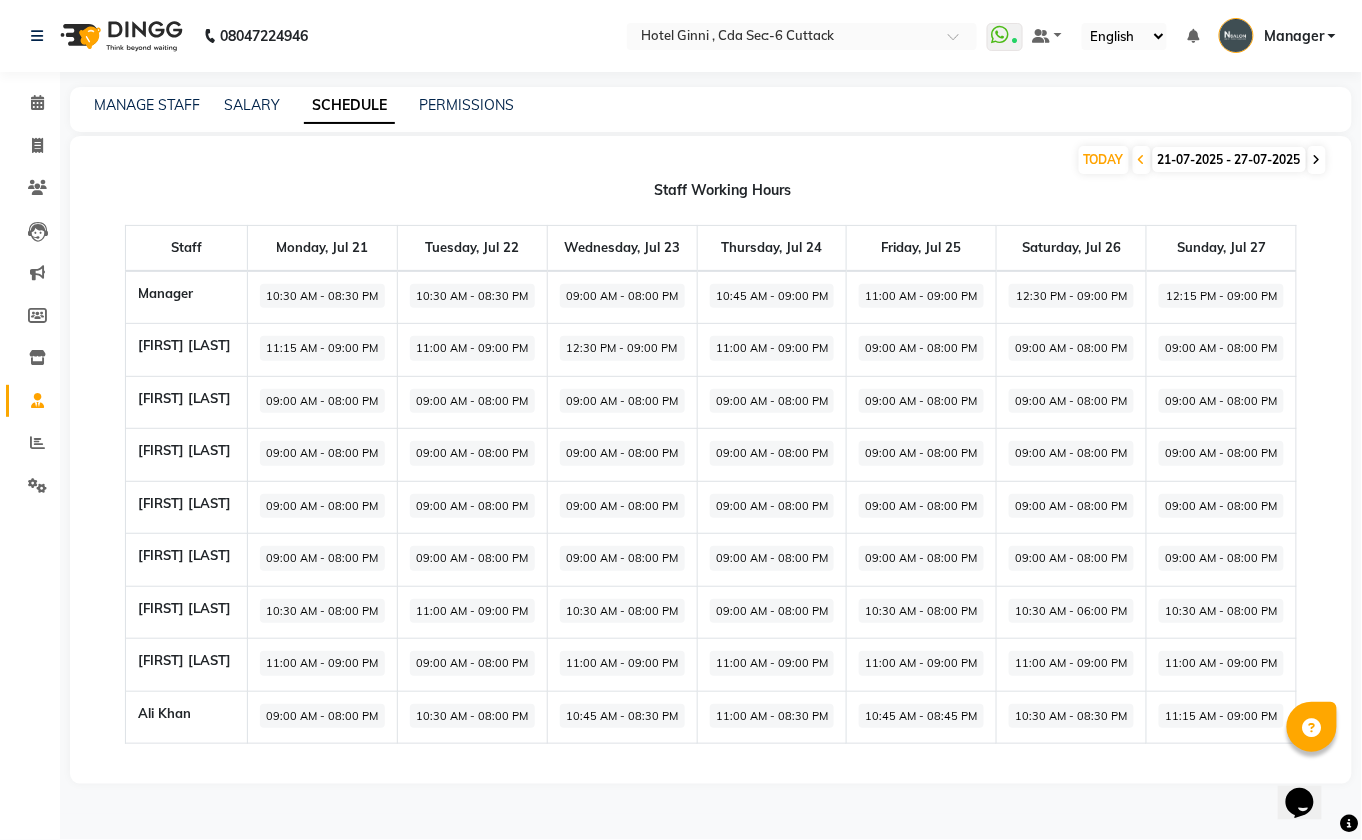 click 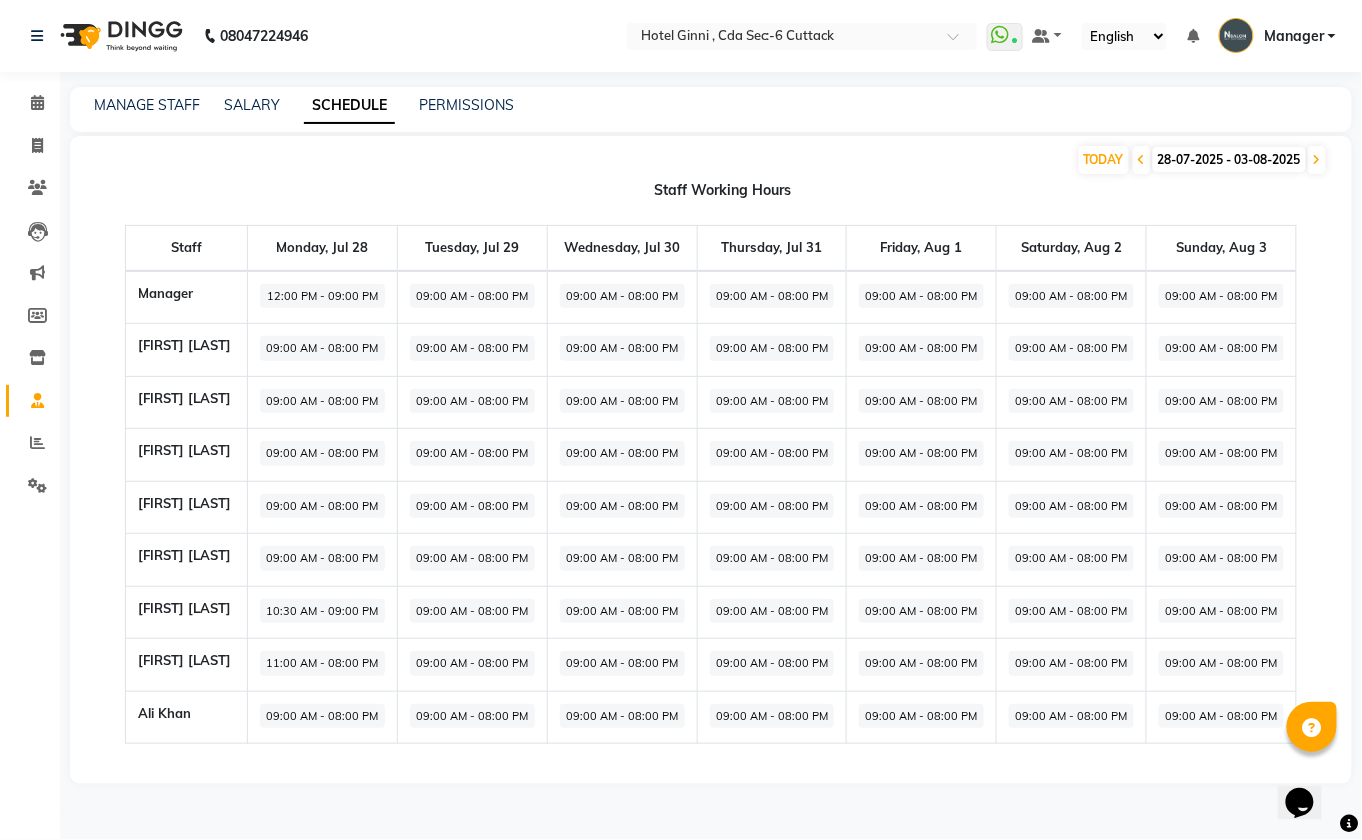 click on "12:00 PM - 09:00 PM" 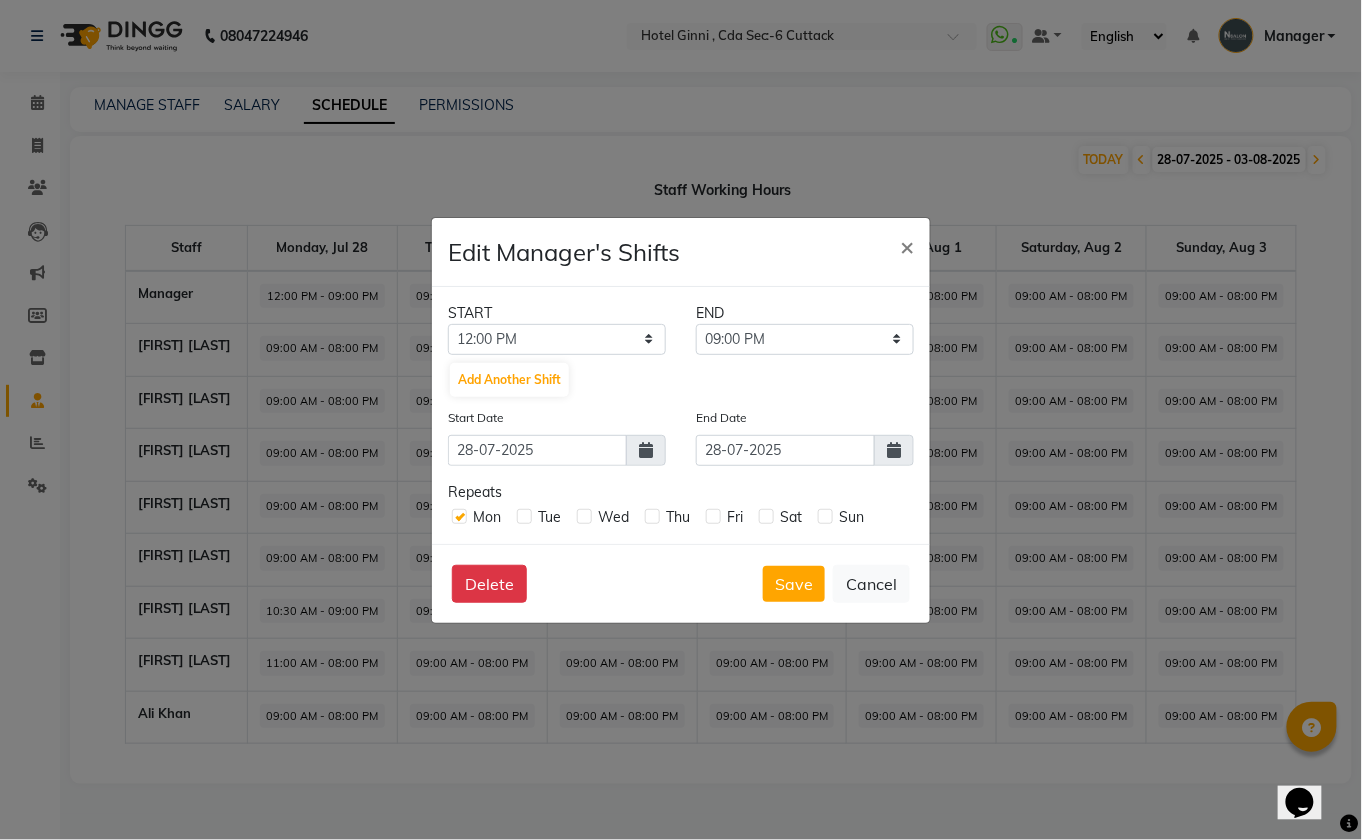 click on "Edit Manager's Shifts  × START END 12:00 AM 12:15 AM 12:30 AM 12:45 AM 01:00 AM 01:15 AM 01:30 AM 01:45 AM 02:00 AM 02:15 AM 02:30 AM 02:45 AM 03:00 AM 03:15 AM 03:30 AM 03:45 AM 04:00 AM 04:15 AM 04:30 AM 04:45 AM 05:00 AM 05:15 AM 05:30 AM 05:45 AM 06:00 AM 06:15 AM 06:30 AM 06:45 AM 07:00 AM 07:15 AM 07:30 AM 07:45 AM 08:00 AM 08:15 AM 08:30 AM 08:45 AM 09:00 AM 09:15 AM 09:30 AM 09:45 AM 10:00 AM 10:15 AM 10:30 AM 10:45 AM 11:00 AM 11:15 AM 11:30 AM 11:45 AM 12:00 PM 12:15 PM 12:30 PM 12:45 PM 01:00 PM 01:15 PM 01:30 PM 01:45 PM 02:00 PM 02:15 PM 02:30 PM 02:45 PM 03:00 PM 03:15 PM 03:30 PM 03:45 PM 04:00 PM 04:15 PM 04:30 PM 04:45 PM 05:00 PM 05:15 PM 05:30 PM 05:45 PM 06:00 PM 06:15 PM 06:30 PM 06:45 PM 07:00 PM 07:15 PM 07:30 PM 07:45 PM 08:00 PM 08:15 PM 08:30 PM 08:45 PM 09:00 PM 09:15 PM 09:30 PM 09:45 PM 10:00 PM 10:15 PM 10:30 PM 10:45 PM 11:00 PM 11:15 PM 11:30 PM 11:45 PM 12:15 PM 12:30 PM 12:45 PM 01:00 PM 01:15 PM 01:30 PM 01:45 PM 02:00 PM 02:15 PM 02:30 PM 02:45 PM 03:00 PM 03:15 PM Repeats" 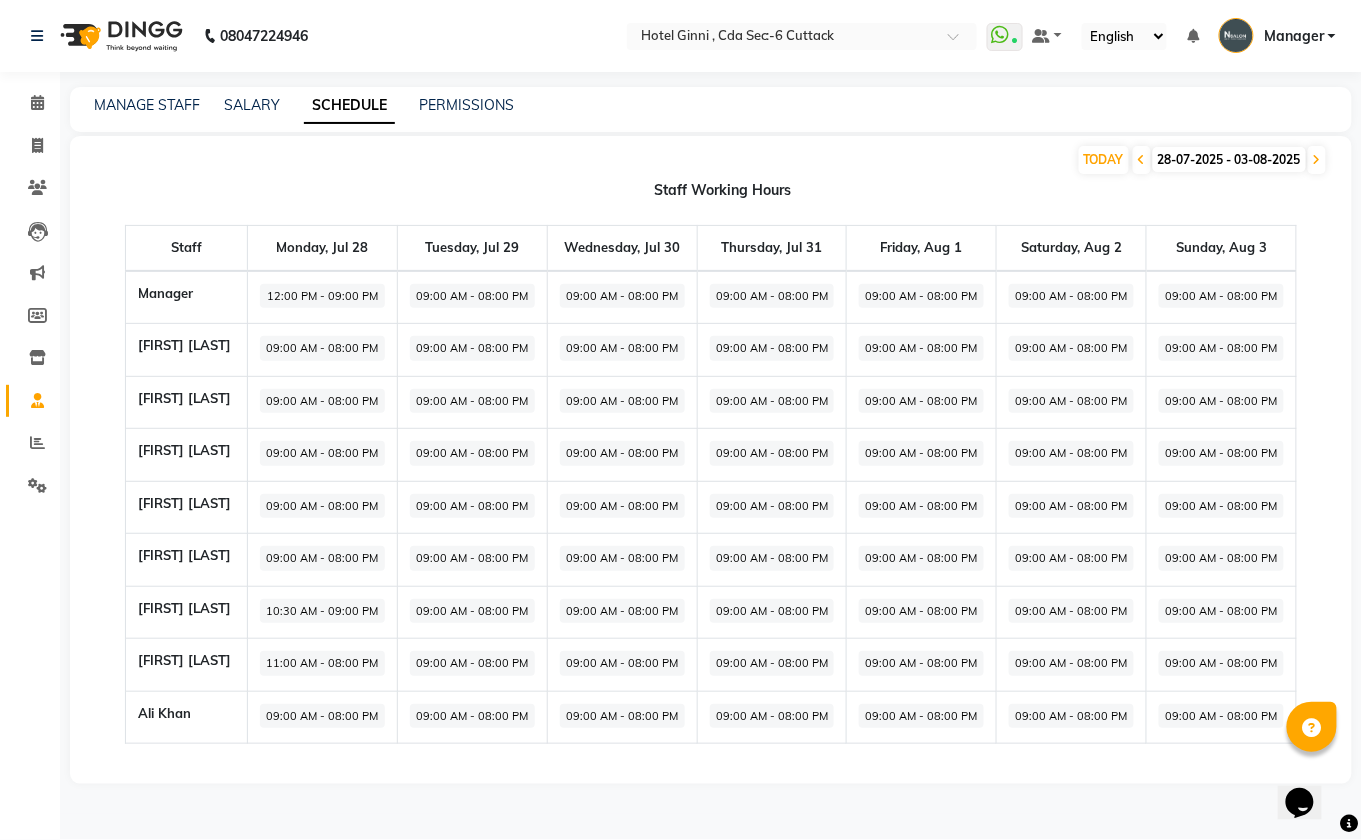 click on "12:00 PM - 09:00 PM" 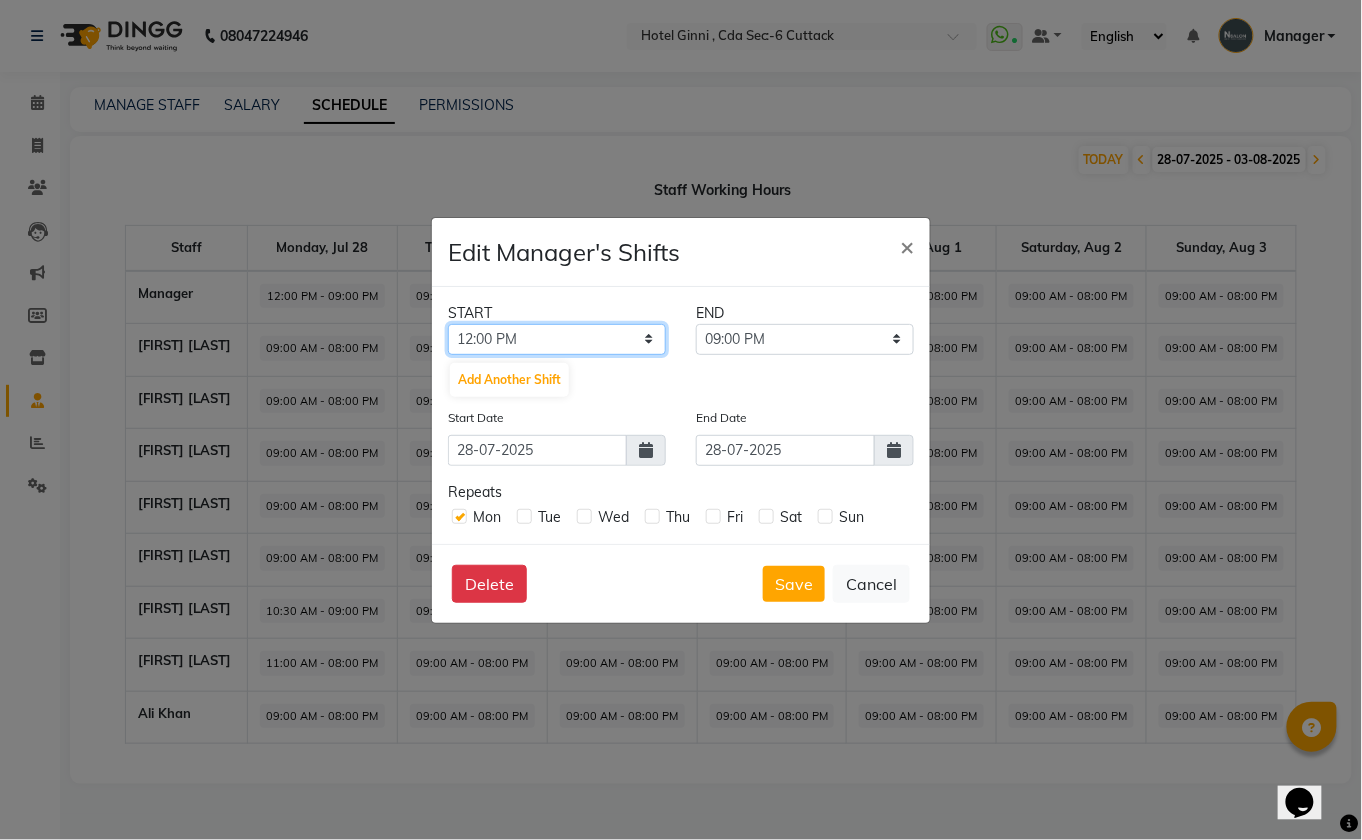 click on "12:00 AM 12:15 AM 12:30 AM 12:45 AM 01:00 AM 01:15 AM 01:30 AM 01:45 AM 02:00 AM 02:15 AM 02:30 AM 02:45 AM 03:00 AM 03:15 AM 03:30 AM 03:45 AM 04:00 AM 04:15 AM 04:30 AM 04:45 AM 05:00 AM 05:15 AM 05:30 AM 05:45 AM 06:00 AM 06:15 AM 06:30 AM 06:45 AM 07:00 AM 07:15 AM 07:30 AM 07:45 AM 08:00 AM 08:15 AM 08:30 AM 08:45 AM 09:00 AM 09:15 AM 09:30 AM 09:45 AM 10:00 AM 10:15 AM 10:30 AM 10:45 AM 11:00 AM 11:15 AM 11:30 AM 11:45 AM 12:00 PM 12:15 PM 12:30 PM 12:45 PM 01:00 PM 01:15 PM 01:30 PM 01:45 PM 02:00 PM 02:15 PM 02:30 PM 02:45 PM 03:00 PM 03:15 PM 03:30 PM 03:45 PM 04:00 PM 04:15 PM 04:30 PM 04:45 PM 05:00 PM 05:15 PM 05:30 PM 05:45 PM 06:00 PM 06:15 PM 06:30 PM 06:45 PM 07:00 PM 07:15 PM 07:30 PM 07:45 PM 08:00 PM 08:15 PM 08:30 PM 08:45 PM 09:00 PM 09:15 PM 09:30 PM 09:45 PM 10:00 PM 10:15 PM 10:30 PM 10:45 PM 11:00 PM 11:15 PM 11:30 PM 11:45 PM" 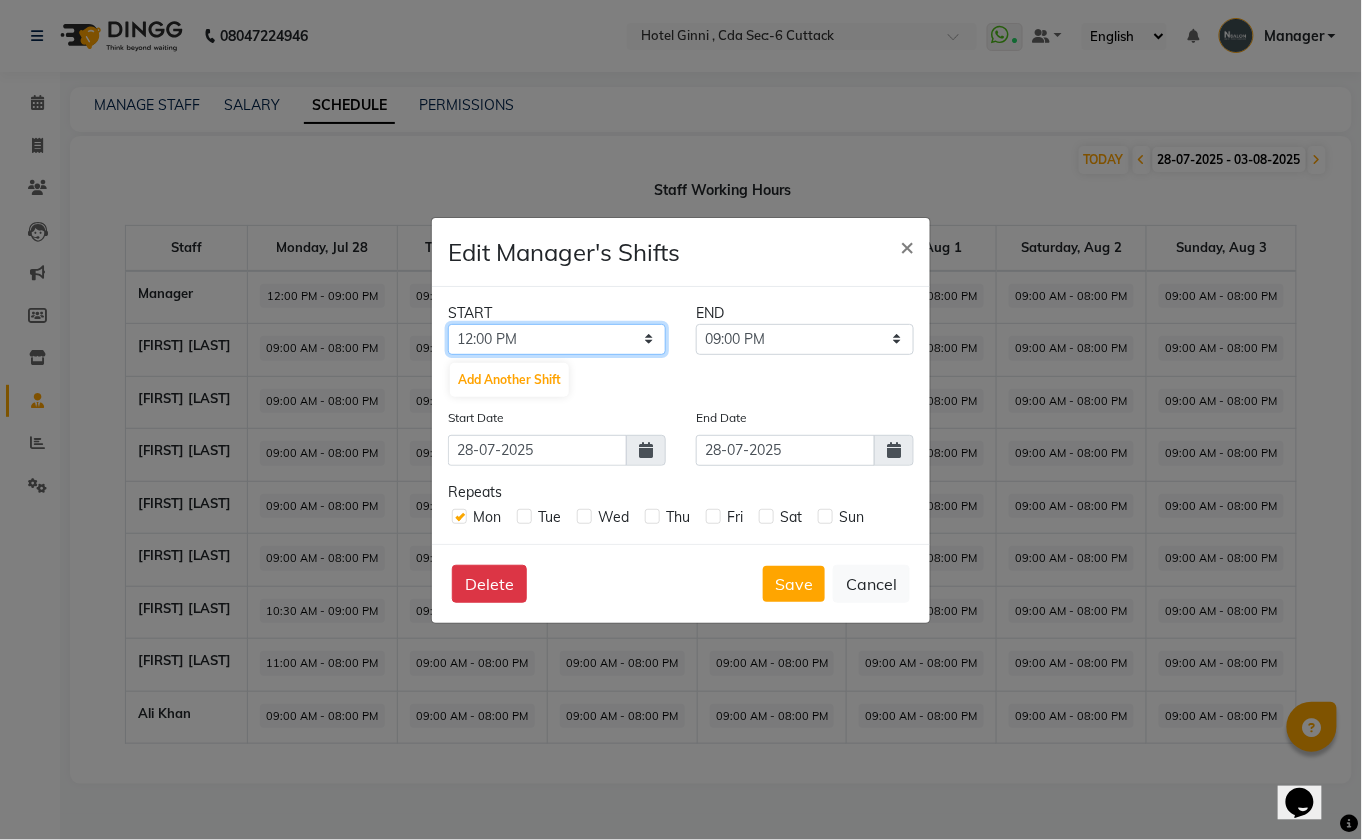 select on "11:00 AM" 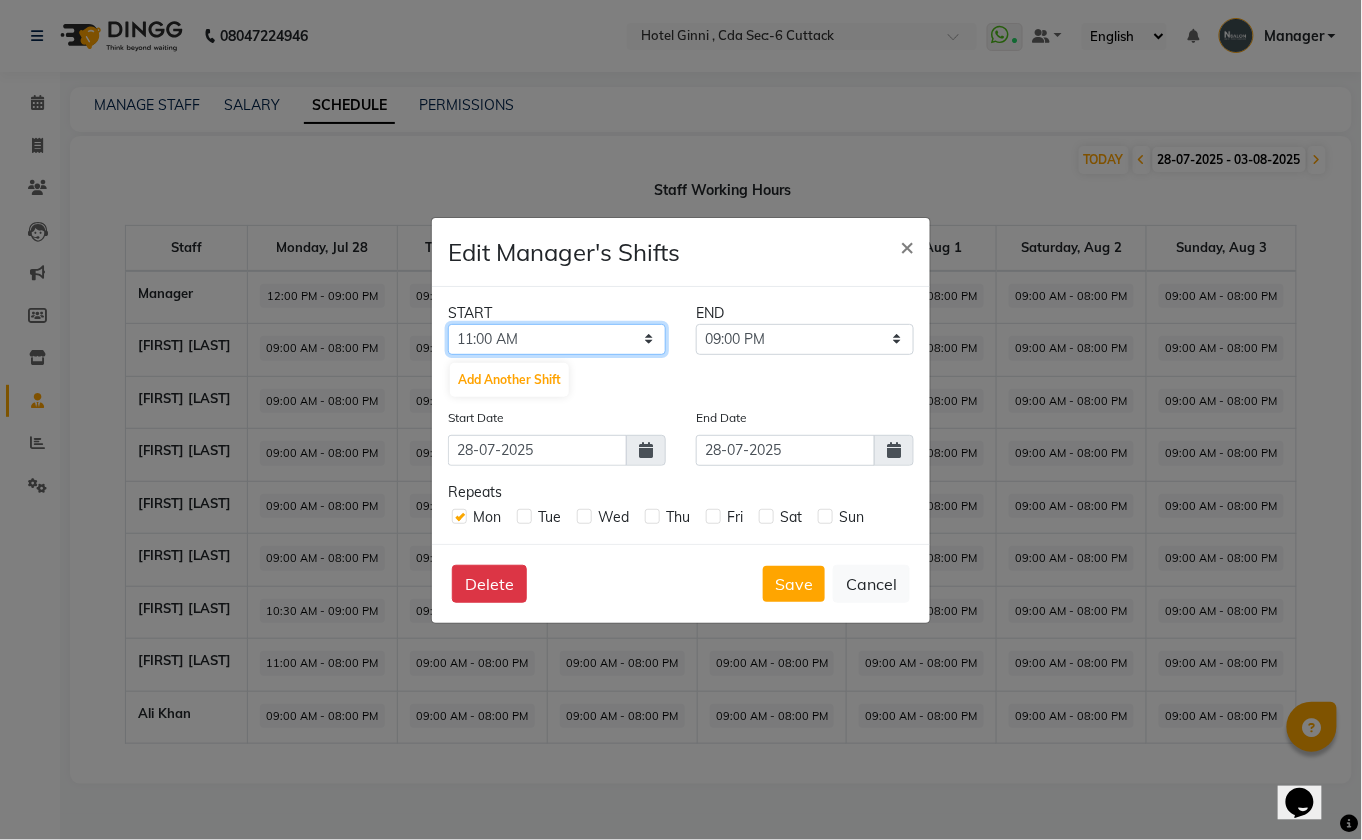 click on "12:00 AM 12:15 AM 12:30 AM 12:45 AM 01:00 AM 01:15 AM 01:30 AM 01:45 AM 02:00 AM 02:15 AM 02:30 AM 02:45 AM 03:00 AM 03:15 AM 03:30 AM 03:45 AM 04:00 AM 04:15 AM 04:30 AM 04:45 AM 05:00 AM 05:15 AM 05:30 AM 05:45 AM 06:00 AM 06:15 AM 06:30 AM 06:45 AM 07:00 AM 07:15 AM 07:30 AM 07:45 AM 08:00 AM 08:15 AM 08:30 AM 08:45 AM 09:00 AM 09:15 AM 09:30 AM 09:45 AM 10:00 AM 10:15 AM 10:30 AM 10:45 AM 11:00 AM 11:15 AM 11:30 AM 11:45 AM 12:00 PM 12:15 PM 12:30 PM 12:45 PM 01:00 PM 01:15 PM 01:30 PM 01:45 PM 02:00 PM 02:15 PM 02:30 PM 02:45 PM 03:00 PM 03:15 PM 03:30 PM 03:45 PM 04:00 PM 04:15 PM 04:30 PM 04:45 PM 05:00 PM 05:15 PM 05:30 PM 05:45 PM 06:00 PM 06:15 PM 06:30 PM 06:45 PM 07:00 PM 07:15 PM 07:30 PM 07:45 PM 08:00 PM 08:15 PM 08:30 PM 08:45 PM 09:00 PM 09:15 PM 09:30 PM 09:45 PM 10:00 PM 10:15 PM 10:30 PM 10:45 PM 11:00 PM 11:15 PM 11:30 PM 11:45 PM" 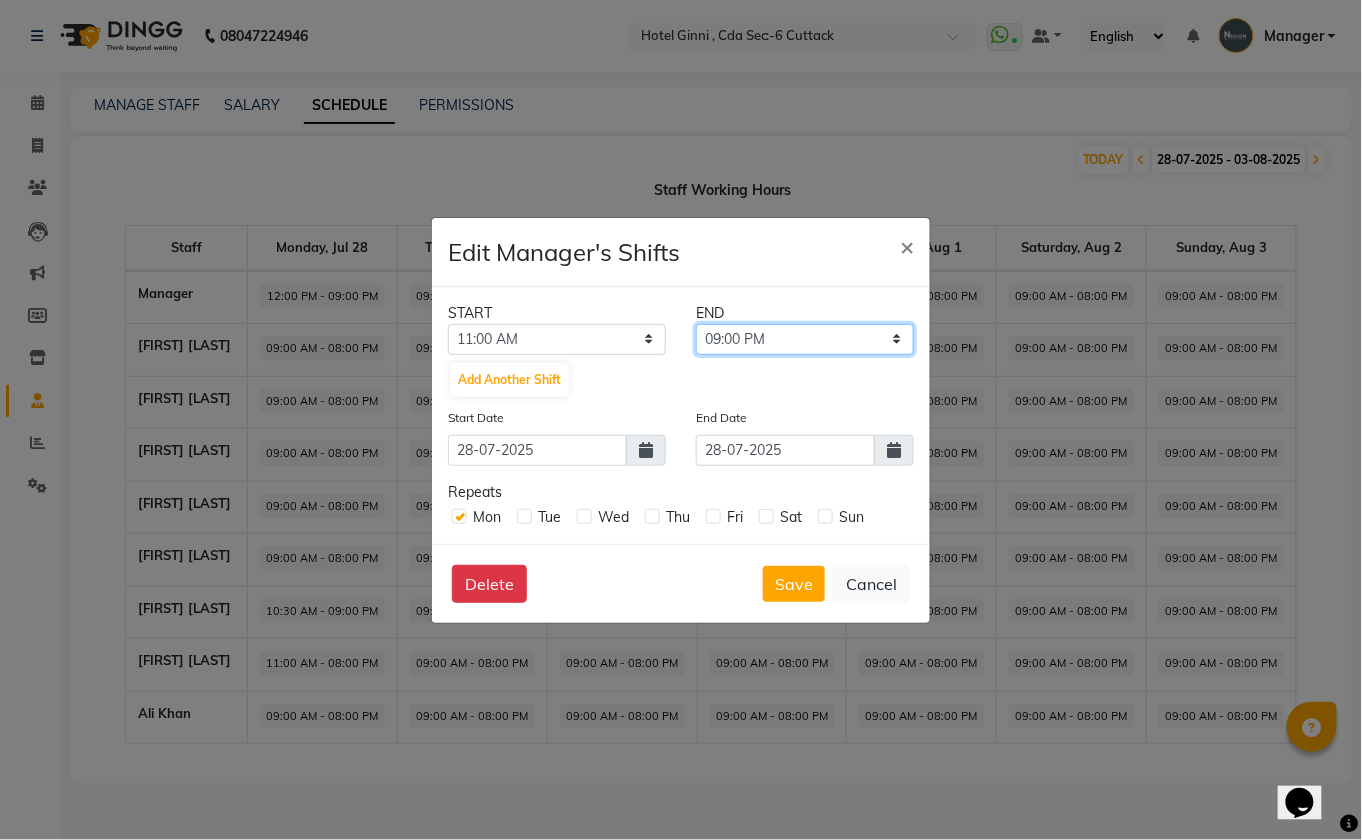 click on "11:15 AM 11:30 AM 11:45 AM 12:00 PM 12:15 PM 12:30 PM 12:45 PM 01:00 PM 01:15 PM 01:30 PM 01:45 PM 02:00 PM 02:15 PM 02:30 PM 02:45 PM 03:00 PM 03:15 PM 03:30 PM 03:45 PM 04:00 PM 04:15 PM 04:30 PM 04:45 PM 05:00 PM 05:15 PM 05:30 PM 05:45 PM 06:00 PM 06:15 PM 06:30 PM 06:45 PM 07:00 PM 07:15 PM 07:30 PM 07:45 PM 08:00 PM 08:15 PM 08:30 PM 08:45 PM 09:00 PM 09:15 PM 09:30 PM 09:45 PM 10:00 PM 10:15 PM 10:30 PM 10:45 PM 11:00 PM 11:15 PM 11:30 PM 11:45 PM" 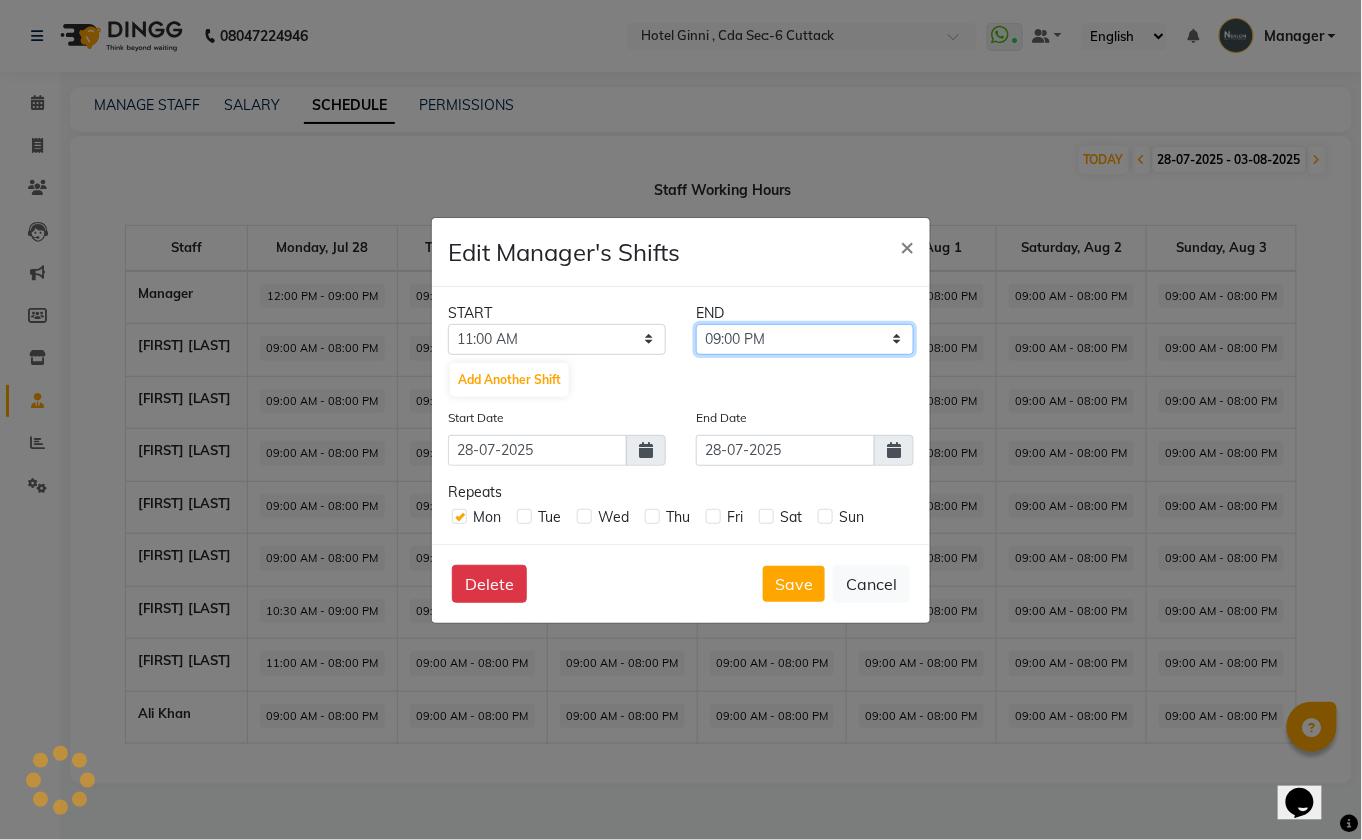 click on "11:15 AM 11:30 AM 11:45 AM 12:00 PM 12:15 PM 12:30 PM 12:45 PM 01:00 PM 01:15 PM 01:30 PM 01:45 PM 02:00 PM 02:15 PM 02:30 PM 02:45 PM 03:00 PM 03:15 PM 03:30 PM 03:45 PM 04:00 PM 04:15 PM 04:30 PM 04:45 PM 05:00 PM 05:15 PM 05:30 PM 05:45 PM 06:00 PM 06:15 PM 06:30 PM 06:45 PM 07:00 PM 07:15 PM 07:30 PM 07:45 PM 08:00 PM 08:15 PM 08:30 PM 08:45 PM 09:00 PM 09:15 PM 09:30 PM 09:45 PM 10:00 PM 10:15 PM 10:30 PM 10:45 PM 11:00 PM 11:15 PM 11:30 PM 11:45 PM" 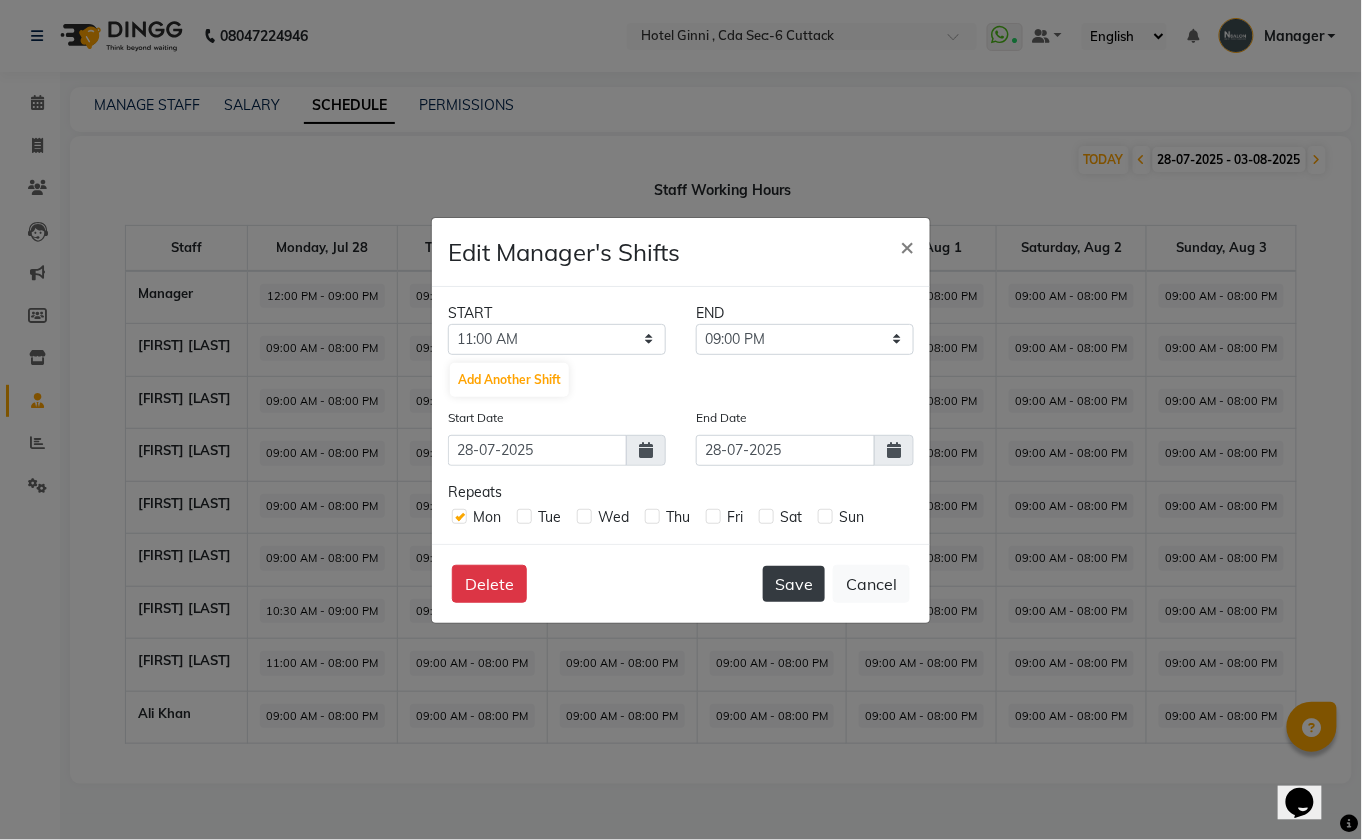 click on "Save" 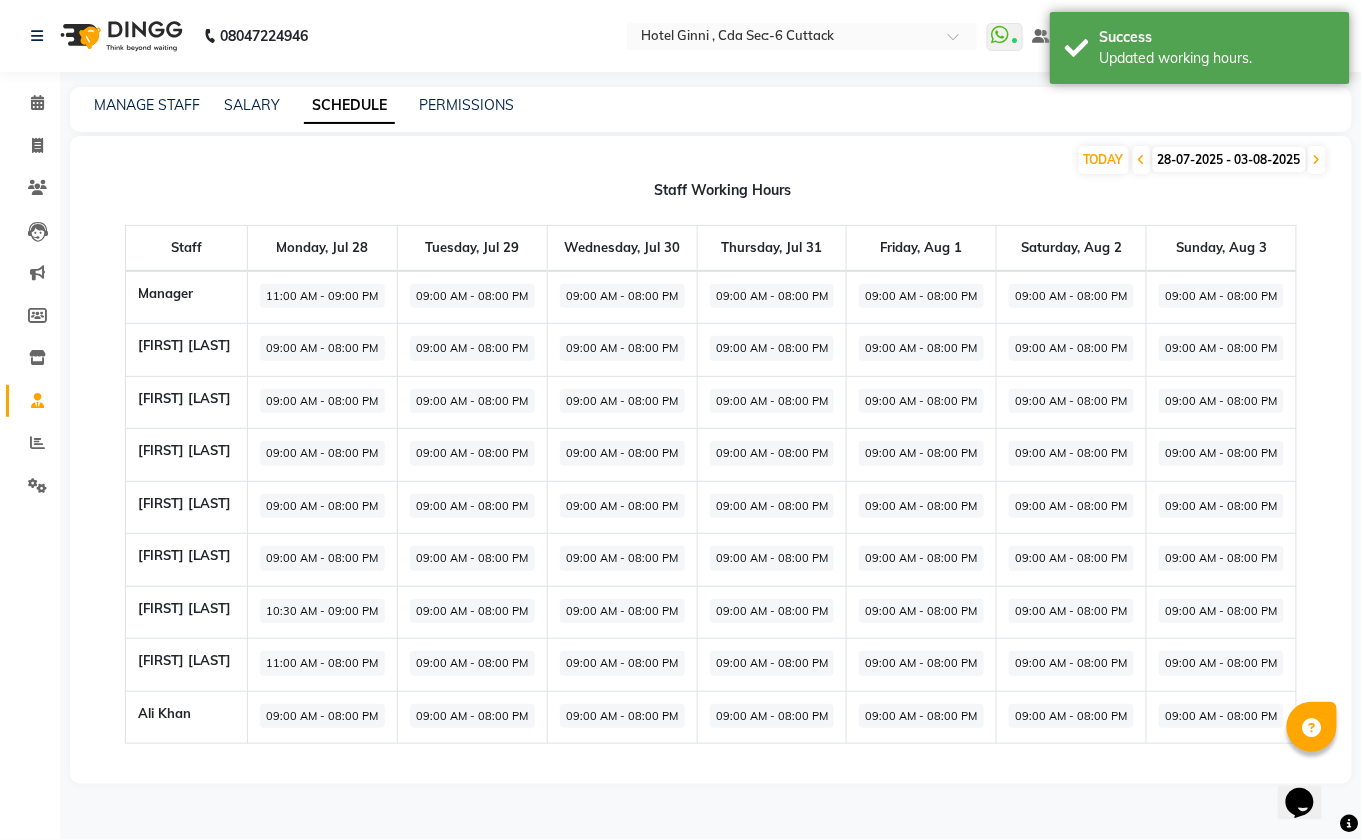 click on "10:30 AM - 09:00 PM" 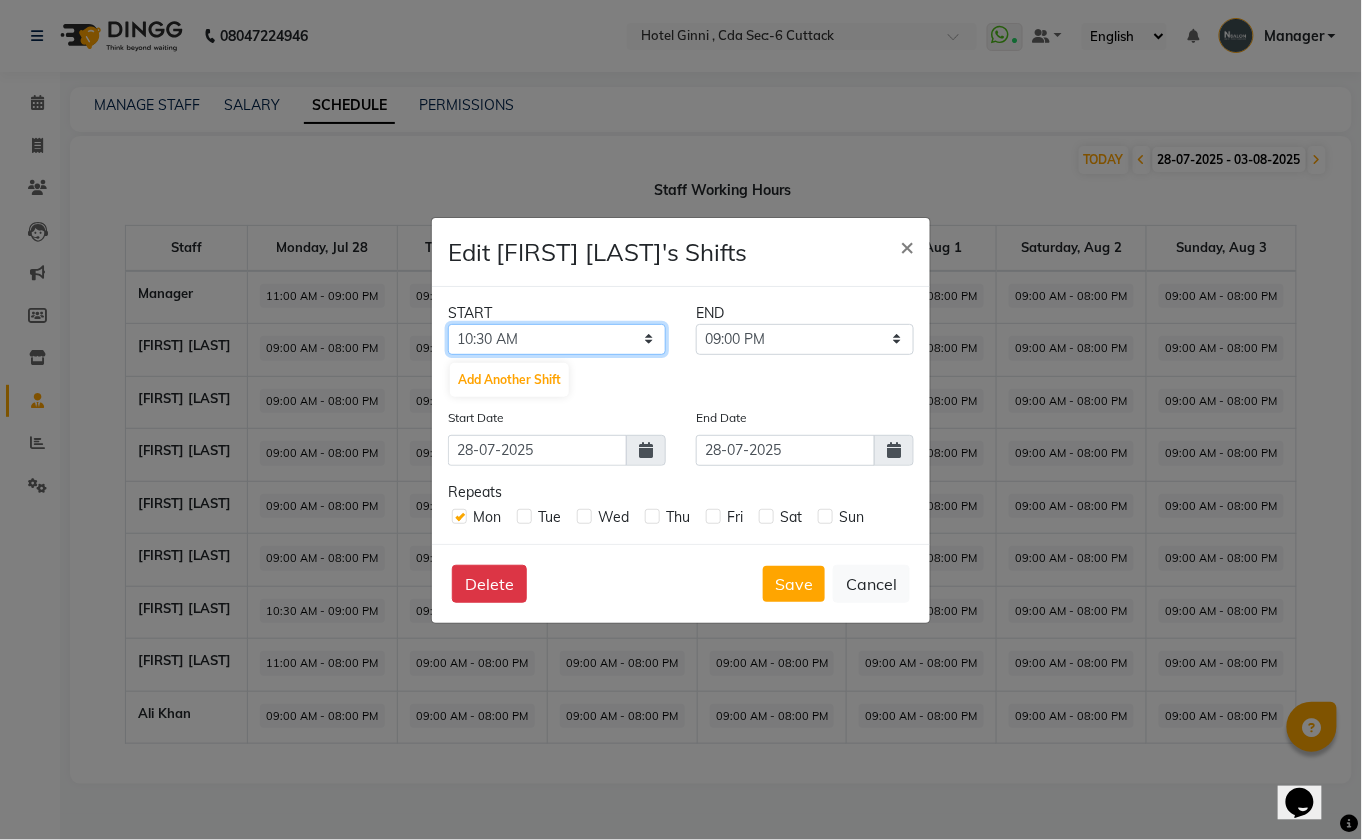 click on "12:00 AM 12:15 AM 12:30 AM 12:45 AM 01:00 AM 01:15 AM 01:30 AM 01:45 AM 02:00 AM 02:15 AM 02:30 AM 02:45 AM 03:00 AM 03:15 AM 03:30 AM 03:45 AM 04:00 AM 04:15 AM 04:30 AM 04:45 AM 05:00 AM 05:15 AM 05:30 AM 05:45 AM 06:00 AM 06:15 AM 06:30 AM 06:45 AM 07:00 AM 07:15 AM 07:30 AM 07:45 AM 08:00 AM 08:15 AM 08:30 AM 08:45 AM 09:00 AM 09:15 AM 09:30 AM 09:45 AM 10:00 AM 10:15 AM 10:30 AM 10:45 AM 11:00 AM 11:15 AM 11:30 AM 11:45 AM 12:00 PM 12:15 PM 12:30 PM 12:45 PM 01:00 PM 01:15 PM 01:30 PM 01:45 PM 02:00 PM 02:15 PM 02:30 PM 02:45 PM 03:00 PM 03:15 PM 03:30 PM 03:45 PM 04:00 PM 04:15 PM 04:30 PM 04:45 PM 05:00 PM 05:15 PM 05:30 PM 05:45 PM 06:00 PM 06:15 PM 06:30 PM 06:45 PM 07:00 PM 07:15 PM 07:30 PM 07:45 PM 08:00 PM 08:15 PM 08:30 PM 08:45 PM 09:00 PM 09:15 PM 09:30 PM 09:45 PM 10:00 PM 10:15 PM 10:30 PM 10:45 PM 11:00 PM 11:15 PM 11:30 PM 11:45 PM" 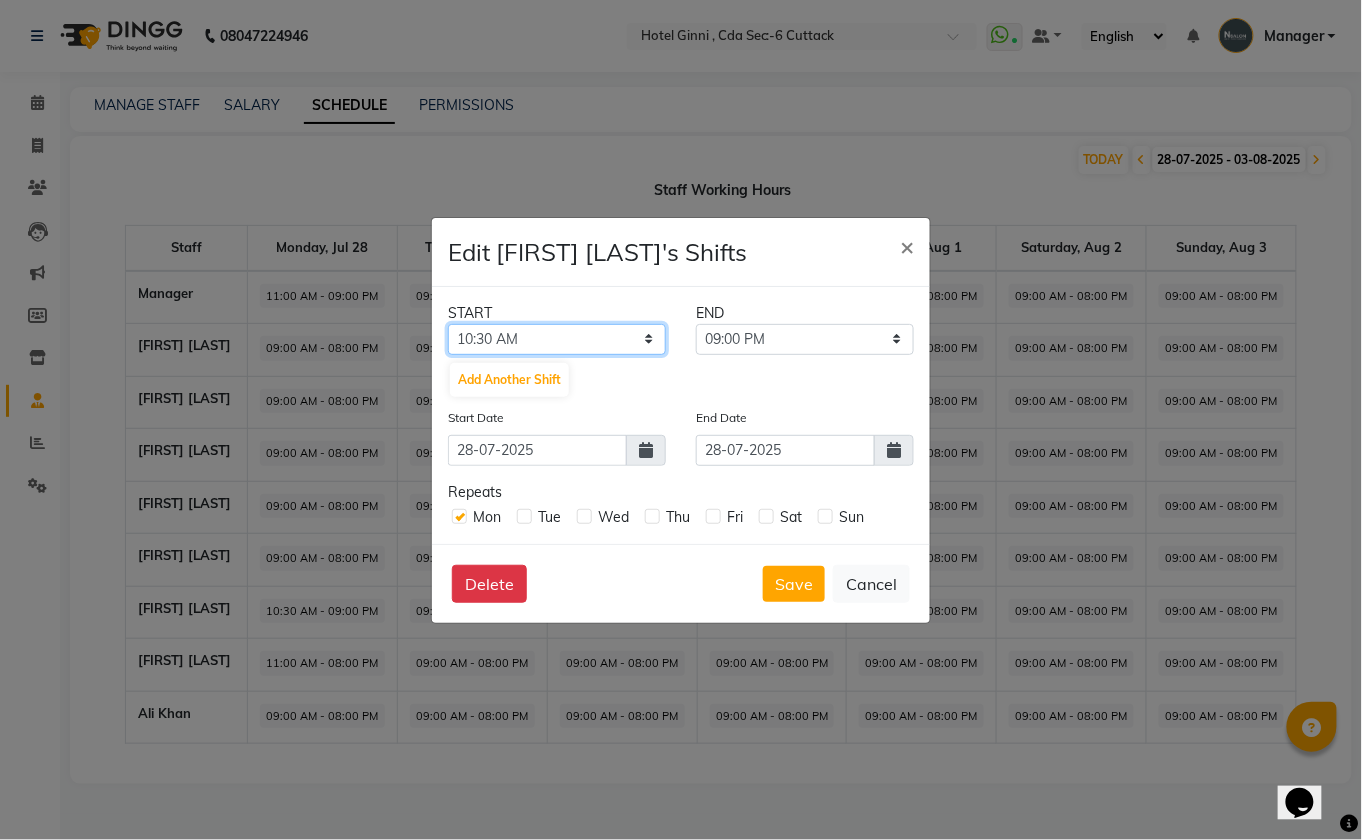 click on "12:00 AM 12:15 AM 12:30 AM 12:45 AM 01:00 AM 01:15 AM 01:30 AM 01:45 AM 02:00 AM 02:15 AM 02:30 AM 02:45 AM 03:00 AM 03:15 AM 03:30 AM 03:45 AM 04:00 AM 04:15 AM 04:30 AM 04:45 AM 05:00 AM 05:15 AM 05:30 AM 05:45 AM 06:00 AM 06:15 AM 06:30 AM 06:45 AM 07:00 AM 07:15 AM 07:30 AM 07:45 AM 08:00 AM 08:15 AM 08:30 AM 08:45 AM 09:00 AM 09:15 AM 09:30 AM 09:45 AM 10:00 AM 10:15 AM 10:30 AM 10:45 AM 11:00 AM 11:15 AM 11:30 AM 11:45 AM 12:00 PM 12:15 PM 12:30 PM 12:45 PM 01:00 PM 01:15 PM 01:30 PM 01:45 PM 02:00 PM 02:15 PM 02:30 PM 02:45 PM 03:00 PM 03:15 PM 03:30 PM 03:45 PM 04:00 PM 04:15 PM 04:30 PM 04:45 PM 05:00 PM 05:15 PM 05:30 PM 05:45 PM 06:00 PM 06:15 PM 06:30 PM 06:45 PM 07:00 PM 07:15 PM 07:30 PM 07:45 PM 08:00 PM 08:15 PM 08:30 PM 08:45 PM 09:00 PM 09:15 PM 09:30 PM 09:45 PM 10:00 PM 10:15 PM 10:30 PM 10:45 PM 11:00 PM 11:15 PM 11:30 PM 11:45 PM" 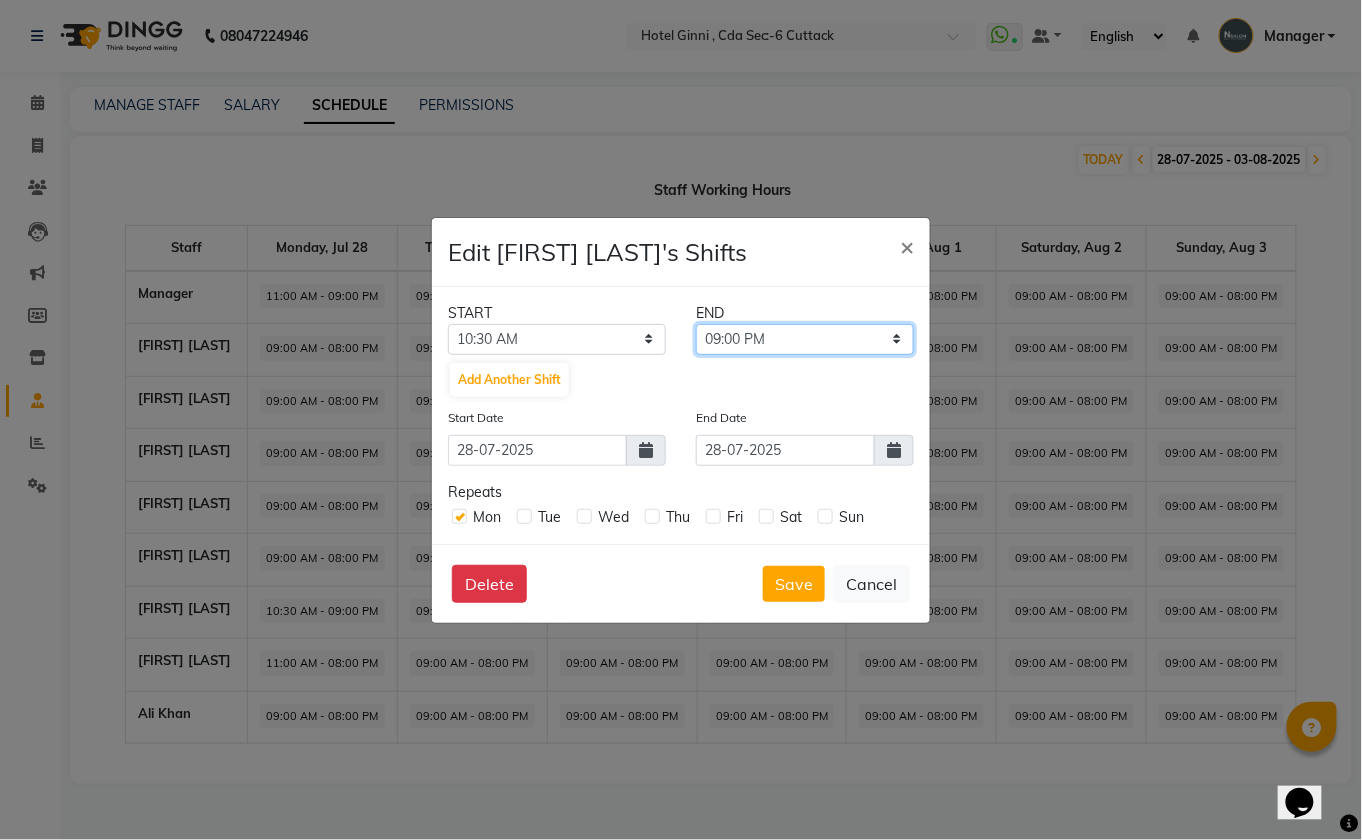 click on "10:45 AM 11:00 AM 11:15 AM 11:30 AM 11:45 AM 12:00 PM 12:15 PM 12:30 PM 12:45 PM 01:00 PM 01:15 PM 01:30 PM 01:45 PM 02:00 PM 02:15 PM 02:30 PM 02:45 PM 03:00 PM 03:15 PM 03:30 PM 03:45 PM 04:00 PM 04:15 PM 04:30 PM 04:45 PM 05:00 PM 05:15 PM 05:30 PM 05:45 PM 06:00 PM 06:15 PM 06:30 PM 06:45 PM 07:00 PM 07:15 PM 07:30 PM 07:45 PM 08:00 PM 08:15 PM 08:30 PM 08:45 PM 09:00 PM 09:15 PM 09:30 PM 09:45 PM 10:00 PM 10:15 PM 10:30 PM 10:45 PM 11:00 PM 11:15 PM 11:30 PM 11:45 PM" 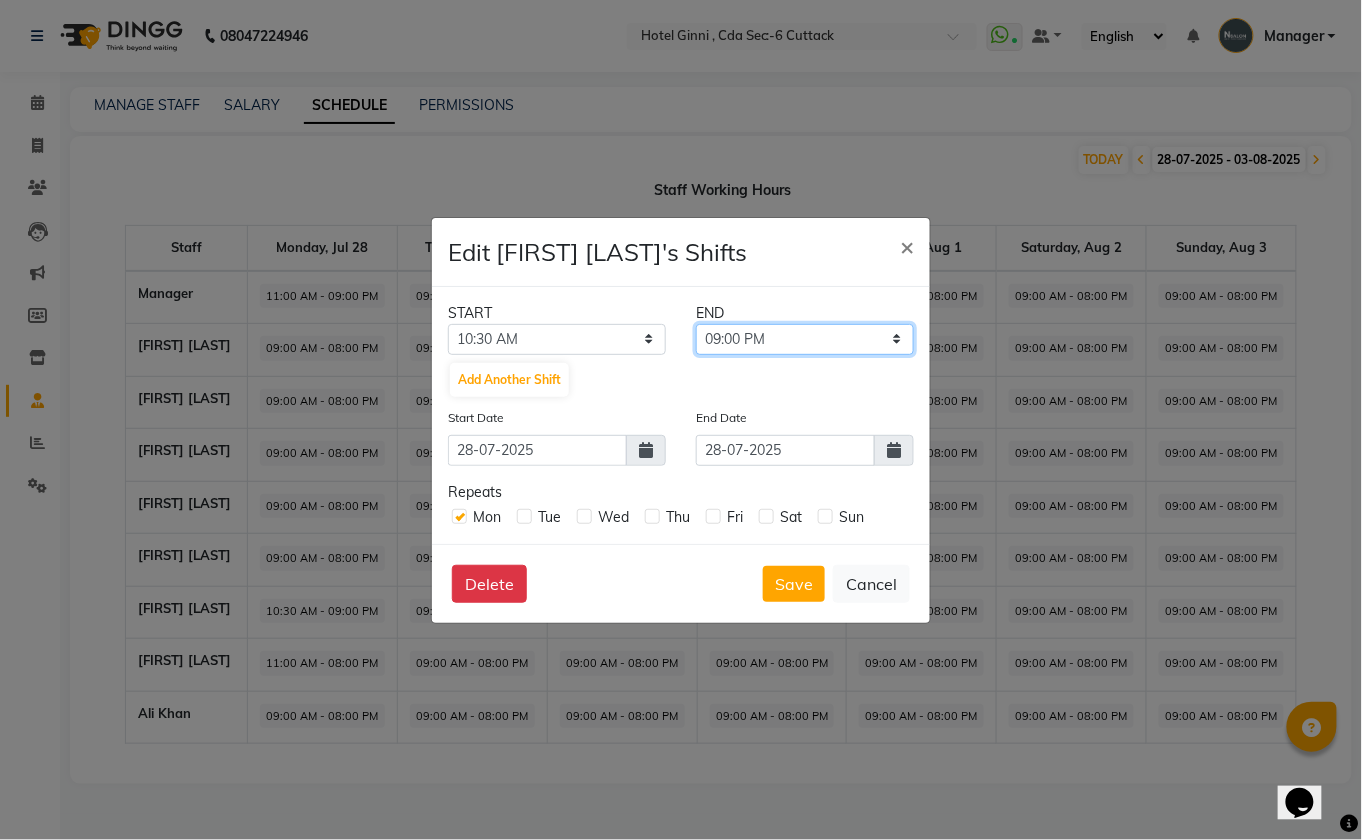 click on "10:45 AM 11:00 AM 11:15 AM 11:30 AM 11:45 AM 12:00 PM 12:15 PM 12:30 PM 12:45 PM 01:00 PM 01:15 PM 01:30 PM 01:45 PM 02:00 PM 02:15 PM 02:30 PM 02:45 PM 03:00 PM 03:15 PM 03:30 PM 03:45 PM 04:00 PM 04:15 PM 04:30 PM 04:45 PM 05:00 PM 05:15 PM 05:30 PM 05:45 PM 06:00 PM 06:15 PM 06:30 PM 06:45 PM 07:00 PM 07:15 PM 07:30 PM 07:45 PM 08:00 PM 08:15 PM 08:30 PM 08:45 PM 09:00 PM 09:15 PM 09:30 PM 09:45 PM 10:00 PM 10:15 PM 10:30 PM 10:45 PM 11:00 PM 11:15 PM 11:30 PM 11:45 PM" 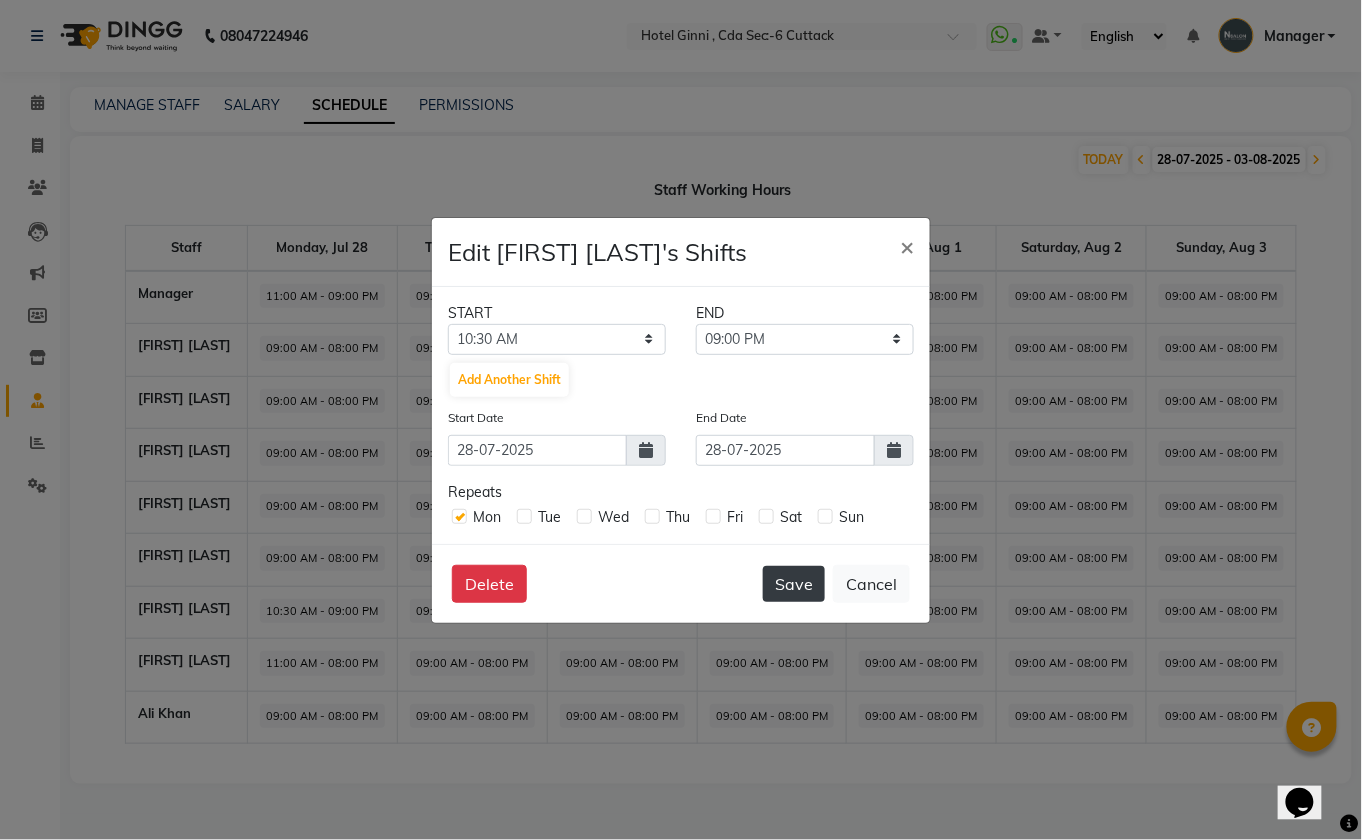 click on "Save" 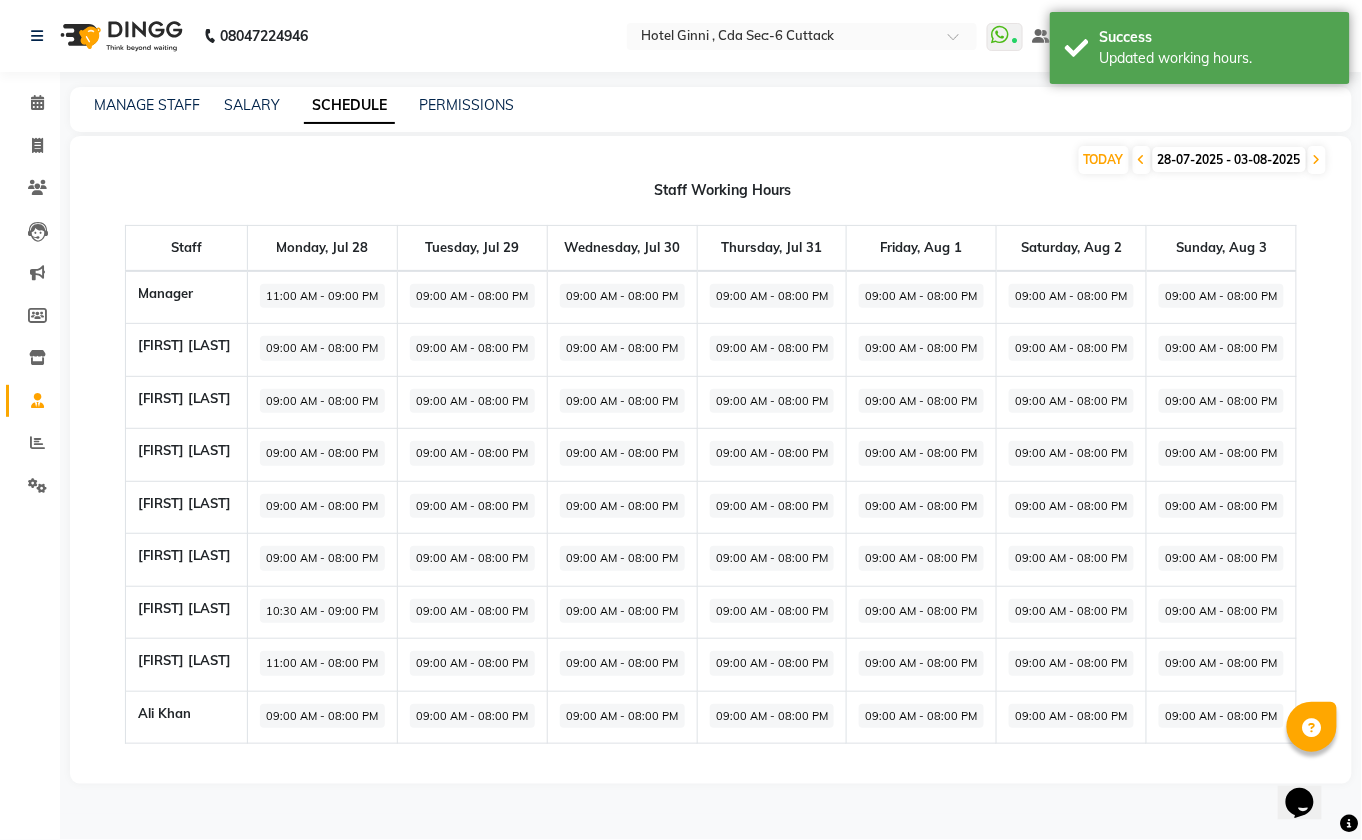 click on "11:00 AM - 08:00 PM" 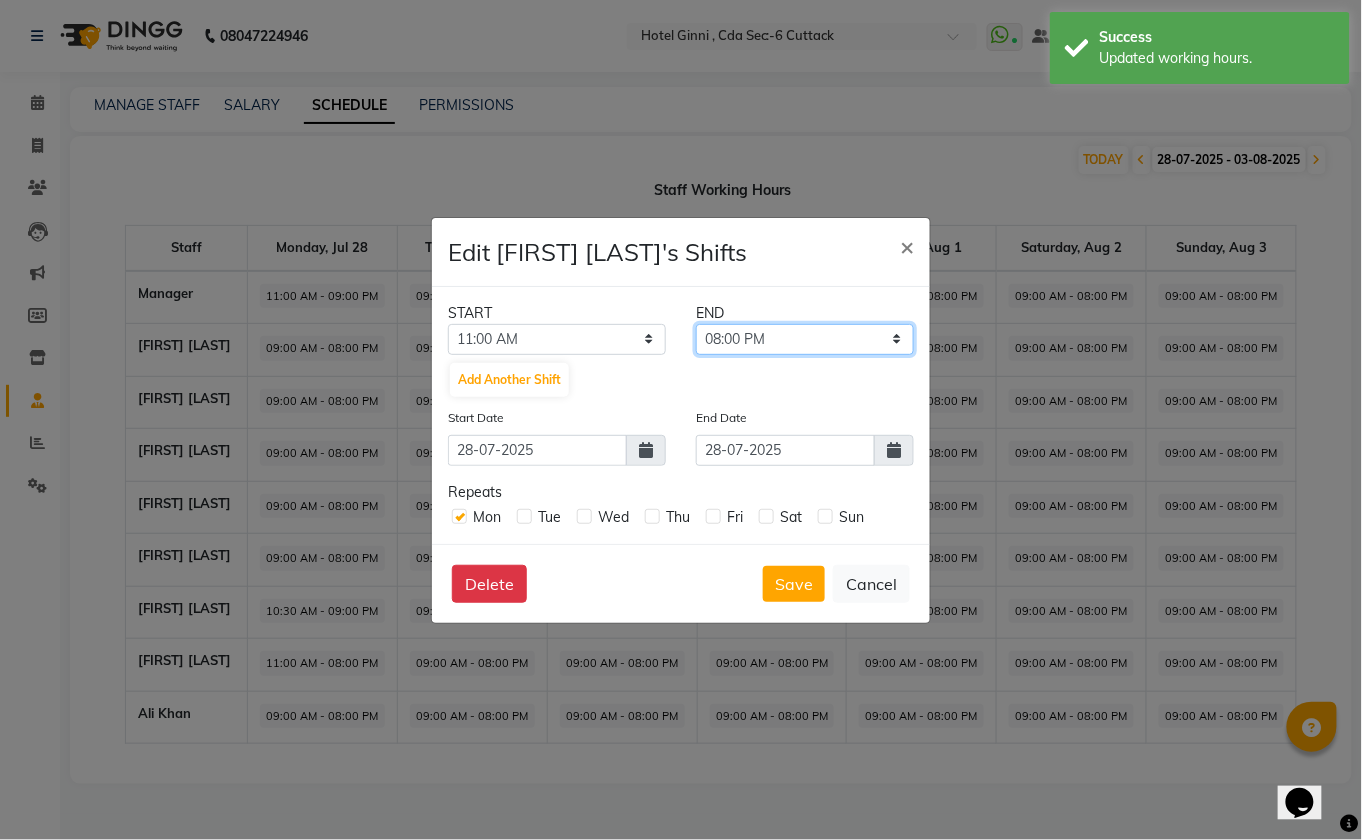 click on "11:15 AM 11:30 AM 11:45 AM 12:00 PM 12:15 PM 12:30 PM 12:45 PM 01:00 PM 01:15 PM 01:30 PM 01:45 PM 02:00 PM 02:15 PM 02:30 PM 02:45 PM 03:00 PM 03:15 PM 03:30 PM 03:45 PM 04:00 PM 04:15 PM 04:30 PM 04:45 PM 05:00 PM 05:15 PM 05:30 PM 05:45 PM 06:00 PM 06:15 PM 06:30 PM 06:45 PM 07:00 PM 07:15 PM 07:30 PM 07:45 PM 08:00 PM 08:15 PM 08:30 PM 08:45 PM 09:00 PM 09:15 PM 09:30 PM 09:45 PM 10:00 PM 10:15 PM 10:30 PM 10:45 PM 11:00 PM 11:15 PM 11:30 PM 11:45 PM" 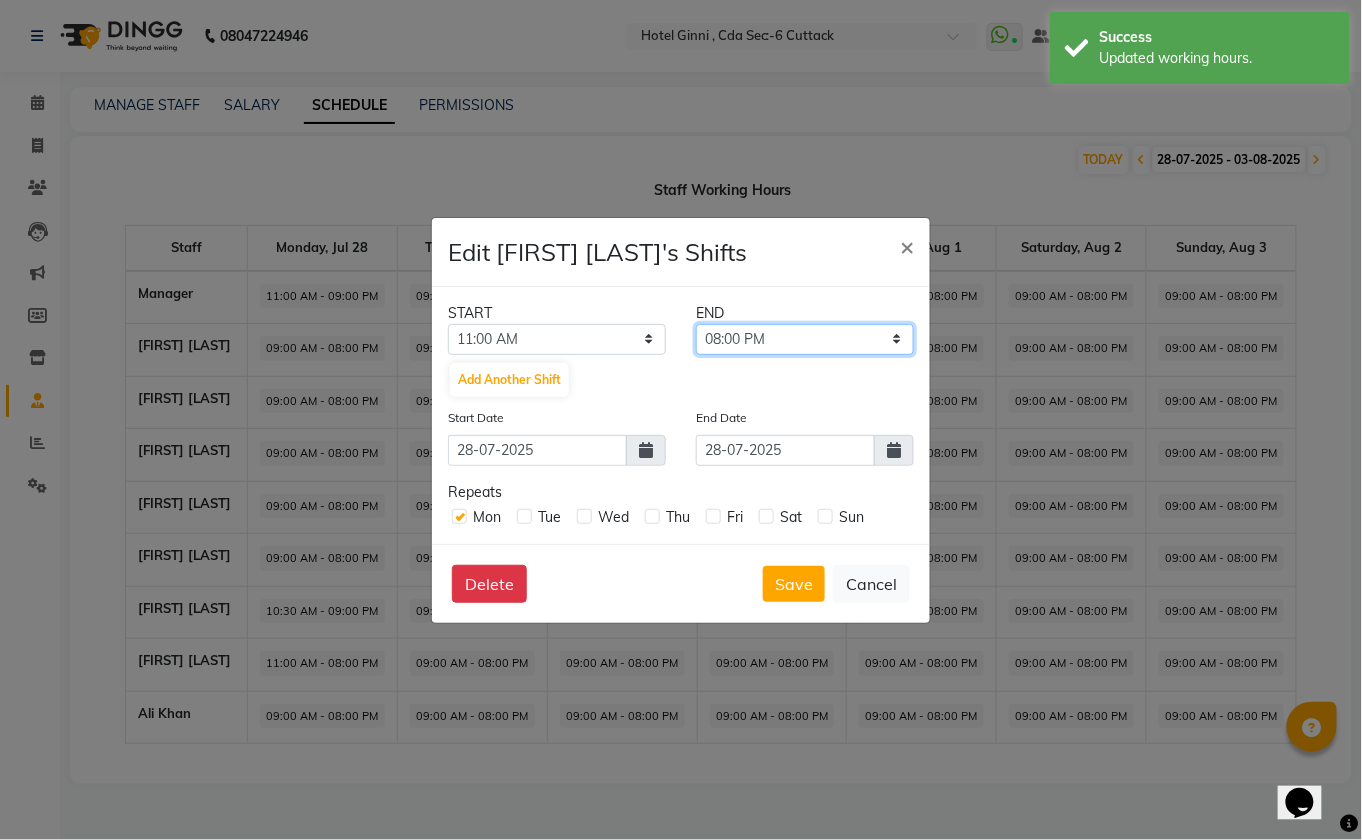 click on "11:15 AM 11:30 AM 11:45 AM 12:00 PM 12:15 PM 12:30 PM 12:45 PM 01:00 PM 01:15 PM 01:30 PM 01:45 PM 02:00 PM 02:15 PM 02:30 PM 02:45 PM 03:00 PM 03:15 PM 03:30 PM 03:45 PM 04:00 PM 04:15 PM 04:30 PM 04:45 PM 05:00 PM 05:15 PM 05:30 PM 05:45 PM 06:00 PM 06:15 PM 06:30 PM 06:45 PM 07:00 PM 07:15 PM 07:30 PM 07:45 PM 08:00 PM 08:15 PM 08:30 PM 08:45 PM 09:00 PM 09:15 PM 09:30 PM 09:45 PM 10:00 PM 10:15 PM 10:30 PM 10:45 PM 11:00 PM 11:15 PM 11:30 PM 11:45 PM" 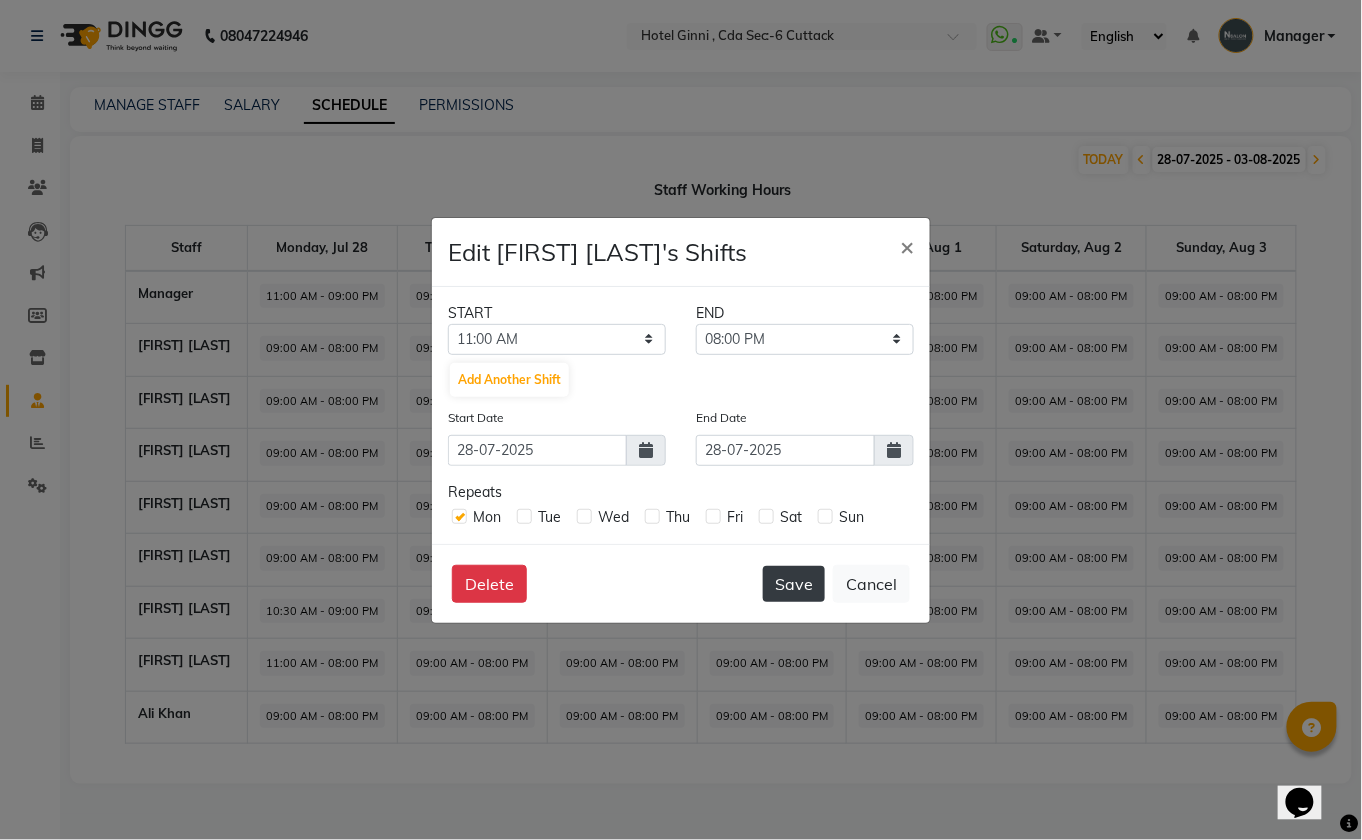 click on "Save" 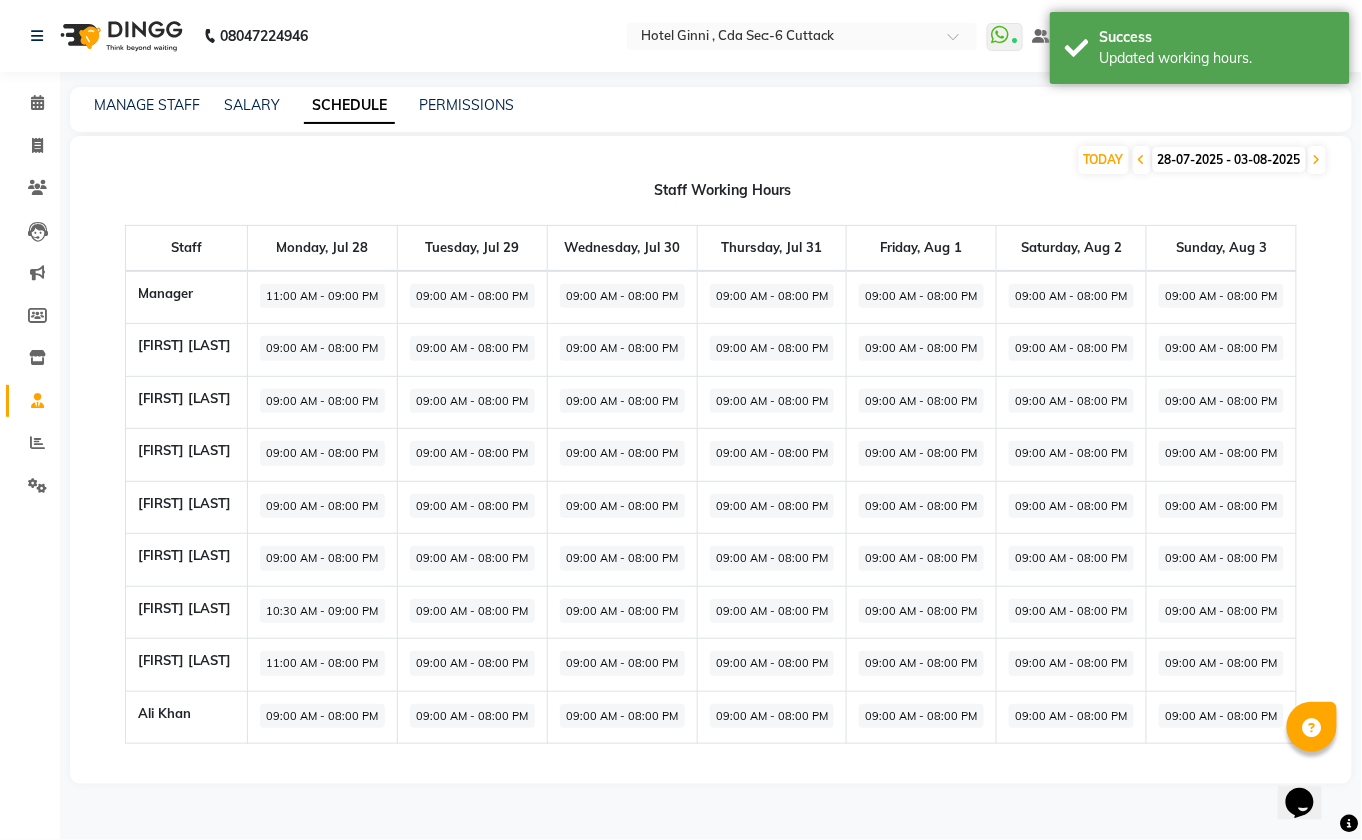 click on "09:00 AM - 08:00 PM" 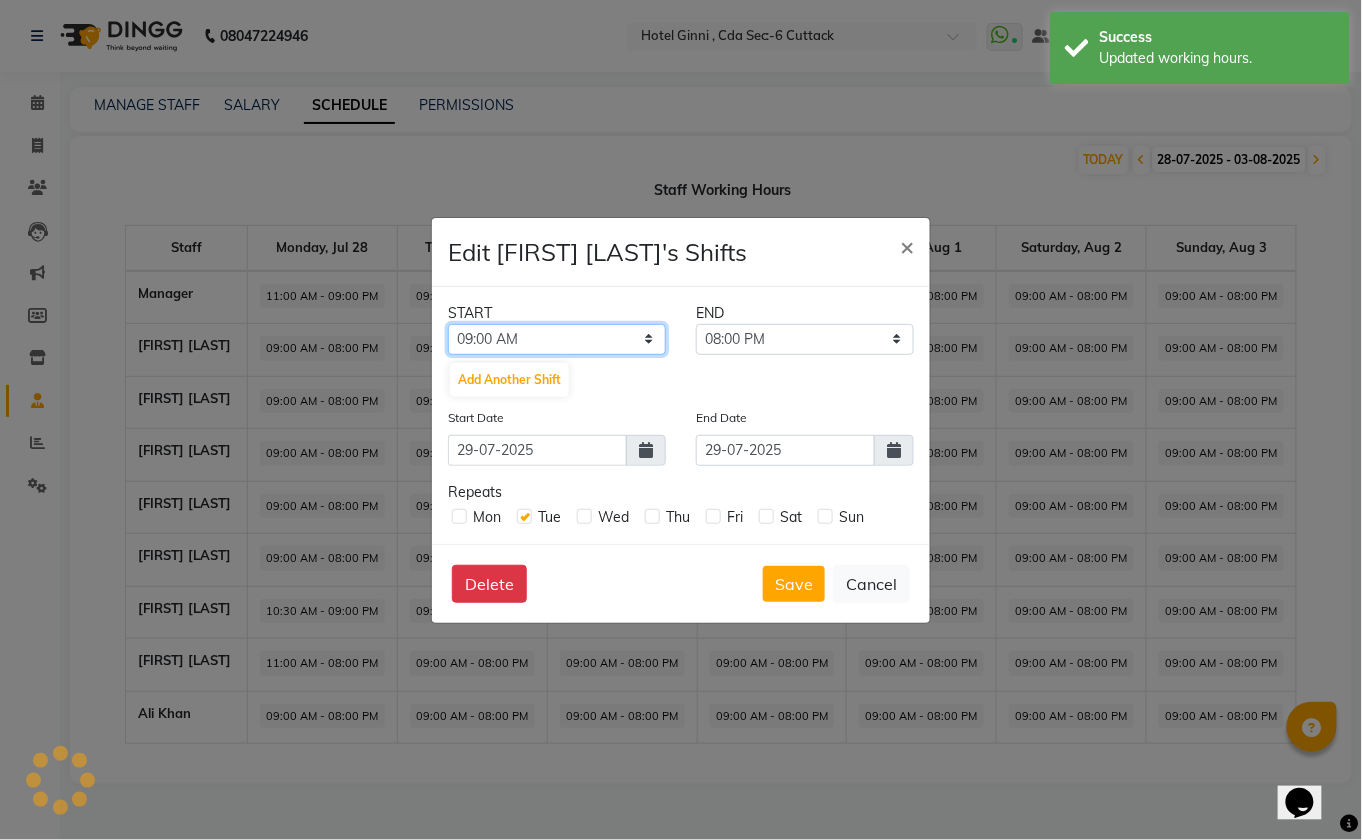 click on "12:00 AM 12:15 AM 12:30 AM 12:45 AM 01:00 AM 01:15 AM 01:30 AM 01:45 AM 02:00 AM 02:15 AM 02:30 AM 02:45 AM 03:00 AM 03:15 AM 03:30 AM 03:45 AM 04:00 AM 04:15 AM 04:30 AM 04:45 AM 05:00 AM 05:15 AM 05:30 AM 05:45 AM 06:00 AM 06:15 AM 06:30 AM 06:45 AM 07:00 AM 07:15 AM 07:30 AM 07:45 AM 08:00 AM 08:15 AM 08:30 AM 08:45 AM 09:00 AM 09:15 AM 09:30 AM 09:45 AM 10:00 AM 10:15 AM 10:30 AM 10:45 AM 11:00 AM 11:15 AM 11:30 AM 11:45 AM 12:00 PM 12:15 PM 12:30 PM 12:45 PM 01:00 PM 01:15 PM 01:30 PM 01:45 PM 02:00 PM 02:15 PM 02:30 PM 02:45 PM 03:00 PM 03:15 PM 03:30 PM 03:45 PM 04:00 PM 04:15 PM 04:30 PM 04:45 PM 05:00 PM 05:15 PM 05:30 PM 05:45 PM 06:00 PM 06:15 PM 06:30 PM 06:45 PM 07:00 PM 07:15 PM 07:30 PM 07:45 PM 08:00 PM 08:15 PM 08:30 PM 08:45 PM 09:00 PM 09:15 PM 09:30 PM 09:45 PM 10:00 PM 10:15 PM 10:30 PM 10:45 PM 11:00 PM 11:15 PM 11:30 PM 11:45 PM" 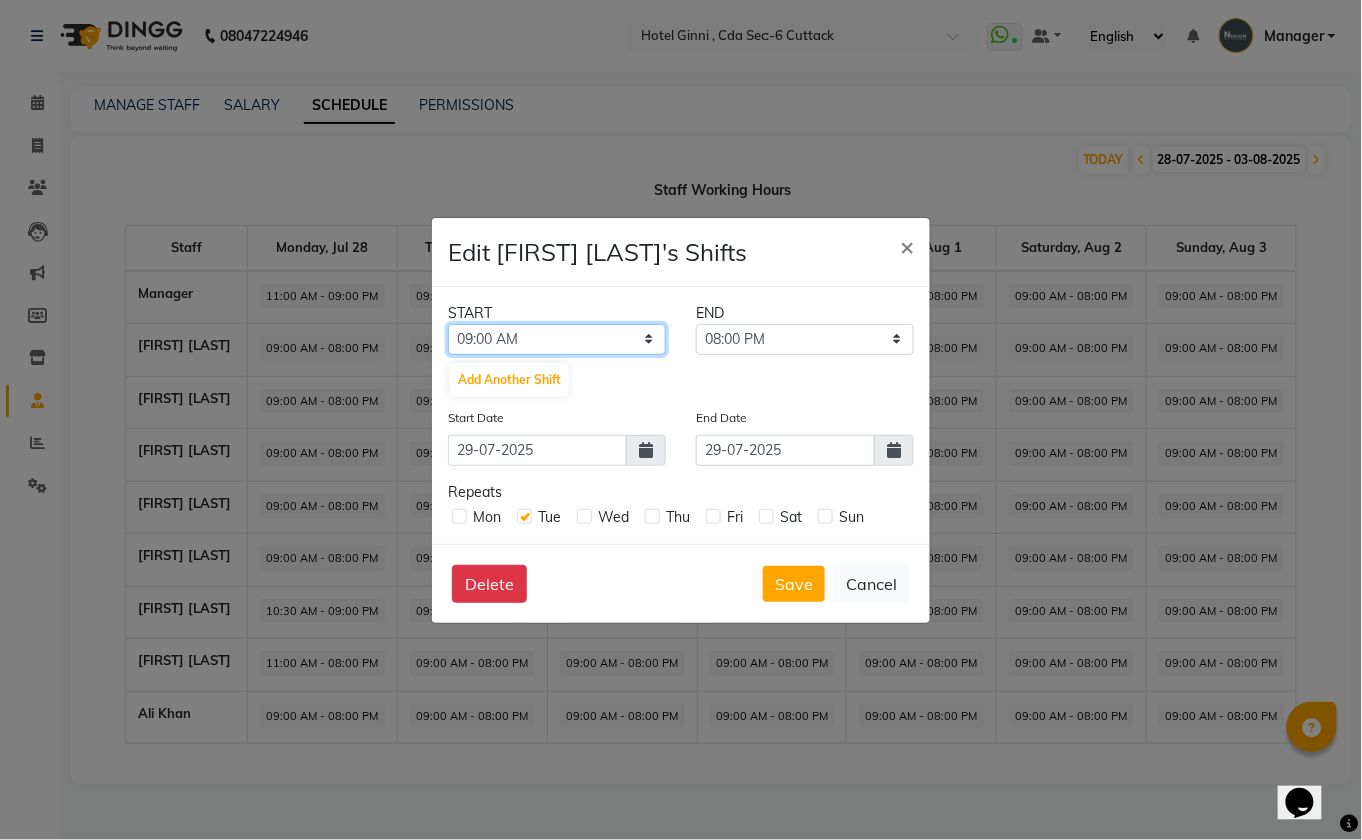 select on "11:00 AM" 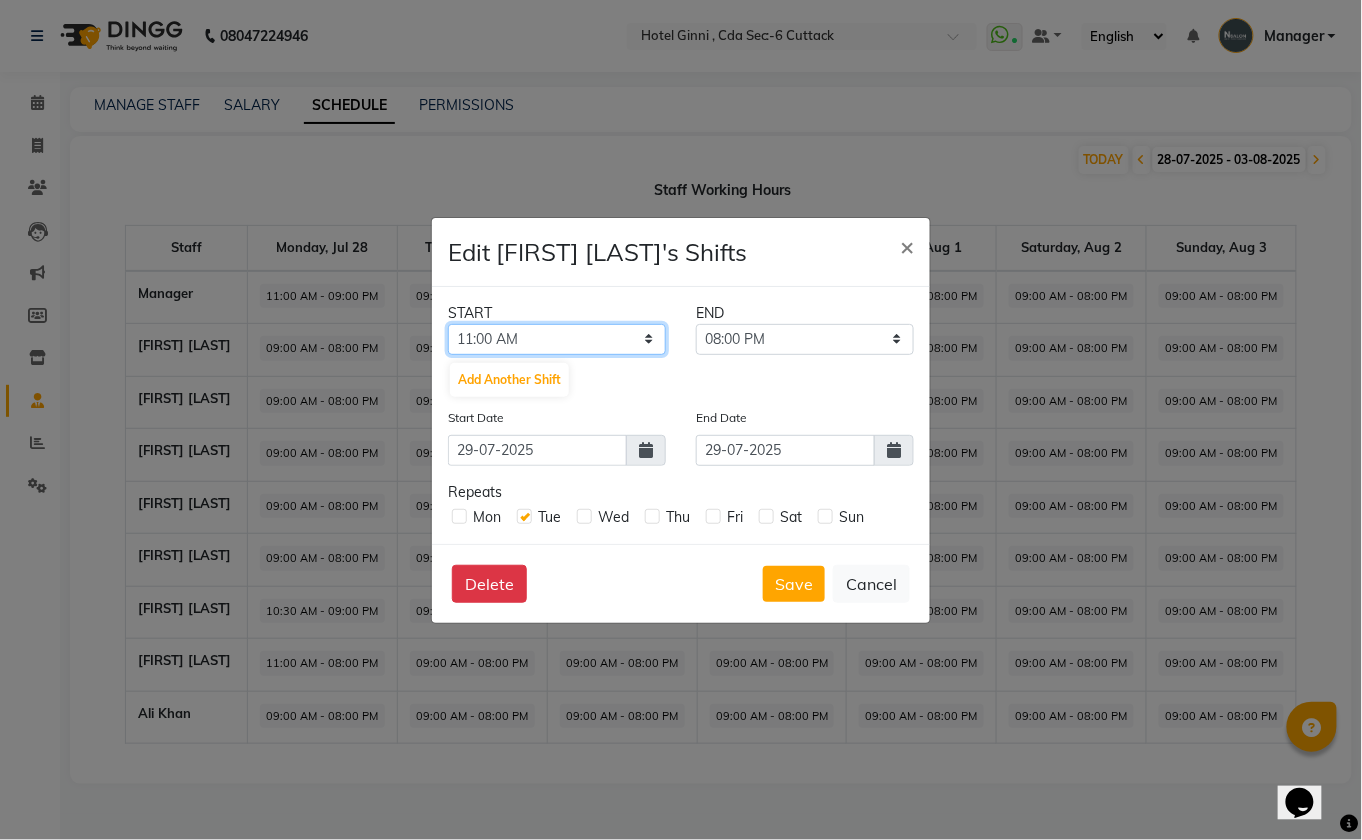 click on "12:00 AM 12:15 AM 12:30 AM 12:45 AM 01:00 AM 01:15 AM 01:30 AM 01:45 AM 02:00 AM 02:15 AM 02:30 AM 02:45 AM 03:00 AM 03:15 AM 03:30 AM 03:45 AM 04:00 AM 04:15 AM 04:30 AM 04:45 AM 05:00 AM 05:15 AM 05:30 AM 05:45 AM 06:00 AM 06:15 AM 06:30 AM 06:45 AM 07:00 AM 07:15 AM 07:30 AM 07:45 AM 08:00 AM 08:15 AM 08:30 AM 08:45 AM 09:00 AM 09:15 AM 09:30 AM 09:45 AM 10:00 AM 10:15 AM 10:30 AM 10:45 AM 11:00 AM 11:15 AM 11:30 AM 11:45 AM 12:00 PM 12:15 PM 12:30 PM 12:45 PM 01:00 PM 01:15 PM 01:30 PM 01:45 PM 02:00 PM 02:15 PM 02:30 PM 02:45 PM 03:00 PM 03:15 PM 03:30 PM 03:45 PM 04:00 PM 04:15 PM 04:30 PM 04:45 PM 05:00 PM 05:15 PM 05:30 PM 05:45 PM 06:00 PM 06:15 PM 06:30 PM 06:45 PM 07:00 PM 07:15 PM 07:30 PM 07:45 PM 08:00 PM 08:15 PM 08:30 PM 08:45 PM 09:00 PM 09:15 PM 09:30 PM 09:45 PM 10:00 PM 10:15 PM 10:30 PM 10:45 PM 11:00 PM 11:15 PM 11:30 PM 11:45 PM" 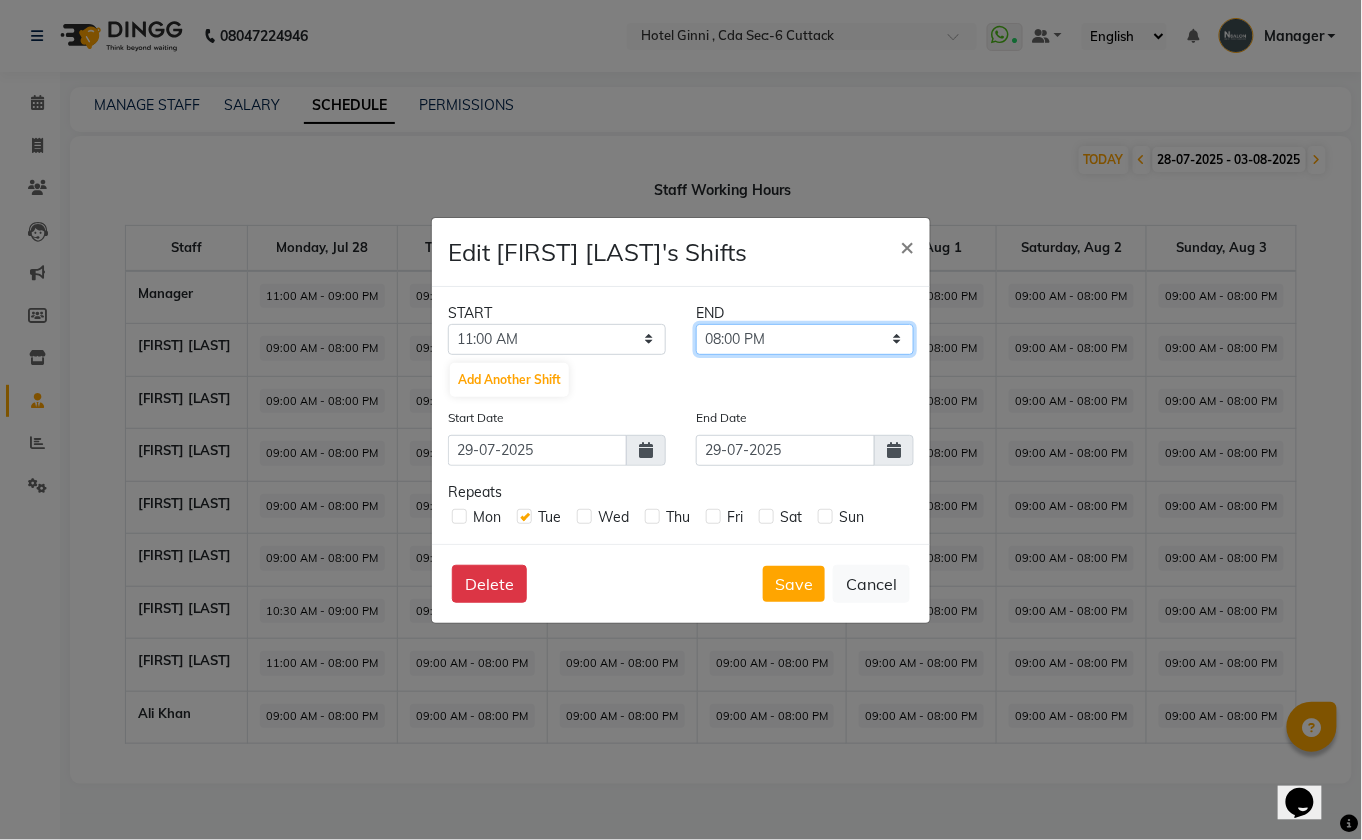 click on "11:15 AM 11:30 AM 11:45 AM 12:00 PM 12:15 PM 12:30 PM 12:45 PM 01:00 PM 01:15 PM 01:30 PM 01:45 PM 02:00 PM 02:15 PM 02:30 PM 02:45 PM 03:00 PM 03:15 PM 03:30 PM 03:45 PM 04:00 PM 04:15 PM 04:30 PM 04:45 PM 05:00 PM 05:15 PM 05:30 PM 05:45 PM 06:00 PM 06:15 PM 06:30 PM 06:45 PM 07:00 PM 07:15 PM 07:30 PM 07:45 PM 08:00 PM 08:15 PM 08:30 PM 08:45 PM 09:00 PM 09:15 PM 09:30 PM 09:45 PM 10:00 PM 10:15 PM 10:30 PM 10:45 PM 11:00 PM 11:15 PM 11:30 PM 11:45 PM" 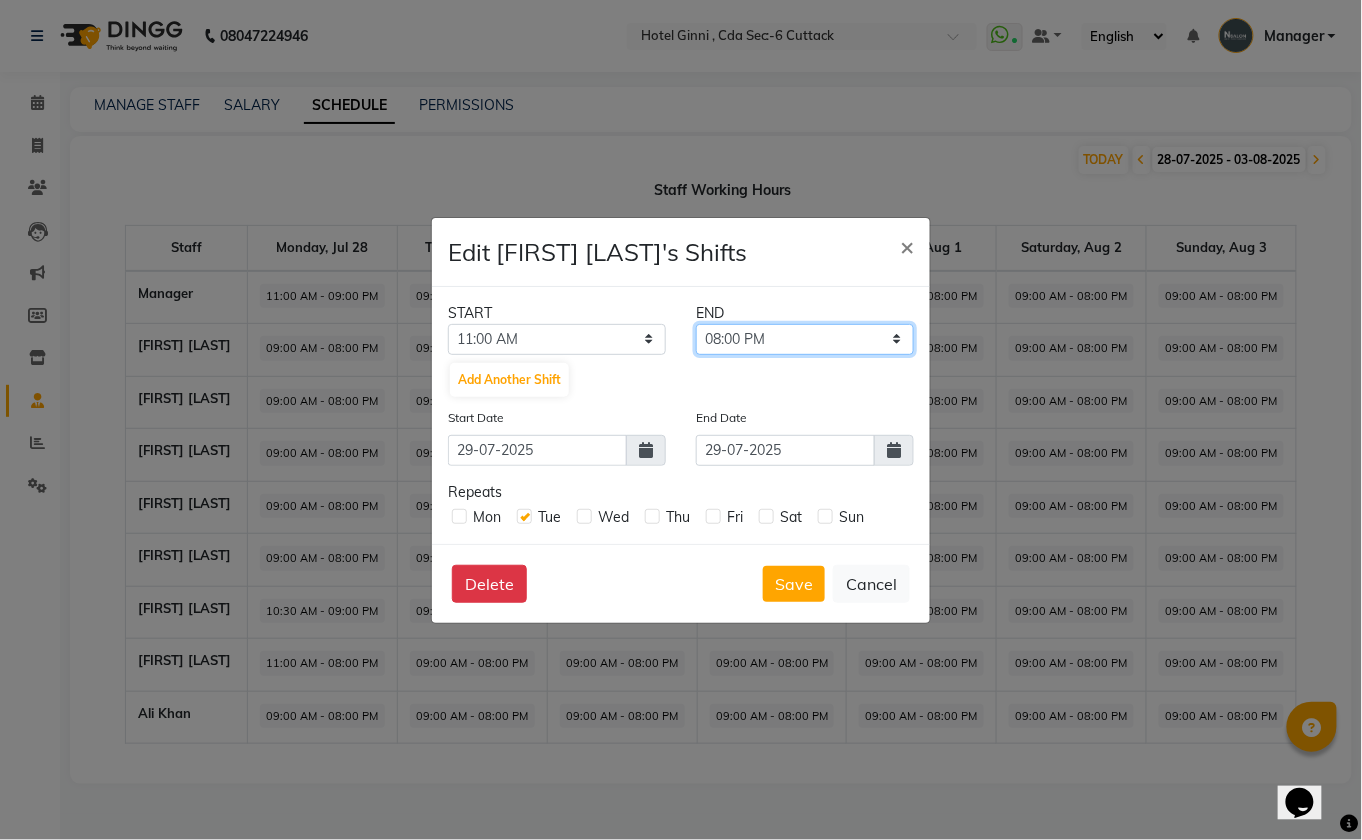 select on "09:00 PM" 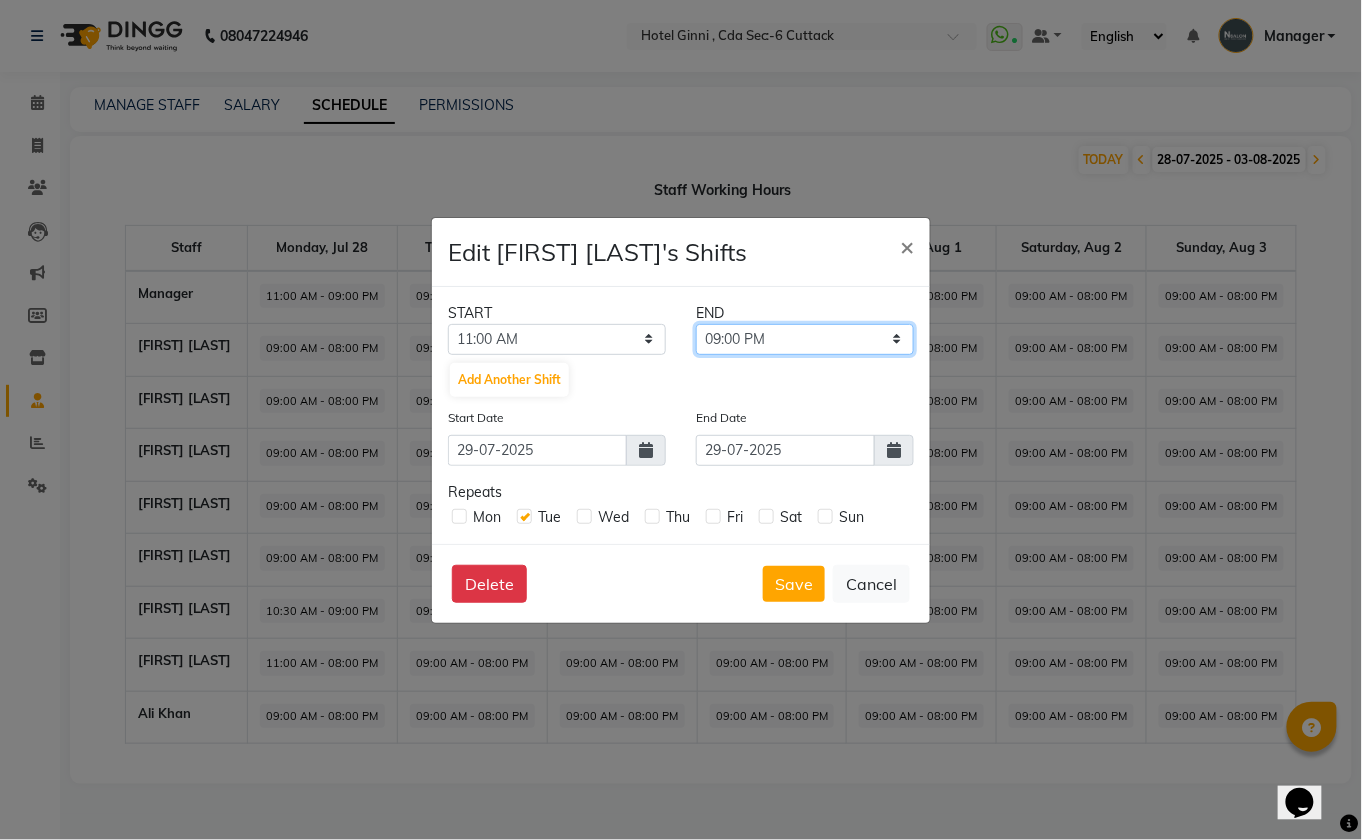 click on "11:15 AM 11:30 AM 11:45 AM 12:00 PM 12:15 PM 12:30 PM 12:45 PM 01:00 PM 01:15 PM 01:30 PM 01:45 PM 02:00 PM 02:15 PM 02:30 PM 02:45 PM 03:00 PM 03:15 PM 03:30 PM 03:45 PM 04:00 PM 04:15 PM 04:30 PM 04:45 PM 05:00 PM 05:15 PM 05:30 PM 05:45 PM 06:00 PM 06:15 PM 06:30 PM 06:45 PM 07:00 PM 07:15 PM 07:30 PM 07:45 PM 08:00 PM 08:15 PM 08:30 PM 08:45 PM 09:00 PM 09:15 PM 09:30 PM 09:45 PM 10:00 PM 10:15 PM 10:30 PM 10:45 PM 11:00 PM 11:15 PM 11:30 PM 11:45 PM" 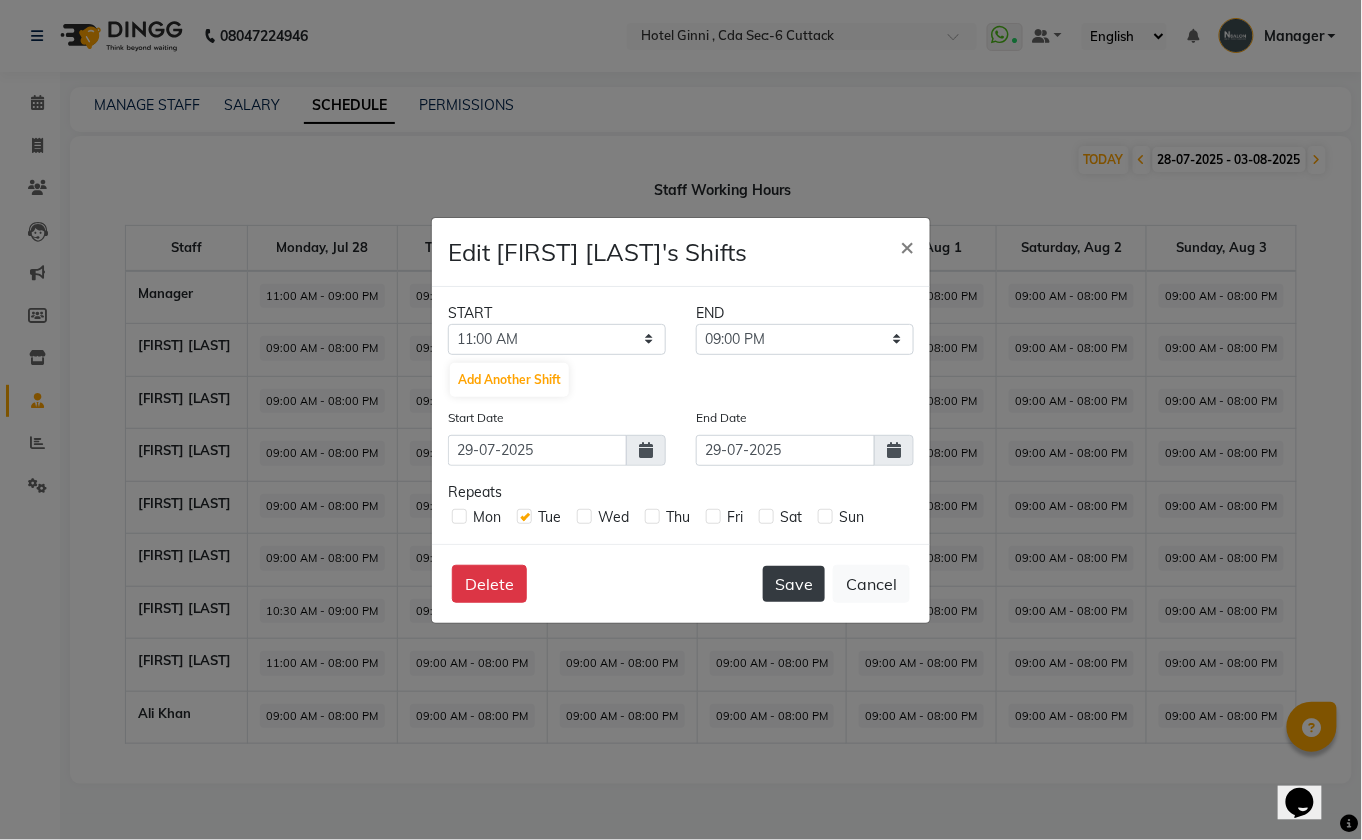 click on "Save" 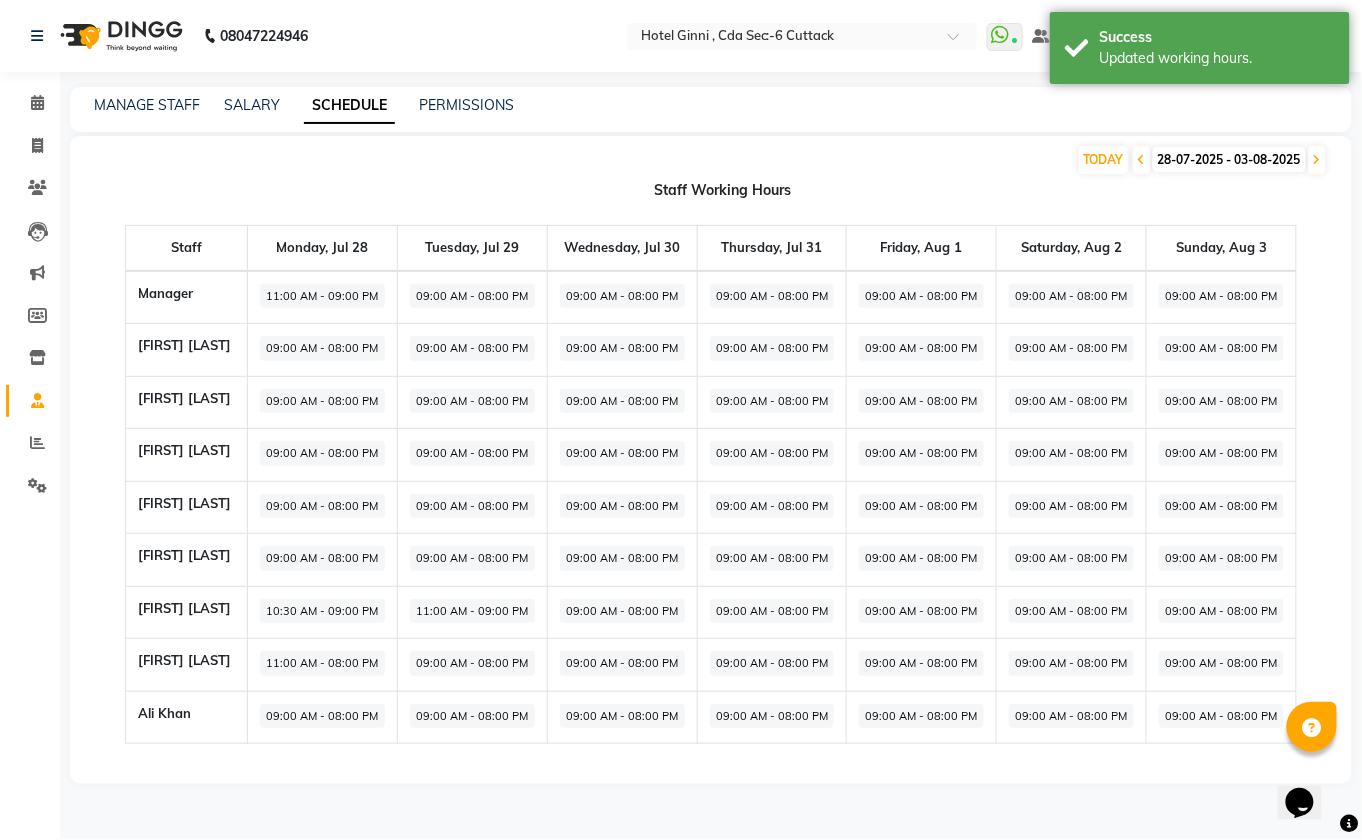 click on "09:00 AM - 08:00 PM" 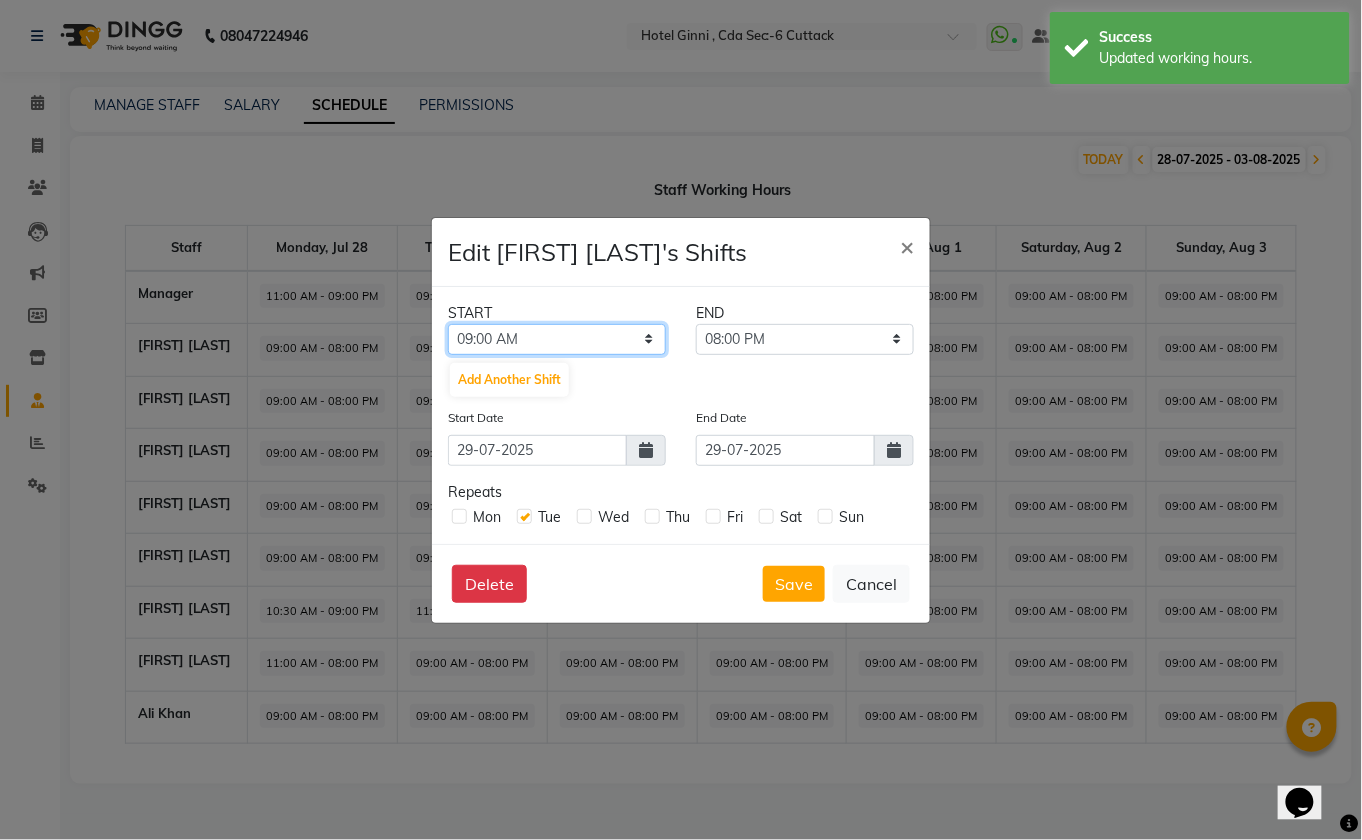click on "12:00 AM 12:15 AM 12:30 AM 12:45 AM 01:00 AM 01:15 AM 01:30 AM 01:45 AM 02:00 AM 02:15 AM 02:30 AM 02:45 AM 03:00 AM 03:15 AM 03:30 AM 03:45 AM 04:00 AM 04:15 AM 04:30 AM 04:45 AM 05:00 AM 05:15 AM 05:30 AM 05:45 AM 06:00 AM 06:15 AM 06:30 AM 06:45 AM 07:00 AM 07:15 AM 07:30 AM 07:45 AM 08:00 AM 08:15 AM 08:30 AM 08:45 AM 09:00 AM 09:15 AM 09:30 AM 09:45 AM 10:00 AM 10:15 AM 10:30 AM 10:45 AM 11:00 AM 11:15 AM 11:30 AM 11:45 AM 12:00 PM 12:15 PM 12:30 PM 12:45 PM 01:00 PM 01:15 PM 01:30 PM 01:45 PM 02:00 PM 02:15 PM 02:30 PM 02:45 PM 03:00 PM 03:15 PM 03:30 PM 03:45 PM 04:00 PM 04:15 PM 04:30 PM 04:45 PM 05:00 PM 05:15 PM 05:30 PM 05:45 PM 06:00 PM 06:15 PM 06:30 PM 06:45 PM 07:00 PM 07:15 PM 07:30 PM 07:45 PM 08:00 PM 08:15 PM 08:30 PM 08:45 PM 09:00 PM 09:15 PM 09:30 PM 09:45 PM 10:00 PM 10:15 PM 10:30 PM 10:45 PM 11:00 PM 11:15 PM 11:30 PM 11:45 PM" 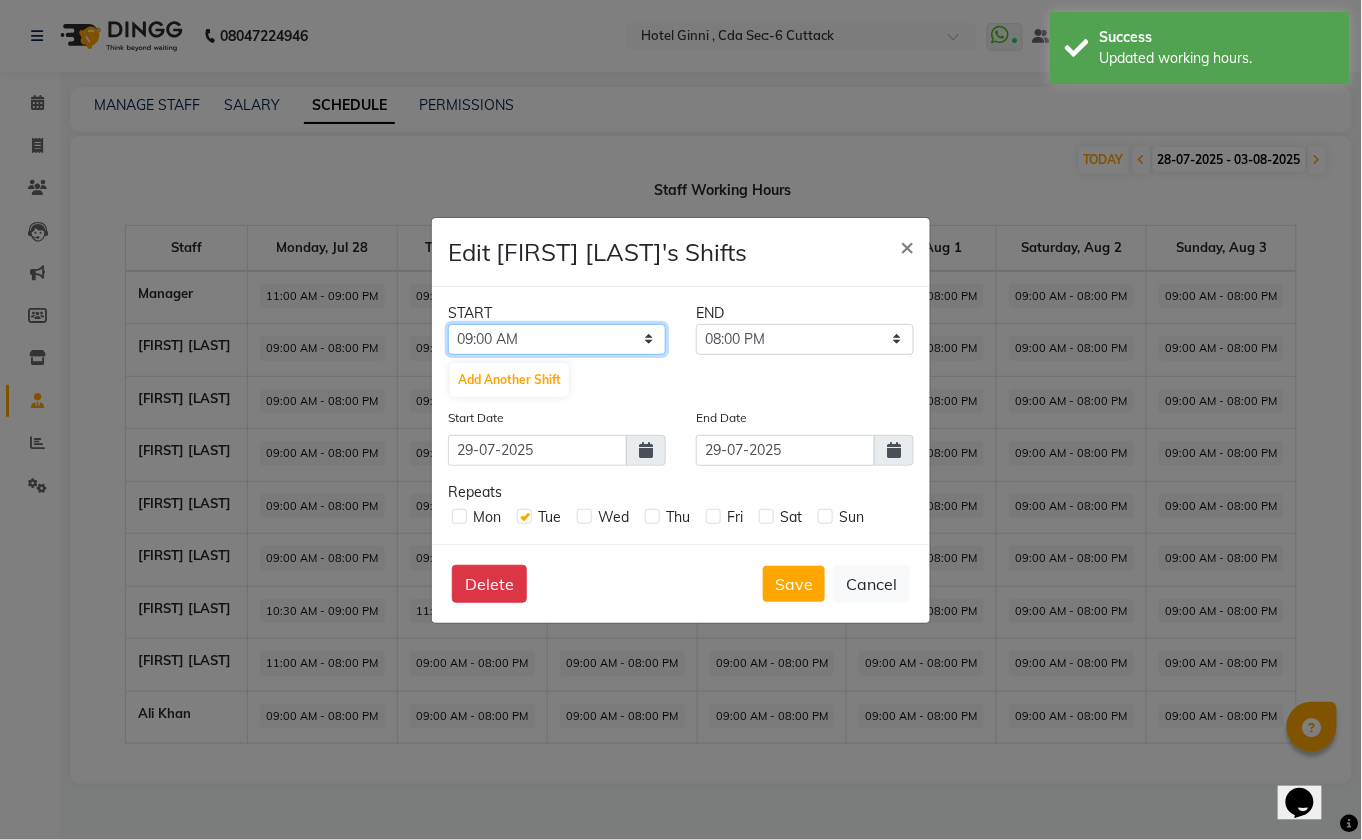 select on "11:00 AM" 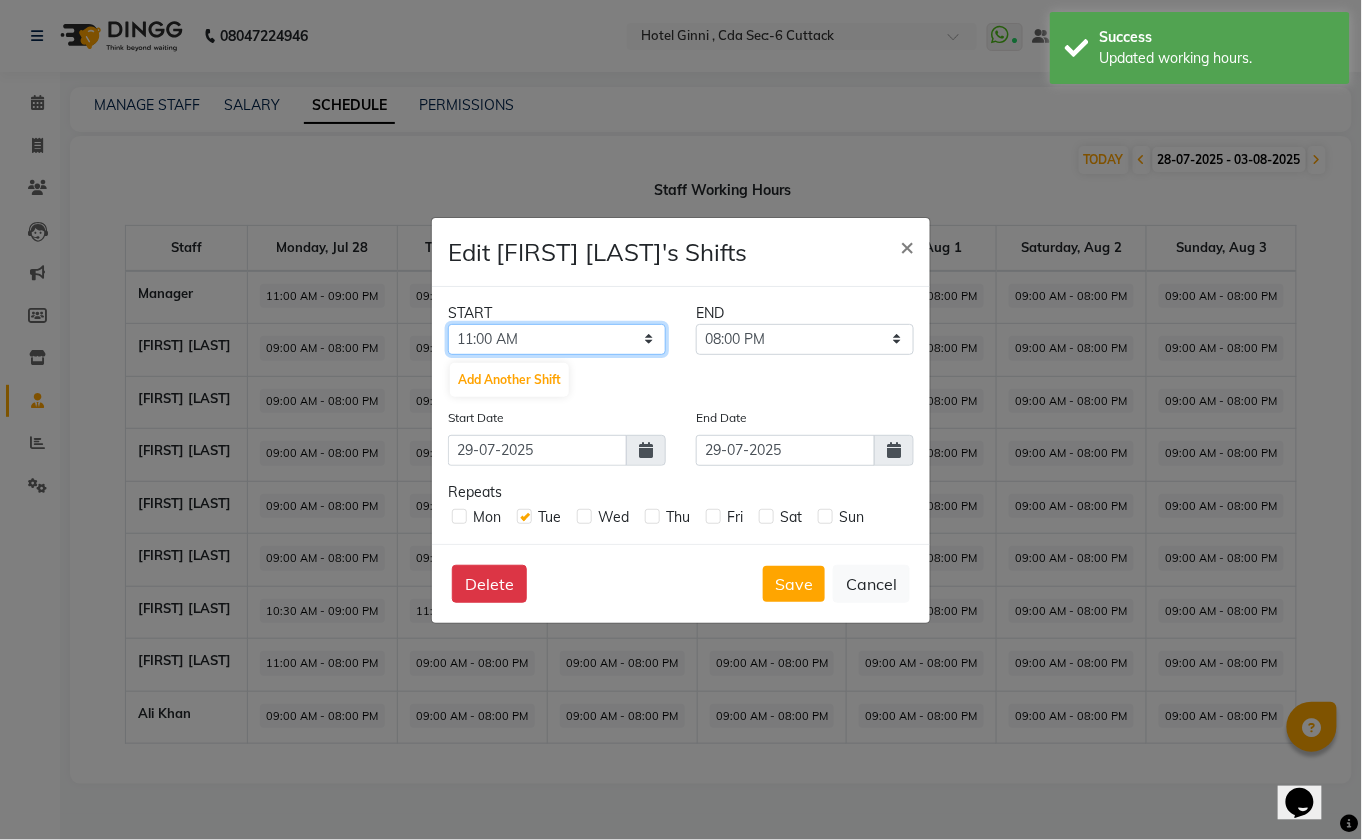 click on "12:00 AM 12:15 AM 12:30 AM 12:45 AM 01:00 AM 01:15 AM 01:30 AM 01:45 AM 02:00 AM 02:15 AM 02:30 AM 02:45 AM 03:00 AM 03:15 AM 03:30 AM 03:45 AM 04:00 AM 04:15 AM 04:30 AM 04:45 AM 05:00 AM 05:15 AM 05:30 AM 05:45 AM 06:00 AM 06:15 AM 06:30 AM 06:45 AM 07:00 AM 07:15 AM 07:30 AM 07:45 AM 08:00 AM 08:15 AM 08:30 AM 08:45 AM 09:00 AM 09:15 AM 09:30 AM 09:45 AM 10:00 AM 10:15 AM 10:30 AM 10:45 AM 11:00 AM 11:15 AM 11:30 AM 11:45 AM 12:00 PM 12:15 PM 12:30 PM 12:45 PM 01:00 PM 01:15 PM 01:30 PM 01:45 PM 02:00 PM 02:15 PM 02:30 PM 02:45 PM 03:00 PM 03:15 PM 03:30 PM 03:45 PM 04:00 PM 04:15 PM 04:30 PM 04:45 PM 05:00 PM 05:15 PM 05:30 PM 05:45 PM 06:00 PM 06:15 PM 06:30 PM 06:45 PM 07:00 PM 07:15 PM 07:30 PM 07:45 PM 08:00 PM 08:15 PM 08:30 PM 08:45 PM 09:00 PM 09:15 PM 09:30 PM 09:45 PM 10:00 PM 10:15 PM 10:30 PM 10:45 PM 11:00 PM 11:15 PM 11:30 PM 11:45 PM" 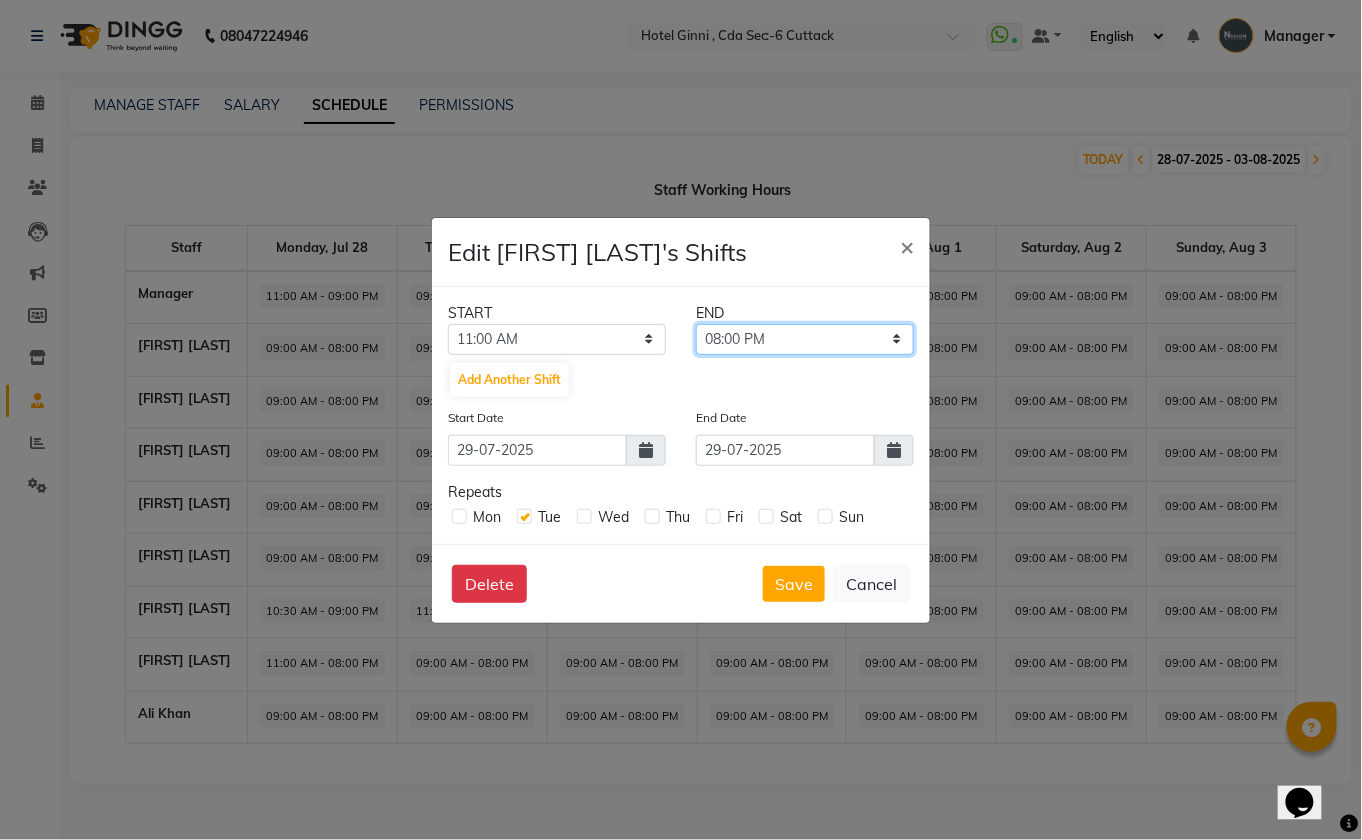 click on "11:15 AM 11:30 AM 11:45 AM 12:00 PM 12:15 PM 12:30 PM 12:45 PM 01:00 PM 01:15 PM 01:30 PM 01:45 PM 02:00 PM 02:15 PM 02:30 PM 02:45 PM 03:00 PM 03:15 PM 03:30 PM 03:45 PM 04:00 PM 04:15 PM 04:30 PM 04:45 PM 05:00 PM 05:15 PM 05:30 PM 05:45 PM 06:00 PM 06:15 PM 06:30 PM 06:45 PM 07:00 PM 07:15 PM 07:30 PM 07:45 PM 08:00 PM 08:15 PM 08:30 PM 08:45 PM 09:00 PM 09:15 PM 09:30 PM 09:45 PM 10:00 PM 10:15 PM 10:30 PM 10:45 PM 11:00 PM 11:15 PM 11:30 PM 11:45 PM" 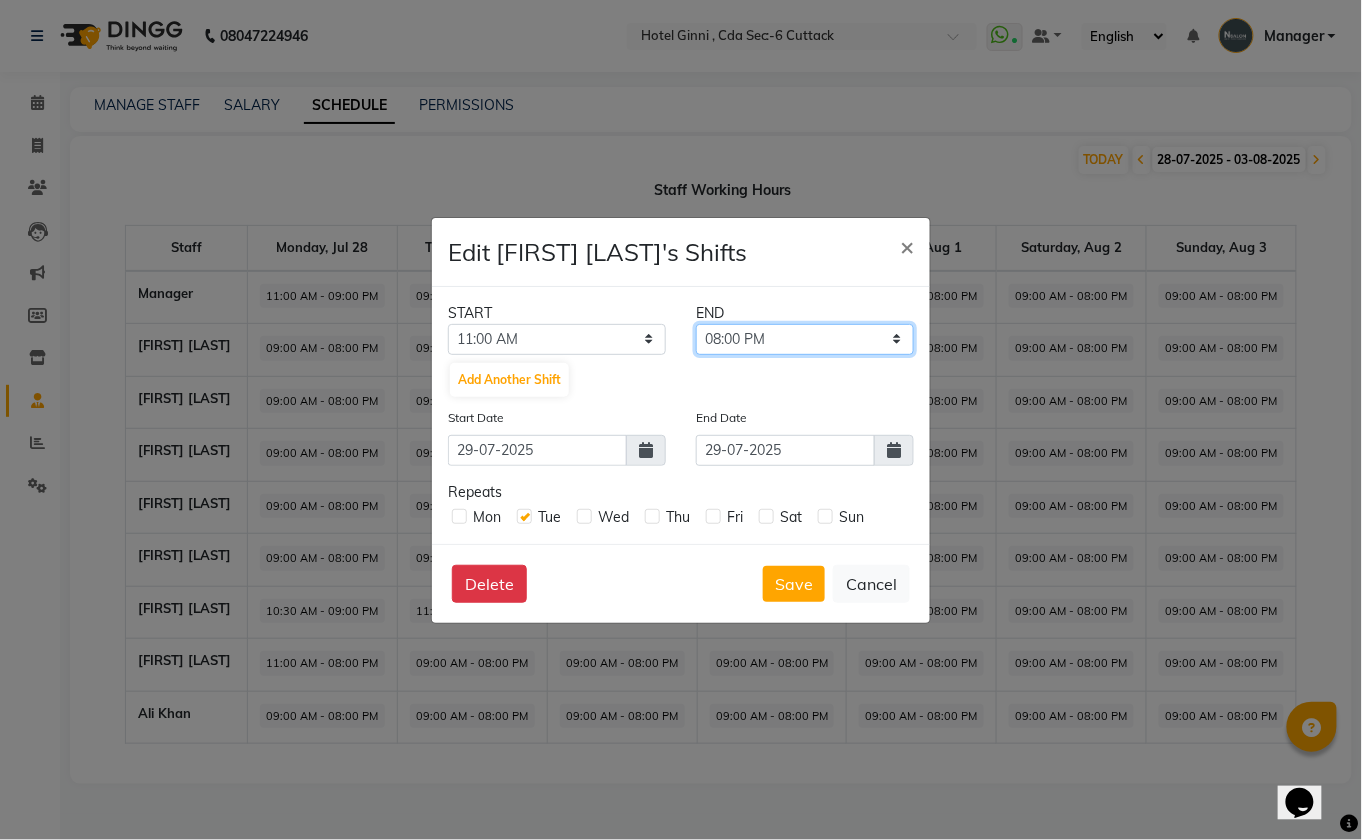 select on "09:00 PM" 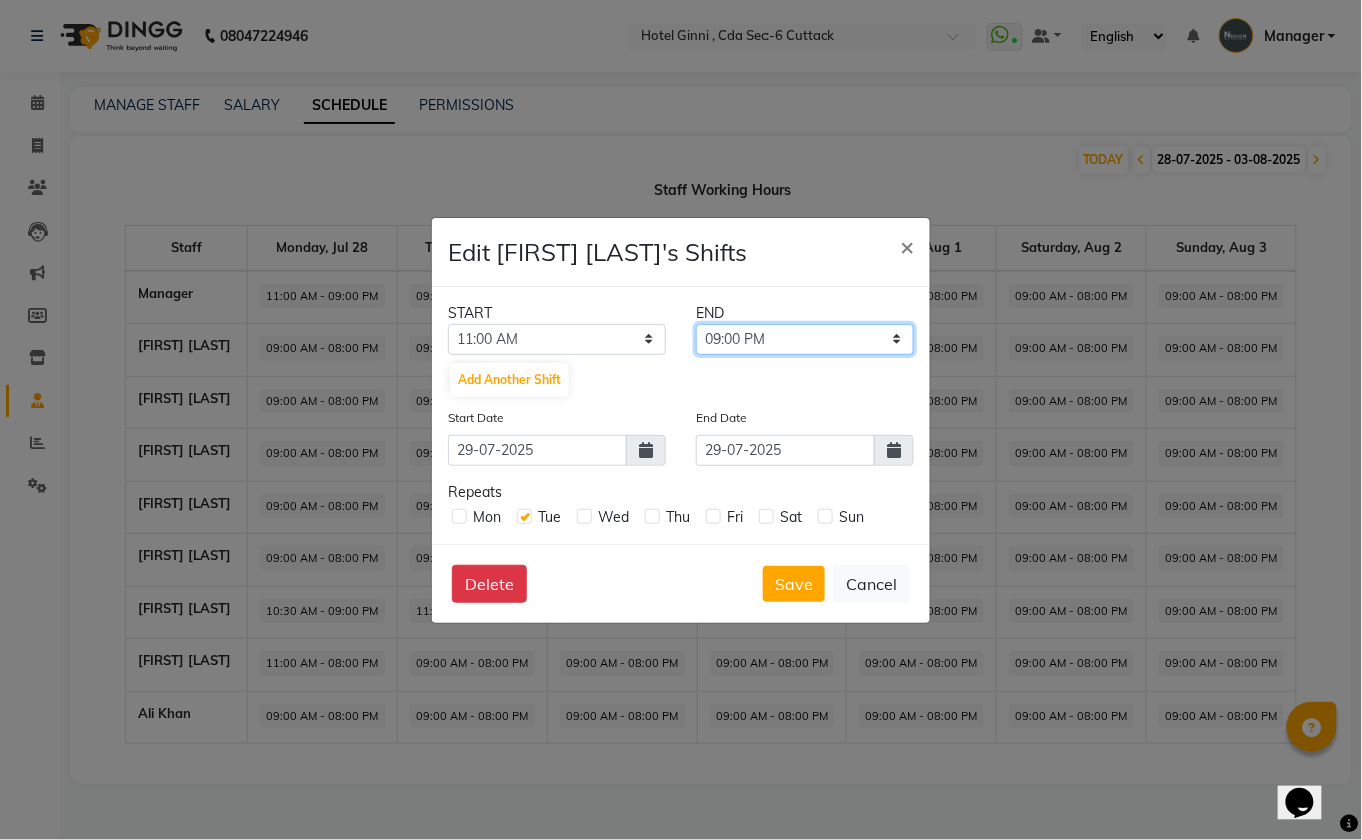 click on "11:15 AM 11:30 AM 11:45 AM 12:00 PM 12:15 PM 12:30 PM 12:45 PM 01:00 PM 01:15 PM 01:30 PM 01:45 PM 02:00 PM 02:15 PM 02:30 PM 02:45 PM 03:00 PM 03:15 PM 03:30 PM 03:45 PM 04:00 PM 04:15 PM 04:30 PM 04:45 PM 05:00 PM 05:15 PM 05:30 PM 05:45 PM 06:00 PM 06:15 PM 06:30 PM 06:45 PM 07:00 PM 07:15 PM 07:30 PM 07:45 PM 08:00 PM 08:15 PM 08:30 PM 08:45 PM 09:00 PM 09:15 PM 09:30 PM 09:45 PM 10:00 PM 10:15 PM 10:30 PM 10:45 PM 11:00 PM 11:15 PM 11:30 PM 11:45 PM" 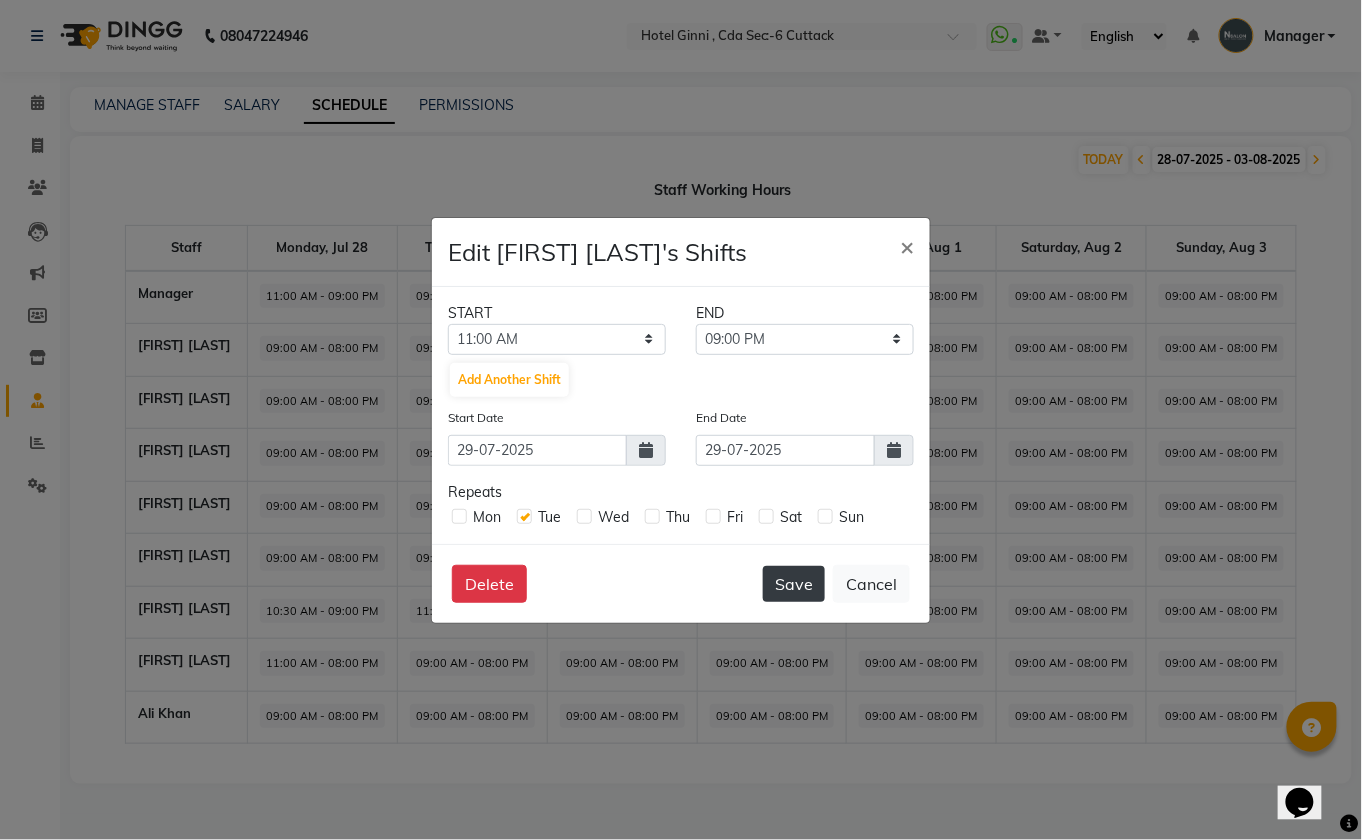 click on "Save" 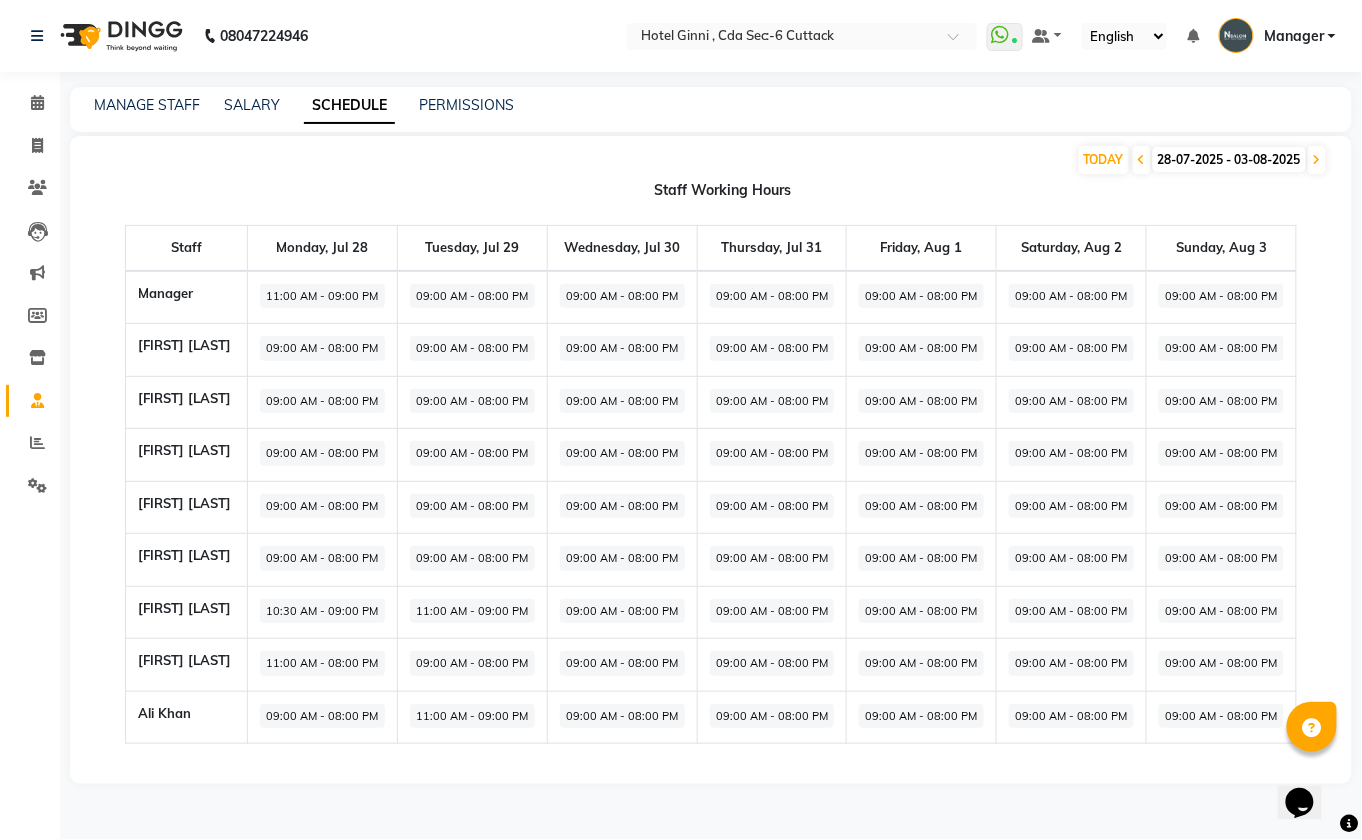 click on "09:00 AM - 08:00 PM" 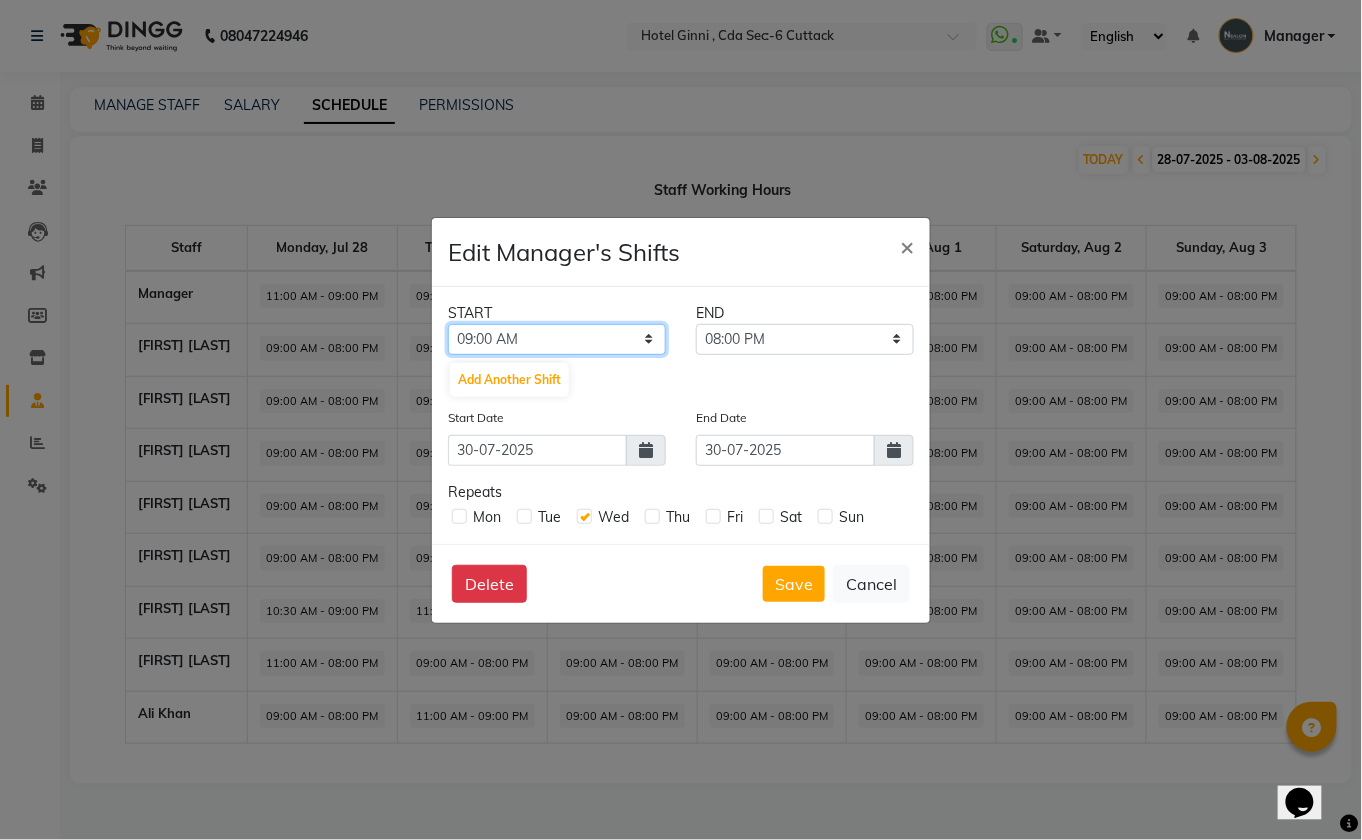 click on "12:00 AM 12:15 AM 12:30 AM 12:45 AM 01:00 AM 01:15 AM 01:30 AM 01:45 AM 02:00 AM 02:15 AM 02:30 AM 02:45 AM 03:00 AM 03:15 AM 03:30 AM 03:45 AM 04:00 AM 04:15 AM 04:30 AM 04:45 AM 05:00 AM 05:15 AM 05:30 AM 05:45 AM 06:00 AM 06:15 AM 06:30 AM 06:45 AM 07:00 AM 07:15 AM 07:30 AM 07:45 AM 08:00 AM 08:15 AM 08:30 AM 08:45 AM 09:00 AM 09:15 AM 09:30 AM 09:45 AM 10:00 AM 10:15 AM 10:30 AM 10:45 AM 11:00 AM 11:15 AM 11:30 AM 11:45 AM 12:00 PM 12:15 PM 12:30 PM 12:45 PM 01:00 PM 01:15 PM 01:30 PM 01:45 PM 02:00 PM 02:15 PM 02:30 PM 02:45 PM 03:00 PM 03:15 PM 03:30 PM 03:45 PM 04:00 PM 04:15 PM 04:30 PM 04:45 PM 05:00 PM 05:15 PM 05:30 PM 05:45 PM 06:00 PM 06:15 PM 06:30 PM 06:45 PM 07:00 PM 07:15 PM 07:30 PM 07:45 PM 08:00 PM 08:15 PM 08:30 PM 08:45 PM 09:00 PM 09:15 PM 09:30 PM 09:45 PM 10:00 PM 10:15 PM 10:30 PM 10:45 PM 11:00 PM 11:15 PM 11:30 PM 11:45 PM" 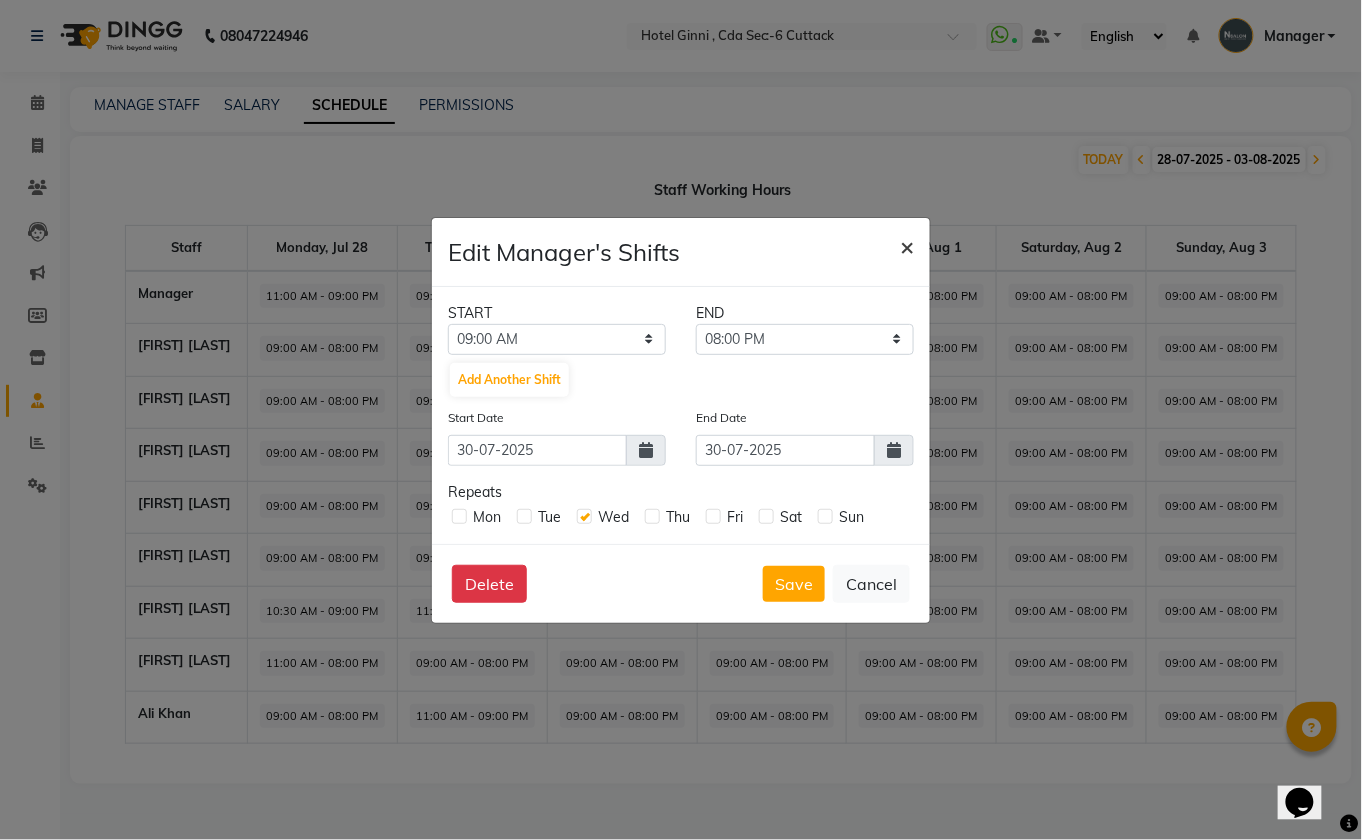 click on "×" 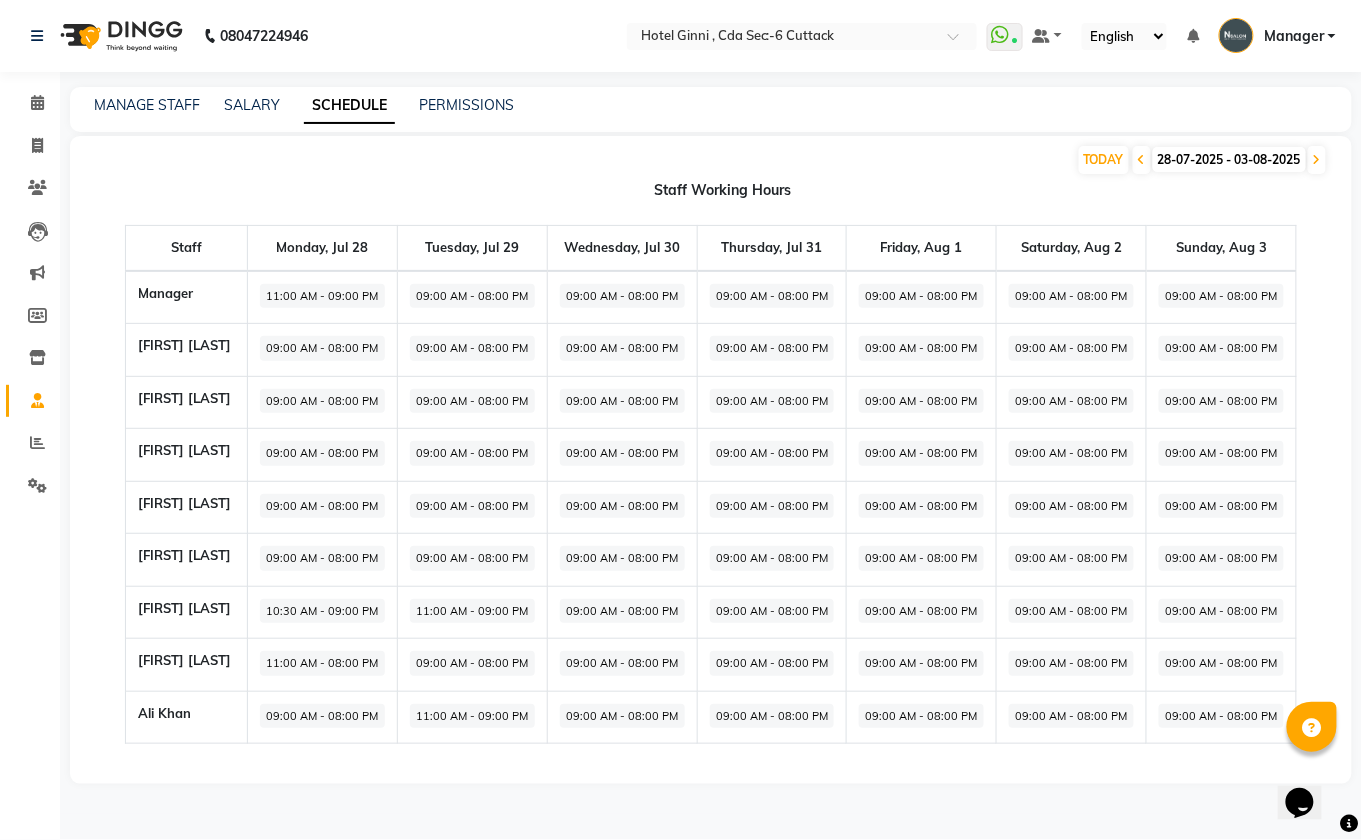 click on "09:00 AM - 08:00 PM" 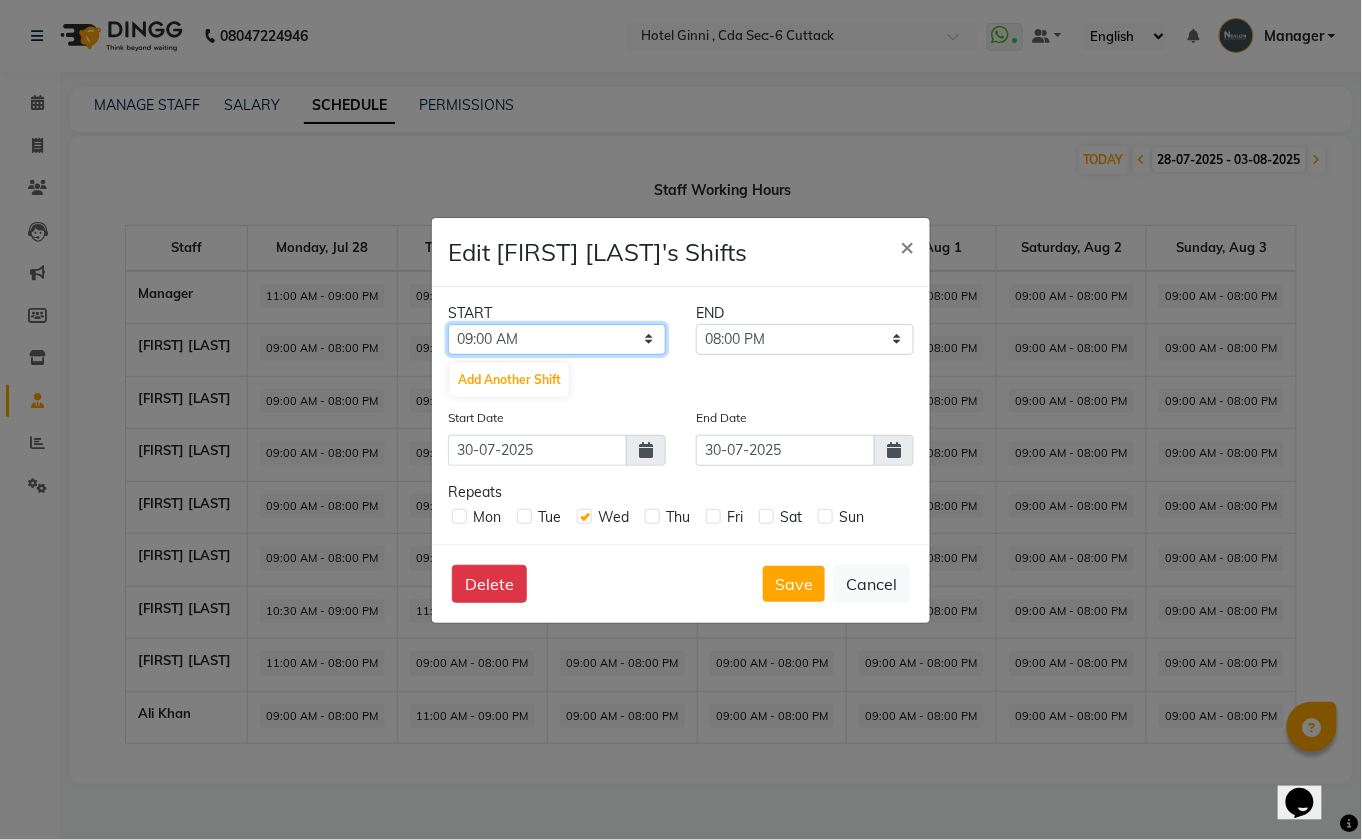 click on "12:00 AM 12:15 AM 12:30 AM 12:45 AM 01:00 AM 01:15 AM 01:30 AM 01:45 AM 02:00 AM 02:15 AM 02:30 AM 02:45 AM 03:00 AM 03:15 AM 03:30 AM 03:45 AM 04:00 AM 04:15 AM 04:30 AM 04:45 AM 05:00 AM 05:15 AM 05:30 AM 05:45 AM 06:00 AM 06:15 AM 06:30 AM 06:45 AM 07:00 AM 07:15 AM 07:30 AM 07:45 AM 08:00 AM 08:15 AM 08:30 AM 08:45 AM 09:00 AM 09:15 AM 09:30 AM 09:45 AM 10:00 AM 10:15 AM 10:30 AM 10:45 AM 11:00 AM 11:15 AM 11:30 AM 11:45 AM 12:00 PM 12:15 PM 12:30 PM 12:45 PM 01:00 PM 01:15 PM 01:30 PM 01:45 PM 02:00 PM 02:15 PM 02:30 PM 02:45 PM 03:00 PM 03:15 PM 03:30 PM 03:45 PM 04:00 PM 04:15 PM 04:30 PM 04:45 PM 05:00 PM 05:15 PM 05:30 PM 05:45 PM 06:00 PM 06:15 PM 06:30 PM 06:45 PM 07:00 PM 07:15 PM 07:30 PM 07:45 PM 08:00 PM 08:15 PM 08:30 PM 08:45 PM 09:00 PM 09:15 PM 09:30 PM 09:45 PM 10:00 PM 10:15 PM 10:30 PM 10:45 PM 11:00 PM 11:15 PM 11:30 PM 11:45 PM" 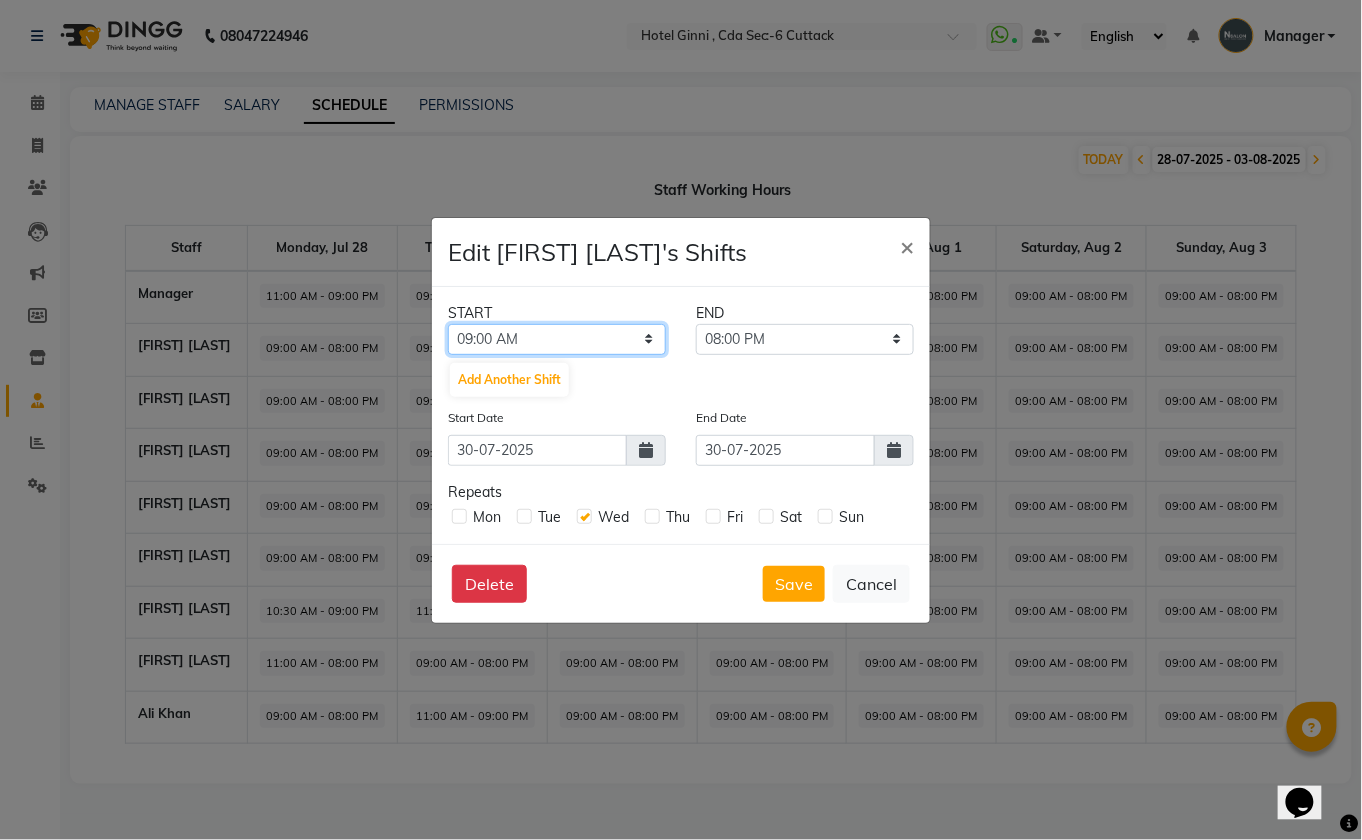 select on "10:30 AM" 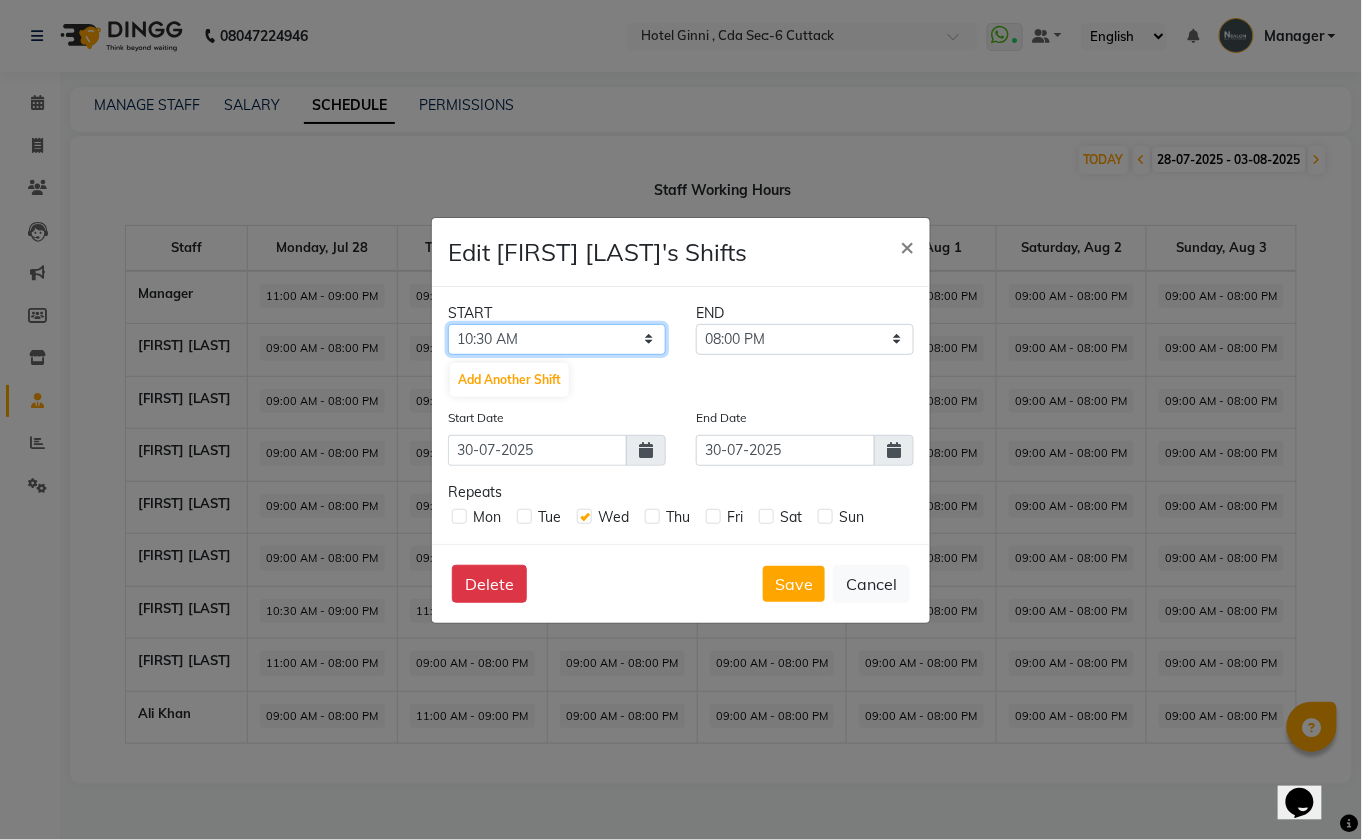click on "12:00 AM 12:15 AM 12:30 AM 12:45 AM 01:00 AM 01:15 AM 01:30 AM 01:45 AM 02:00 AM 02:15 AM 02:30 AM 02:45 AM 03:00 AM 03:15 AM 03:30 AM 03:45 AM 04:00 AM 04:15 AM 04:30 AM 04:45 AM 05:00 AM 05:15 AM 05:30 AM 05:45 AM 06:00 AM 06:15 AM 06:30 AM 06:45 AM 07:00 AM 07:15 AM 07:30 AM 07:45 AM 08:00 AM 08:15 AM 08:30 AM 08:45 AM 09:00 AM 09:15 AM 09:30 AM 09:45 AM 10:00 AM 10:15 AM 10:30 AM 10:45 AM 11:00 AM 11:15 AM 11:30 AM 11:45 AM 12:00 PM 12:15 PM 12:30 PM 12:45 PM 01:00 PM 01:15 PM 01:30 PM 01:45 PM 02:00 PM 02:15 PM 02:30 PM 02:45 PM 03:00 PM 03:15 PM 03:30 PM 03:45 PM 04:00 PM 04:15 PM 04:30 PM 04:45 PM 05:00 PM 05:15 PM 05:30 PM 05:45 PM 06:00 PM 06:15 PM 06:30 PM 06:45 PM 07:00 PM 07:15 PM 07:30 PM 07:45 PM 08:00 PM 08:15 PM 08:30 PM 08:45 PM 09:00 PM 09:15 PM 09:30 PM 09:45 PM 10:00 PM 10:15 PM 10:30 PM 10:45 PM 11:00 PM 11:15 PM 11:30 PM 11:45 PM" 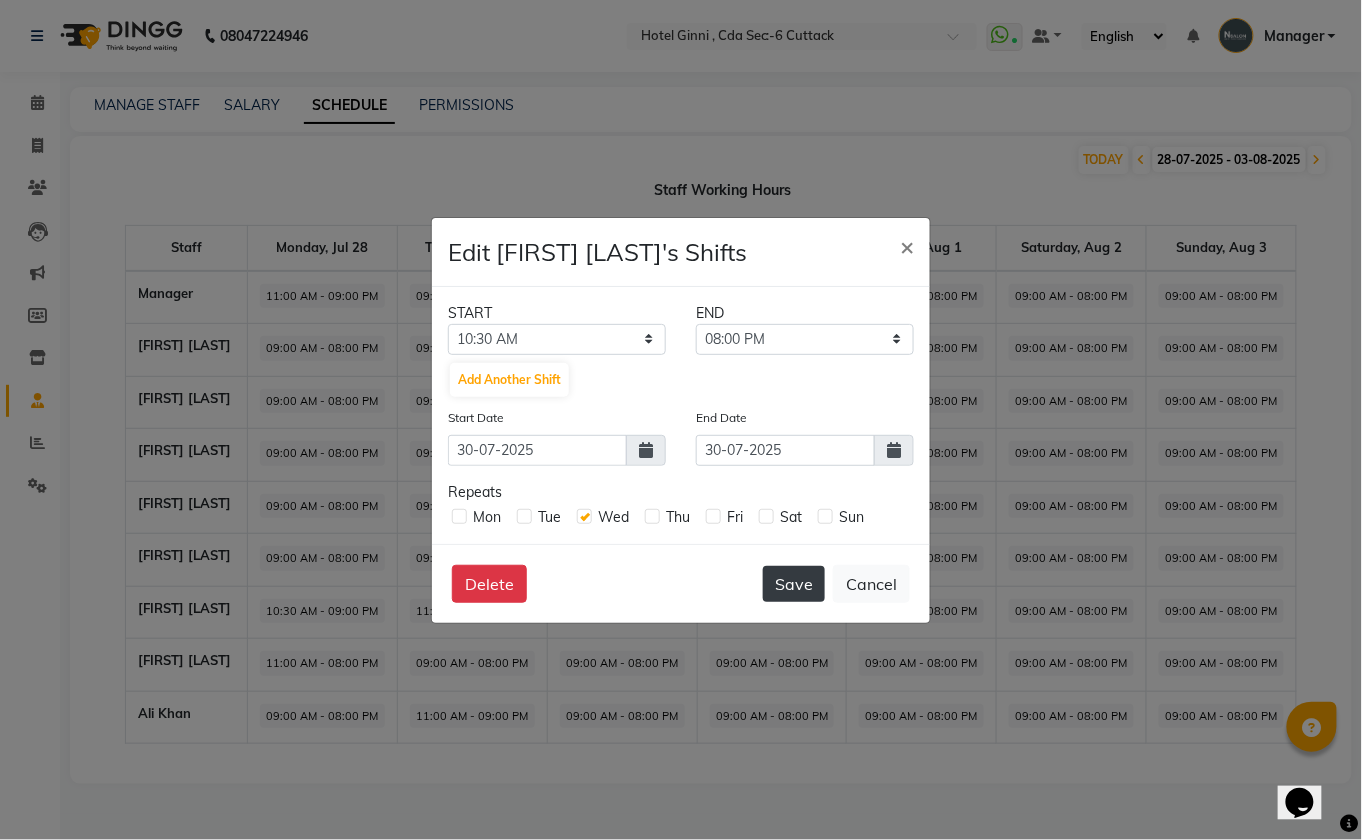click on "Save" 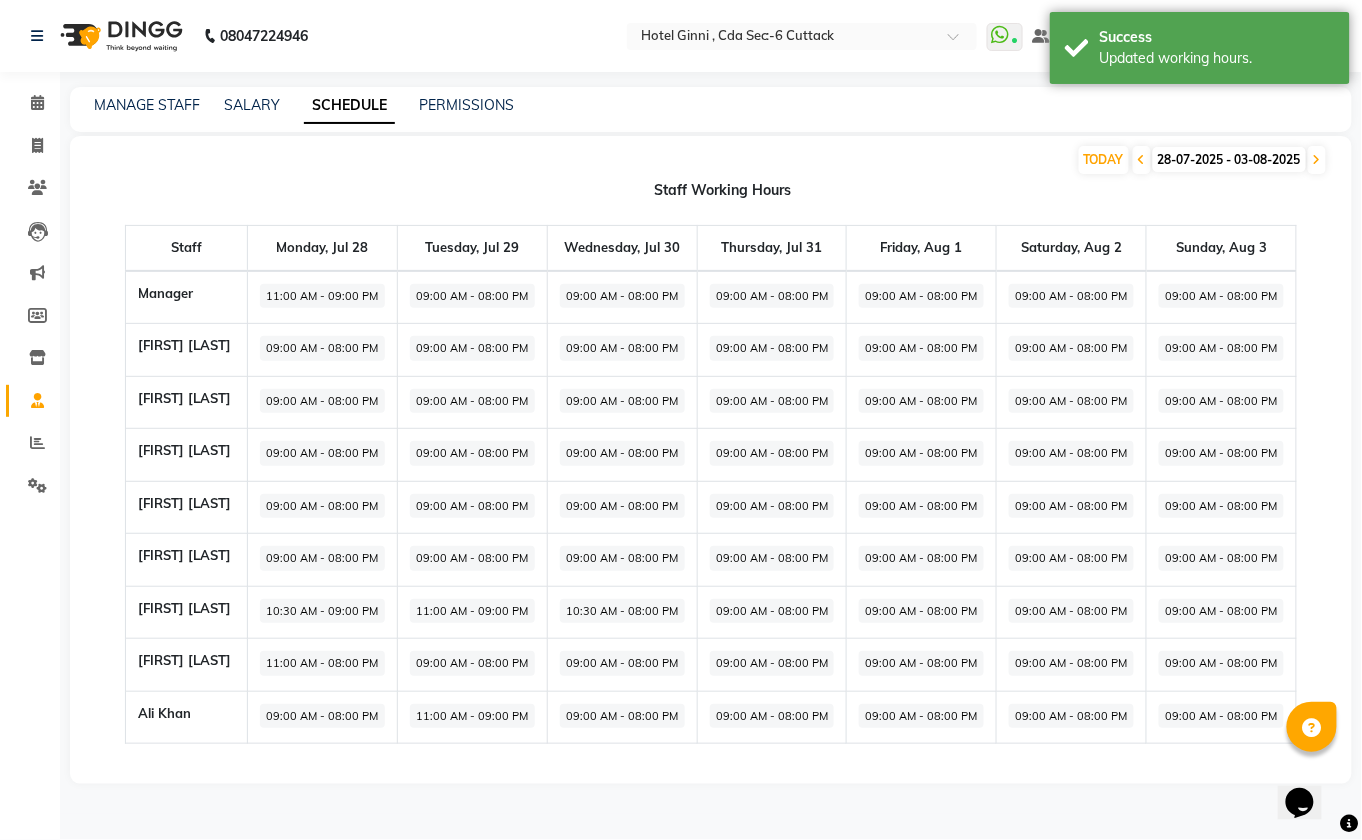 click on "09:00 AM - 08:00 PM" 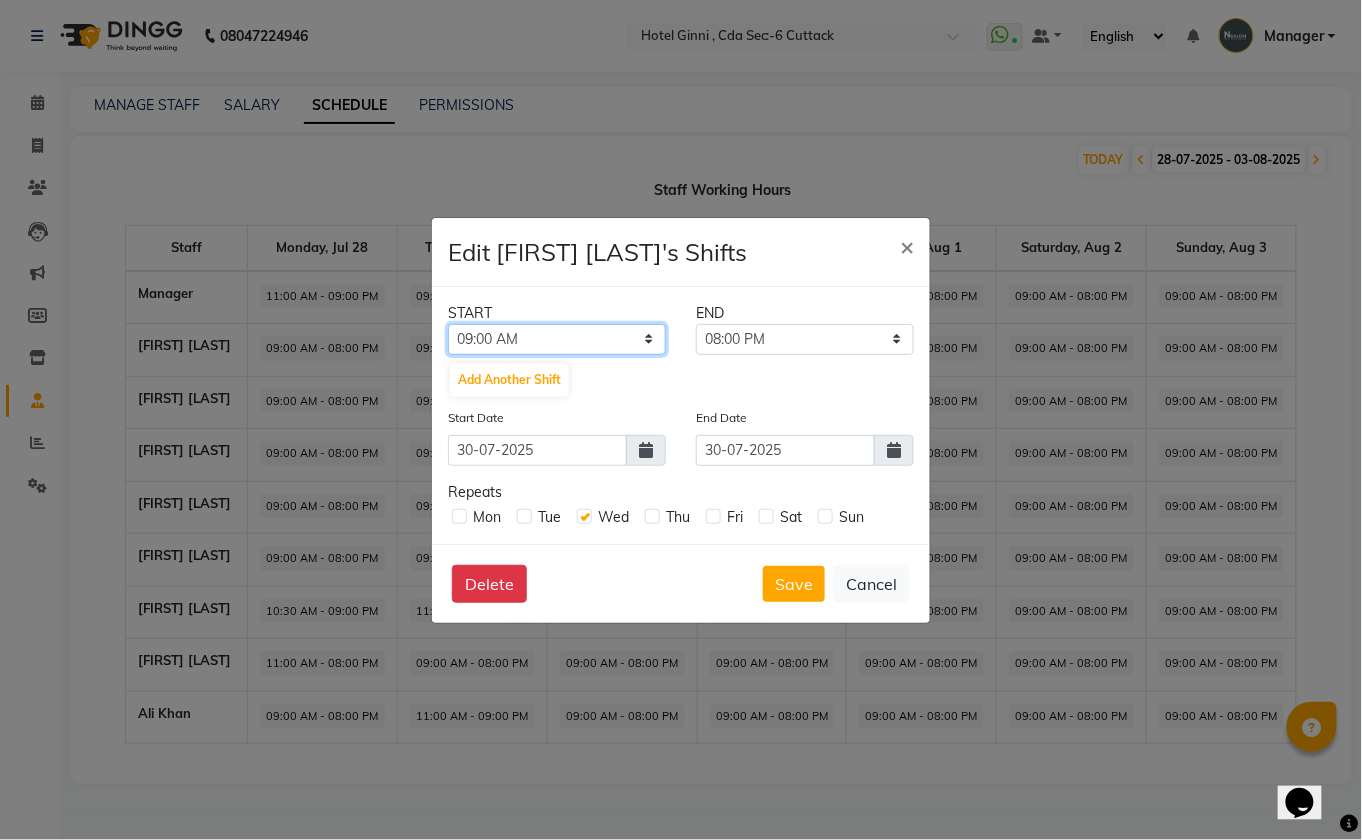 click on "12:00 AM 12:15 AM 12:30 AM 12:45 AM 01:00 AM 01:15 AM 01:30 AM 01:45 AM 02:00 AM 02:15 AM 02:30 AM 02:45 AM 03:00 AM 03:15 AM 03:30 AM 03:45 AM 04:00 AM 04:15 AM 04:30 AM 04:45 AM 05:00 AM 05:15 AM 05:30 AM 05:45 AM 06:00 AM 06:15 AM 06:30 AM 06:45 AM 07:00 AM 07:15 AM 07:30 AM 07:45 AM 08:00 AM 08:15 AM 08:30 AM 08:45 AM 09:00 AM 09:15 AM 09:30 AM 09:45 AM 10:00 AM 10:15 AM 10:30 AM 10:45 AM 11:00 AM 11:15 AM 11:30 AM 11:45 AM 12:00 PM 12:15 PM 12:30 PM 12:45 PM 01:00 PM 01:15 PM 01:30 PM 01:45 PM 02:00 PM 02:15 PM 02:30 PM 02:45 PM 03:00 PM 03:15 PM 03:30 PM 03:45 PM 04:00 PM 04:15 PM 04:30 PM 04:45 PM 05:00 PM 05:15 PM 05:30 PM 05:45 PM 06:00 PM 06:15 PM 06:30 PM 06:45 PM 07:00 PM 07:15 PM 07:30 PM 07:45 PM 08:00 PM 08:15 PM 08:30 PM 08:45 PM 09:00 PM 09:15 PM 09:30 PM 09:45 PM 10:00 PM 10:15 PM 10:30 PM 10:45 PM 11:00 PM 11:15 PM 11:30 PM 11:45 PM" 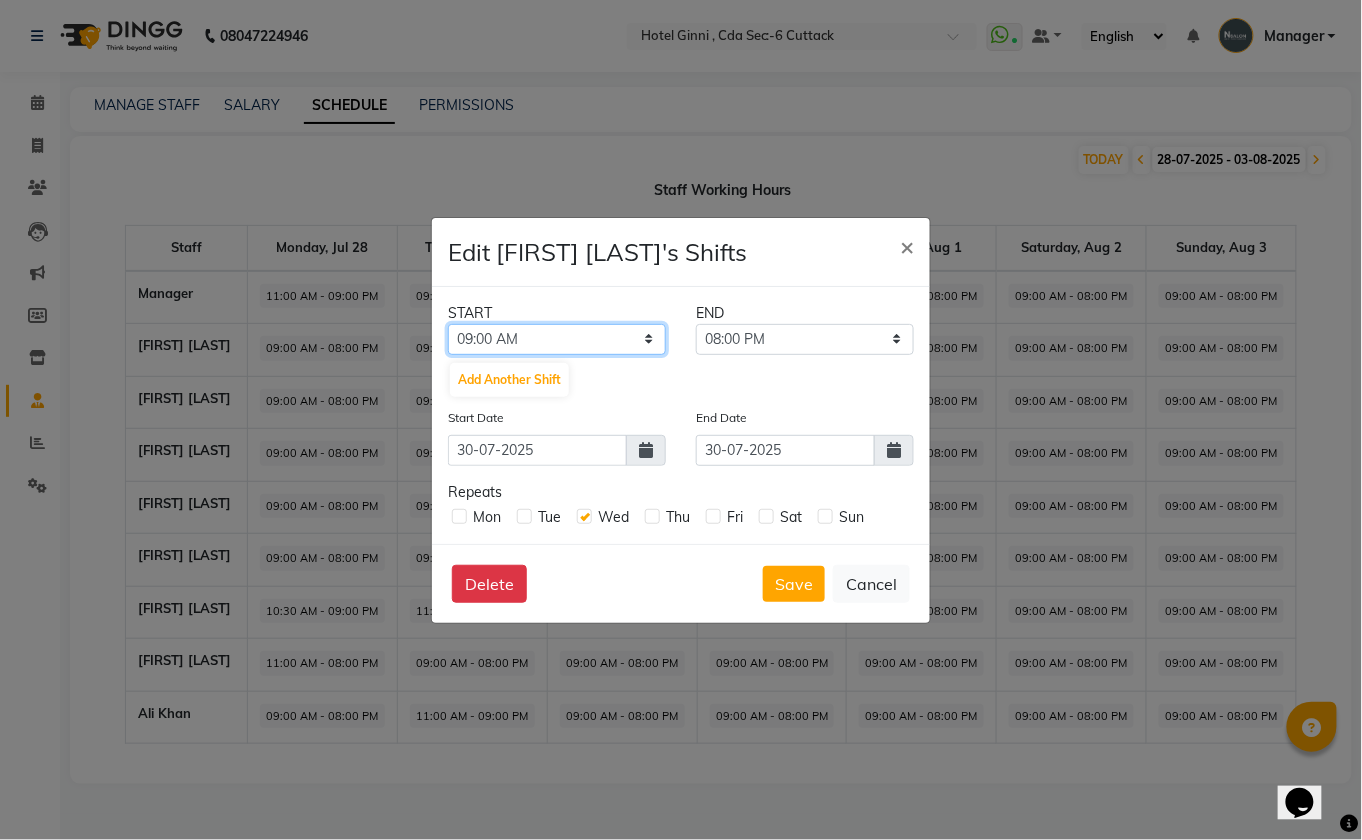 select on "11:00 AM" 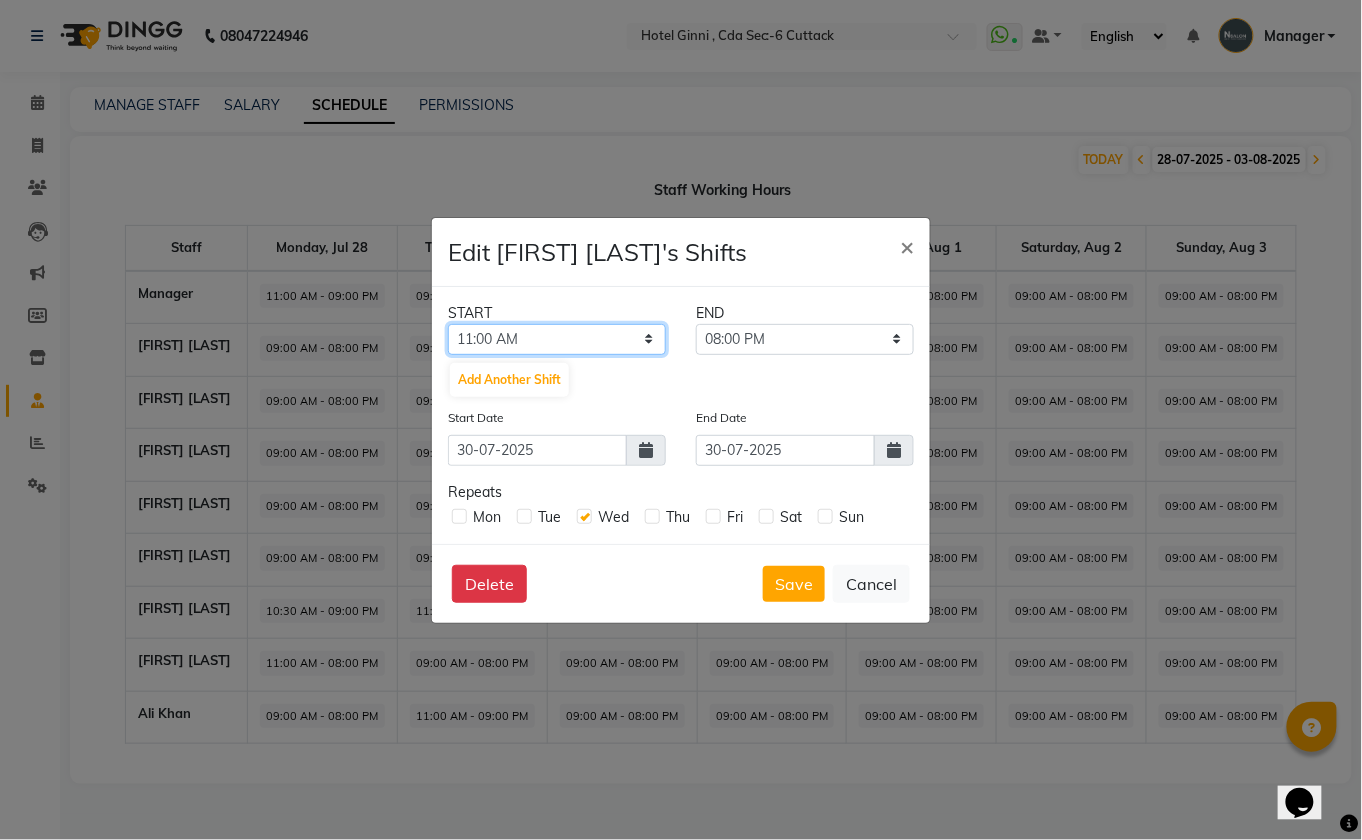 click on "12:00 AM 12:15 AM 12:30 AM 12:45 AM 01:00 AM 01:15 AM 01:30 AM 01:45 AM 02:00 AM 02:15 AM 02:30 AM 02:45 AM 03:00 AM 03:15 AM 03:30 AM 03:45 AM 04:00 AM 04:15 AM 04:30 AM 04:45 AM 05:00 AM 05:15 AM 05:30 AM 05:45 AM 06:00 AM 06:15 AM 06:30 AM 06:45 AM 07:00 AM 07:15 AM 07:30 AM 07:45 AM 08:00 AM 08:15 AM 08:30 AM 08:45 AM 09:00 AM 09:15 AM 09:30 AM 09:45 AM 10:00 AM 10:15 AM 10:30 AM 10:45 AM 11:00 AM 11:15 AM 11:30 AM 11:45 AM 12:00 PM 12:15 PM 12:30 PM 12:45 PM 01:00 PM 01:15 PM 01:30 PM 01:45 PM 02:00 PM 02:15 PM 02:30 PM 02:45 PM 03:00 PM 03:15 PM 03:30 PM 03:45 PM 04:00 PM 04:15 PM 04:30 PM 04:45 PM 05:00 PM 05:15 PM 05:30 PM 05:45 PM 06:00 PM 06:15 PM 06:30 PM 06:45 PM 07:00 PM 07:15 PM 07:30 PM 07:45 PM 08:00 PM 08:15 PM 08:30 PM 08:45 PM 09:00 PM 09:15 PM 09:30 PM 09:45 PM 10:00 PM 10:15 PM 10:30 PM 10:45 PM 11:00 PM 11:15 PM 11:30 PM 11:45 PM" 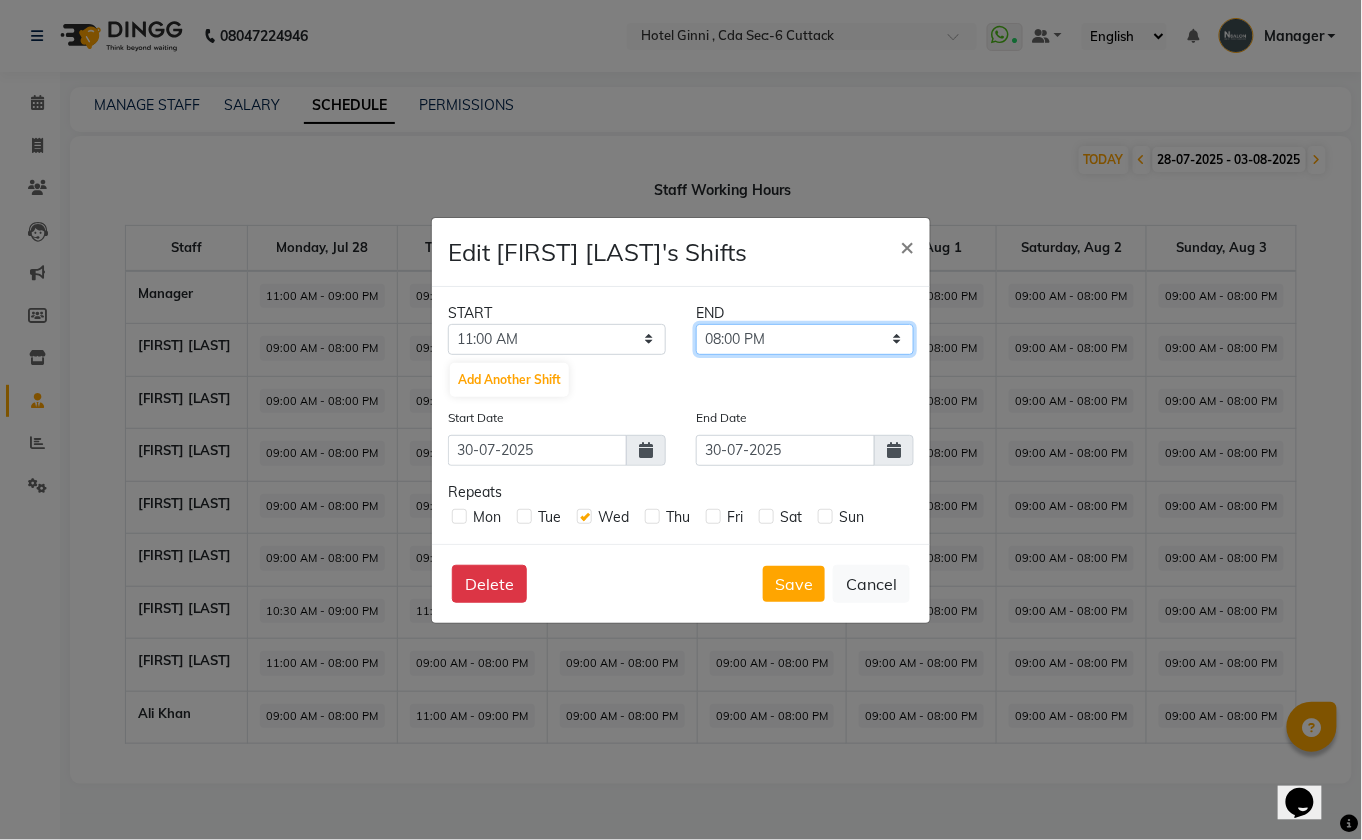 click on "11:15 AM 11:30 AM 11:45 AM 12:00 PM 12:15 PM 12:30 PM 12:45 PM 01:00 PM 01:15 PM 01:30 PM 01:45 PM 02:00 PM 02:15 PM 02:30 PM 02:45 PM 03:00 PM 03:15 PM 03:30 PM 03:45 PM 04:00 PM 04:15 PM 04:30 PM 04:45 PM 05:00 PM 05:15 PM 05:30 PM 05:45 PM 06:00 PM 06:15 PM 06:30 PM 06:45 PM 07:00 PM 07:15 PM 07:30 PM 07:45 PM 08:00 PM 08:15 PM 08:30 PM 08:45 PM 09:00 PM 09:15 PM 09:30 PM 09:45 PM 10:00 PM 10:15 PM 10:30 PM 10:45 PM 11:00 PM 11:15 PM 11:30 PM 11:45 PM" 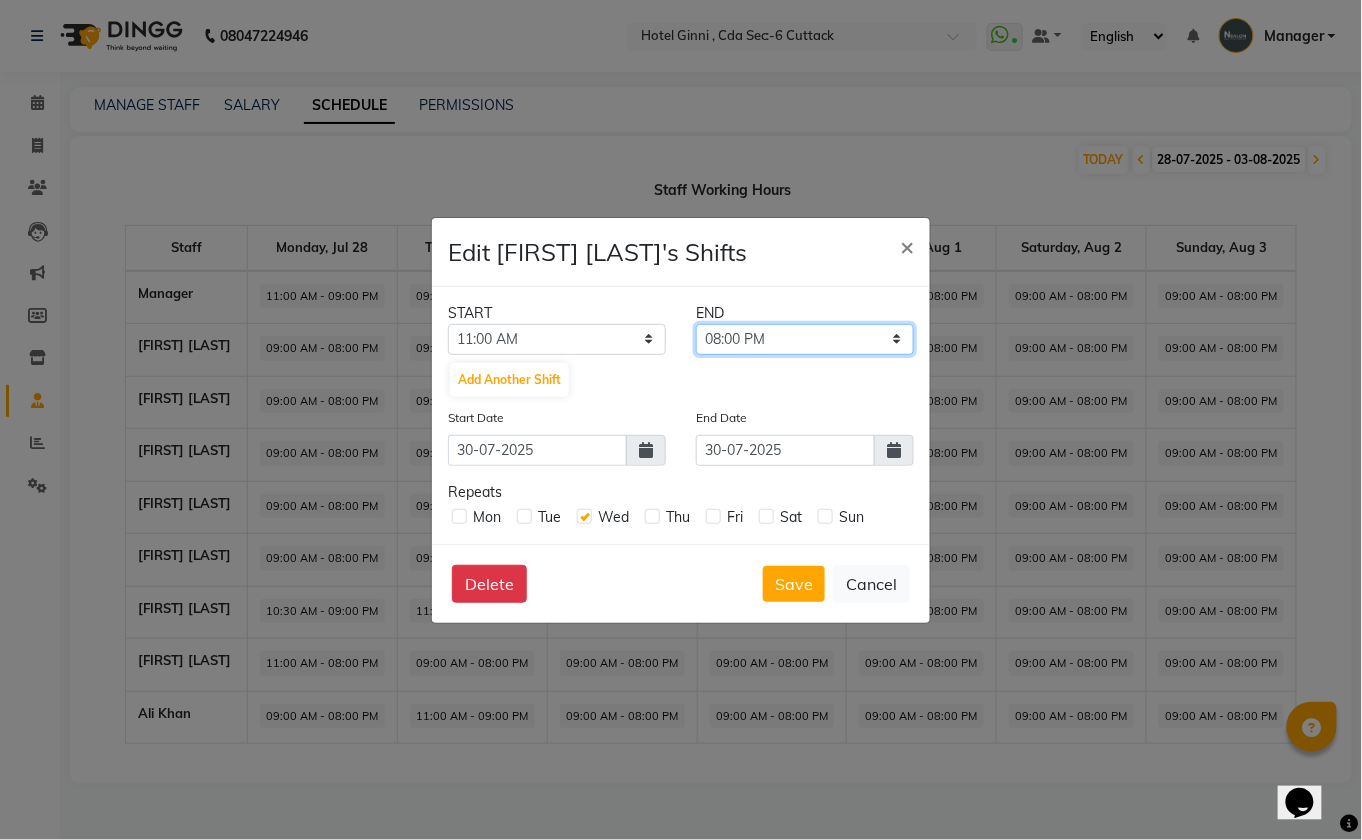 select on "09:00 PM" 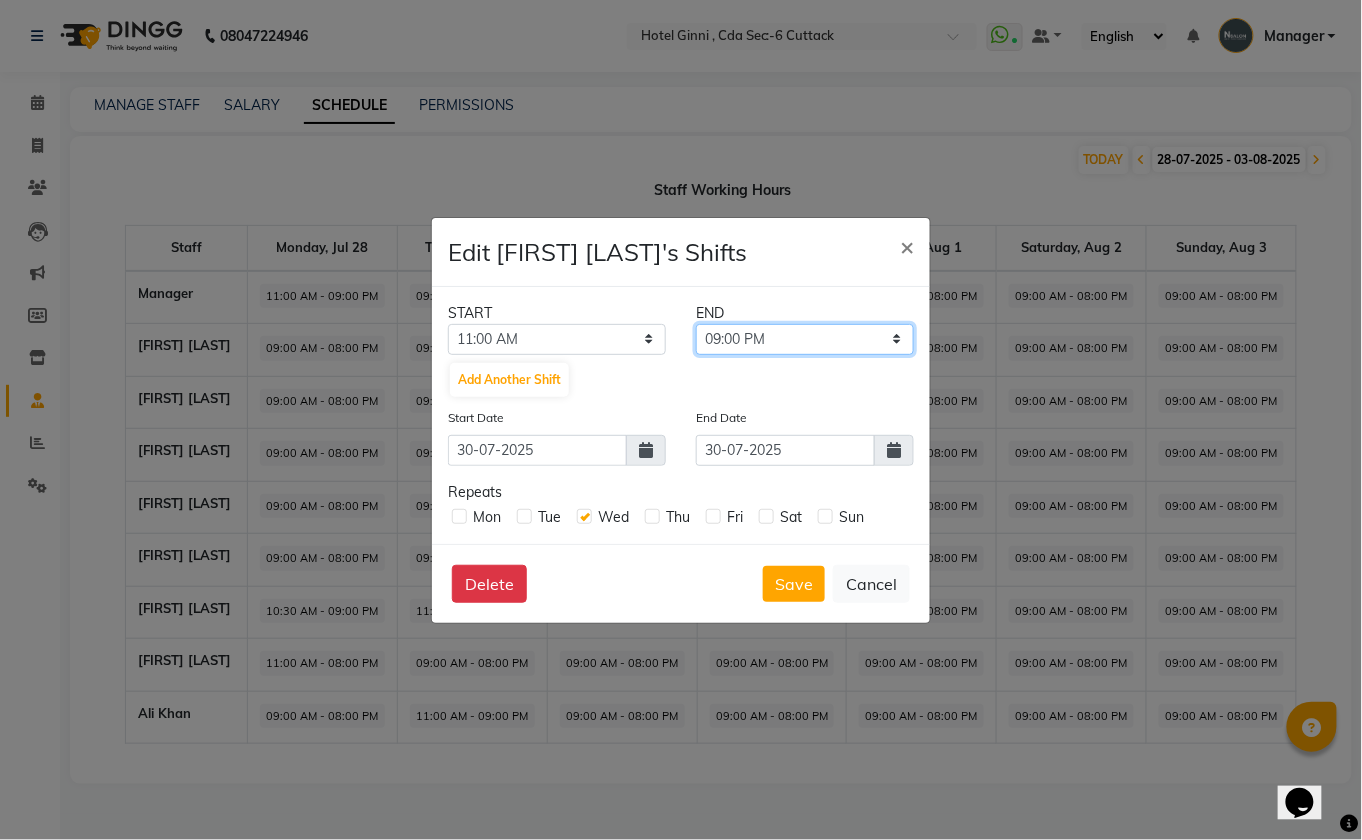 click on "11:15 AM 11:30 AM 11:45 AM 12:00 PM 12:15 PM 12:30 PM 12:45 PM 01:00 PM 01:15 PM 01:30 PM 01:45 PM 02:00 PM 02:15 PM 02:30 PM 02:45 PM 03:00 PM 03:15 PM 03:30 PM 03:45 PM 04:00 PM 04:15 PM 04:30 PM 04:45 PM 05:00 PM 05:15 PM 05:30 PM 05:45 PM 06:00 PM 06:15 PM 06:30 PM 06:45 PM 07:00 PM 07:15 PM 07:30 PM 07:45 PM 08:00 PM 08:15 PM 08:30 PM 08:45 PM 09:00 PM 09:15 PM 09:30 PM 09:45 PM 10:00 PM 10:15 PM 10:30 PM 10:45 PM 11:00 PM 11:15 PM 11:30 PM 11:45 PM" 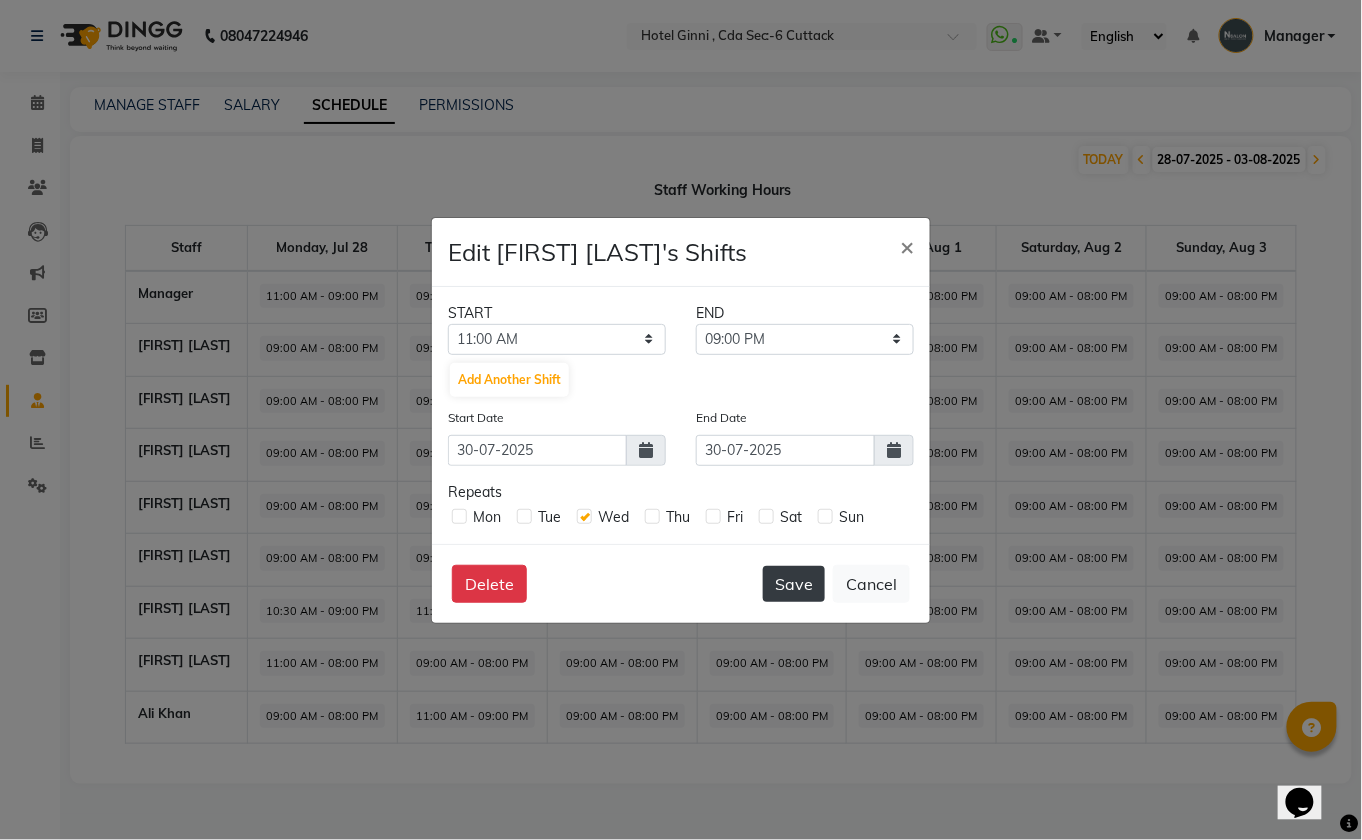 click on "Save" 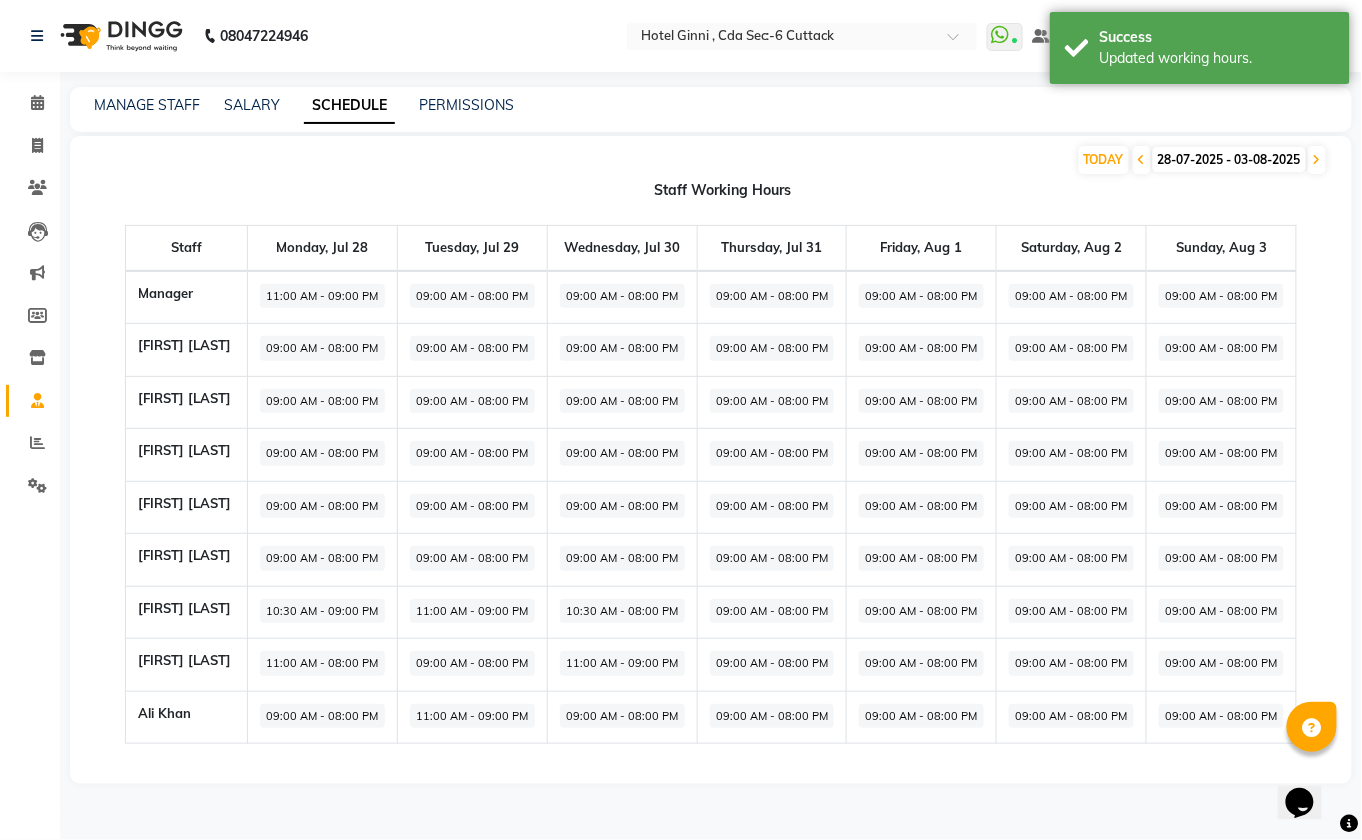 click on "09:00 AM - 08:00 PM" 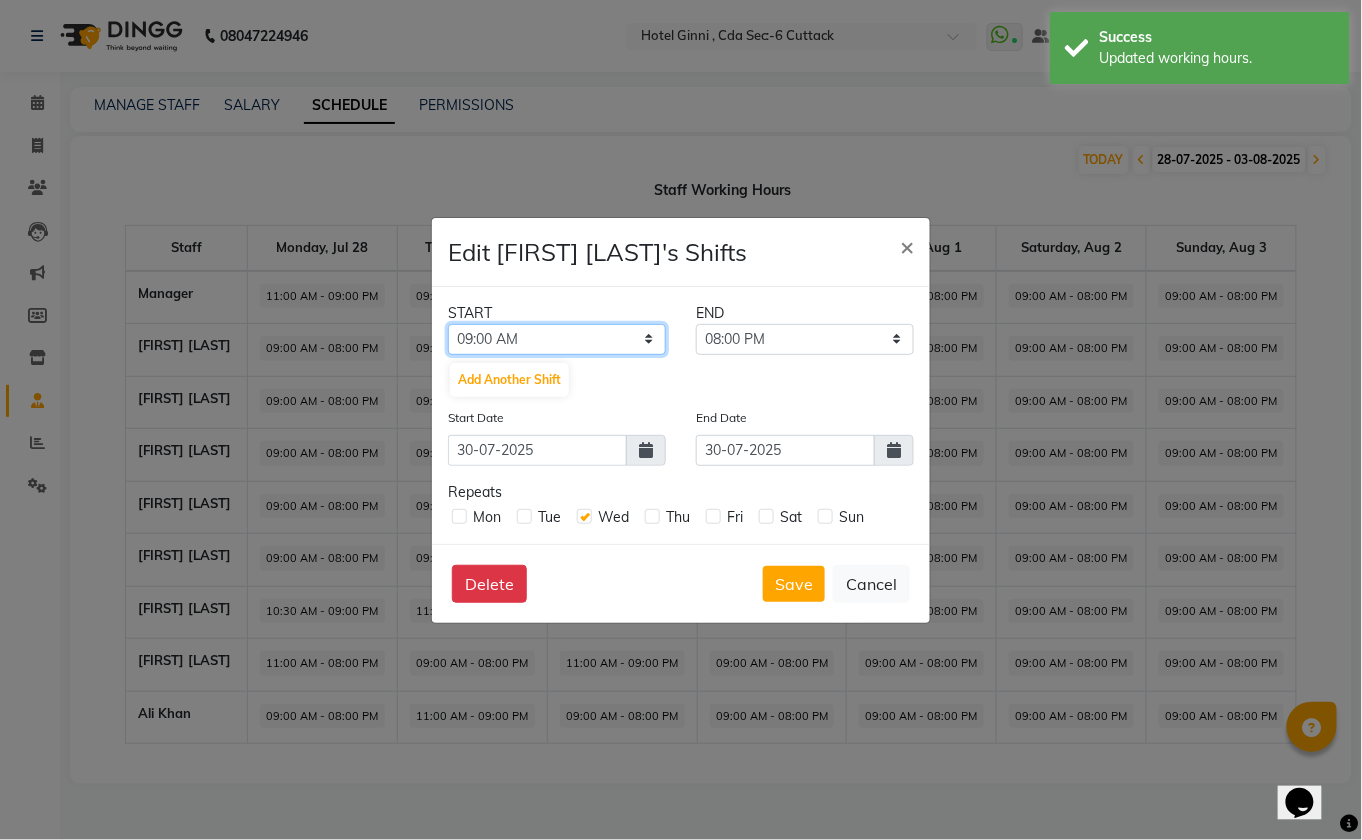 click on "12:00 AM 12:15 AM 12:30 AM 12:45 AM 01:00 AM 01:15 AM 01:30 AM 01:45 AM 02:00 AM 02:15 AM 02:30 AM 02:45 AM 03:00 AM 03:15 AM 03:30 AM 03:45 AM 04:00 AM 04:15 AM 04:30 AM 04:45 AM 05:00 AM 05:15 AM 05:30 AM 05:45 AM 06:00 AM 06:15 AM 06:30 AM 06:45 AM 07:00 AM 07:15 AM 07:30 AM 07:45 AM 08:00 AM 08:15 AM 08:30 AM 08:45 AM 09:00 AM 09:15 AM 09:30 AM 09:45 AM 10:00 AM 10:15 AM 10:30 AM 10:45 AM 11:00 AM 11:15 AM 11:30 AM 11:45 AM 12:00 PM 12:15 PM 12:30 PM 12:45 PM 01:00 PM 01:15 PM 01:30 PM 01:45 PM 02:00 PM 02:15 PM 02:30 PM 02:45 PM 03:00 PM 03:15 PM 03:30 PM 03:45 PM 04:00 PM 04:15 PM 04:30 PM 04:45 PM 05:00 PM 05:15 PM 05:30 PM 05:45 PM 06:00 PM 06:15 PM 06:30 PM 06:45 PM 07:00 PM 07:15 PM 07:30 PM 07:45 PM 08:00 PM 08:15 PM 08:30 PM 08:45 PM 09:00 PM 09:15 PM 09:30 PM 09:45 PM 10:00 PM 10:15 PM 10:30 PM 10:45 PM 11:00 PM 11:15 PM 11:30 PM 11:45 PM" 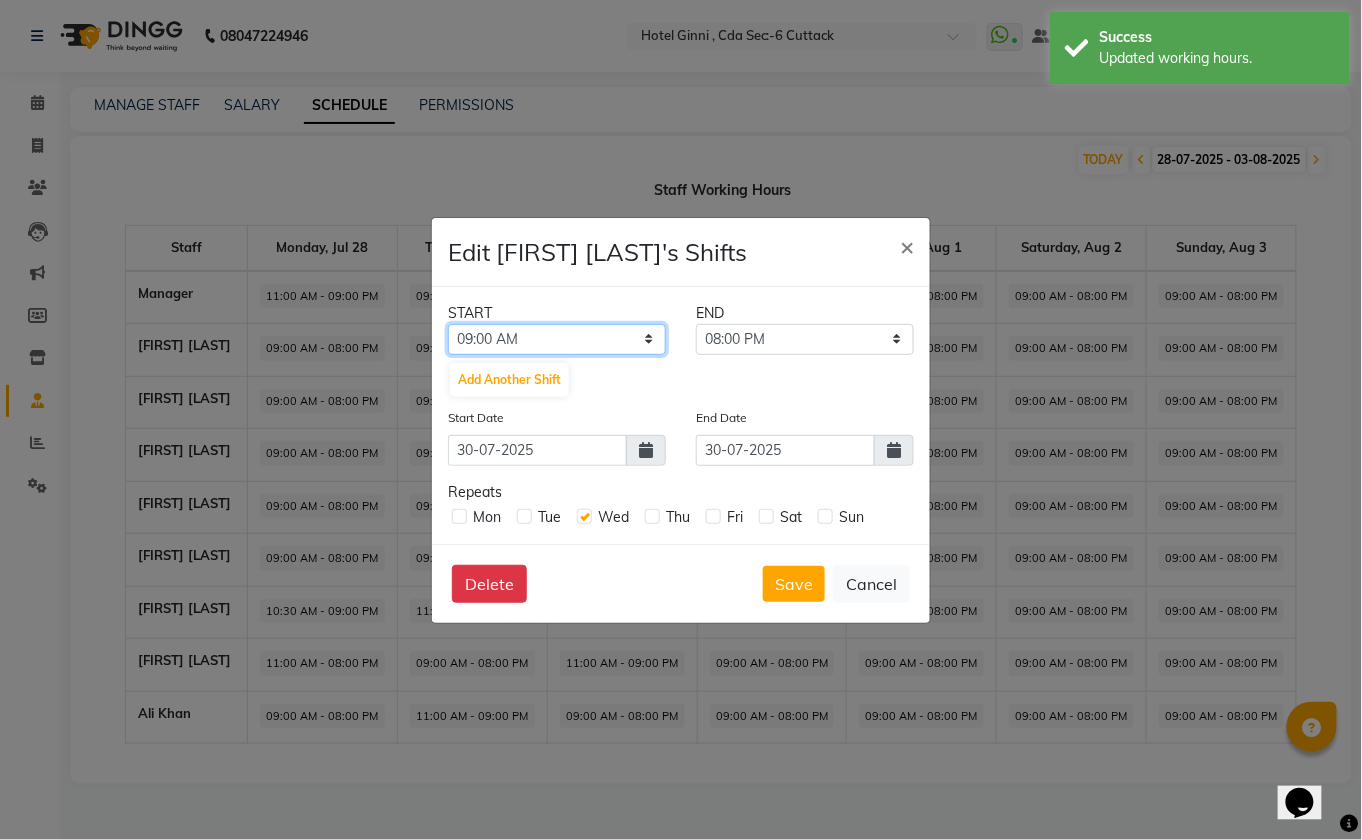 select on "11:00 AM" 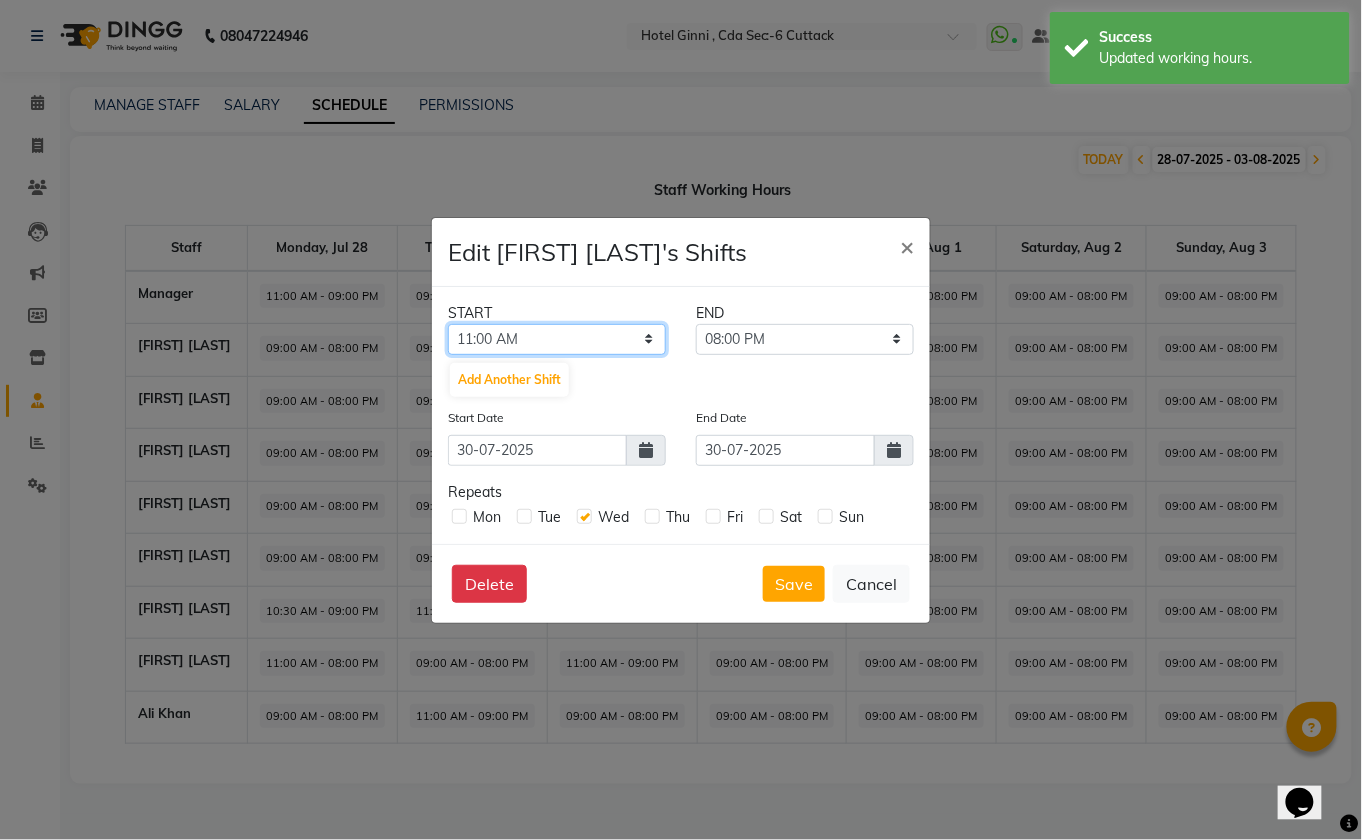 click on "12:00 AM 12:15 AM 12:30 AM 12:45 AM 01:00 AM 01:15 AM 01:30 AM 01:45 AM 02:00 AM 02:15 AM 02:30 AM 02:45 AM 03:00 AM 03:15 AM 03:30 AM 03:45 AM 04:00 AM 04:15 AM 04:30 AM 04:45 AM 05:00 AM 05:15 AM 05:30 AM 05:45 AM 06:00 AM 06:15 AM 06:30 AM 06:45 AM 07:00 AM 07:15 AM 07:30 AM 07:45 AM 08:00 AM 08:15 AM 08:30 AM 08:45 AM 09:00 AM 09:15 AM 09:30 AM 09:45 AM 10:00 AM 10:15 AM 10:30 AM 10:45 AM 11:00 AM 11:15 AM 11:30 AM 11:45 AM 12:00 PM 12:15 PM 12:30 PM 12:45 PM 01:00 PM 01:15 PM 01:30 PM 01:45 PM 02:00 PM 02:15 PM 02:30 PM 02:45 PM 03:00 PM 03:15 PM 03:30 PM 03:45 PM 04:00 PM 04:15 PM 04:30 PM 04:45 PM 05:00 PM 05:15 PM 05:30 PM 05:45 PM 06:00 PM 06:15 PM 06:30 PM 06:45 PM 07:00 PM 07:15 PM 07:30 PM 07:45 PM 08:00 PM 08:15 PM 08:30 PM 08:45 PM 09:00 PM 09:15 PM 09:30 PM 09:45 PM 10:00 PM 10:15 PM 10:30 PM 10:45 PM 11:00 PM 11:15 PM 11:30 PM 11:45 PM" 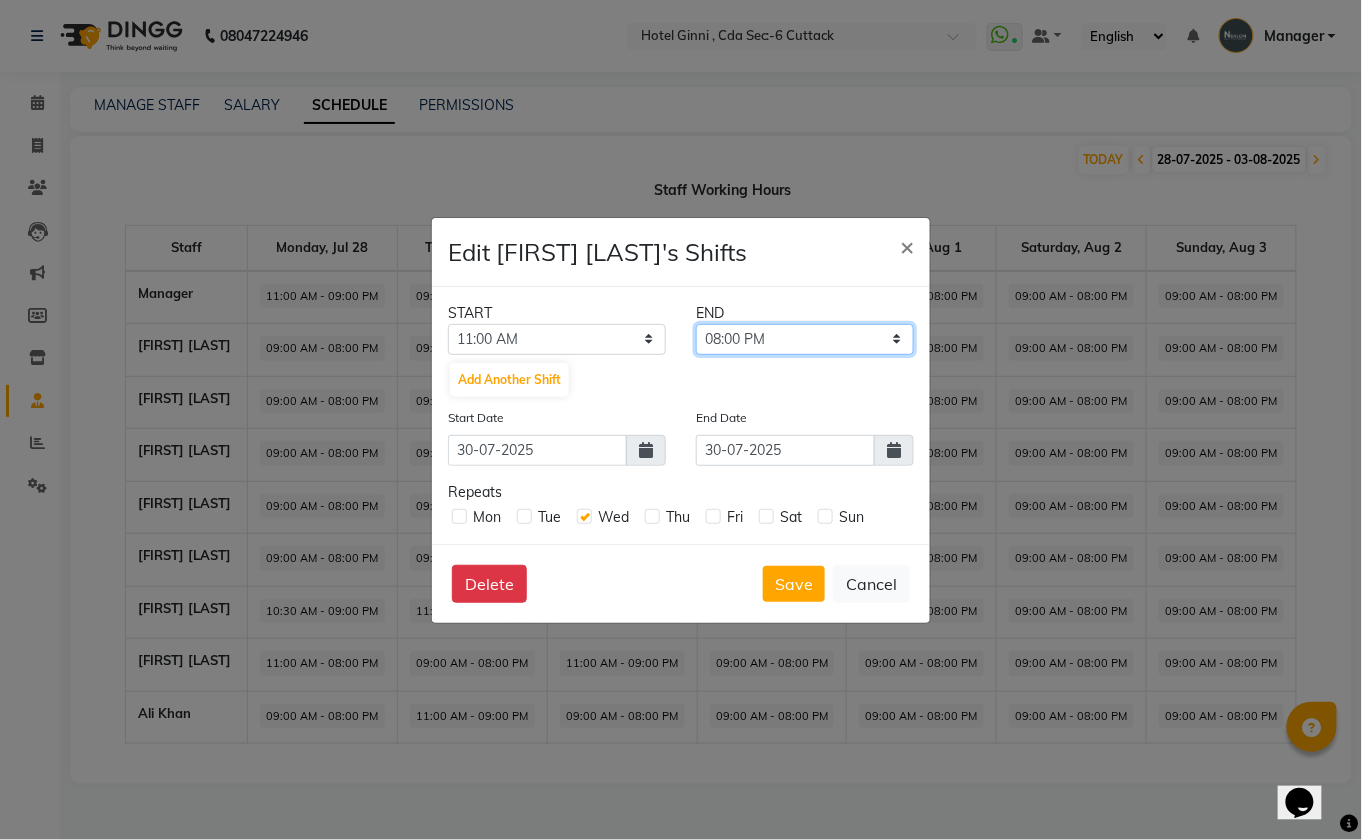 click on "11:15 AM 11:30 AM 11:45 AM 12:00 PM 12:15 PM 12:30 PM 12:45 PM 01:00 PM 01:15 PM 01:30 PM 01:45 PM 02:00 PM 02:15 PM 02:30 PM 02:45 PM 03:00 PM 03:15 PM 03:30 PM 03:45 PM 04:00 PM 04:15 PM 04:30 PM 04:45 PM 05:00 PM 05:15 PM 05:30 PM 05:45 PM 06:00 PM 06:15 PM 06:30 PM 06:45 PM 07:00 PM 07:15 PM 07:30 PM 07:45 PM 08:00 PM 08:15 PM 08:30 PM 08:45 PM 09:00 PM 09:15 PM 09:30 PM 09:45 PM 10:00 PM 10:15 PM 10:30 PM 10:45 PM 11:00 PM 11:15 PM 11:30 PM 11:45 PM" 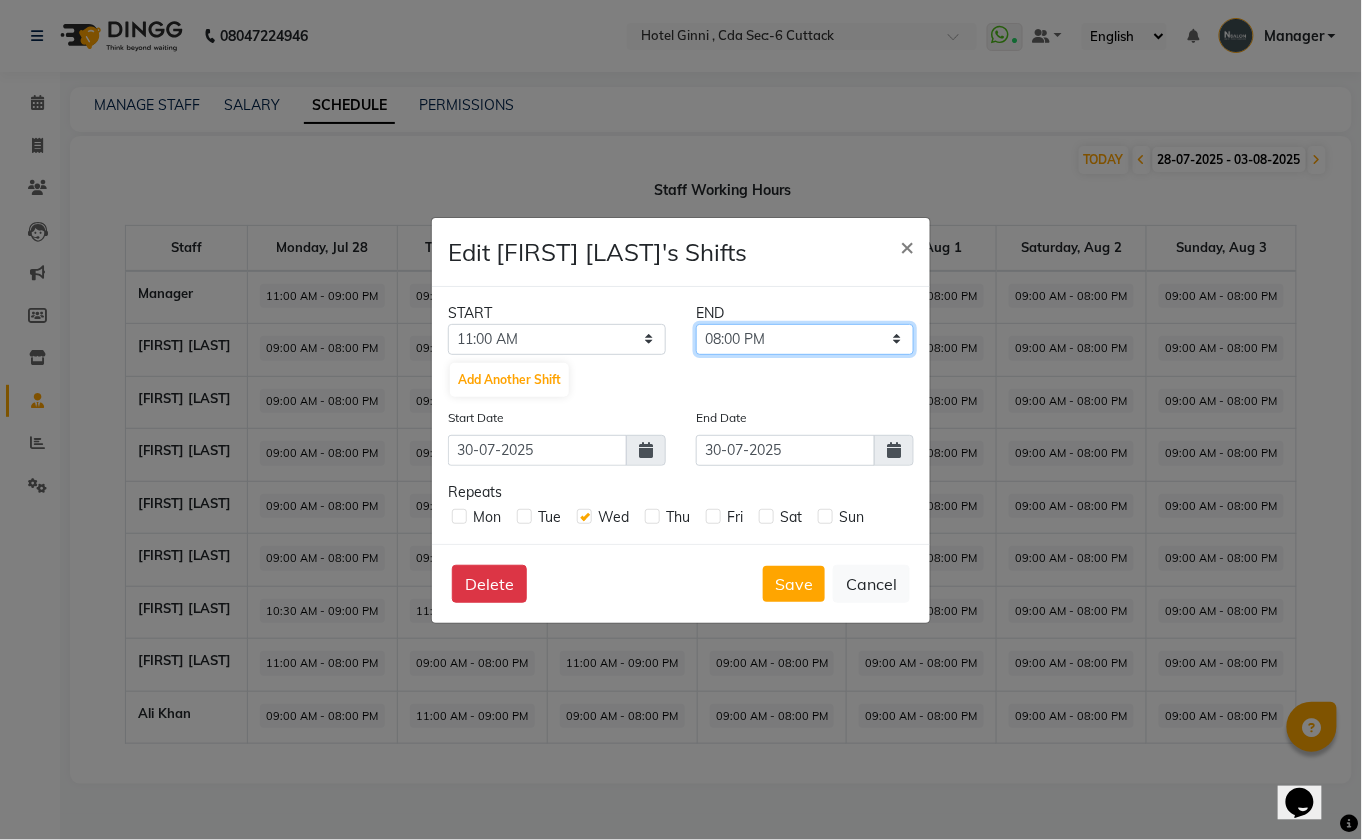 select on "09:00 PM" 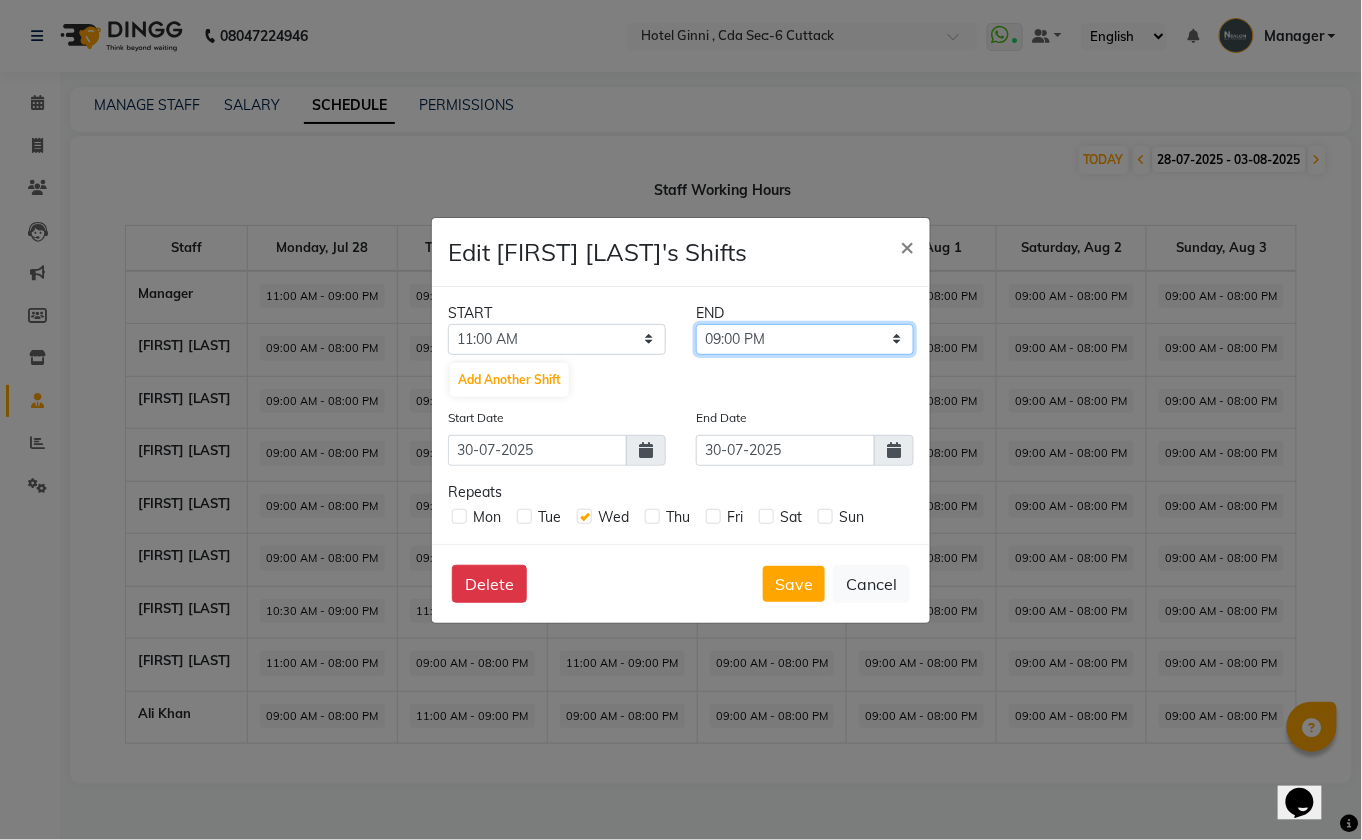 click on "11:15 AM 11:30 AM 11:45 AM 12:00 PM 12:15 PM 12:30 PM 12:45 PM 01:00 PM 01:15 PM 01:30 PM 01:45 PM 02:00 PM 02:15 PM 02:30 PM 02:45 PM 03:00 PM 03:15 PM 03:30 PM 03:45 PM 04:00 PM 04:15 PM 04:30 PM 04:45 PM 05:00 PM 05:15 PM 05:30 PM 05:45 PM 06:00 PM 06:15 PM 06:30 PM 06:45 PM 07:00 PM 07:15 PM 07:30 PM 07:45 PM 08:00 PM 08:15 PM 08:30 PM 08:45 PM 09:00 PM 09:15 PM 09:30 PM 09:45 PM 10:00 PM 10:15 PM 10:30 PM 10:45 PM 11:00 PM 11:15 PM 11:30 PM 11:45 PM" 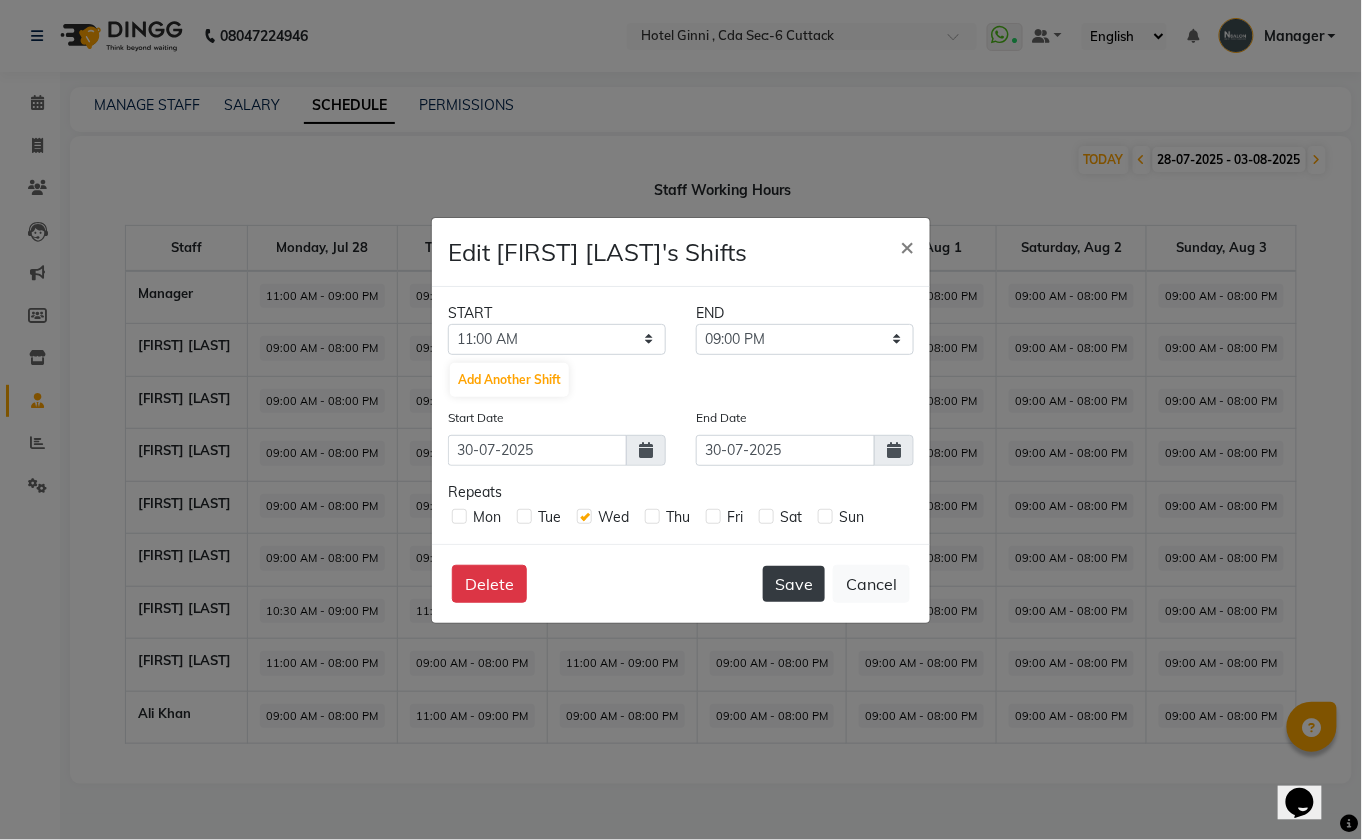 click on "Save" 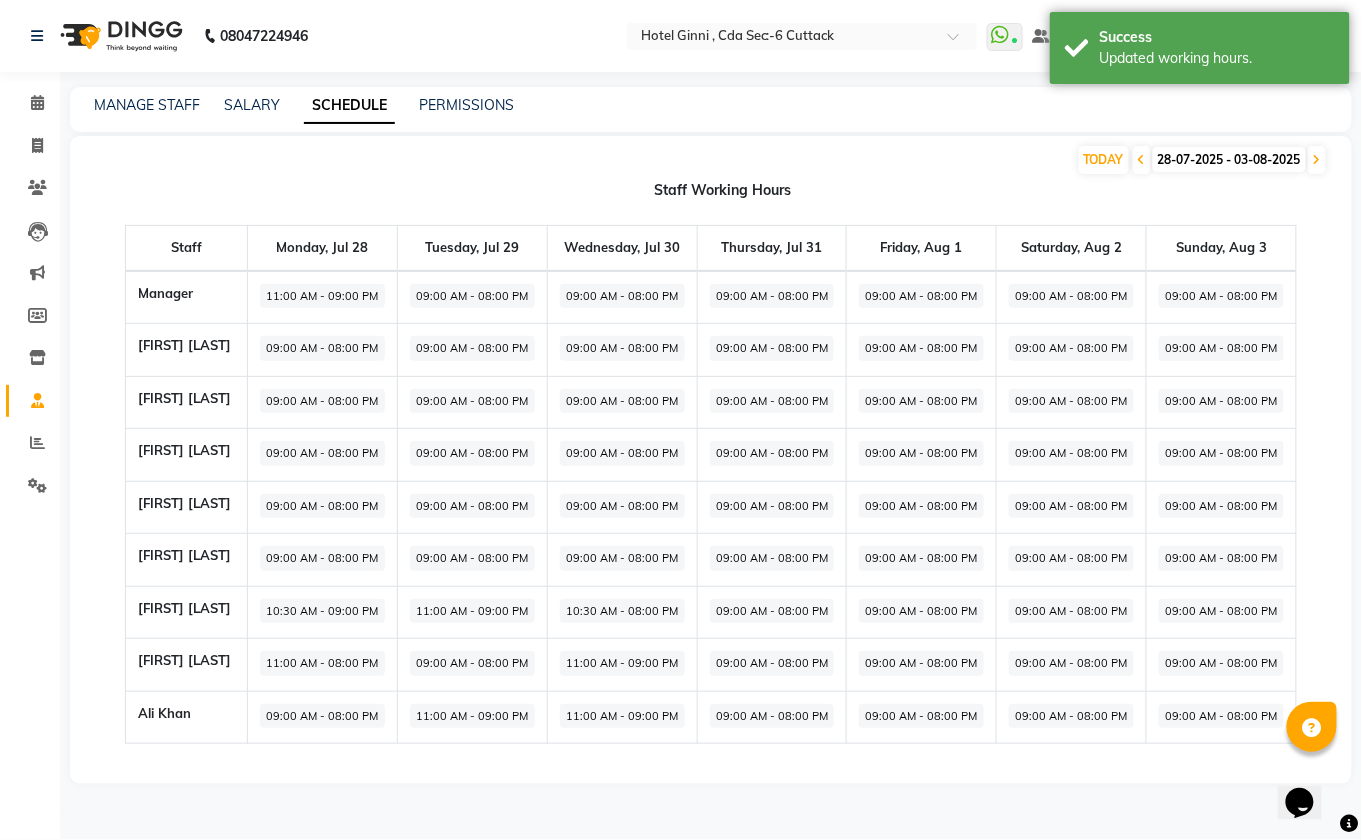 click on "09:00 AM - 08:00 PM" 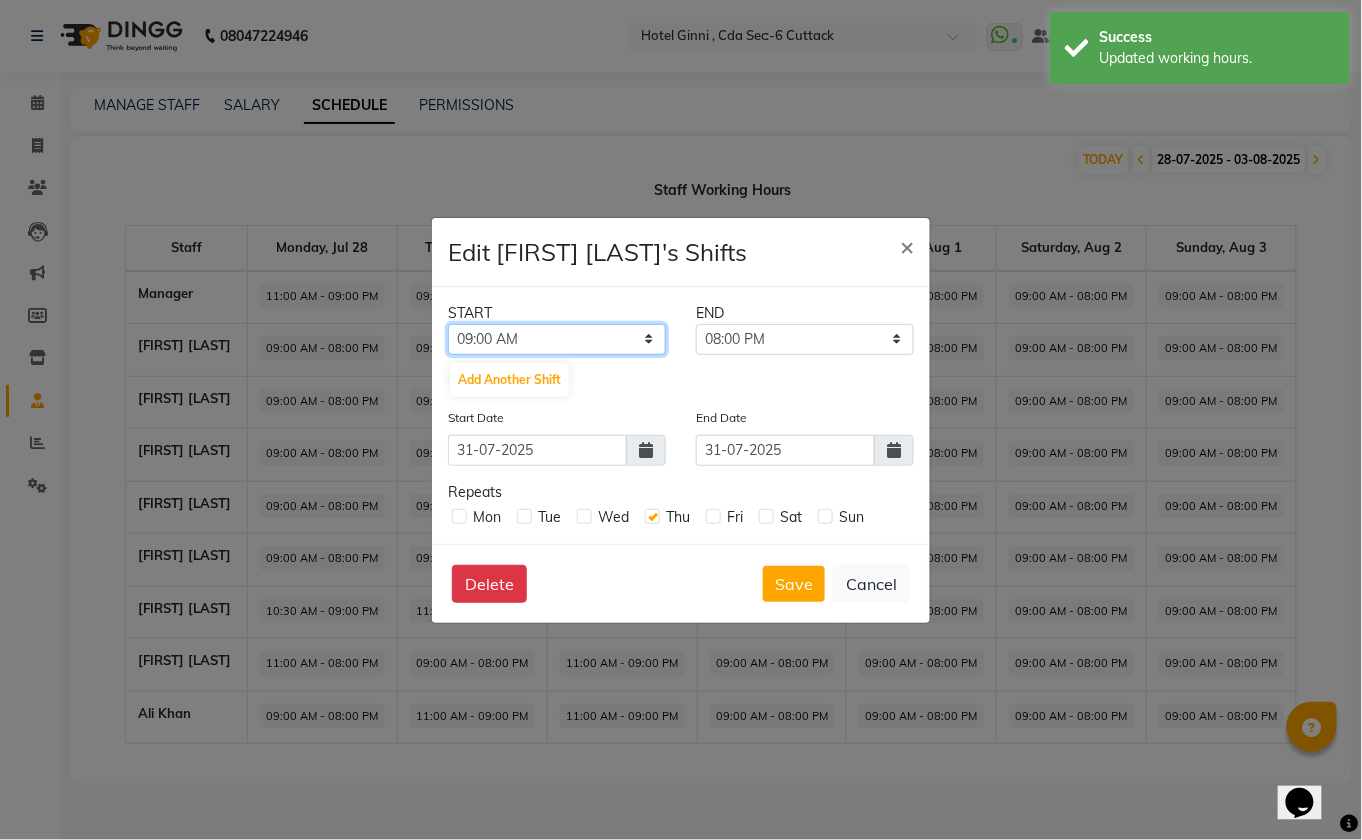 click on "12:00 AM 12:15 AM 12:30 AM 12:45 AM 01:00 AM 01:15 AM 01:30 AM 01:45 AM 02:00 AM 02:15 AM 02:30 AM 02:45 AM 03:00 AM 03:15 AM 03:30 AM 03:45 AM 04:00 AM 04:15 AM 04:30 AM 04:45 AM 05:00 AM 05:15 AM 05:30 AM 05:45 AM 06:00 AM 06:15 AM 06:30 AM 06:45 AM 07:00 AM 07:15 AM 07:30 AM 07:45 AM 08:00 AM 08:15 AM 08:30 AM 08:45 AM 09:00 AM 09:15 AM 09:30 AM 09:45 AM 10:00 AM 10:15 AM 10:30 AM 10:45 AM 11:00 AM 11:15 AM 11:30 AM 11:45 AM 12:00 PM 12:15 PM 12:30 PM 12:45 PM 01:00 PM 01:15 PM 01:30 PM 01:45 PM 02:00 PM 02:15 PM 02:30 PM 02:45 PM 03:00 PM 03:15 PM 03:30 PM 03:45 PM 04:00 PM 04:15 PM 04:30 PM 04:45 PM 05:00 PM 05:15 PM 05:30 PM 05:45 PM 06:00 PM 06:15 PM 06:30 PM 06:45 PM 07:00 PM 07:15 PM 07:30 PM 07:45 PM 08:00 PM 08:15 PM 08:30 PM 08:45 PM 09:00 PM 09:15 PM 09:30 PM 09:45 PM 10:00 PM 10:15 PM 10:30 PM 10:45 PM 11:00 PM 11:15 PM 11:30 PM 11:45 PM" 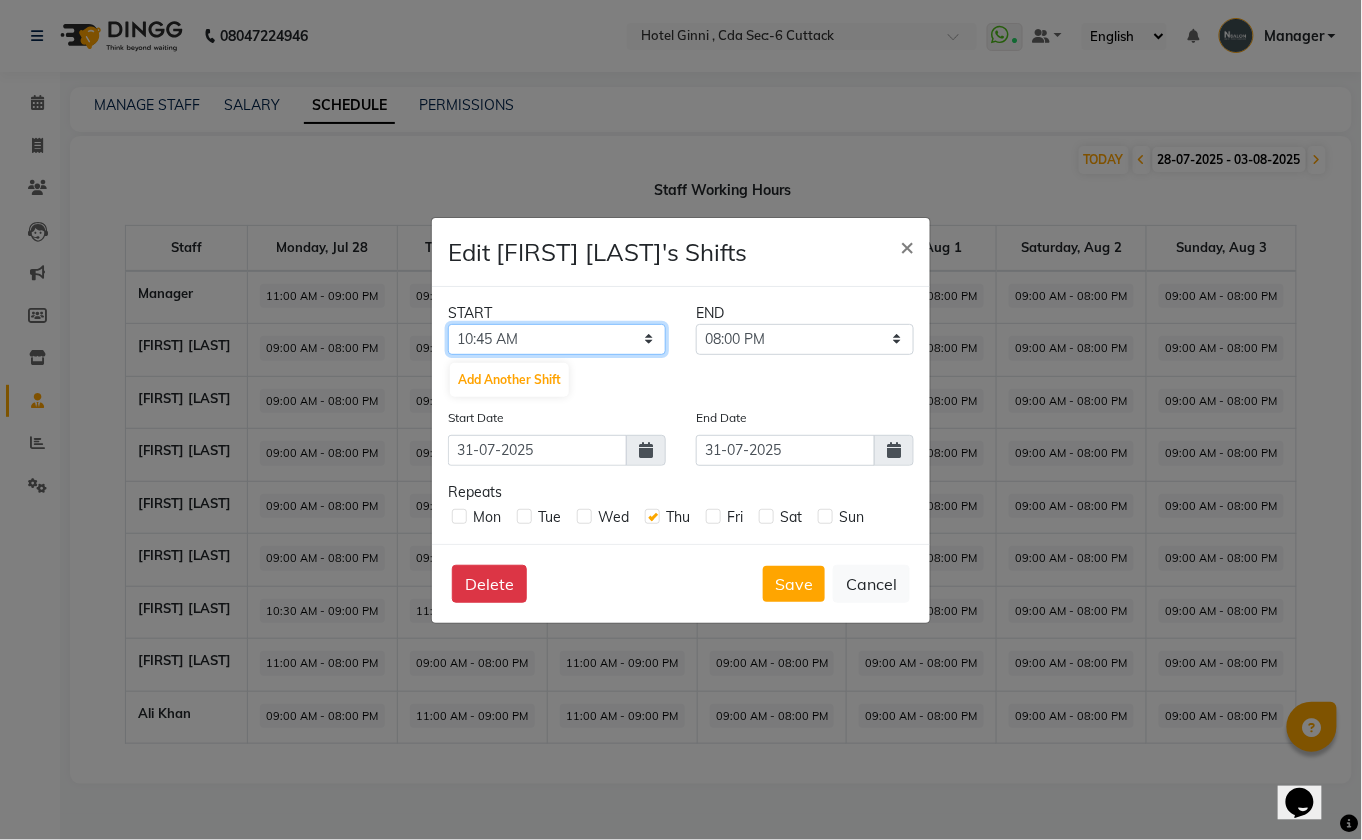 click on "12:00 AM 12:15 AM 12:30 AM 12:45 AM 01:00 AM 01:15 AM 01:30 AM 01:45 AM 02:00 AM 02:15 AM 02:30 AM 02:45 AM 03:00 AM 03:15 AM 03:30 AM 03:45 AM 04:00 AM 04:15 AM 04:30 AM 04:45 AM 05:00 AM 05:15 AM 05:30 AM 05:45 AM 06:00 AM 06:15 AM 06:30 AM 06:45 AM 07:00 AM 07:15 AM 07:30 AM 07:45 AM 08:00 AM 08:15 AM 08:30 AM 08:45 AM 09:00 AM 09:15 AM 09:30 AM 09:45 AM 10:00 AM 10:15 AM 10:30 AM 10:45 AM 11:00 AM 11:15 AM 11:30 AM 11:45 AM 12:00 PM 12:15 PM 12:30 PM 12:45 PM 01:00 PM 01:15 PM 01:30 PM 01:45 PM 02:00 PM 02:15 PM 02:30 PM 02:45 PM 03:00 PM 03:15 PM 03:30 PM 03:45 PM 04:00 PM 04:15 PM 04:30 PM 04:45 PM 05:00 PM 05:15 PM 05:30 PM 05:45 PM 06:00 PM 06:15 PM 06:30 PM 06:45 PM 07:00 PM 07:15 PM 07:30 PM 07:45 PM 08:00 PM 08:15 PM 08:30 PM 08:45 PM 09:00 PM 09:15 PM 09:30 PM 09:45 PM 10:00 PM 10:15 PM 10:30 PM 10:45 PM 11:00 PM 11:15 PM 11:30 PM 11:45 PM" 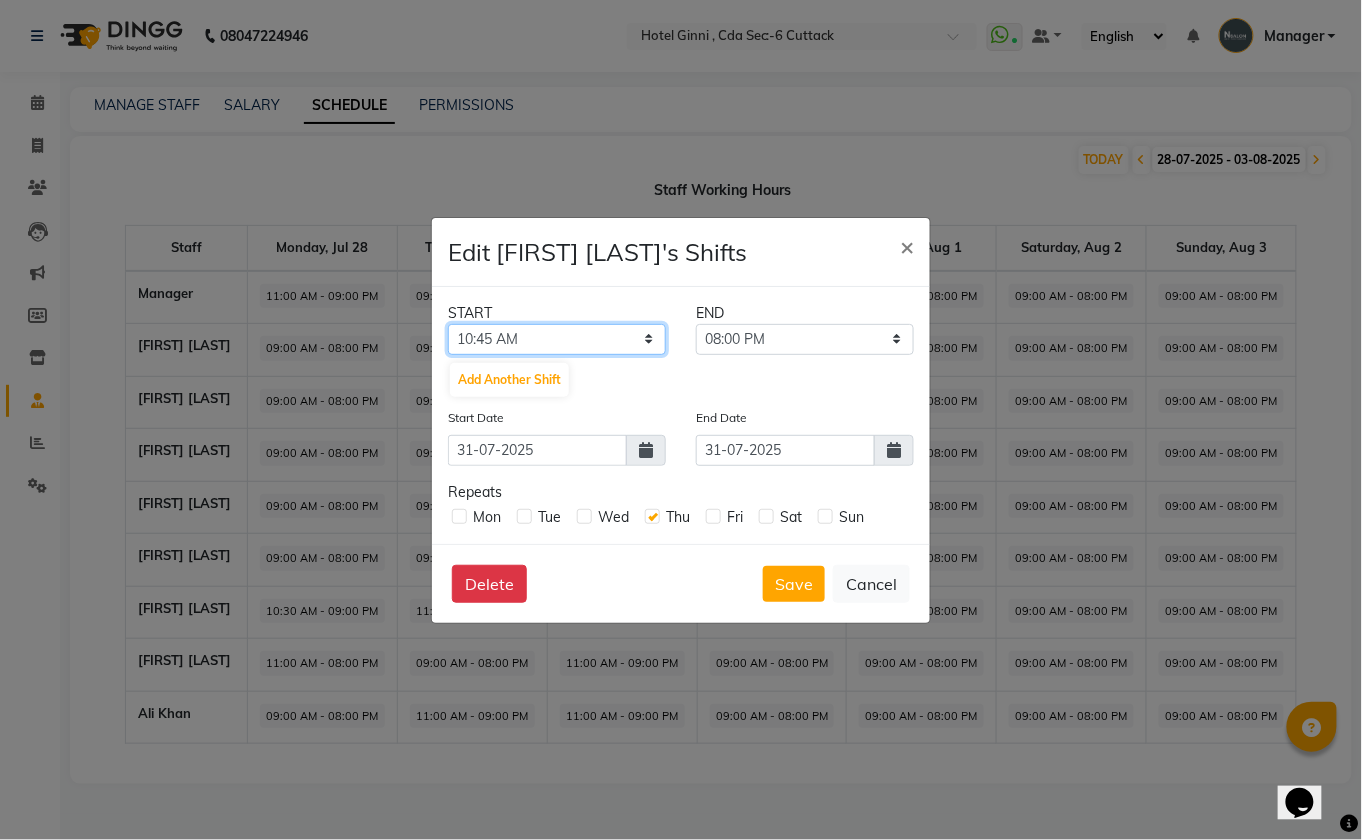 click on "12:00 AM 12:15 AM 12:30 AM 12:45 AM 01:00 AM 01:15 AM 01:30 AM 01:45 AM 02:00 AM 02:15 AM 02:30 AM 02:45 AM 03:00 AM 03:15 AM 03:30 AM 03:45 AM 04:00 AM 04:15 AM 04:30 AM 04:45 AM 05:00 AM 05:15 AM 05:30 AM 05:45 AM 06:00 AM 06:15 AM 06:30 AM 06:45 AM 07:00 AM 07:15 AM 07:30 AM 07:45 AM 08:00 AM 08:15 AM 08:30 AM 08:45 AM 09:00 AM 09:15 AM 09:30 AM 09:45 AM 10:00 AM 10:15 AM 10:30 AM 10:45 AM 11:00 AM 11:15 AM 11:30 AM 11:45 AM 12:00 PM 12:15 PM 12:30 PM 12:45 PM 01:00 PM 01:15 PM 01:30 PM 01:45 PM 02:00 PM 02:15 PM 02:30 PM 02:45 PM 03:00 PM 03:15 PM 03:30 PM 03:45 PM 04:00 PM 04:15 PM 04:30 PM 04:45 PM 05:00 PM 05:15 PM 05:30 PM 05:45 PM 06:00 PM 06:15 PM 06:30 PM 06:45 PM 07:00 PM 07:15 PM 07:30 PM 07:45 PM 08:00 PM 08:15 PM 08:30 PM 08:45 PM 09:00 PM 09:15 PM 09:30 PM 09:45 PM 10:00 PM 10:15 PM 10:30 PM 10:45 PM 11:00 PM 11:15 PM 11:30 PM 11:45 PM" 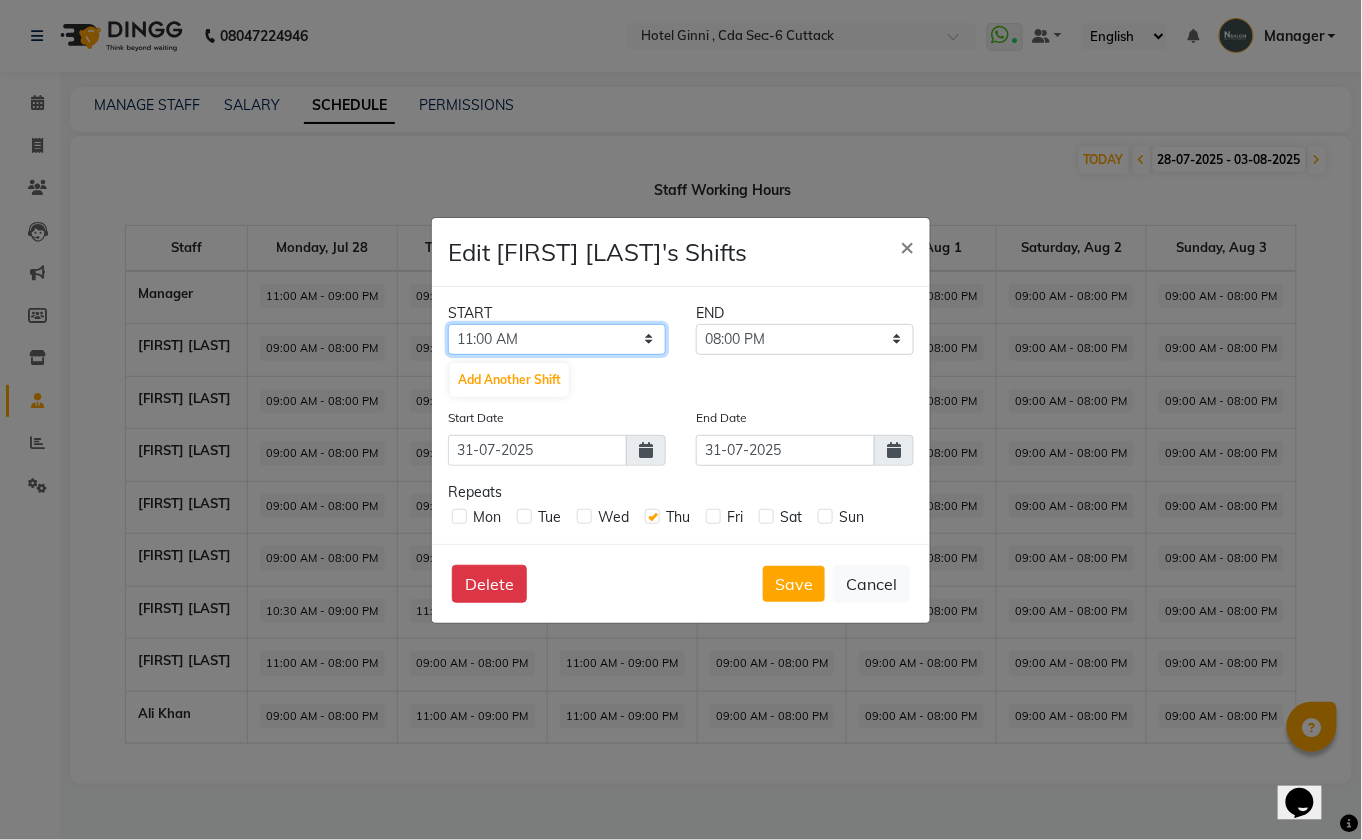 click on "12:00 AM 12:15 AM 12:30 AM 12:45 AM 01:00 AM 01:15 AM 01:30 AM 01:45 AM 02:00 AM 02:15 AM 02:30 AM 02:45 AM 03:00 AM 03:15 AM 03:30 AM 03:45 AM 04:00 AM 04:15 AM 04:30 AM 04:45 AM 05:00 AM 05:15 AM 05:30 AM 05:45 AM 06:00 AM 06:15 AM 06:30 AM 06:45 AM 07:00 AM 07:15 AM 07:30 AM 07:45 AM 08:00 AM 08:15 AM 08:30 AM 08:45 AM 09:00 AM 09:15 AM 09:30 AM 09:45 AM 10:00 AM 10:15 AM 10:30 AM 10:45 AM 11:00 AM 11:15 AM 11:30 AM 11:45 AM 12:00 PM 12:15 PM 12:30 PM 12:45 PM 01:00 PM 01:15 PM 01:30 PM 01:45 PM 02:00 PM 02:15 PM 02:30 PM 02:45 PM 03:00 PM 03:15 PM 03:30 PM 03:45 PM 04:00 PM 04:15 PM 04:30 PM 04:45 PM 05:00 PM 05:15 PM 05:30 PM 05:45 PM 06:00 PM 06:15 PM 06:30 PM 06:45 PM 07:00 PM 07:15 PM 07:30 PM 07:45 PM 08:00 PM 08:15 PM 08:30 PM 08:45 PM 09:00 PM 09:15 PM 09:30 PM 09:45 PM 10:00 PM 10:15 PM 10:30 PM 10:45 PM 11:00 PM 11:15 PM 11:30 PM 11:45 PM" 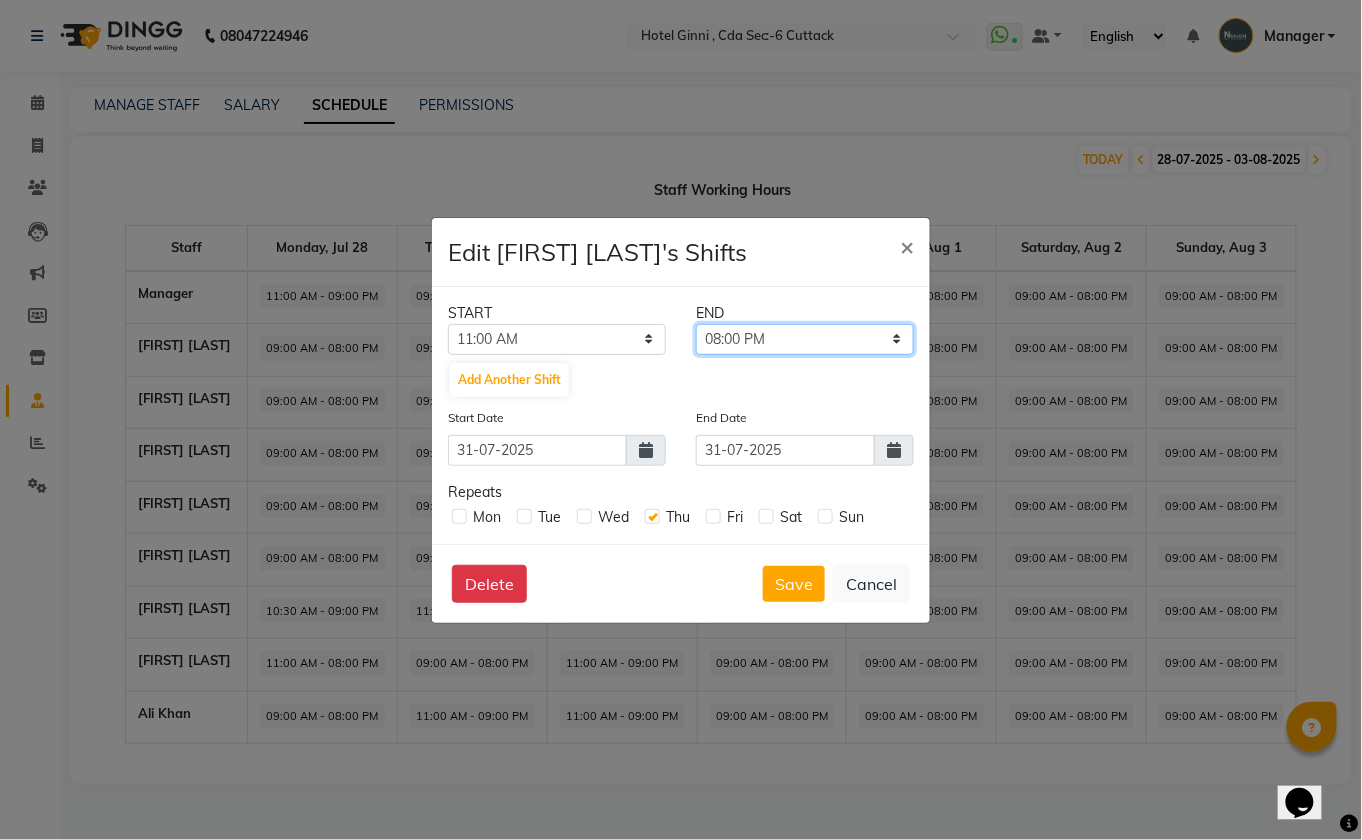 click on "11:15 AM 11:30 AM 11:45 AM 12:00 PM 12:15 PM 12:30 PM 12:45 PM 01:00 PM 01:15 PM 01:30 PM 01:45 PM 02:00 PM 02:15 PM 02:30 PM 02:45 PM 03:00 PM 03:15 PM 03:30 PM 03:45 PM 04:00 PM 04:15 PM 04:30 PM 04:45 PM 05:00 PM 05:15 PM 05:30 PM 05:45 PM 06:00 PM 06:15 PM 06:30 PM 06:45 PM 07:00 PM 07:15 PM 07:30 PM 07:45 PM 08:00 PM 08:15 PM 08:30 PM 08:45 PM 09:00 PM 09:15 PM 09:30 PM 09:45 PM 10:00 PM 10:15 PM 10:30 PM 10:45 PM 11:00 PM 11:15 PM 11:30 PM 11:45 PM" 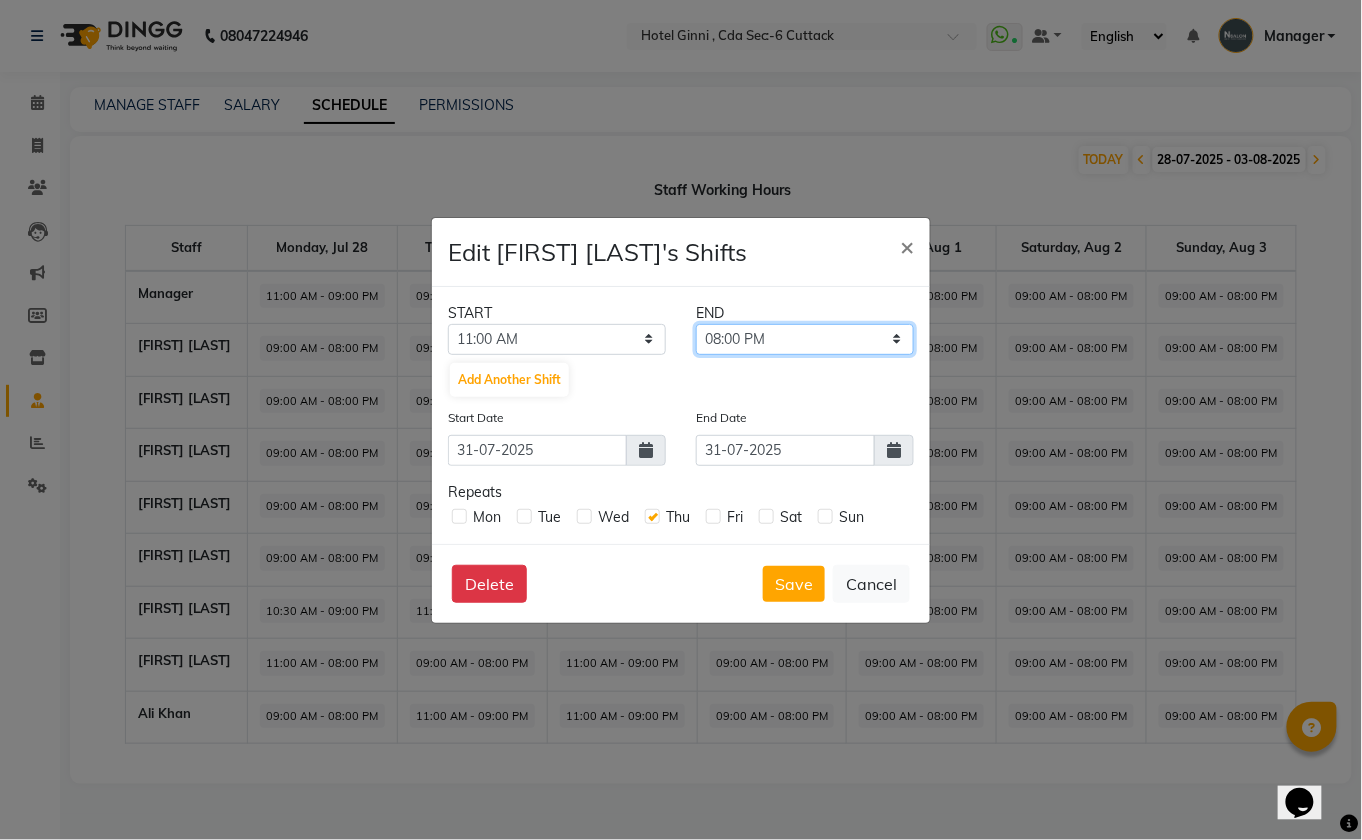 select on "09:00 PM" 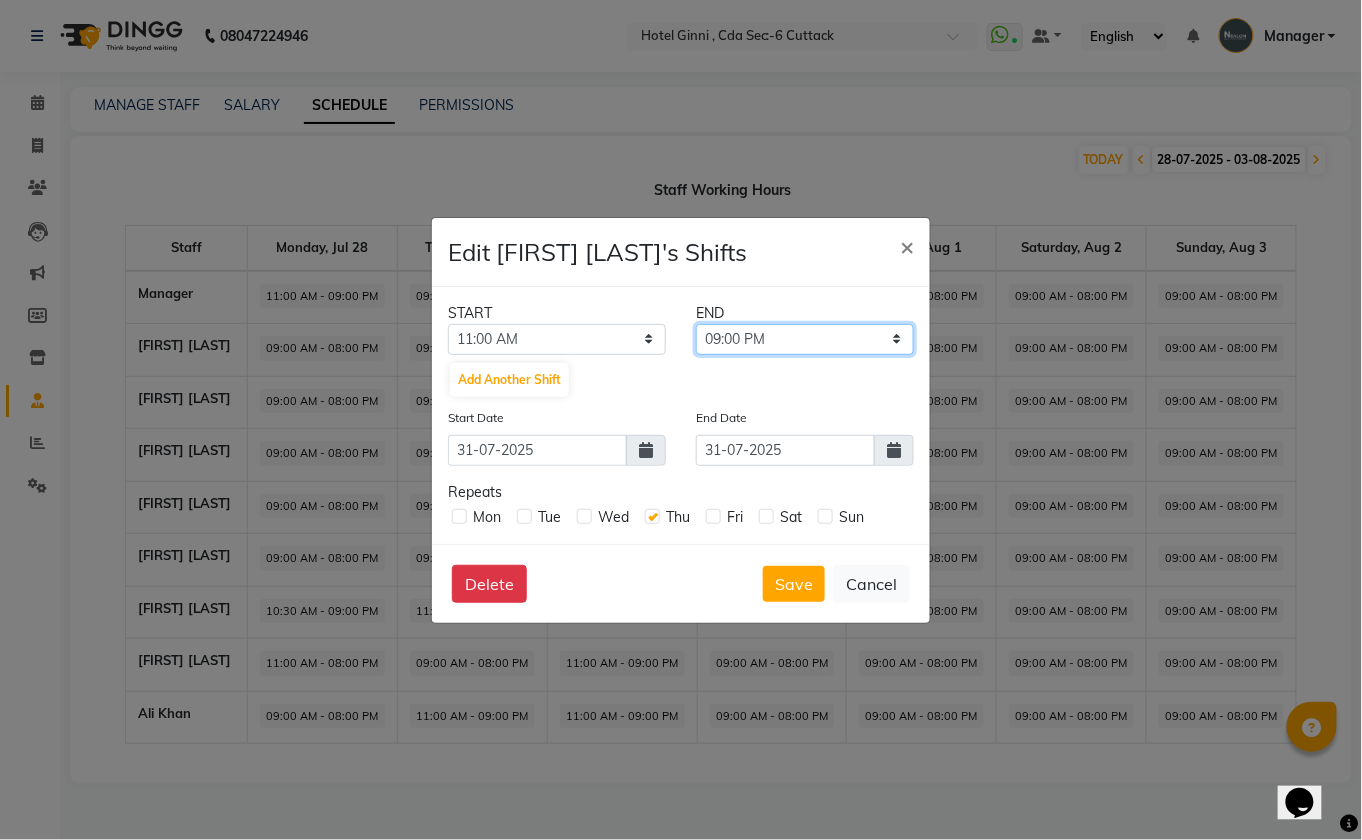 click on "11:15 AM 11:30 AM 11:45 AM 12:00 PM 12:15 PM 12:30 PM 12:45 PM 01:00 PM 01:15 PM 01:30 PM 01:45 PM 02:00 PM 02:15 PM 02:30 PM 02:45 PM 03:00 PM 03:15 PM 03:30 PM 03:45 PM 04:00 PM 04:15 PM 04:30 PM 04:45 PM 05:00 PM 05:15 PM 05:30 PM 05:45 PM 06:00 PM 06:15 PM 06:30 PM 06:45 PM 07:00 PM 07:15 PM 07:30 PM 07:45 PM 08:00 PM 08:15 PM 08:30 PM 08:45 PM 09:00 PM 09:15 PM 09:30 PM 09:45 PM 10:00 PM 10:15 PM 10:30 PM 10:45 PM 11:00 PM 11:15 PM 11:30 PM 11:45 PM" 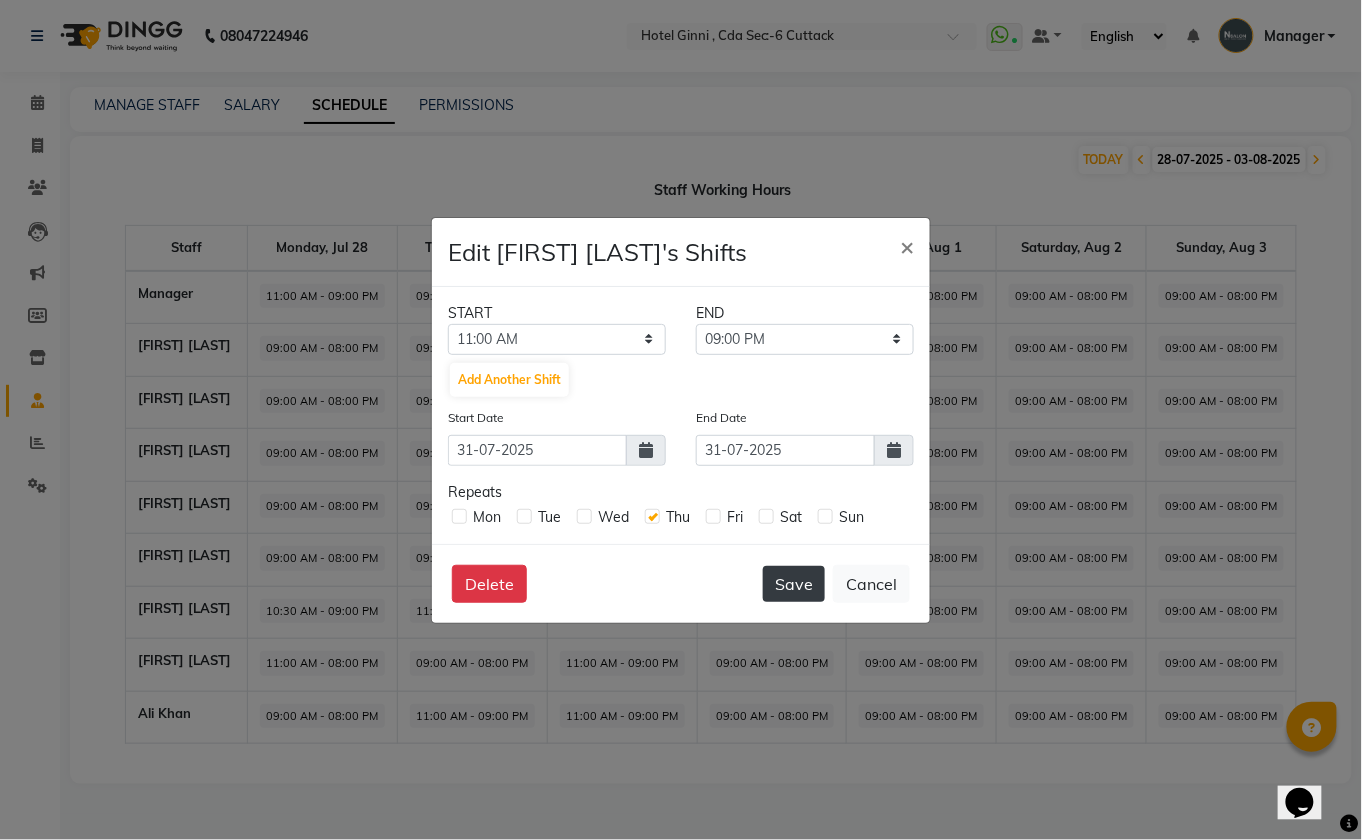 click on "Save" 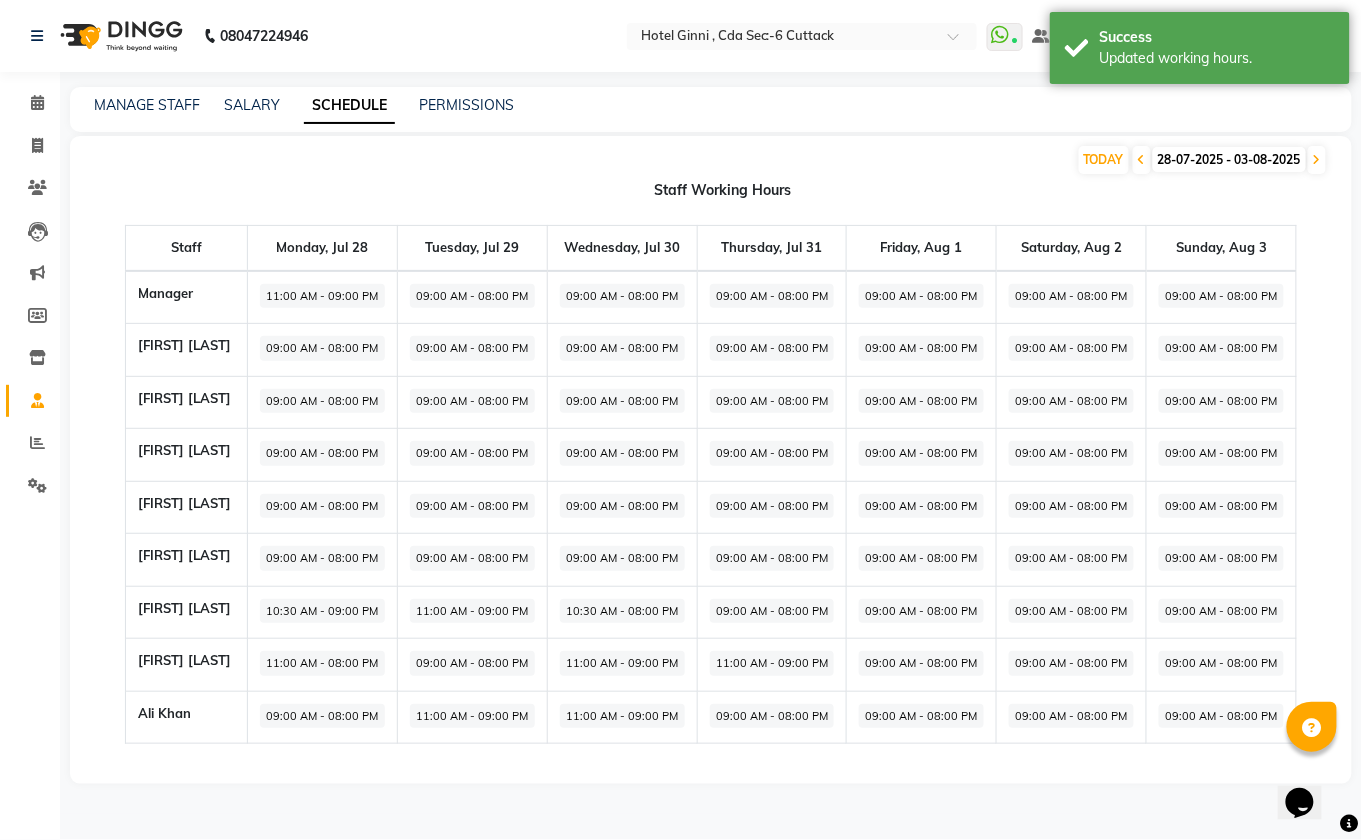 click on "09:00 AM - 08:00 PM" 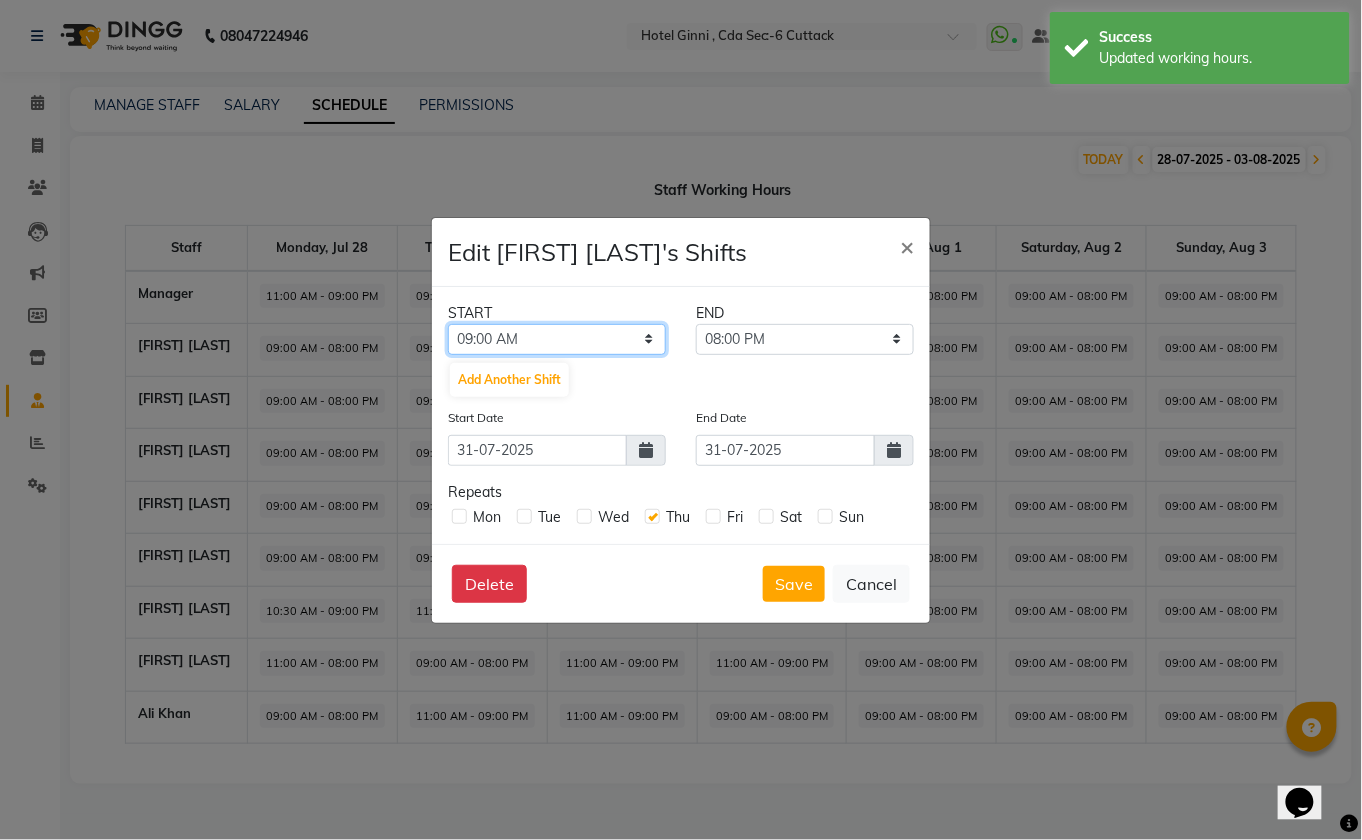 click on "12:00 AM 12:15 AM 12:30 AM 12:45 AM 01:00 AM 01:15 AM 01:30 AM 01:45 AM 02:00 AM 02:15 AM 02:30 AM 02:45 AM 03:00 AM 03:15 AM 03:30 AM 03:45 AM 04:00 AM 04:15 AM 04:30 AM 04:45 AM 05:00 AM 05:15 AM 05:30 AM 05:45 AM 06:00 AM 06:15 AM 06:30 AM 06:45 AM 07:00 AM 07:15 AM 07:30 AM 07:45 AM 08:00 AM 08:15 AM 08:30 AM 08:45 AM 09:00 AM 09:15 AM 09:30 AM 09:45 AM 10:00 AM 10:15 AM 10:30 AM 10:45 AM 11:00 AM 11:15 AM 11:30 AM 11:45 AM 12:00 PM 12:15 PM 12:30 PM 12:45 PM 01:00 PM 01:15 PM 01:30 PM 01:45 PM 02:00 PM 02:15 PM 02:30 PM 02:45 PM 03:00 PM 03:15 PM 03:30 PM 03:45 PM 04:00 PM 04:15 PM 04:30 PM 04:45 PM 05:00 PM 05:15 PM 05:30 PM 05:45 PM 06:00 PM 06:15 PM 06:30 PM 06:45 PM 07:00 PM 07:15 PM 07:30 PM 07:45 PM 08:00 PM 08:15 PM 08:30 PM 08:45 PM 09:00 PM 09:15 PM 09:30 PM 09:45 PM 10:00 PM 10:15 PM 10:30 PM 10:45 PM 11:00 PM 11:15 PM 11:30 PM 11:45 PM" 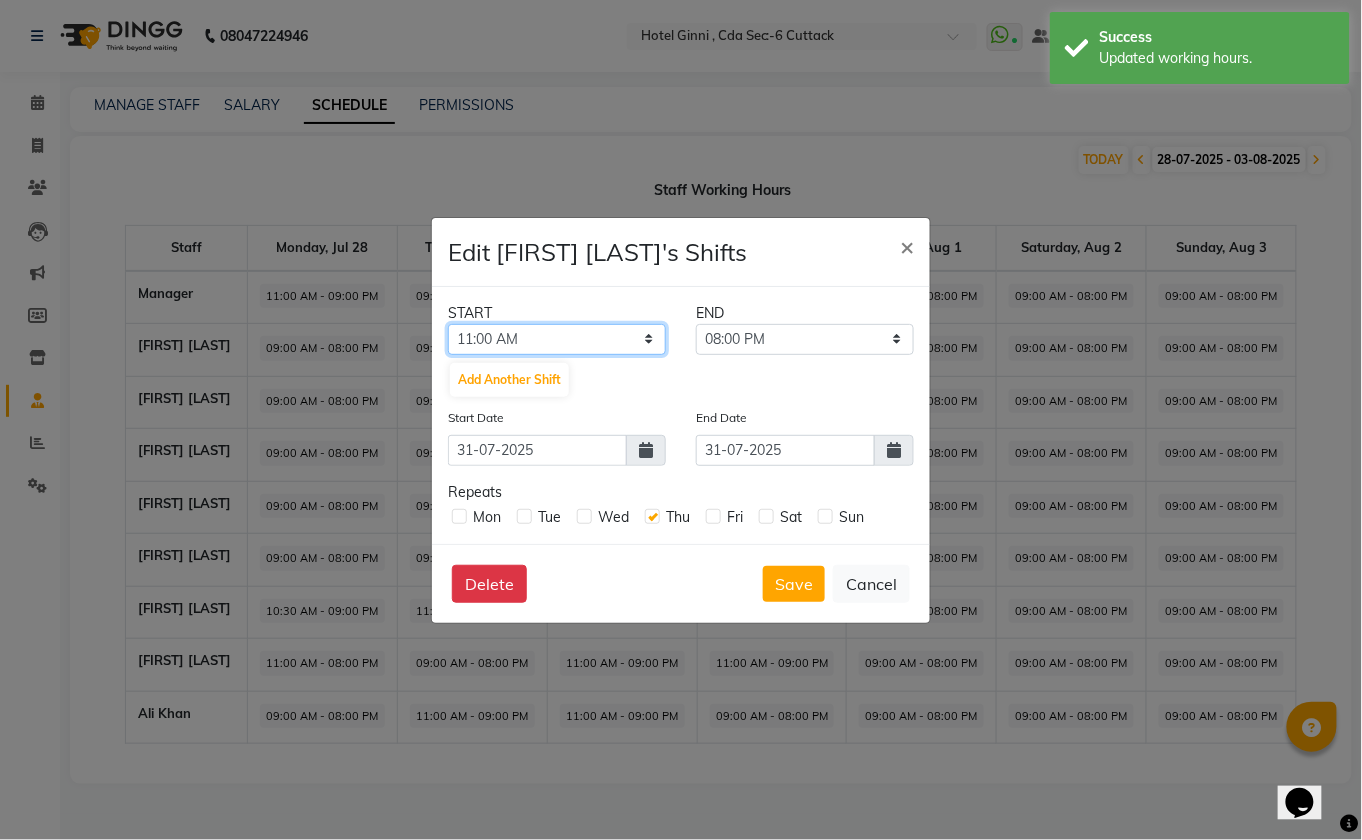 click on "12:00 AM 12:15 AM 12:30 AM 12:45 AM 01:00 AM 01:15 AM 01:30 AM 01:45 AM 02:00 AM 02:15 AM 02:30 AM 02:45 AM 03:00 AM 03:15 AM 03:30 AM 03:45 AM 04:00 AM 04:15 AM 04:30 AM 04:45 AM 05:00 AM 05:15 AM 05:30 AM 05:45 AM 06:00 AM 06:15 AM 06:30 AM 06:45 AM 07:00 AM 07:15 AM 07:30 AM 07:45 AM 08:00 AM 08:15 AM 08:30 AM 08:45 AM 09:00 AM 09:15 AM 09:30 AM 09:45 AM 10:00 AM 10:15 AM 10:30 AM 10:45 AM 11:00 AM 11:15 AM 11:30 AM 11:45 AM 12:00 PM 12:15 PM 12:30 PM 12:45 PM 01:00 PM 01:15 PM 01:30 PM 01:45 PM 02:00 PM 02:15 PM 02:30 PM 02:45 PM 03:00 PM 03:15 PM 03:30 PM 03:45 PM 04:00 PM 04:15 PM 04:30 PM 04:45 PM 05:00 PM 05:15 PM 05:30 PM 05:45 PM 06:00 PM 06:15 PM 06:30 PM 06:45 PM 07:00 PM 07:15 PM 07:30 PM 07:45 PM 08:00 PM 08:15 PM 08:30 PM 08:45 PM 09:00 PM 09:15 PM 09:30 PM 09:45 PM 10:00 PM 10:15 PM 10:30 PM 10:45 PM 11:00 PM 11:15 PM 11:30 PM 11:45 PM" 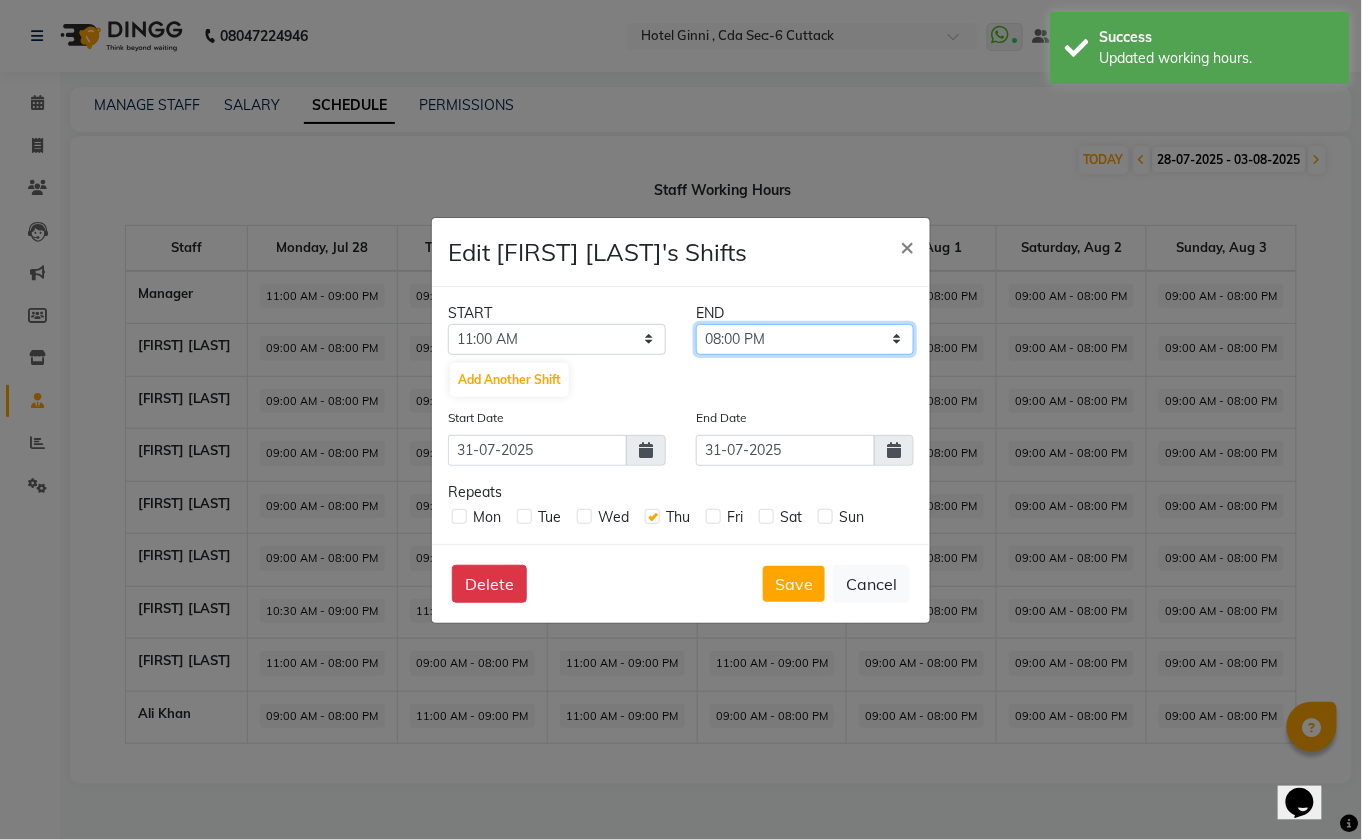 click on "11:15 AM 11:30 AM 11:45 AM 12:00 PM 12:15 PM 12:30 PM 12:45 PM 01:00 PM 01:15 PM 01:30 PM 01:45 PM 02:00 PM 02:15 PM 02:30 PM 02:45 PM 03:00 PM 03:15 PM 03:30 PM 03:45 PM 04:00 PM 04:15 PM 04:30 PM 04:45 PM 05:00 PM 05:15 PM 05:30 PM 05:45 PM 06:00 PM 06:15 PM 06:30 PM 06:45 PM 07:00 PM 07:15 PM 07:30 PM 07:45 PM 08:00 PM 08:15 PM 08:30 PM 08:45 PM 09:00 PM 09:15 PM 09:30 PM 09:45 PM 10:00 PM 10:15 PM 10:30 PM 10:45 PM 11:00 PM 11:15 PM 11:30 PM 11:45 PM" 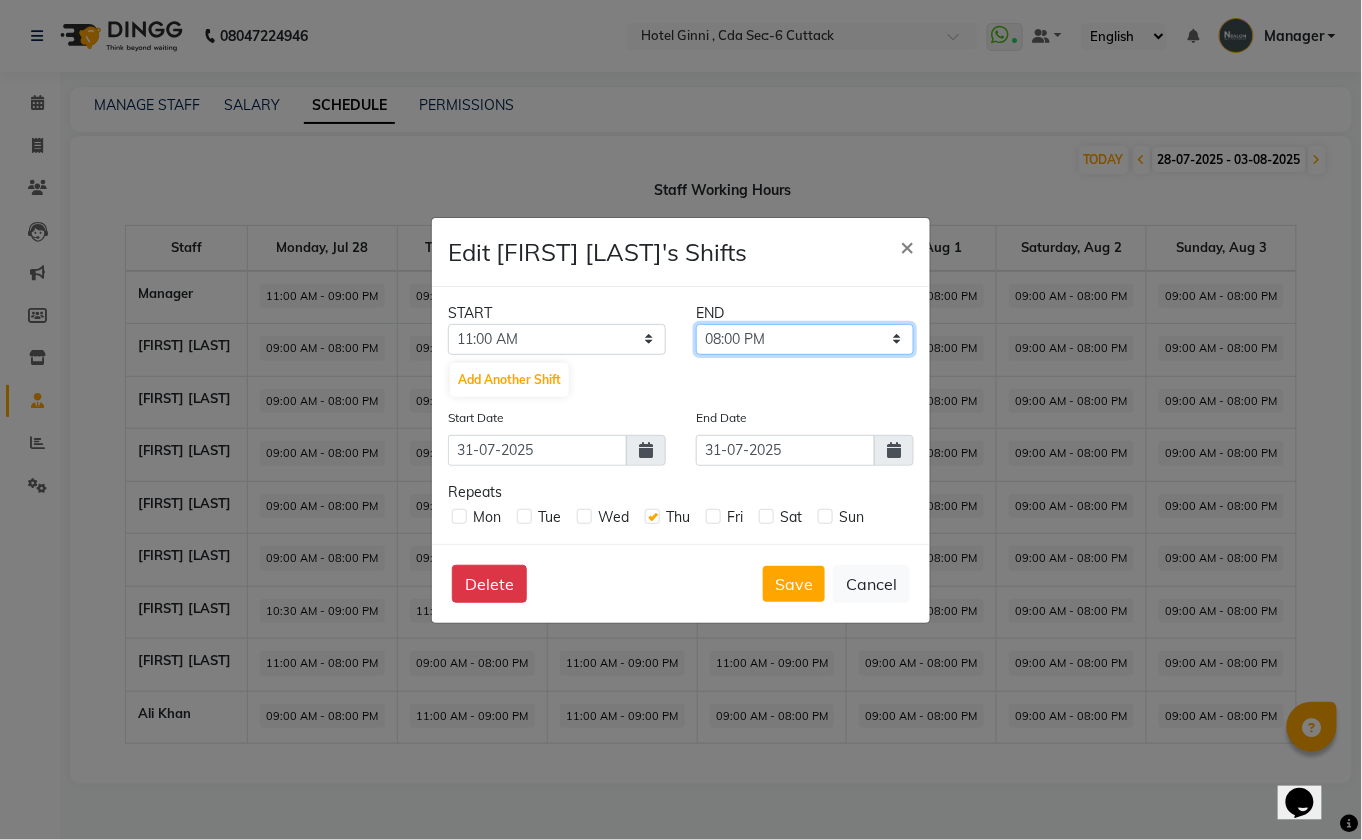 select on "09:00 PM" 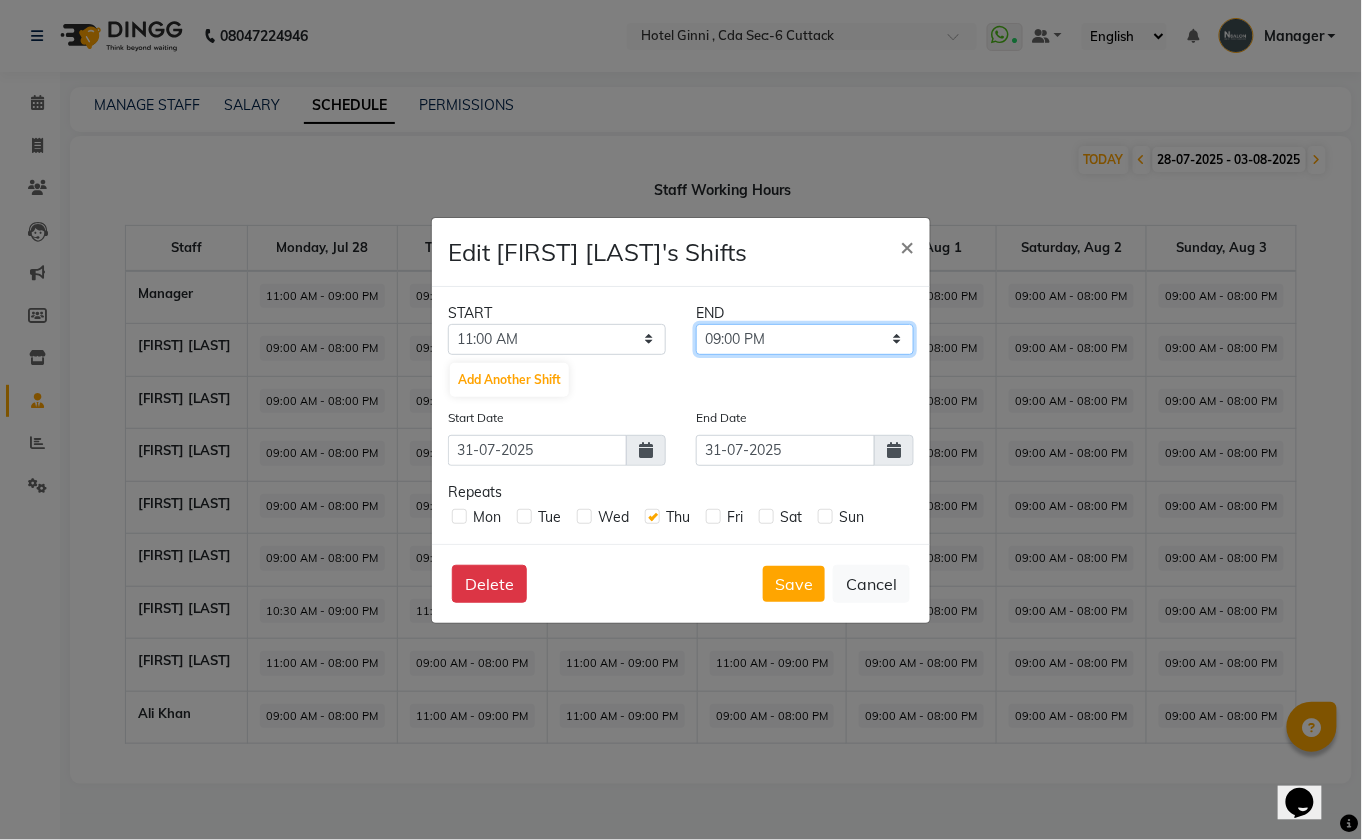 click on "11:15 AM 11:30 AM 11:45 AM 12:00 PM 12:15 PM 12:30 PM 12:45 PM 01:00 PM 01:15 PM 01:30 PM 01:45 PM 02:00 PM 02:15 PM 02:30 PM 02:45 PM 03:00 PM 03:15 PM 03:30 PM 03:45 PM 04:00 PM 04:15 PM 04:30 PM 04:45 PM 05:00 PM 05:15 PM 05:30 PM 05:45 PM 06:00 PM 06:15 PM 06:30 PM 06:45 PM 07:00 PM 07:15 PM 07:30 PM 07:45 PM 08:00 PM 08:15 PM 08:30 PM 08:45 PM 09:00 PM 09:15 PM 09:30 PM 09:45 PM 10:00 PM 10:15 PM 10:30 PM 10:45 PM 11:00 PM 11:15 PM 11:30 PM 11:45 PM" 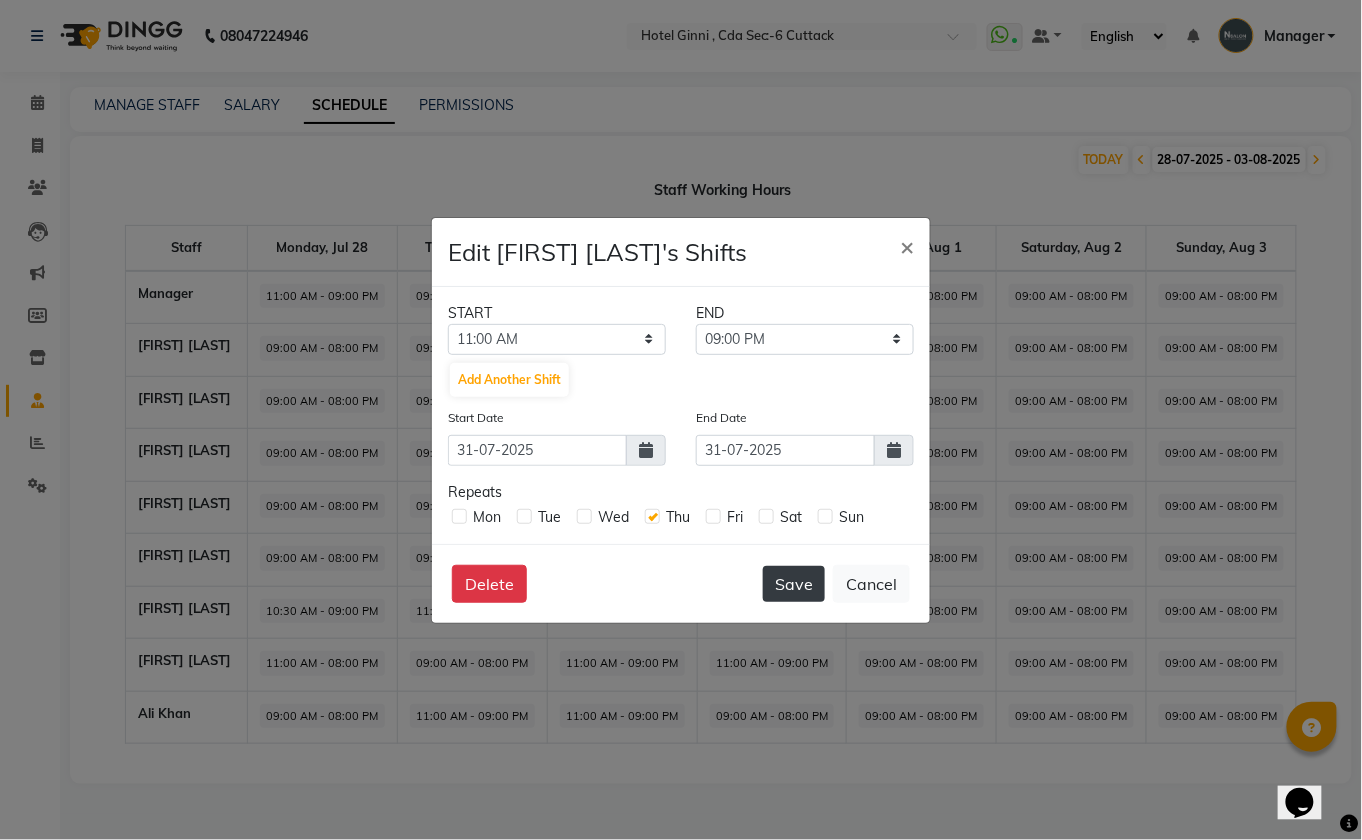 click on "Save" 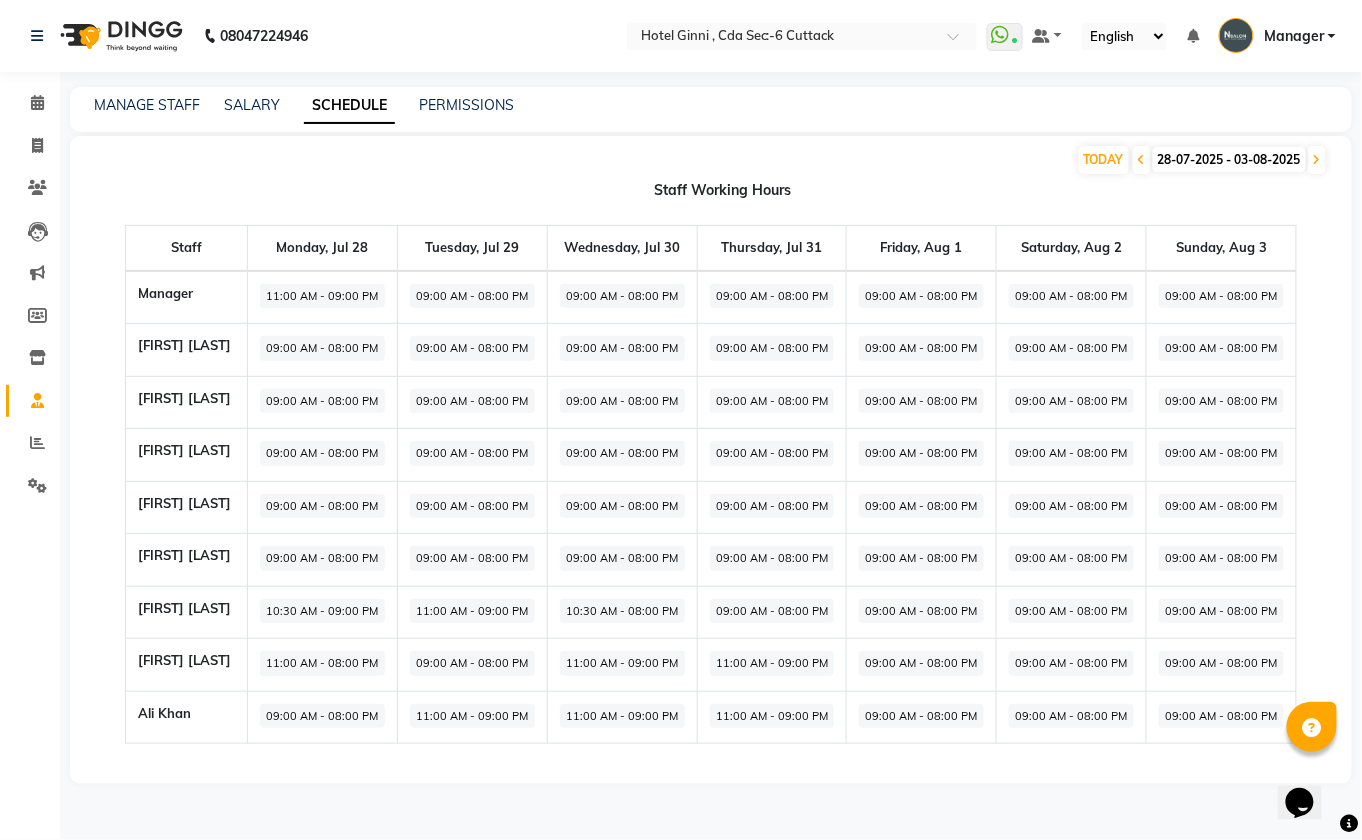 click on "09:00 AM - 08:00 PM" 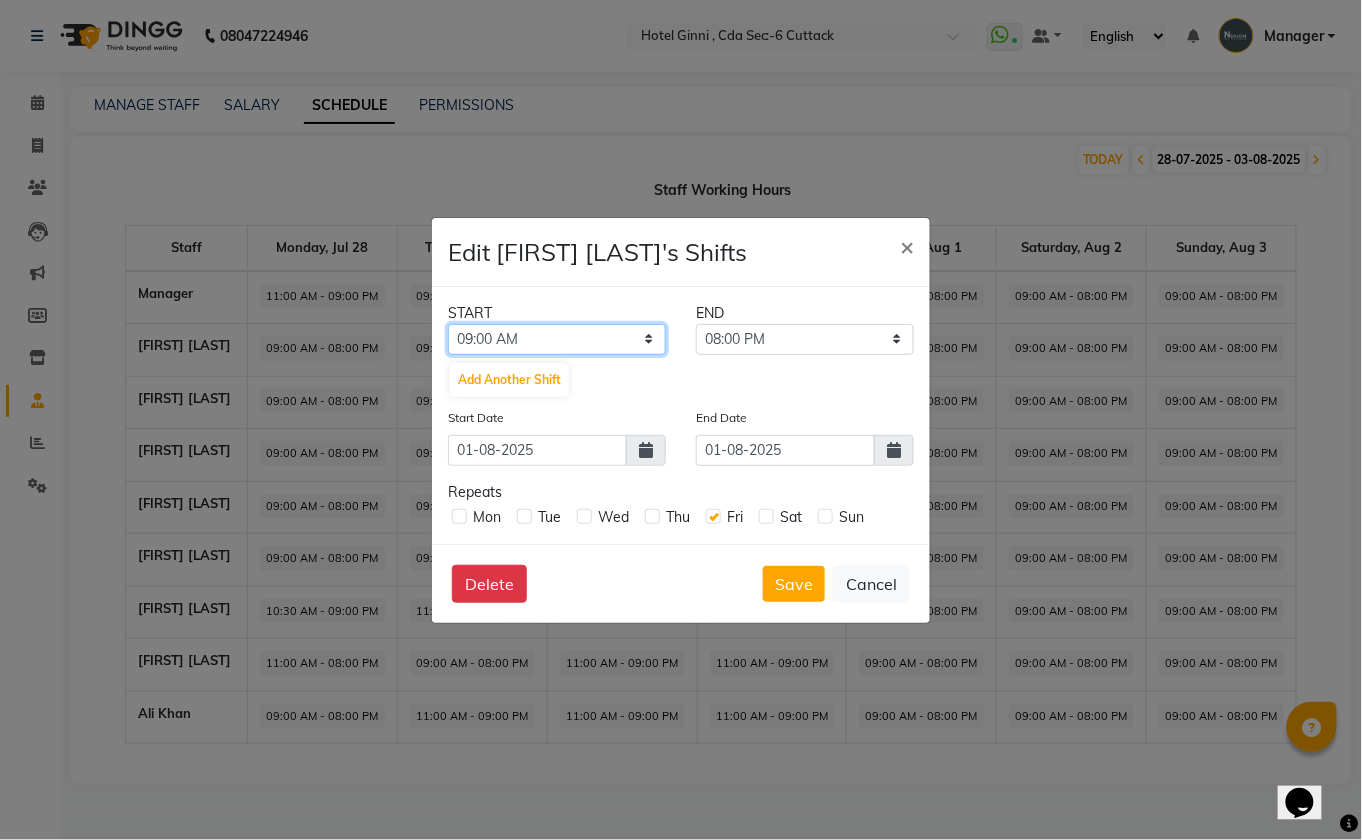 click on "12:00 AM 12:15 AM 12:30 AM 12:45 AM 01:00 AM 01:15 AM 01:30 AM 01:45 AM 02:00 AM 02:15 AM 02:30 AM 02:45 AM 03:00 AM 03:15 AM 03:30 AM 03:45 AM 04:00 AM 04:15 AM 04:30 AM 04:45 AM 05:00 AM 05:15 AM 05:30 AM 05:45 AM 06:00 AM 06:15 AM 06:30 AM 06:45 AM 07:00 AM 07:15 AM 07:30 AM 07:45 AM 08:00 AM 08:15 AM 08:30 AM 08:45 AM 09:00 AM 09:15 AM 09:30 AM 09:45 AM 10:00 AM 10:15 AM 10:30 AM 10:45 AM 11:00 AM 11:15 AM 11:30 AM 11:45 AM 12:00 PM 12:15 PM 12:30 PM 12:45 PM 01:00 PM 01:15 PM 01:30 PM 01:45 PM 02:00 PM 02:15 PM 02:30 PM 02:45 PM 03:00 PM 03:15 PM 03:30 PM 03:45 PM 04:00 PM 04:15 PM 04:30 PM 04:45 PM 05:00 PM 05:15 PM 05:30 PM 05:45 PM 06:00 PM 06:15 PM 06:30 PM 06:45 PM 07:00 PM 07:15 PM 07:30 PM 07:45 PM 08:00 PM 08:15 PM 08:30 PM 08:45 PM 09:00 PM 09:15 PM 09:30 PM 09:45 PM 10:00 PM 10:15 PM 10:30 PM 10:45 PM 11:00 PM 11:15 PM 11:30 PM 11:45 PM" 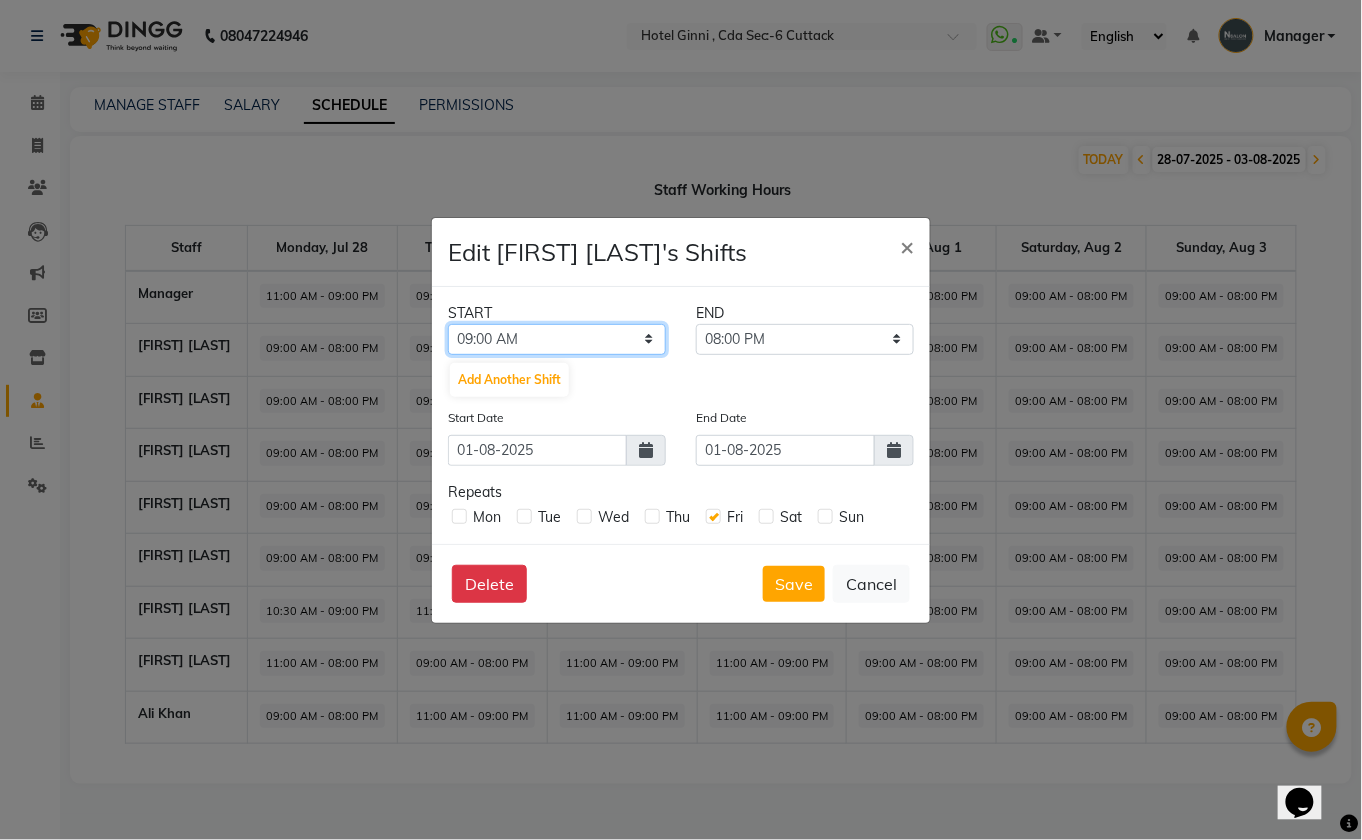 click on "12:00 AM 12:15 AM 12:30 AM 12:45 AM 01:00 AM 01:15 AM 01:30 AM 01:45 AM 02:00 AM 02:15 AM 02:30 AM 02:45 AM 03:00 AM 03:15 AM 03:30 AM 03:45 AM 04:00 AM 04:15 AM 04:30 AM 04:45 AM 05:00 AM 05:15 AM 05:30 AM 05:45 AM 06:00 AM 06:15 AM 06:30 AM 06:45 AM 07:00 AM 07:15 AM 07:30 AM 07:45 AM 08:00 AM 08:15 AM 08:30 AM 08:45 AM 09:00 AM 09:15 AM 09:30 AM 09:45 AM 10:00 AM 10:15 AM 10:30 AM 10:45 AM 11:00 AM 11:15 AM 11:30 AM 11:45 AM 12:00 PM 12:15 PM 12:30 PM 12:45 PM 01:00 PM 01:15 PM 01:30 PM 01:45 PM 02:00 PM 02:15 PM 02:30 PM 02:45 PM 03:00 PM 03:15 PM 03:30 PM 03:45 PM 04:00 PM 04:15 PM 04:30 PM 04:45 PM 05:00 PM 05:15 PM 05:30 PM 05:45 PM 06:00 PM 06:15 PM 06:30 PM 06:45 PM 07:00 PM 07:15 PM 07:30 PM 07:45 PM 08:00 PM 08:15 PM 08:30 PM 08:45 PM 09:00 PM 09:15 PM 09:30 PM 09:45 PM 10:00 PM 10:15 PM 10:30 PM 10:45 PM 11:00 PM 11:15 PM 11:30 PM 11:45 PM" 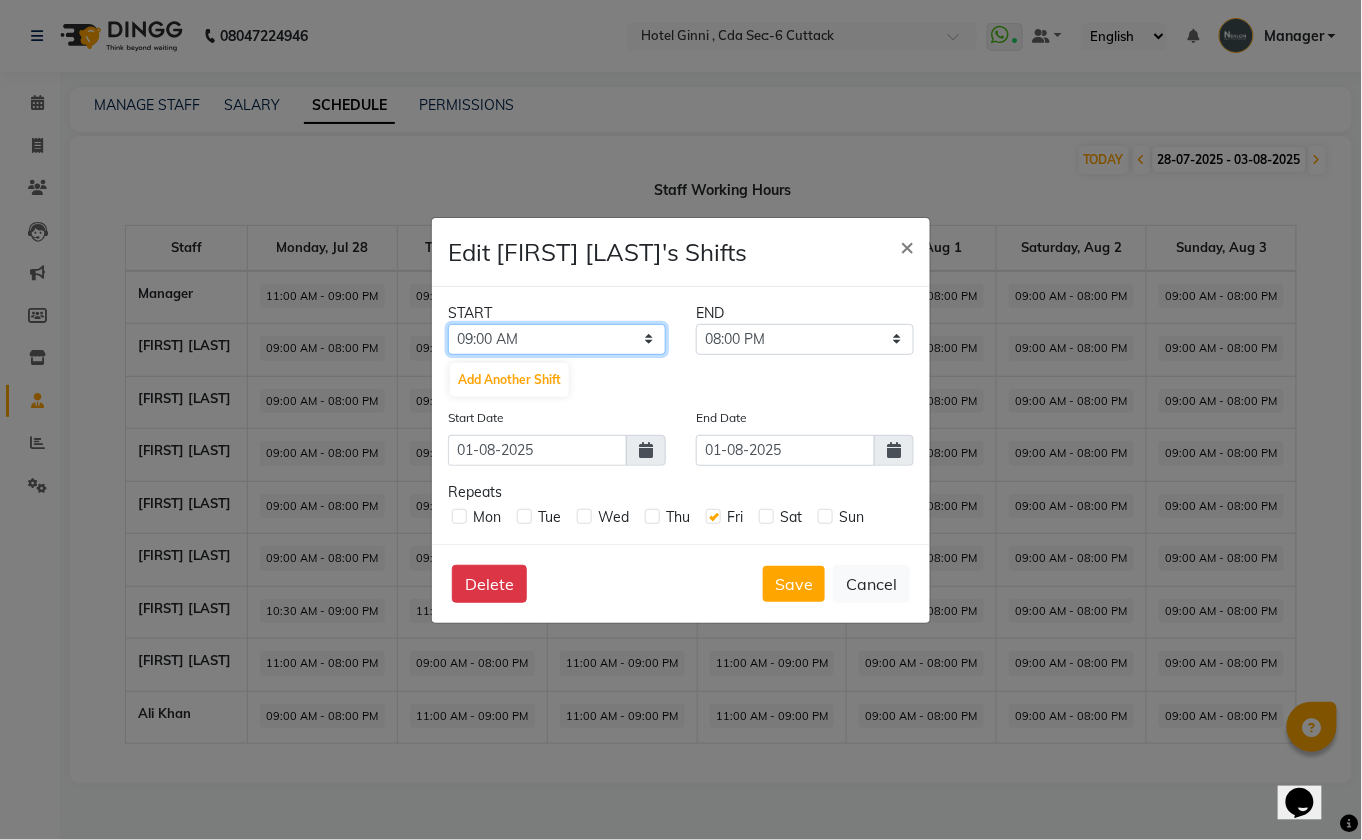 select on "10:30 AM" 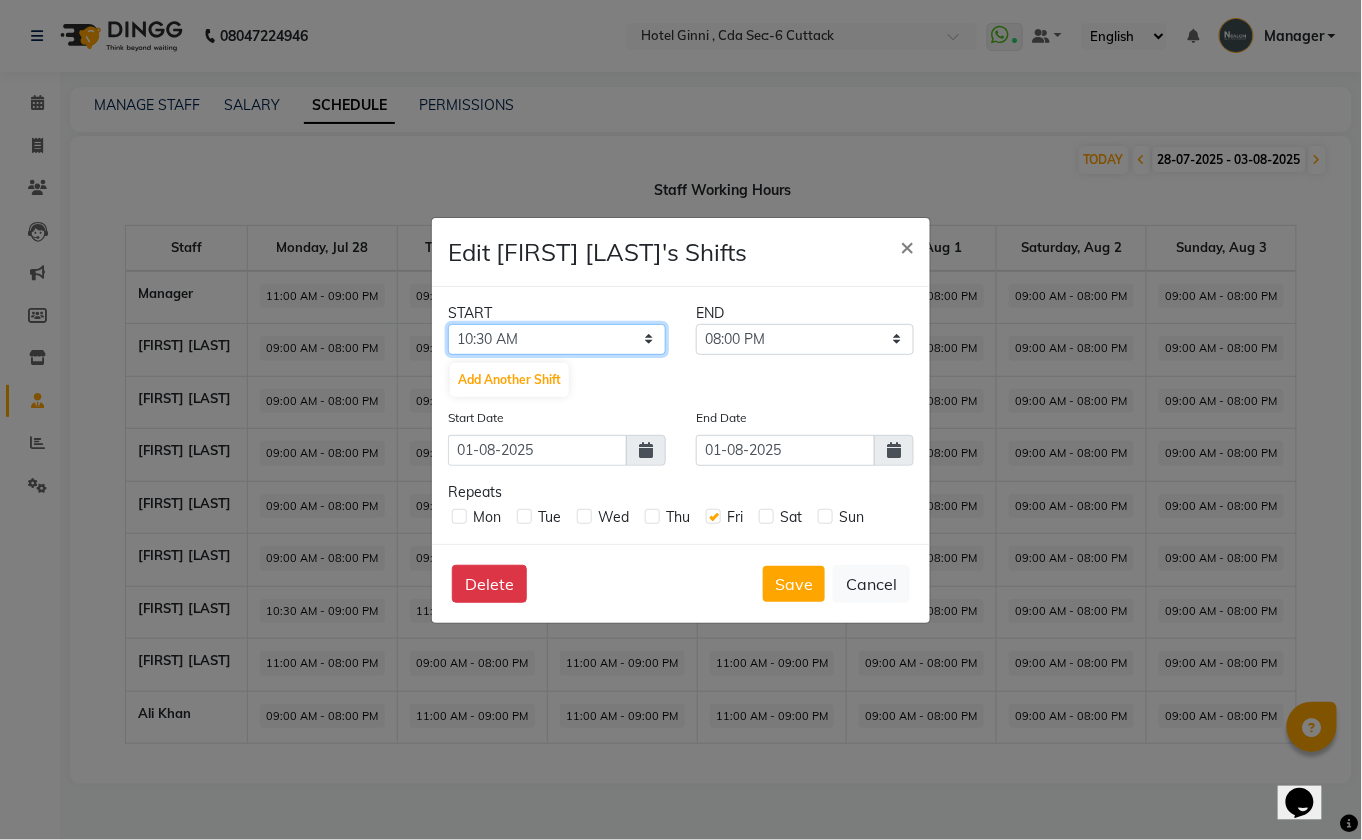 click on "12:00 AM 12:15 AM 12:30 AM 12:45 AM 01:00 AM 01:15 AM 01:30 AM 01:45 AM 02:00 AM 02:15 AM 02:30 AM 02:45 AM 03:00 AM 03:15 AM 03:30 AM 03:45 AM 04:00 AM 04:15 AM 04:30 AM 04:45 AM 05:00 AM 05:15 AM 05:30 AM 05:45 AM 06:00 AM 06:15 AM 06:30 AM 06:45 AM 07:00 AM 07:15 AM 07:30 AM 07:45 AM 08:00 AM 08:15 AM 08:30 AM 08:45 AM 09:00 AM 09:15 AM 09:30 AM 09:45 AM 10:00 AM 10:15 AM 10:30 AM 10:45 AM 11:00 AM 11:15 AM 11:30 AM 11:45 AM 12:00 PM 12:15 PM 12:30 PM 12:45 PM 01:00 PM 01:15 PM 01:30 PM 01:45 PM 02:00 PM 02:15 PM 02:30 PM 02:45 PM 03:00 PM 03:15 PM 03:30 PM 03:45 PM 04:00 PM 04:15 PM 04:30 PM 04:45 PM 05:00 PM 05:15 PM 05:30 PM 05:45 PM 06:00 PM 06:15 PM 06:30 PM 06:45 PM 07:00 PM 07:15 PM 07:30 PM 07:45 PM 08:00 PM 08:15 PM 08:30 PM 08:45 PM 09:00 PM 09:15 PM 09:30 PM 09:45 PM 10:00 PM 10:15 PM 10:30 PM 10:45 PM 11:00 PM 11:15 PM 11:30 PM 11:45 PM" 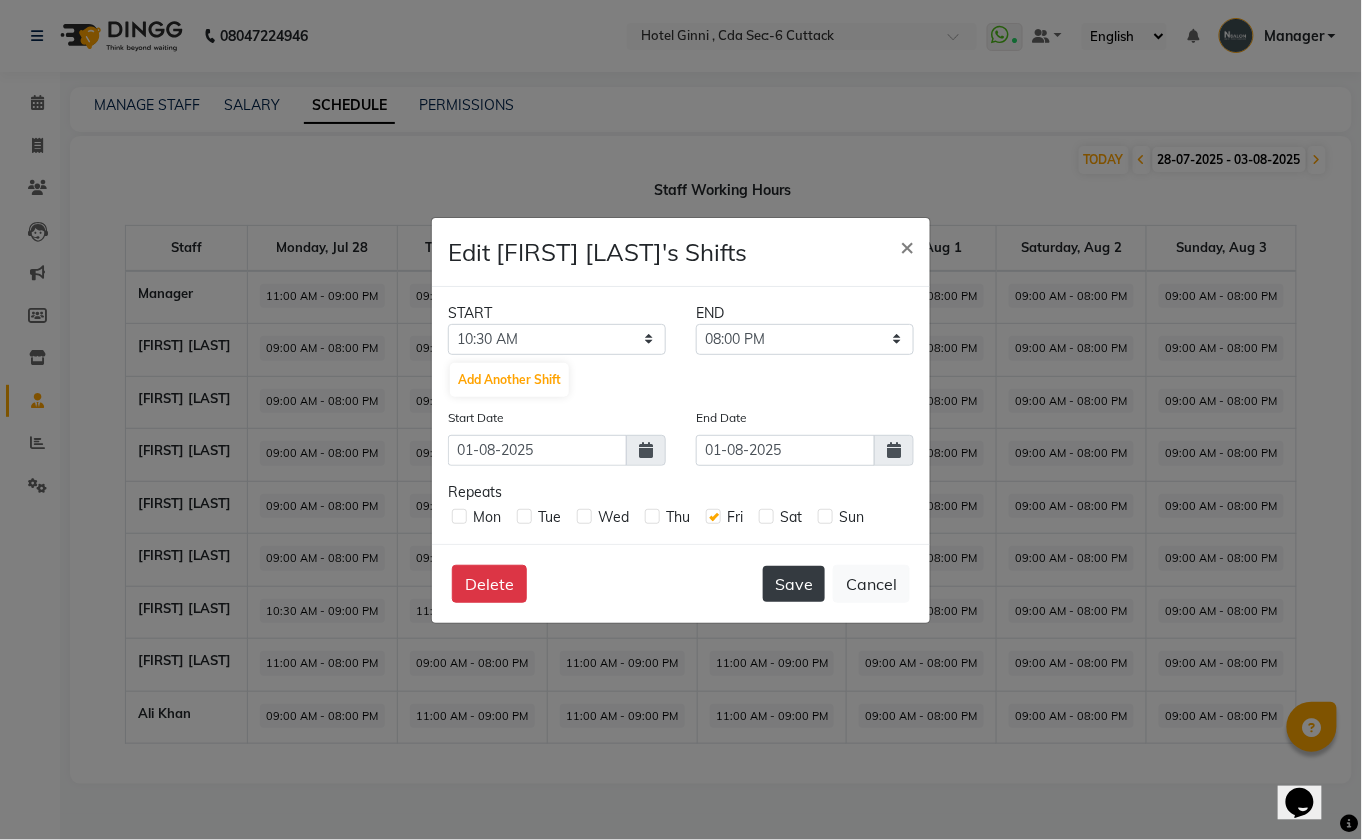 click on "Save" 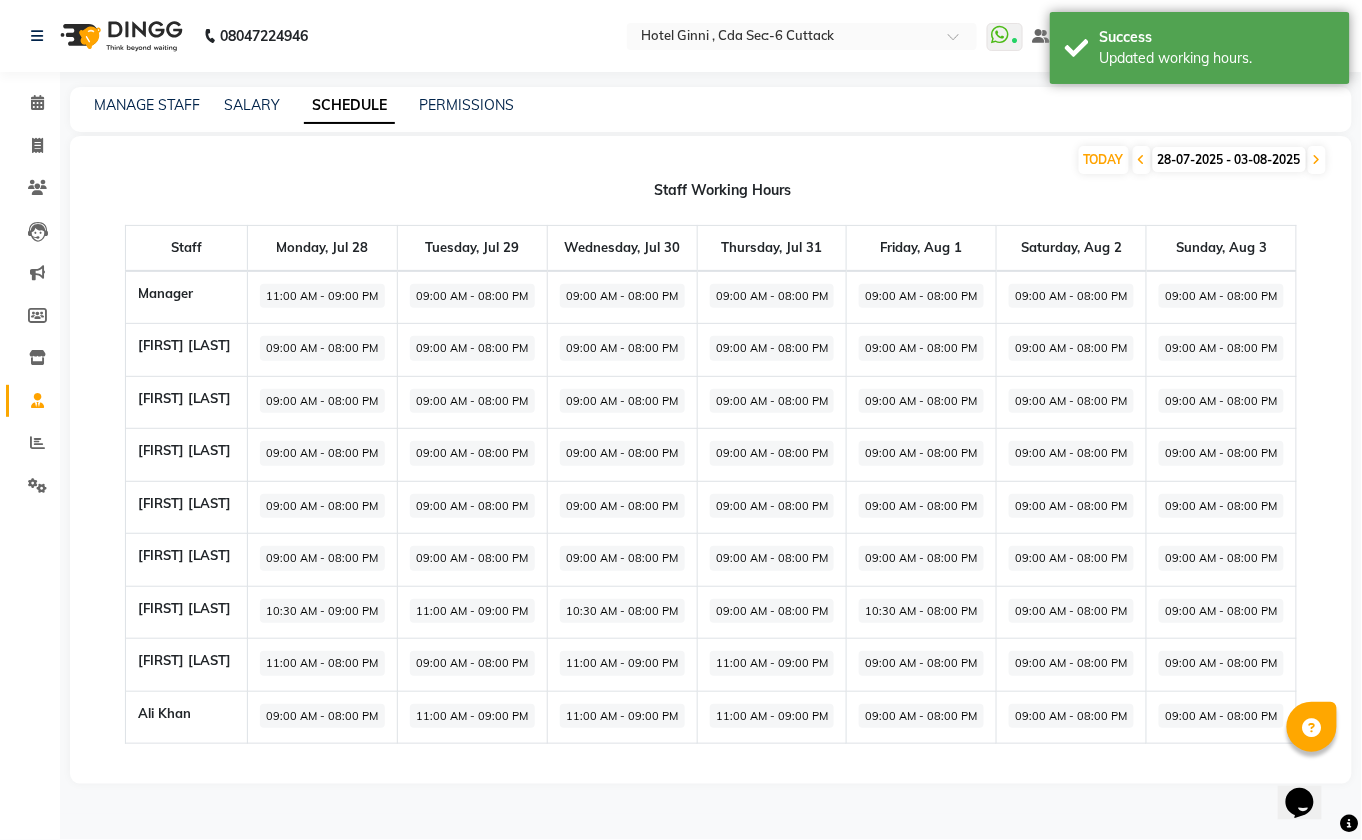 click on "09:00 AM - 08:00 PM" 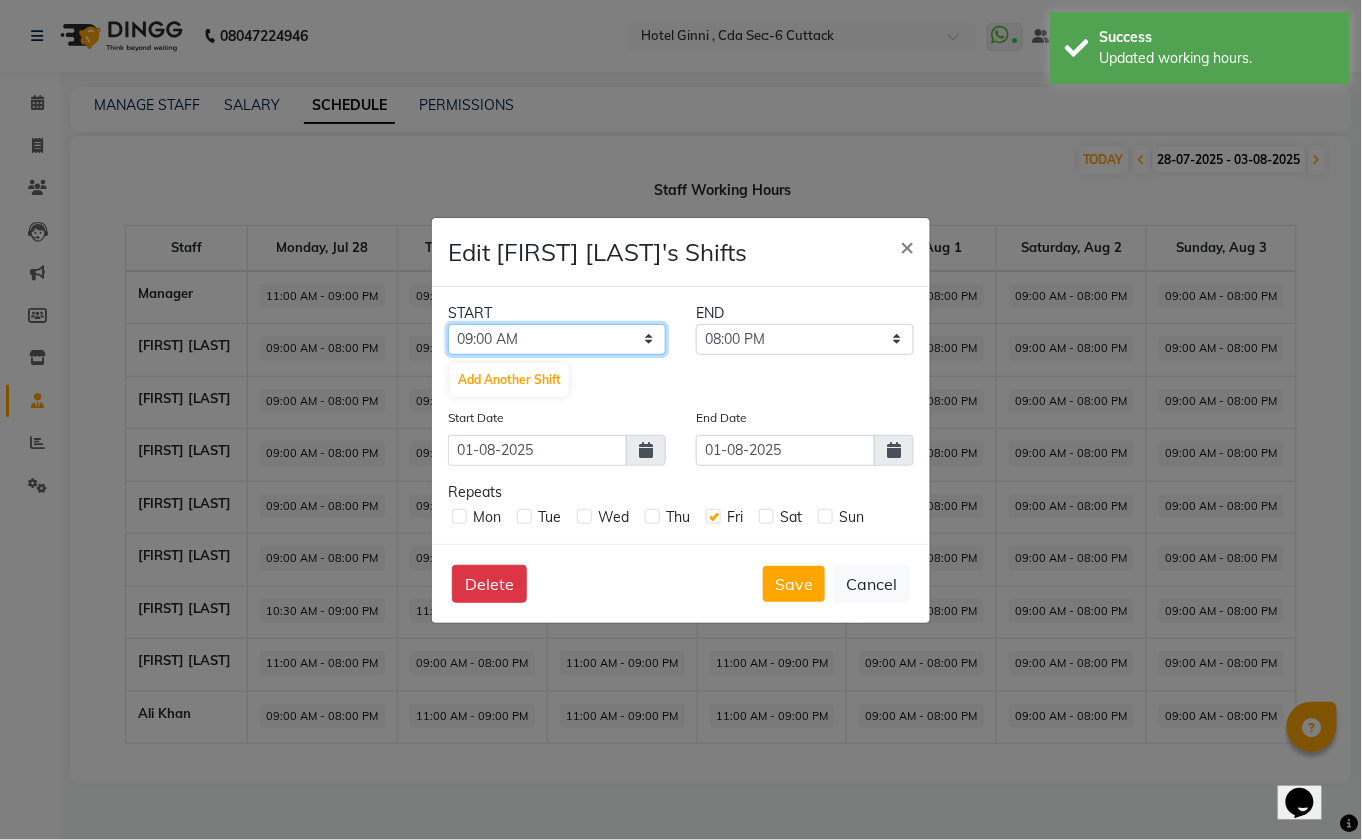 click on "12:00 AM 12:15 AM 12:30 AM 12:45 AM 01:00 AM 01:15 AM 01:30 AM 01:45 AM 02:00 AM 02:15 AM 02:30 AM 02:45 AM 03:00 AM 03:15 AM 03:30 AM 03:45 AM 04:00 AM 04:15 AM 04:30 AM 04:45 AM 05:00 AM 05:15 AM 05:30 AM 05:45 AM 06:00 AM 06:15 AM 06:30 AM 06:45 AM 07:00 AM 07:15 AM 07:30 AM 07:45 AM 08:00 AM 08:15 AM 08:30 AM 08:45 AM 09:00 AM 09:15 AM 09:30 AM 09:45 AM 10:00 AM 10:15 AM 10:30 AM 10:45 AM 11:00 AM 11:15 AM 11:30 AM 11:45 AM 12:00 PM 12:15 PM 12:30 PM 12:45 PM 01:00 PM 01:15 PM 01:30 PM 01:45 PM 02:00 PM 02:15 PM 02:30 PM 02:45 PM 03:00 PM 03:15 PM 03:30 PM 03:45 PM 04:00 PM 04:15 PM 04:30 PM 04:45 PM 05:00 PM 05:15 PM 05:30 PM 05:45 PM 06:00 PM 06:15 PM 06:30 PM 06:45 PM 07:00 PM 07:15 PM 07:30 PM 07:45 PM 08:00 PM 08:15 PM 08:30 PM 08:45 PM 09:00 PM 09:15 PM 09:30 PM 09:45 PM 10:00 PM 10:15 PM 10:30 PM 10:45 PM 11:00 PM 11:15 PM 11:30 PM 11:45 PM" 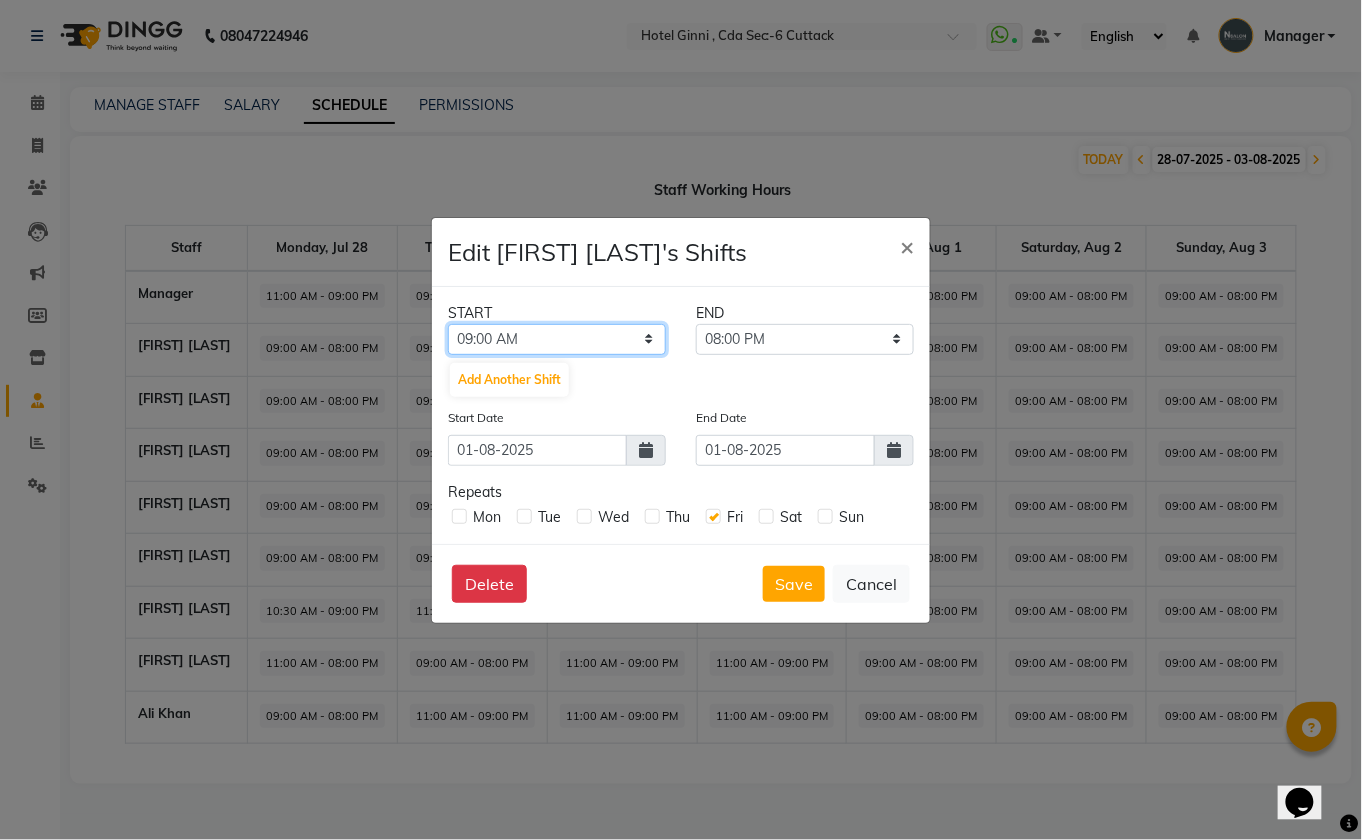 select on "11:00 AM" 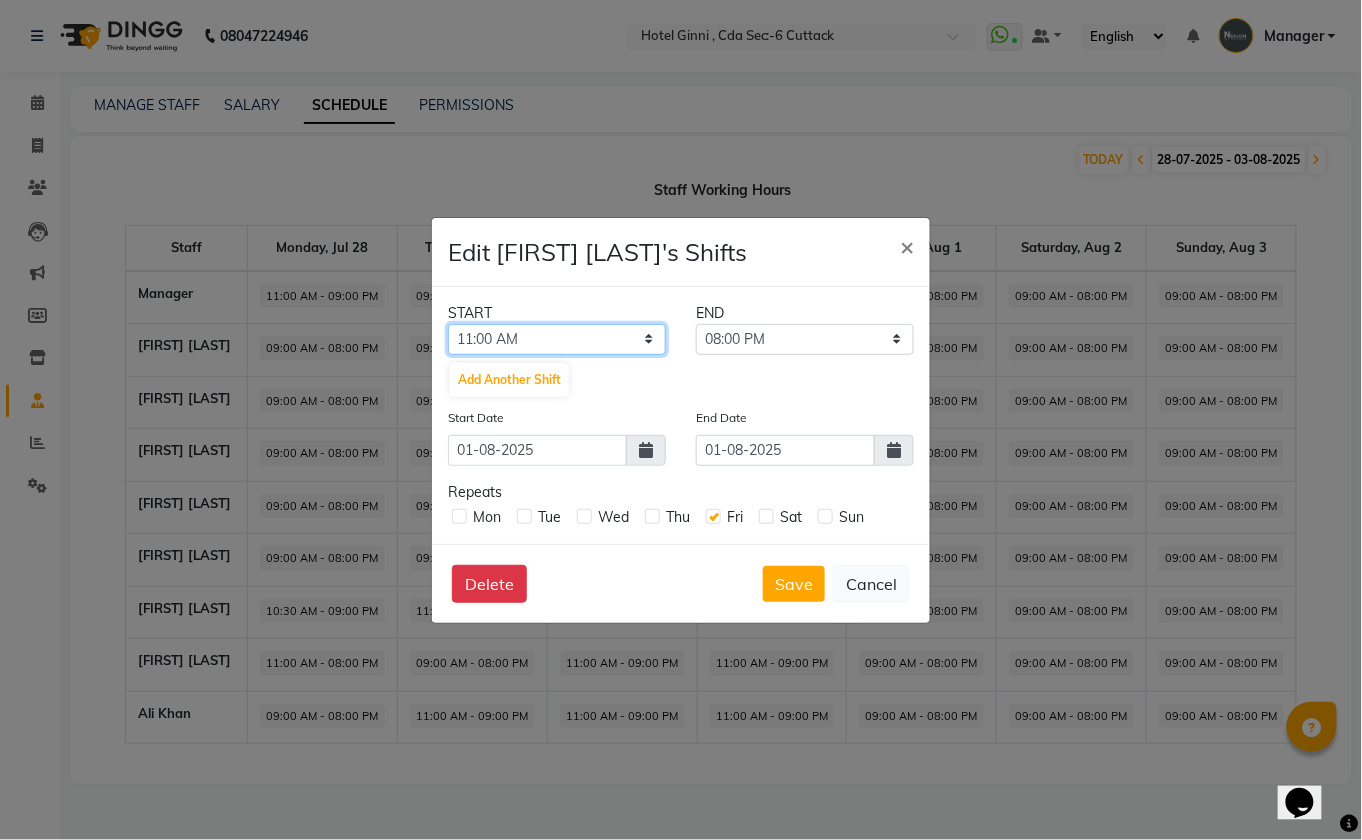 click on "12:00 AM 12:15 AM 12:30 AM 12:45 AM 01:00 AM 01:15 AM 01:30 AM 01:45 AM 02:00 AM 02:15 AM 02:30 AM 02:45 AM 03:00 AM 03:15 AM 03:30 AM 03:45 AM 04:00 AM 04:15 AM 04:30 AM 04:45 AM 05:00 AM 05:15 AM 05:30 AM 05:45 AM 06:00 AM 06:15 AM 06:30 AM 06:45 AM 07:00 AM 07:15 AM 07:30 AM 07:45 AM 08:00 AM 08:15 AM 08:30 AM 08:45 AM 09:00 AM 09:15 AM 09:30 AM 09:45 AM 10:00 AM 10:15 AM 10:30 AM 10:45 AM 11:00 AM 11:15 AM 11:30 AM 11:45 AM 12:00 PM 12:15 PM 12:30 PM 12:45 PM 01:00 PM 01:15 PM 01:30 PM 01:45 PM 02:00 PM 02:15 PM 02:30 PM 02:45 PM 03:00 PM 03:15 PM 03:30 PM 03:45 PM 04:00 PM 04:15 PM 04:30 PM 04:45 PM 05:00 PM 05:15 PM 05:30 PM 05:45 PM 06:00 PM 06:15 PM 06:30 PM 06:45 PM 07:00 PM 07:15 PM 07:30 PM 07:45 PM 08:00 PM 08:15 PM 08:30 PM 08:45 PM 09:00 PM 09:15 PM 09:30 PM 09:45 PM 10:00 PM 10:15 PM 10:30 PM 10:45 PM 11:00 PM 11:15 PM 11:30 PM 11:45 PM" 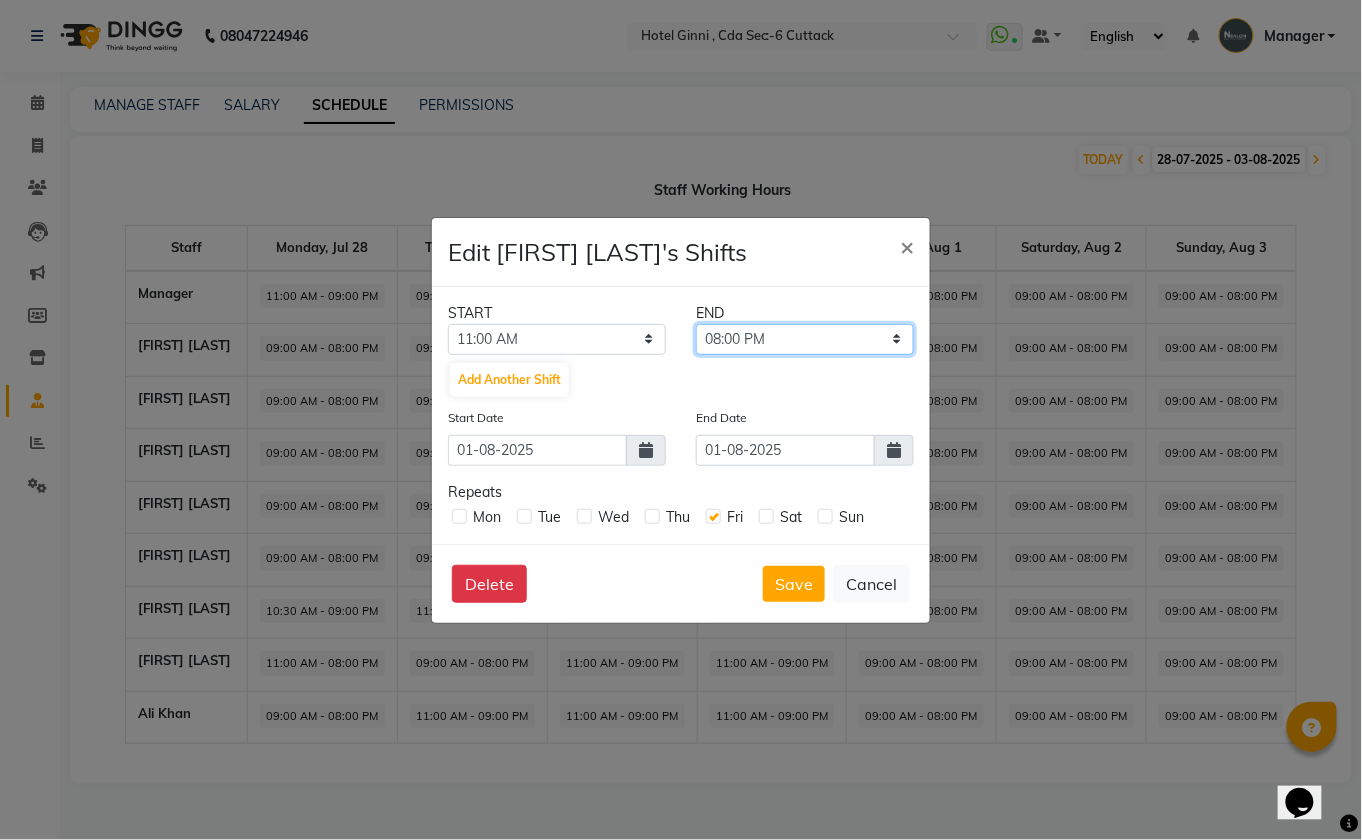 click on "11:15 AM 11:30 AM 11:45 AM 12:00 PM 12:15 PM 12:30 PM 12:45 PM 01:00 PM 01:15 PM 01:30 PM 01:45 PM 02:00 PM 02:15 PM 02:30 PM 02:45 PM 03:00 PM 03:15 PM 03:30 PM 03:45 PM 04:00 PM 04:15 PM 04:30 PM 04:45 PM 05:00 PM 05:15 PM 05:30 PM 05:45 PM 06:00 PM 06:15 PM 06:30 PM 06:45 PM 07:00 PM 07:15 PM 07:30 PM 07:45 PM 08:00 PM 08:15 PM 08:30 PM 08:45 PM 09:00 PM 09:15 PM 09:30 PM 09:45 PM 10:00 PM 10:15 PM 10:30 PM 10:45 PM 11:00 PM 11:15 PM 11:30 PM 11:45 PM" 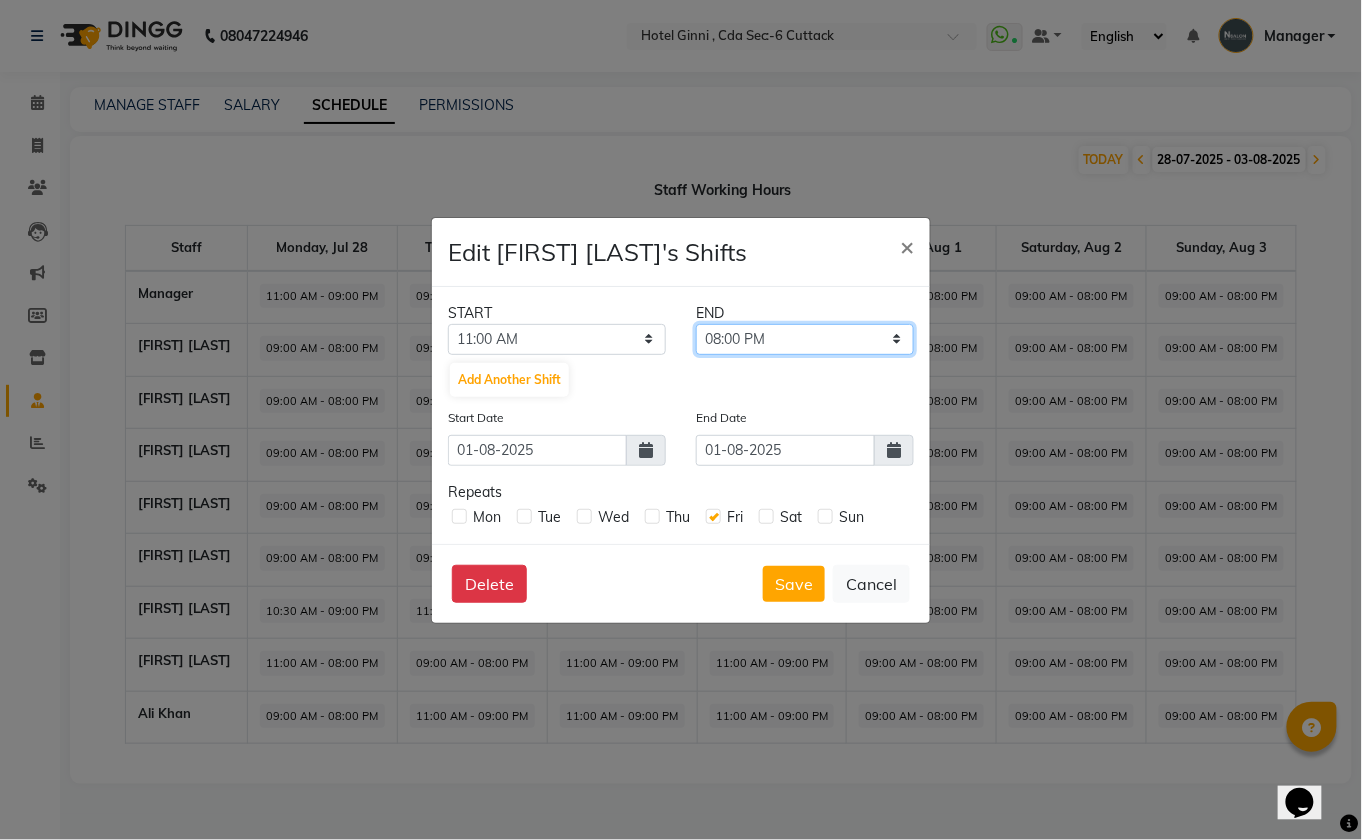 select on "09:00 PM" 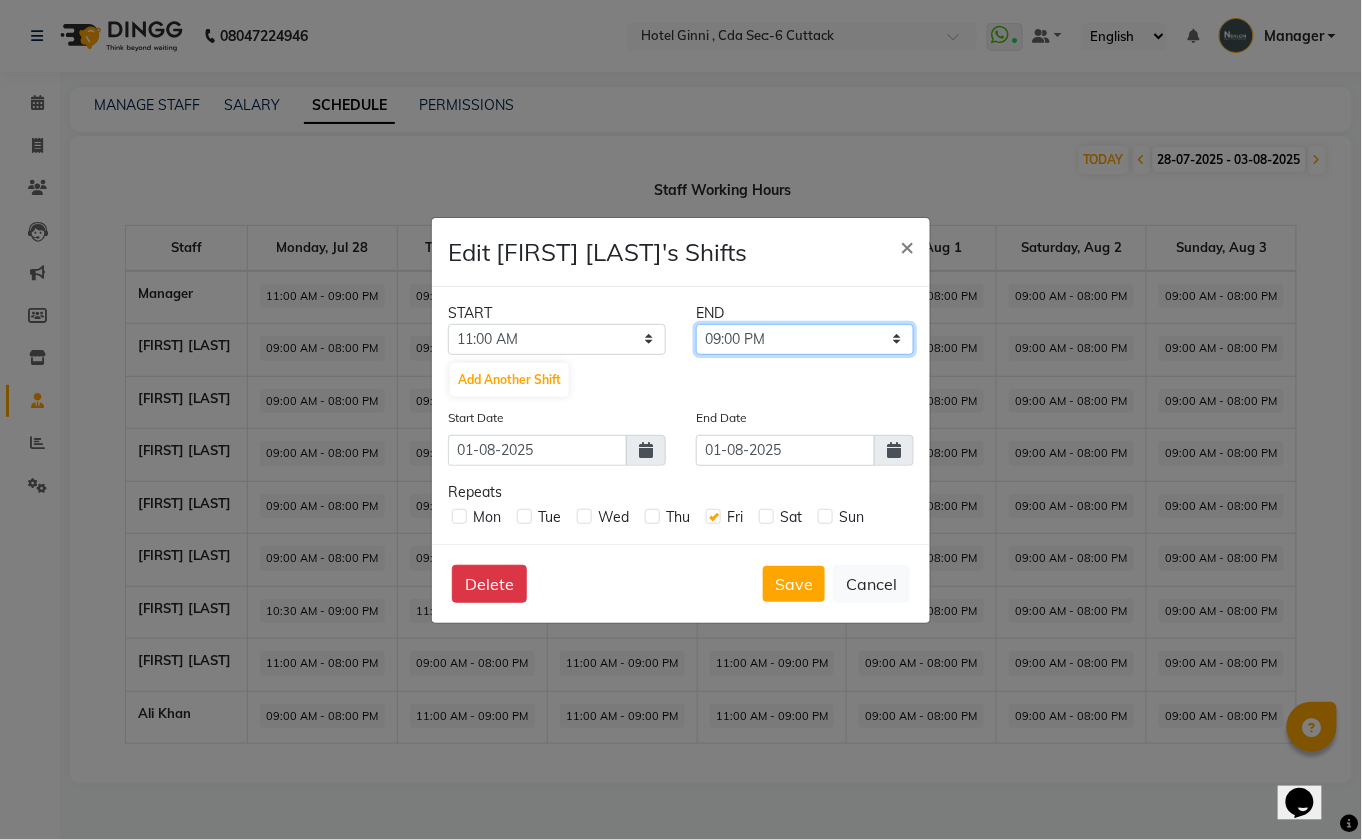 click on "11:15 AM 11:30 AM 11:45 AM 12:00 PM 12:15 PM 12:30 PM 12:45 PM 01:00 PM 01:15 PM 01:30 PM 01:45 PM 02:00 PM 02:15 PM 02:30 PM 02:45 PM 03:00 PM 03:15 PM 03:30 PM 03:45 PM 04:00 PM 04:15 PM 04:30 PM 04:45 PM 05:00 PM 05:15 PM 05:30 PM 05:45 PM 06:00 PM 06:15 PM 06:30 PM 06:45 PM 07:00 PM 07:15 PM 07:30 PM 07:45 PM 08:00 PM 08:15 PM 08:30 PM 08:45 PM 09:00 PM 09:15 PM 09:30 PM 09:45 PM 10:00 PM 10:15 PM 10:30 PM 10:45 PM 11:00 PM 11:15 PM 11:30 PM 11:45 PM" 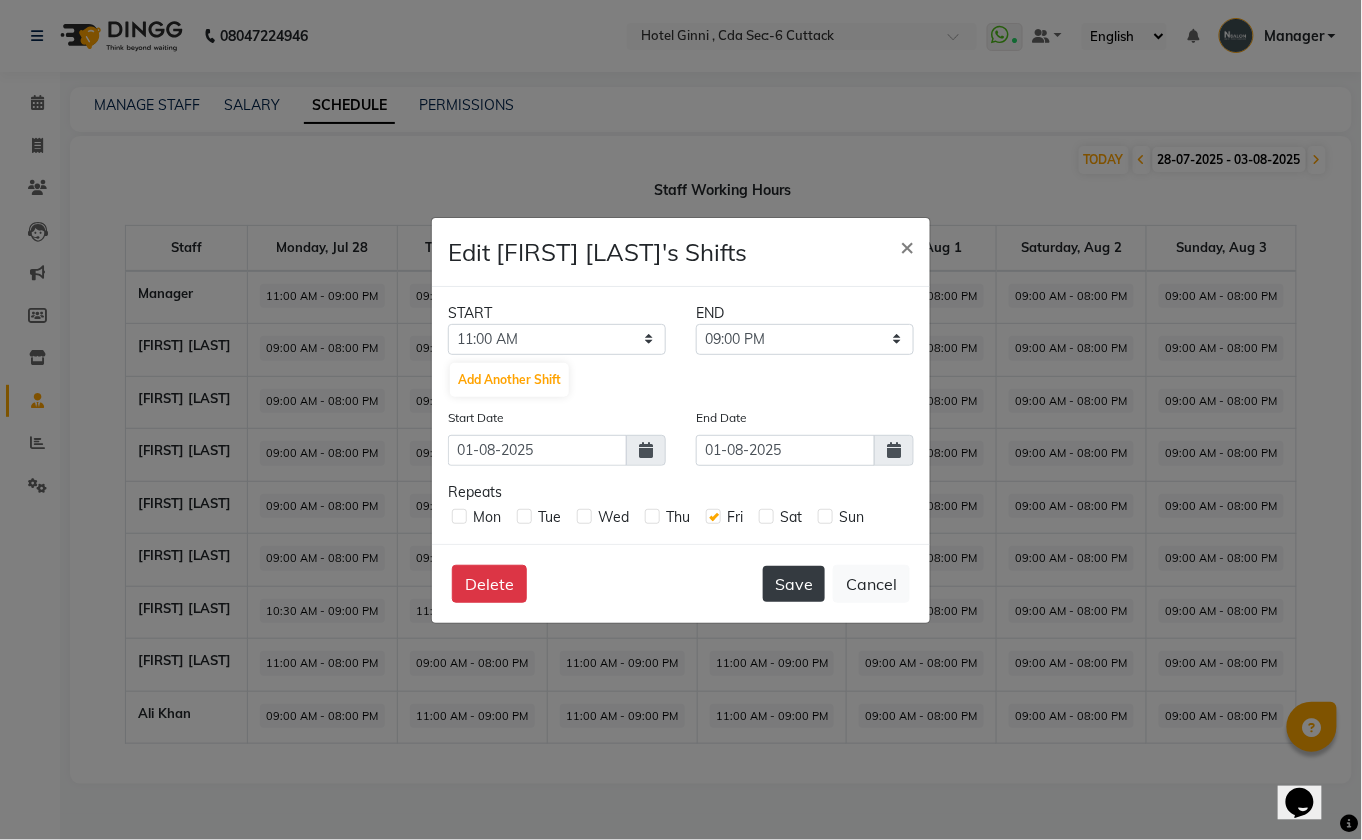click on "Save" 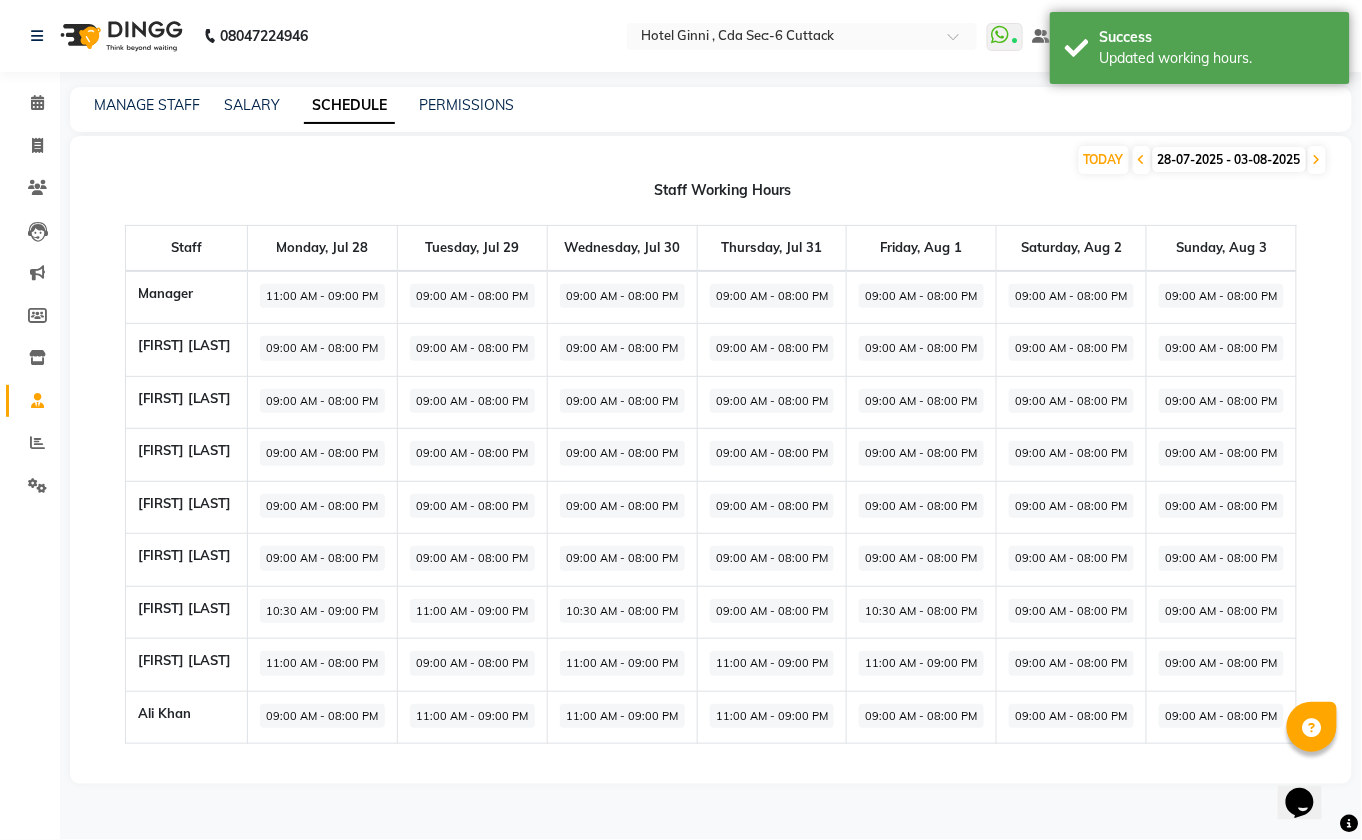 click on "09:00 AM - 08:00 PM" 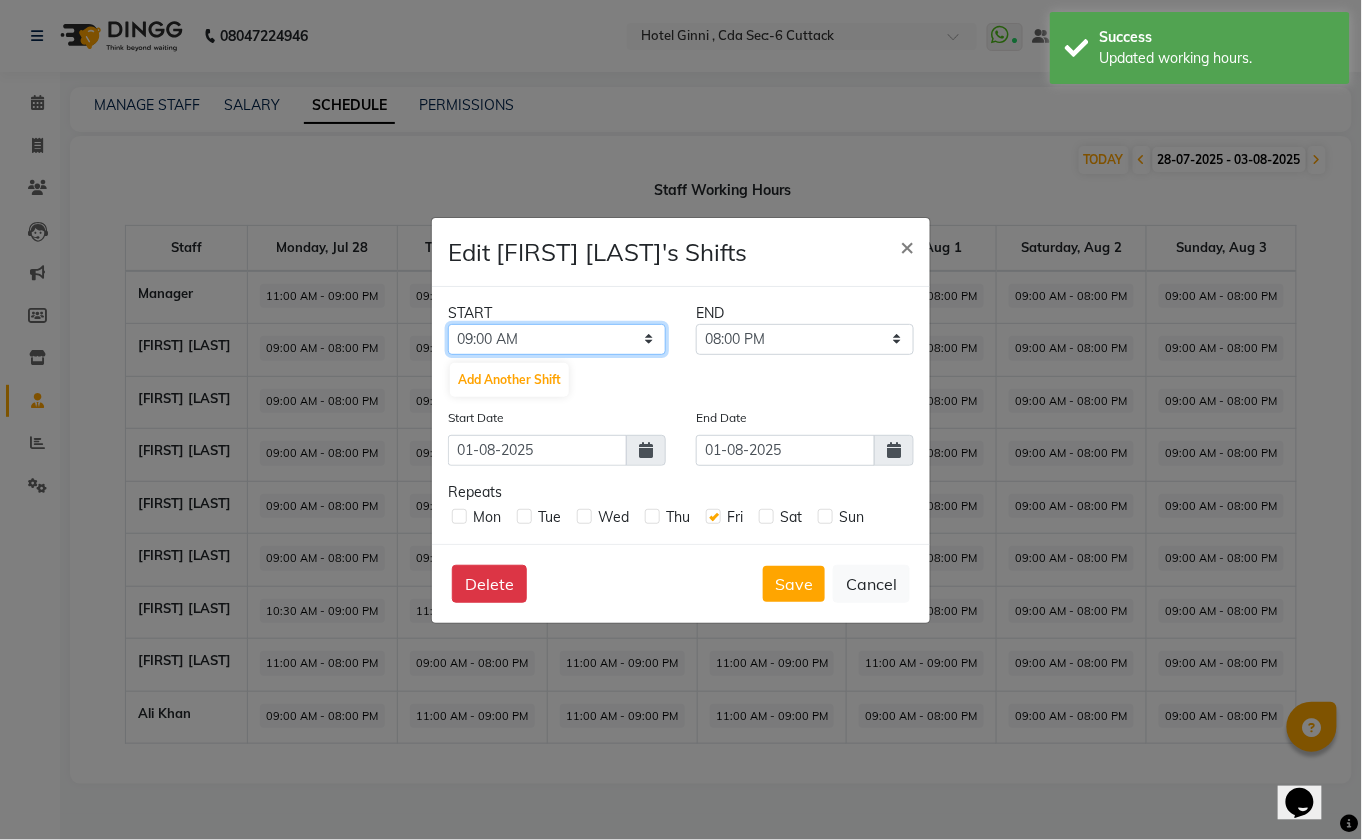 click on "12:00 AM 12:15 AM 12:30 AM 12:45 AM 01:00 AM 01:15 AM 01:30 AM 01:45 AM 02:00 AM 02:15 AM 02:30 AM 02:45 AM 03:00 AM 03:15 AM 03:30 AM 03:45 AM 04:00 AM 04:15 AM 04:30 AM 04:45 AM 05:00 AM 05:15 AM 05:30 AM 05:45 AM 06:00 AM 06:15 AM 06:30 AM 06:45 AM 07:00 AM 07:15 AM 07:30 AM 07:45 AM 08:00 AM 08:15 AM 08:30 AM 08:45 AM 09:00 AM 09:15 AM 09:30 AM 09:45 AM 10:00 AM 10:15 AM 10:30 AM 10:45 AM 11:00 AM 11:15 AM 11:30 AM 11:45 AM 12:00 PM 12:15 PM 12:30 PM 12:45 PM 01:00 PM 01:15 PM 01:30 PM 01:45 PM 02:00 PM 02:15 PM 02:30 PM 02:45 PM 03:00 PM 03:15 PM 03:30 PM 03:45 PM 04:00 PM 04:15 PM 04:30 PM 04:45 PM 05:00 PM 05:15 PM 05:30 PM 05:45 PM 06:00 PM 06:15 PM 06:30 PM 06:45 PM 07:00 PM 07:15 PM 07:30 PM 07:45 PM 08:00 PM 08:15 PM 08:30 PM 08:45 PM 09:00 PM 09:15 PM 09:30 PM 09:45 PM 10:00 PM 10:15 PM 10:30 PM 10:45 PM 11:00 PM 11:15 PM 11:30 PM 11:45 PM" 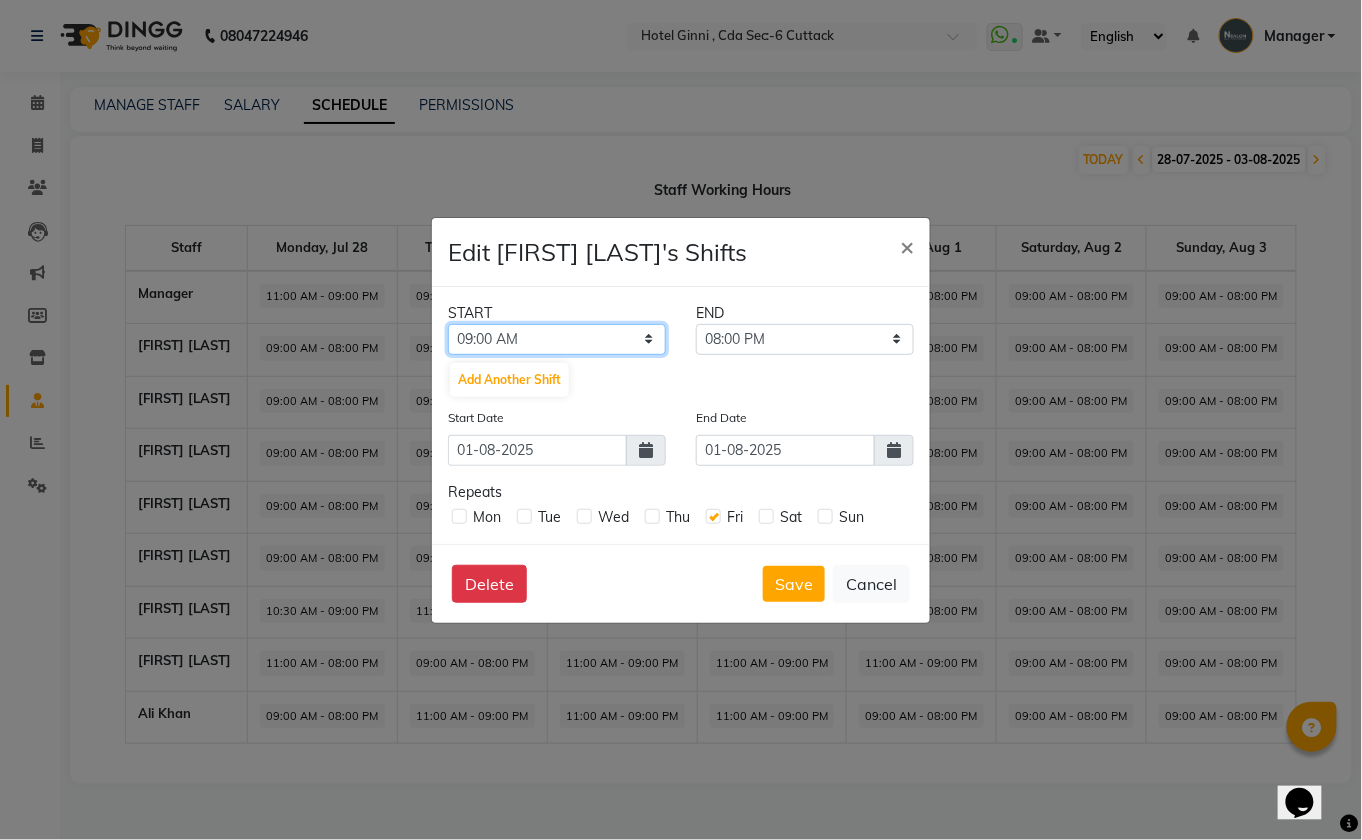 select on "11:00 AM" 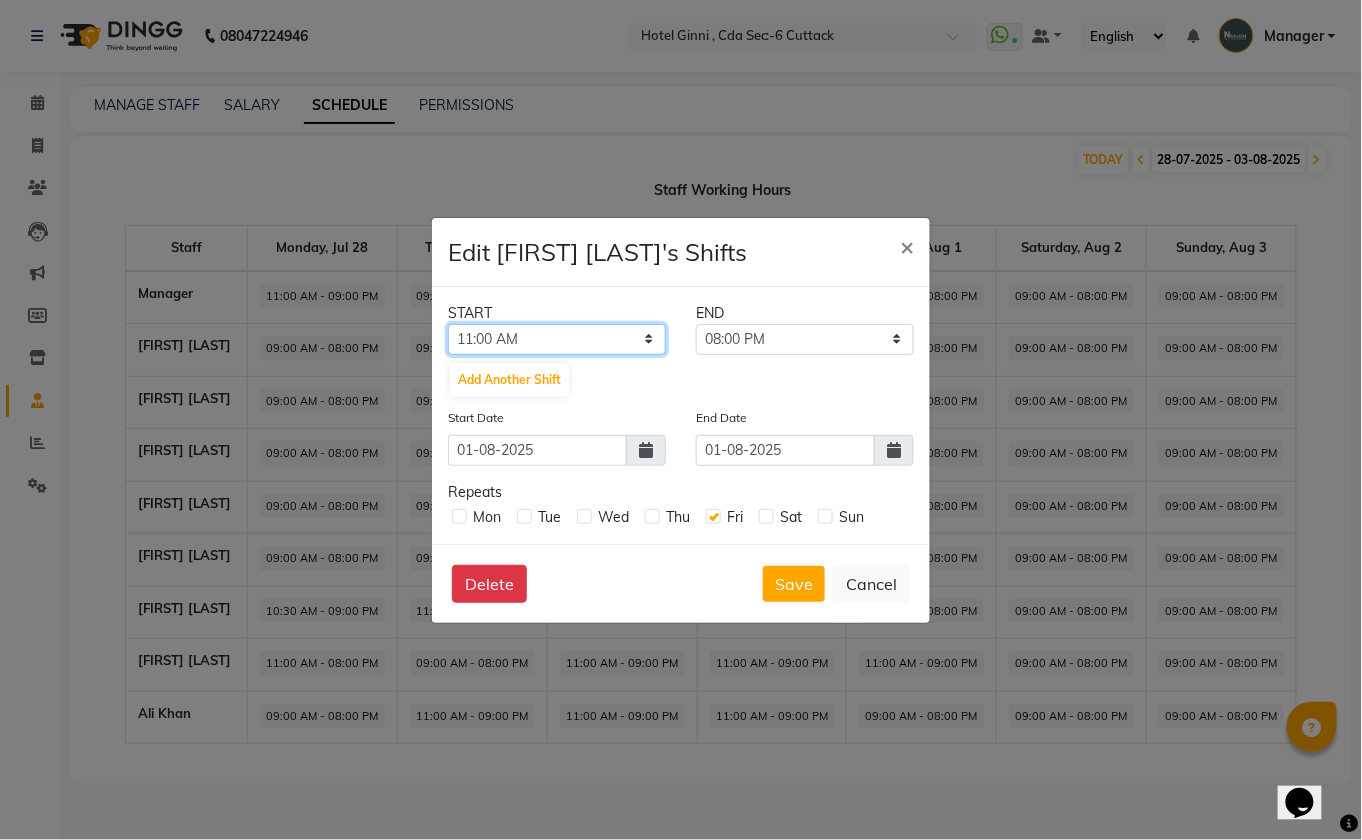 click on "12:00 AM 12:15 AM 12:30 AM 12:45 AM 01:00 AM 01:15 AM 01:30 AM 01:45 AM 02:00 AM 02:15 AM 02:30 AM 02:45 AM 03:00 AM 03:15 AM 03:30 AM 03:45 AM 04:00 AM 04:15 AM 04:30 AM 04:45 AM 05:00 AM 05:15 AM 05:30 AM 05:45 AM 06:00 AM 06:15 AM 06:30 AM 06:45 AM 07:00 AM 07:15 AM 07:30 AM 07:45 AM 08:00 AM 08:15 AM 08:30 AM 08:45 AM 09:00 AM 09:15 AM 09:30 AM 09:45 AM 10:00 AM 10:15 AM 10:30 AM 10:45 AM 11:00 AM 11:15 AM 11:30 AM 11:45 AM 12:00 PM 12:15 PM 12:30 PM 12:45 PM 01:00 PM 01:15 PM 01:30 PM 01:45 PM 02:00 PM 02:15 PM 02:30 PM 02:45 PM 03:00 PM 03:15 PM 03:30 PM 03:45 PM 04:00 PM 04:15 PM 04:30 PM 04:45 PM 05:00 PM 05:15 PM 05:30 PM 05:45 PM 06:00 PM 06:15 PM 06:30 PM 06:45 PM 07:00 PM 07:15 PM 07:30 PM 07:45 PM 08:00 PM 08:15 PM 08:30 PM 08:45 PM 09:00 PM 09:15 PM 09:30 PM 09:45 PM 10:00 PM 10:15 PM 10:30 PM 10:45 PM 11:00 PM 11:15 PM 11:30 PM 11:45 PM" 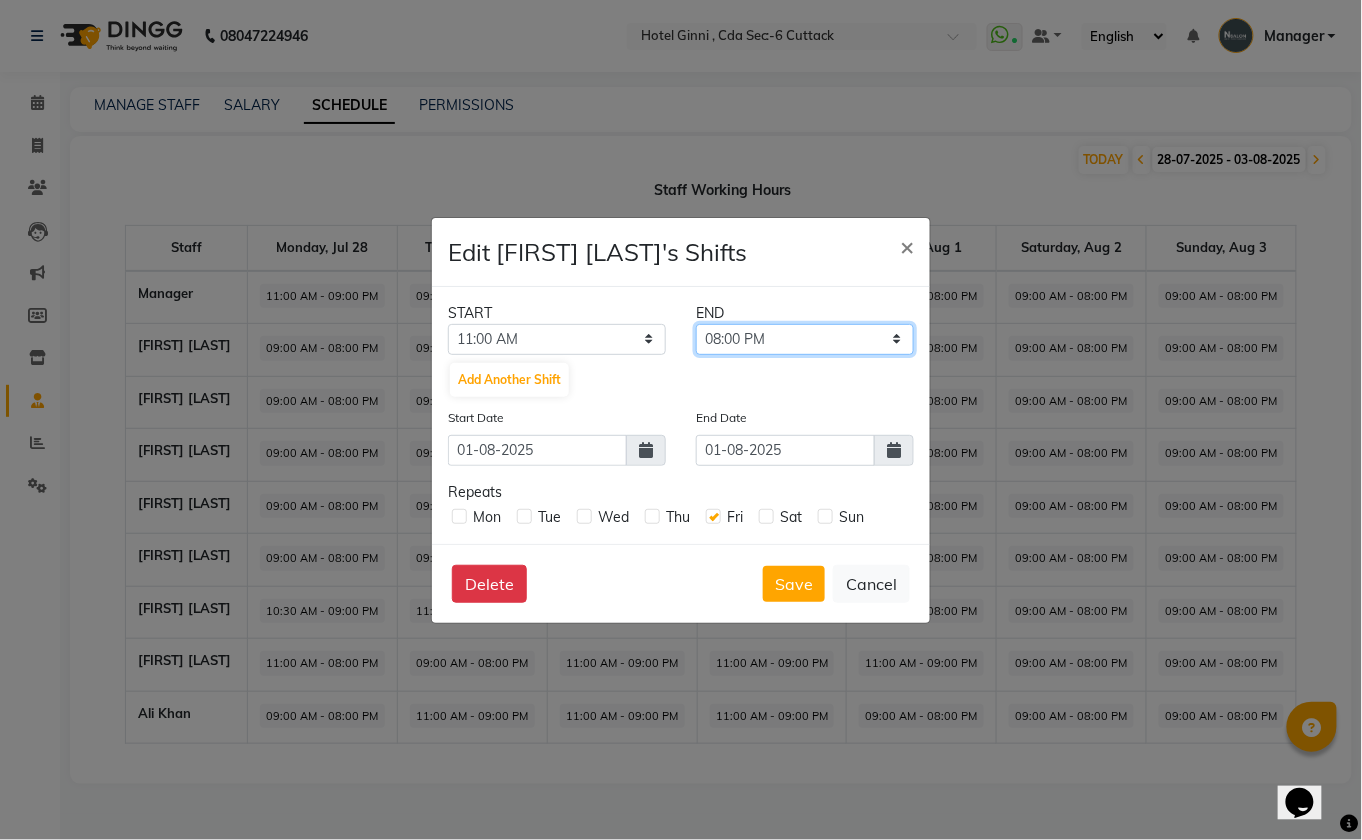 click on "11:15 AM 11:30 AM 11:45 AM 12:00 PM 12:15 PM 12:30 PM 12:45 PM 01:00 PM 01:15 PM 01:30 PM 01:45 PM 02:00 PM 02:15 PM 02:30 PM 02:45 PM 03:00 PM 03:15 PM 03:30 PM 03:45 PM 04:00 PM 04:15 PM 04:30 PM 04:45 PM 05:00 PM 05:15 PM 05:30 PM 05:45 PM 06:00 PM 06:15 PM 06:30 PM 06:45 PM 07:00 PM 07:15 PM 07:30 PM 07:45 PM 08:00 PM 08:15 PM 08:30 PM 08:45 PM 09:00 PM 09:15 PM 09:30 PM 09:45 PM 10:00 PM 10:15 PM 10:30 PM 10:45 PM 11:00 PM 11:15 PM 11:30 PM 11:45 PM" 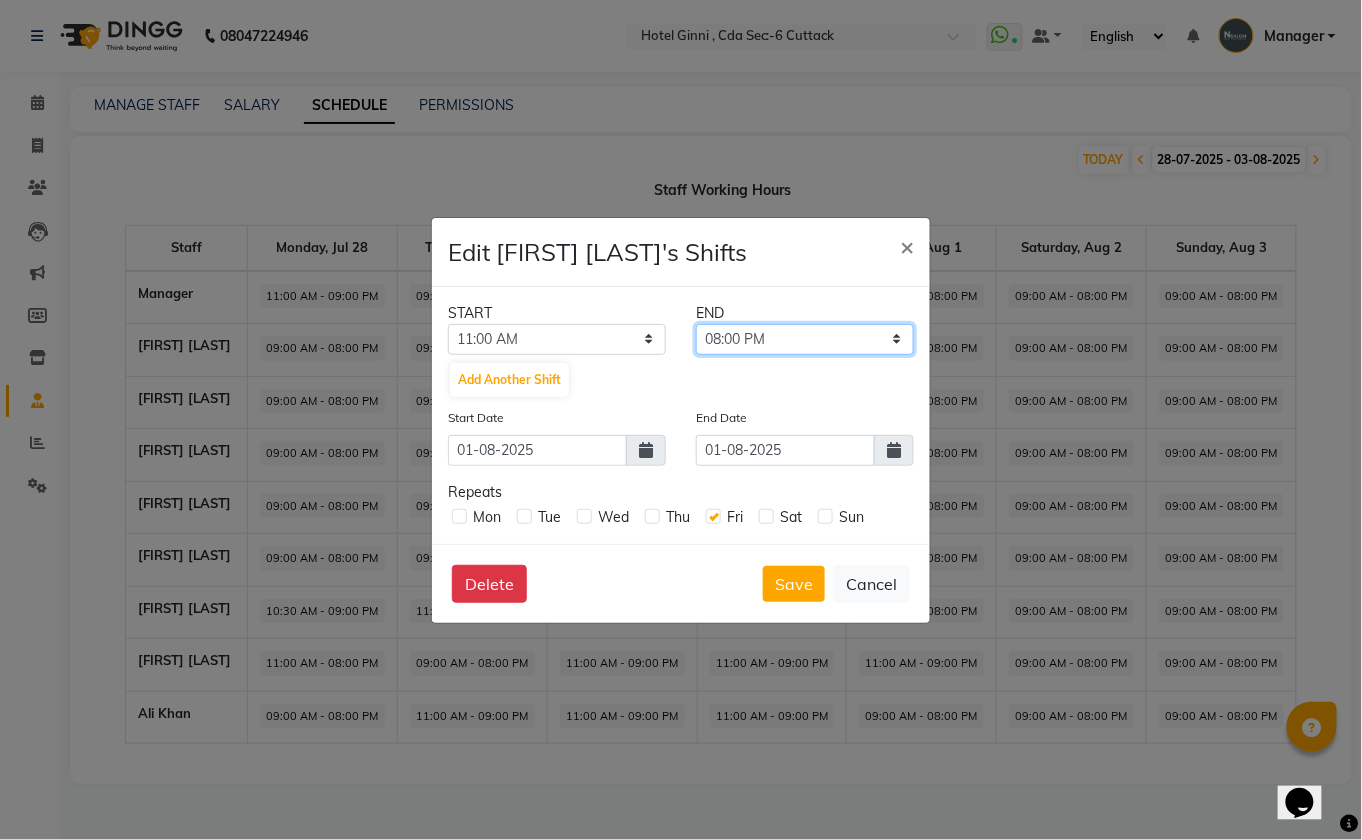 select on "09:00 PM" 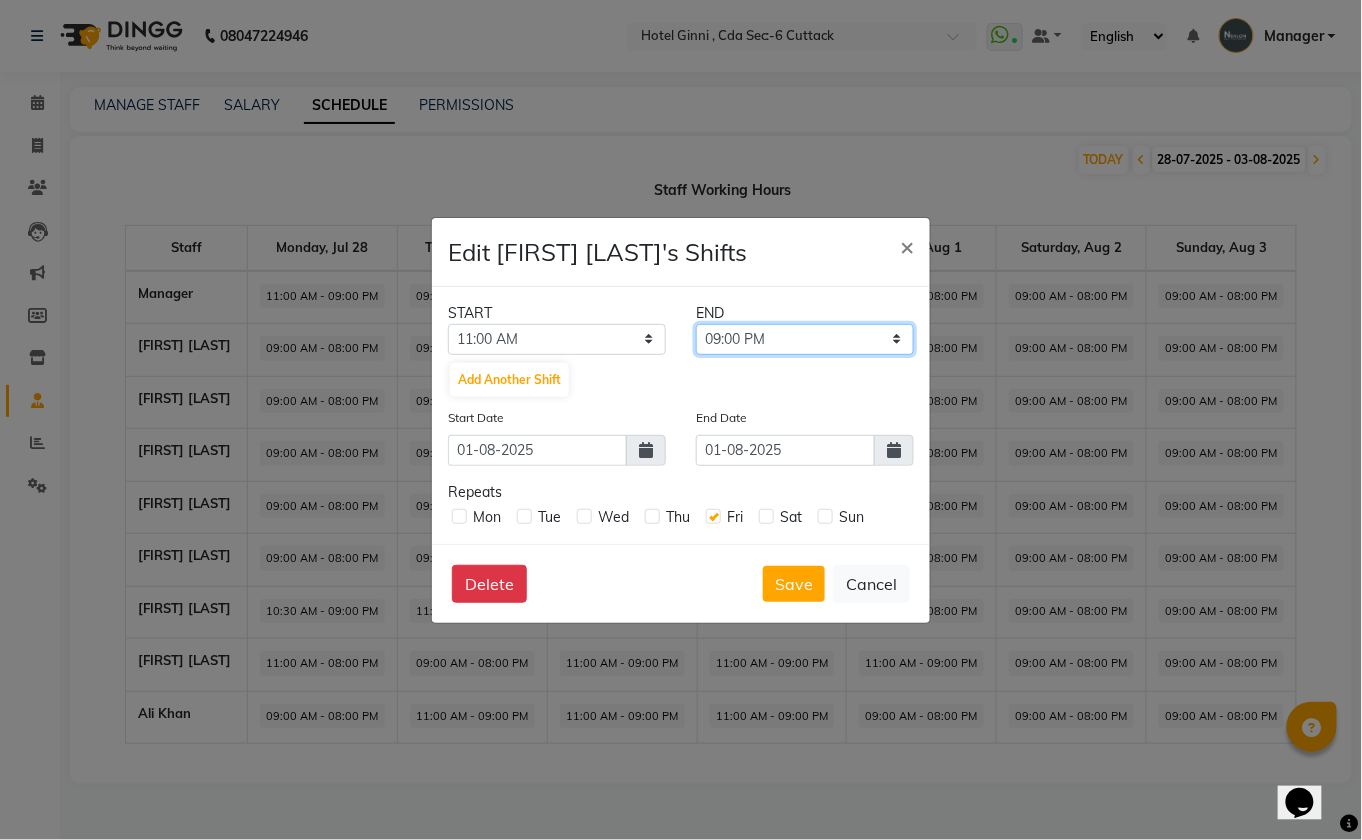 click on "11:15 AM 11:30 AM 11:45 AM 12:00 PM 12:15 PM 12:30 PM 12:45 PM 01:00 PM 01:15 PM 01:30 PM 01:45 PM 02:00 PM 02:15 PM 02:30 PM 02:45 PM 03:00 PM 03:15 PM 03:30 PM 03:45 PM 04:00 PM 04:15 PM 04:30 PM 04:45 PM 05:00 PM 05:15 PM 05:30 PM 05:45 PM 06:00 PM 06:15 PM 06:30 PM 06:45 PM 07:00 PM 07:15 PM 07:30 PM 07:45 PM 08:00 PM 08:15 PM 08:30 PM 08:45 PM 09:00 PM 09:15 PM 09:30 PM 09:45 PM 10:00 PM 10:15 PM 10:30 PM 10:45 PM 11:00 PM 11:15 PM 11:30 PM 11:45 PM" 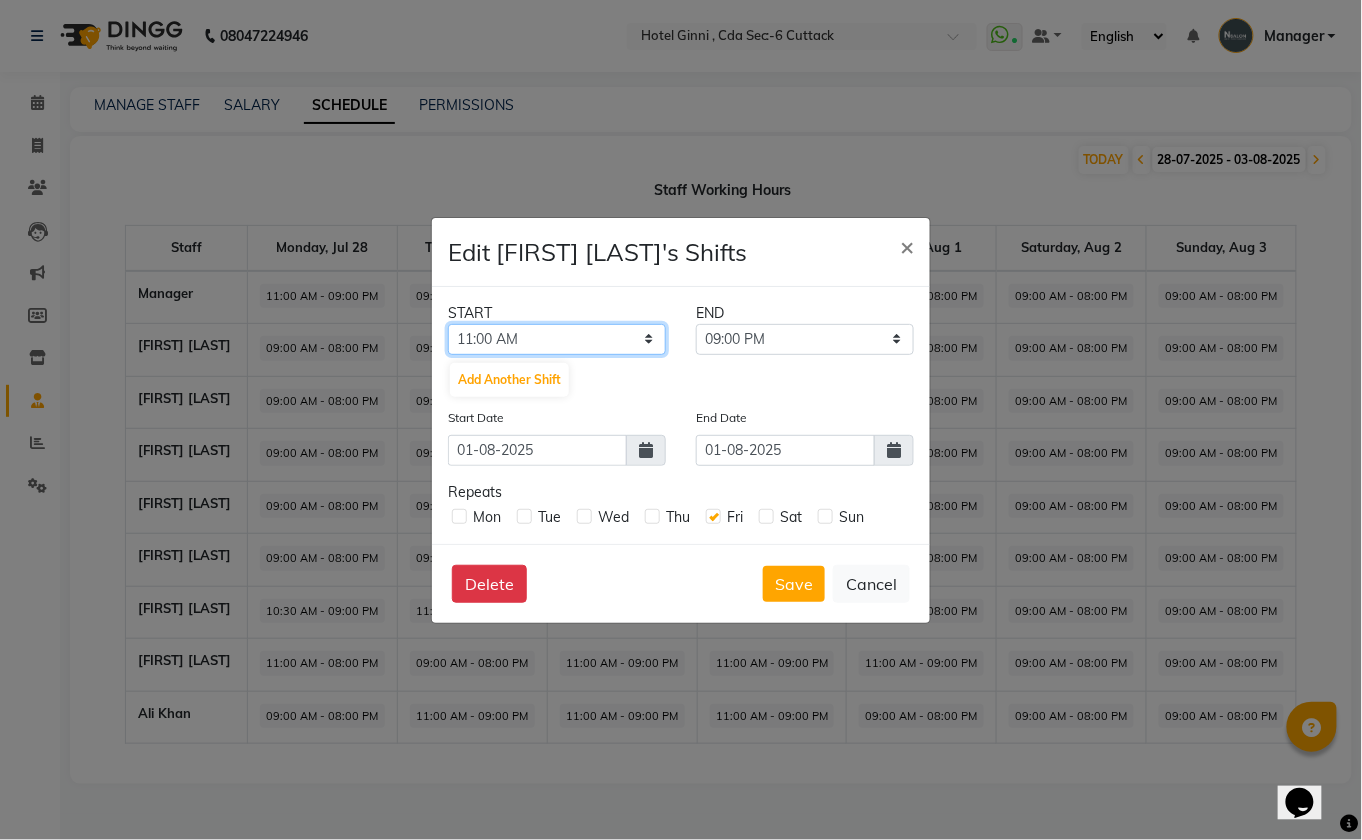 click on "12:00 AM 12:15 AM 12:30 AM 12:45 AM 01:00 AM 01:15 AM 01:30 AM 01:45 AM 02:00 AM 02:15 AM 02:30 AM 02:45 AM 03:00 AM 03:15 AM 03:30 AM 03:45 AM 04:00 AM 04:15 AM 04:30 AM 04:45 AM 05:00 AM 05:15 AM 05:30 AM 05:45 AM 06:00 AM 06:15 AM 06:30 AM 06:45 AM 07:00 AM 07:15 AM 07:30 AM 07:45 AM 08:00 AM 08:15 AM 08:30 AM 08:45 AM 09:00 AM 09:15 AM 09:30 AM 09:45 AM 10:00 AM 10:15 AM 10:30 AM 10:45 AM 11:00 AM 11:15 AM 11:30 AM 11:45 AM 12:00 PM 12:15 PM 12:30 PM 12:45 PM 01:00 PM 01:15 PM 01:30 PM 01:45 PM 02:00 PM 02:15 PM 02:30 PM 02:45 PM 03:00 PM 03:15 PM 03:30 PM 03:45 PM 04:00 PM 04:15 PM 04:30 PM 04:45 PM 05:00 PM 05:15 PM 05:30 PM 05:45 PM 06:00 PM 06:15 PM 06:30 PM 06:45 PM 07:00 PM 07:15 PM 07:30 PM 07:45 PM 08:00 PM 08:15 PM 08:30 PM 08:45 PM 09:00 PM 09:15 PM 09:30 PM 09:45 PM 10:00 PM 10:15 PM 10:30 PM 10:45 PM 11:00 PM 11:15 PM 11:30 PM 11:45 PM" 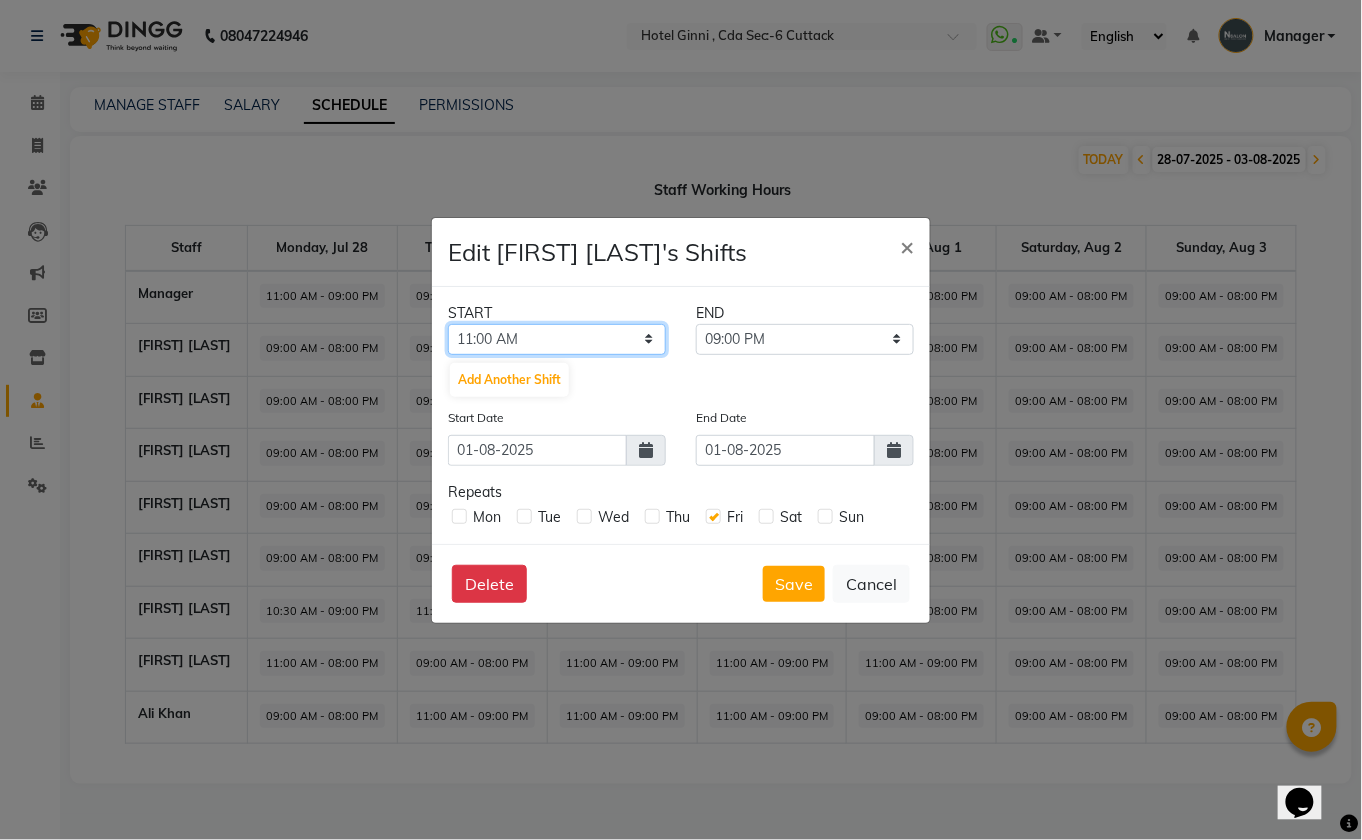select on "12:00 PM" 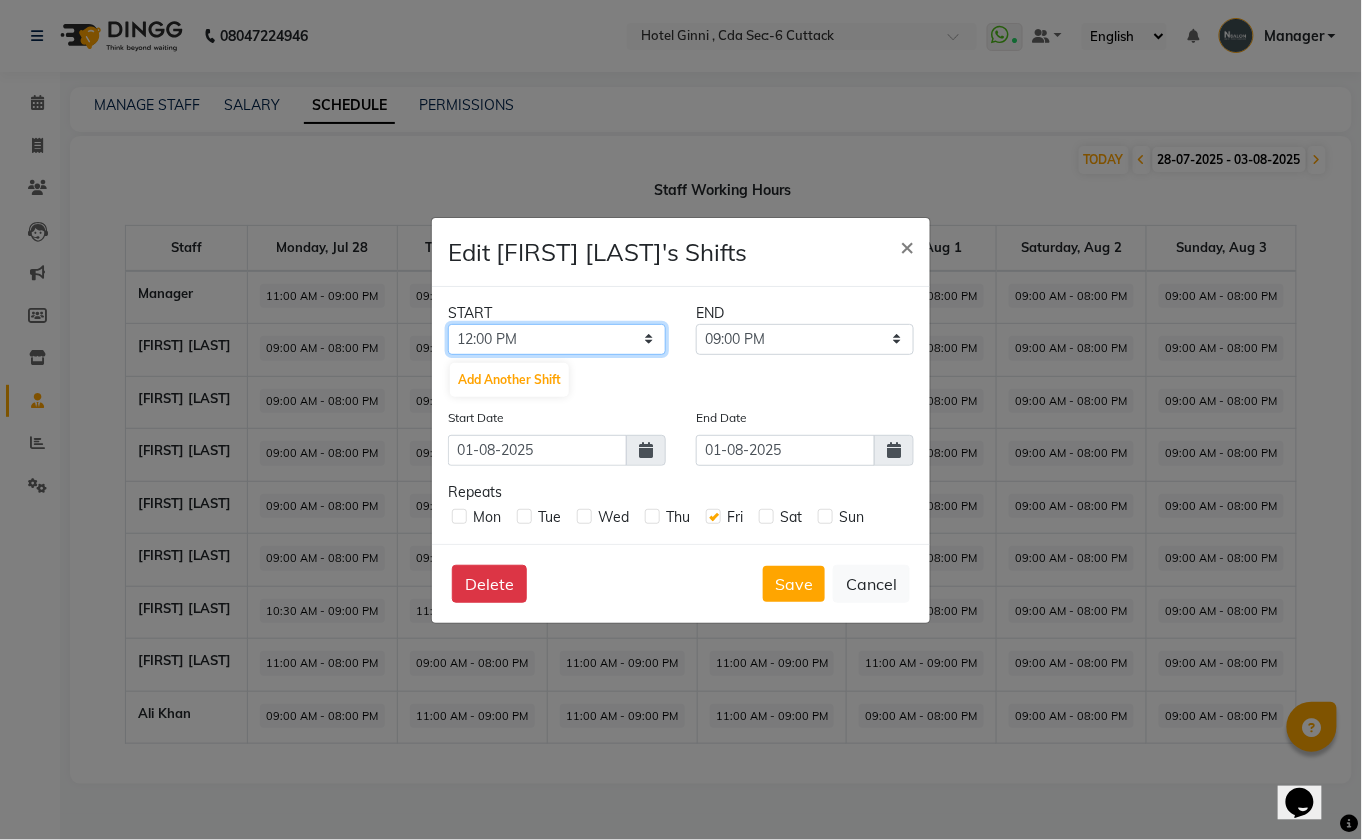 click on "12:00 AM 12:15 AM 12:30 AM 12:45 AM 01:00 AM 01:15 AM 01:30 AM 01:45 AM 02:00 AM 02:15 AM 02:30 AM 02:45 AM 03:00 AM 03:15 AM 03:30 AM 03:45 AM 04:00 AM 04:15 AM 04:30 AM 04:45 AM 05:00 AM 05:15 AM 05:30 AM 05:45 AM 06:00 AM 06:15 AM 06:30 AM 06:45 AM 07:00 AM 07:15 AM 07:30 AM 07:45 AM 08:00 AM 08:15 AM 08:30 AM 08:45 AM 09:00 AM 09:15 AM 09:30 AM 09:45 AM 10:00 AM 10:15 AM 10:30 AM 10:45 AM 11:00 AM 11:15 AM 11:30 AM 11:45 AM 12:00 PM 12:15 PM 12:30 PM 12:45 PM 01:00 PM 01:15 PM 01:30 PM 01:45 PM 02:00 PM 02:15 PM 02:30 PM 02:45 PM 03:00 PM 03:15 PM 03:30 PM 03:45 PM 04:00 PM 04:15 PM 04:30 PM 04:45 PM 05:00 PM 05:15 PM 05:30 PM 05:45 PM 06:00 PM 06:15 PM 06:30 PM 06:45 PM 07:00 PM 07:15 PM 07:30 PM 07:45 PM 08:00 PM 08:15 PM 08:30 PM 08:45 PM 09:00 PM 09:15 PM 09:30 PM 09:45 PM 10:00 PM 10:15 PM 10:30 PM 10:45 PM 11:00 PM 11:15 PM 11:30 PM 11:45 PM" 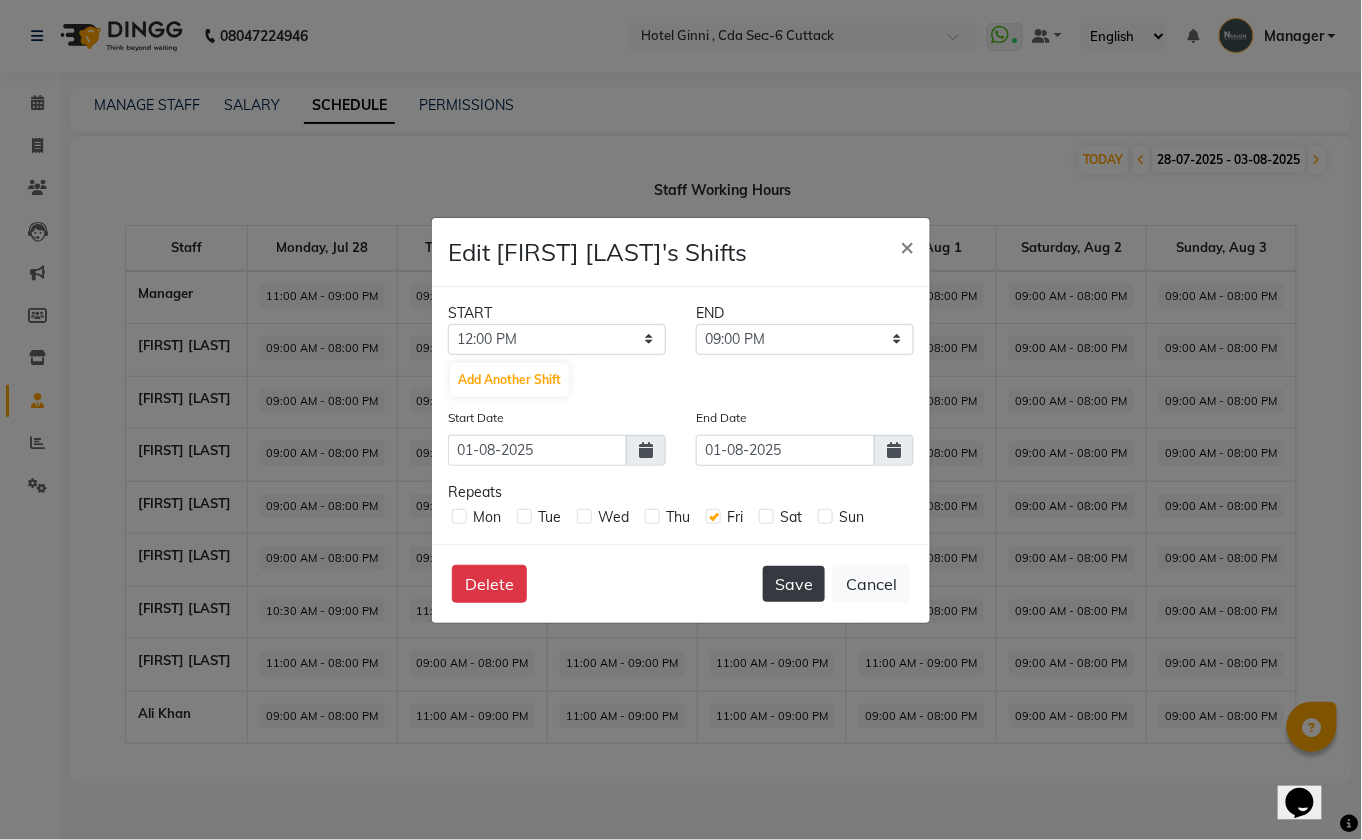 click on "Save" 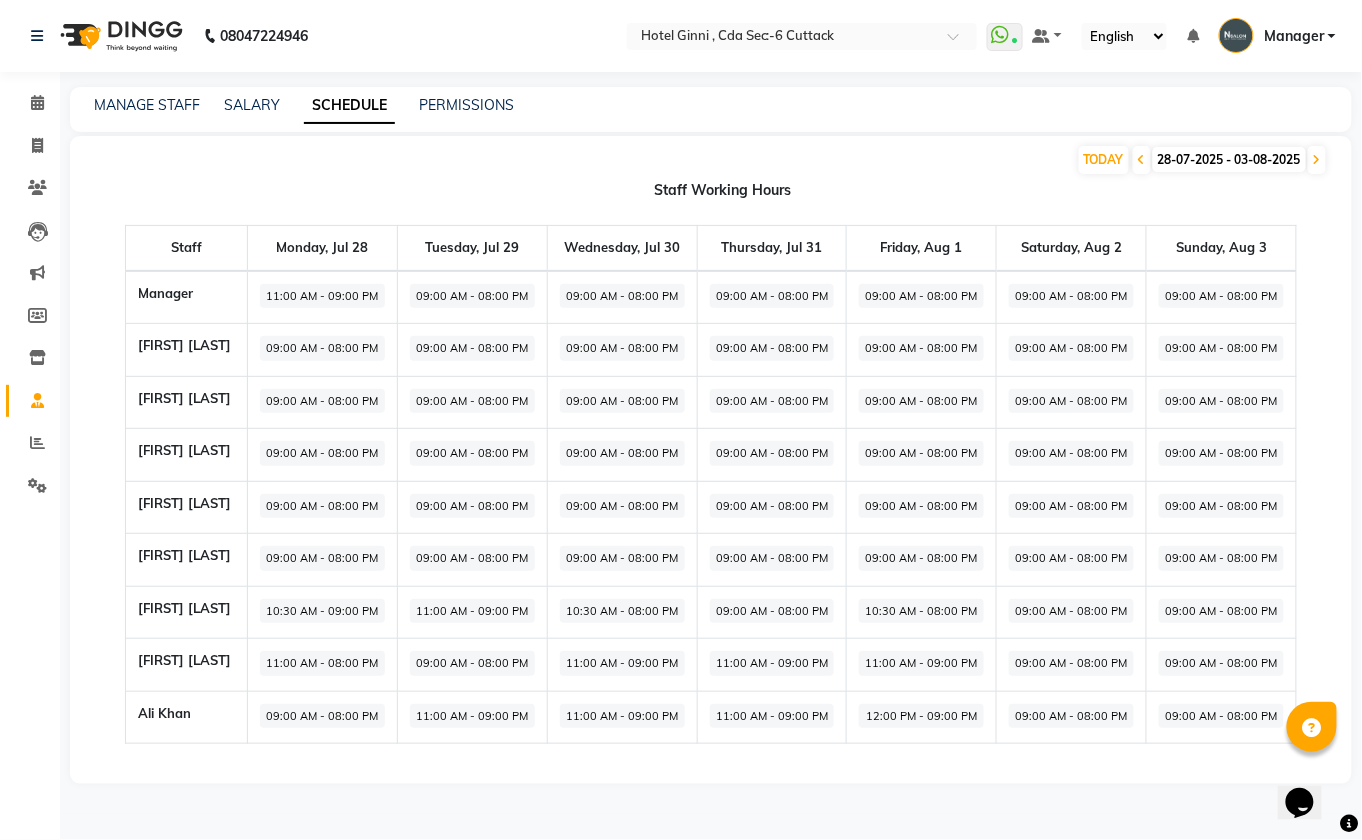 click on "09:00 AM - 08:00 PM" 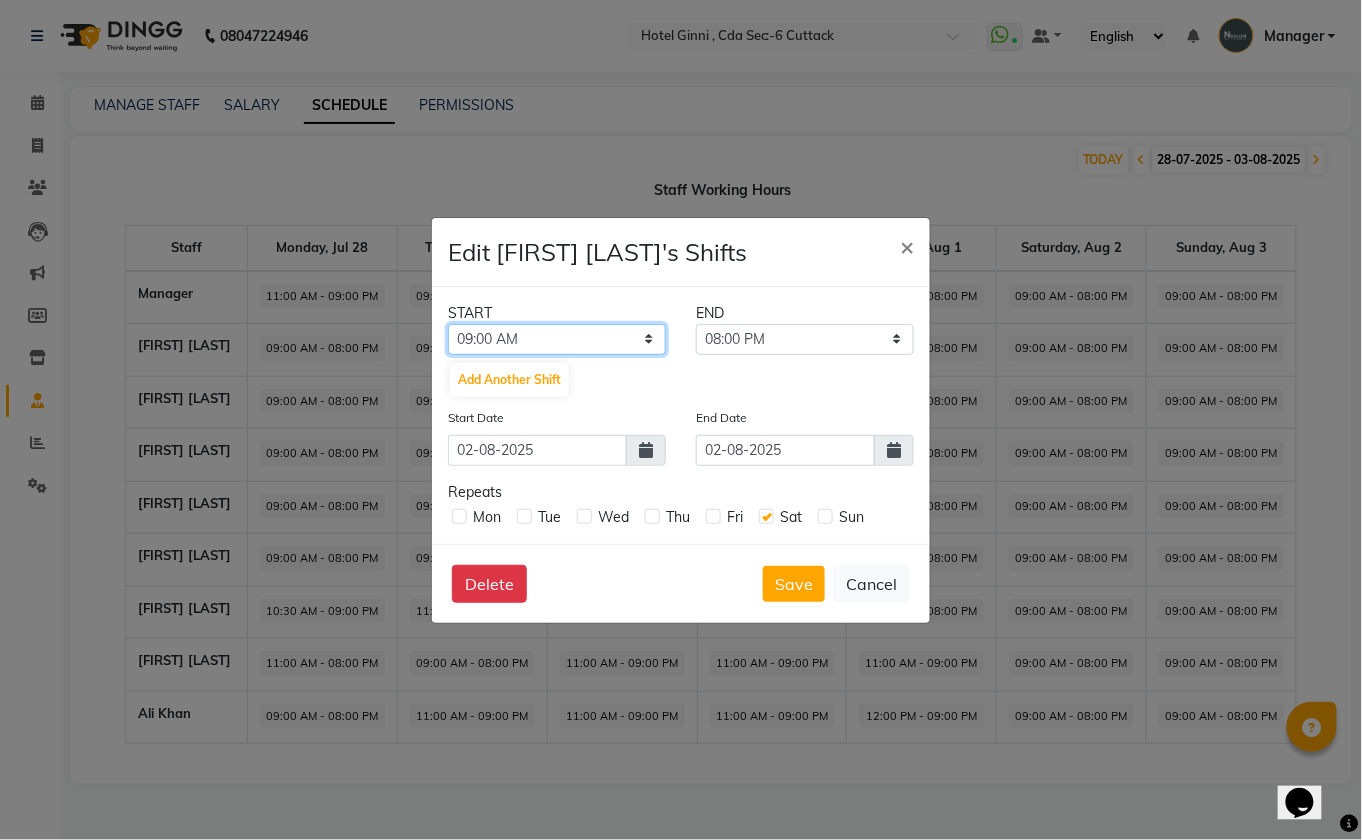 click on "12:00 AM 12:15 AM 12:30 AM 12:45 AM 01:00 AM 01:15 AM 01:30 AM 01:45 AM 02:00 AM 02:15 AM 02:30 AM 02:45 AM 03:00 AM 03:15 AM 03:30 AM 03:45 AM 04:00 AM 04:15 AM 04:30 AM 04:45 AM 05:00 AM 05:15 AM 05:30 AM 05:45 AM 06:00 AM 06:15 AM 06:30 AM 06:45 AM 07:00 AM 07:15 AM 07:30 AM 07:45 AM 08:00 AM 08:15 AM 08:30 AM 08:45 AM 09:00 AM 09:15 AM 09:30 AM 09:45 AM 10:00 AM 10:15 AM 10:30 AM 10:45 AM 11:00 AM 11:15 AM 11:30 AM 11:45 AM 12:00 PM 12:15 PM 12:30 PM 12:45 PM 01:00 PM 01:15 PM 01:30 PM 01:45 PM 02:00 PM 02:15 PM 02:30 PM 02:45 PM 03:00 PM 03:15 PM 03:30 PM 03:45 PM 04:00 PM 04:15 PM 04:30 PM 04:45 PM 05:00 PM 05:15 PM 05:30 PM 05:45 PM 06:00 PM 06:15 PM 06:30 PM 06:45 PM 07:00 PM 07:15 PM 07:30 PM 07:45 PM 08:00 PM 08:15 PM 08:30 PM 08:45 PM 09:00 PM 09:15 PM 09:30 PM 09:45 PM 10:00 PM 10:15 PM 10:30 PM 10:45 PM 11:00 PM 11:15 PM 11:30 PM 11:45 PM" 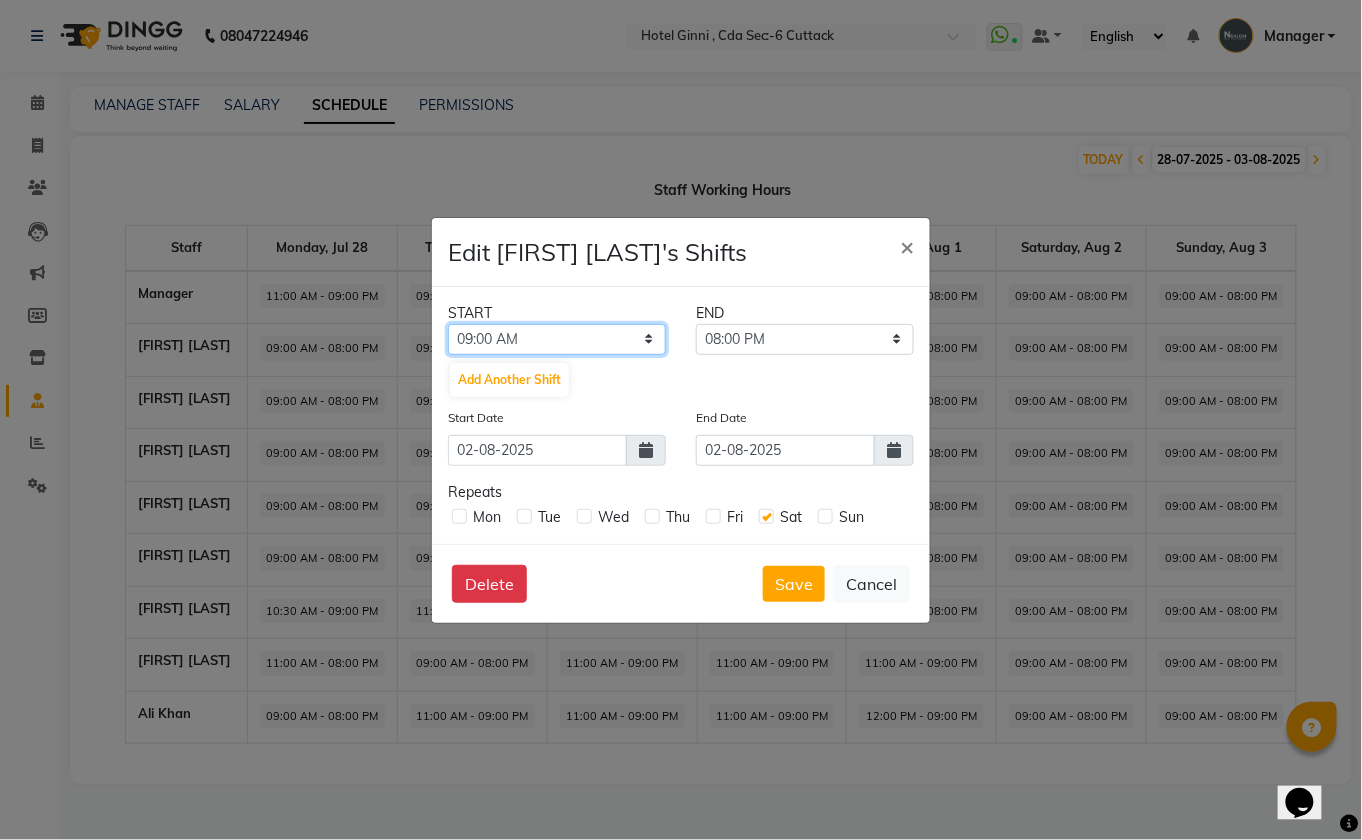 select on "10:30 AM" 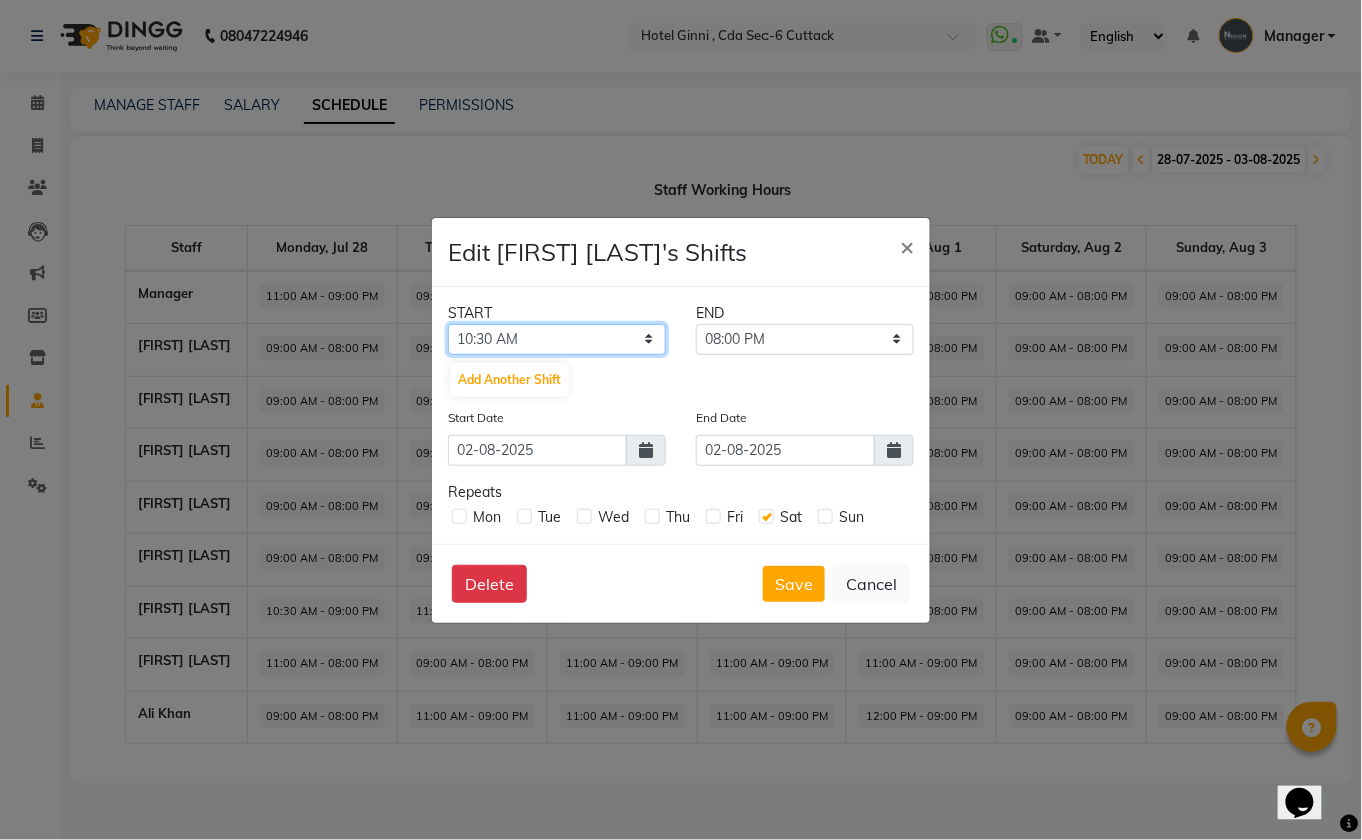click on "12:00 AM 12:15 AM 12:30 AM 12:45 AM 01:00 AM 01:15 AM 01:30 AM 01:45 AM 02:00 AM 02:15 AM 02:30 AM 02:45 AM 03:00 AM 03:15 AM 03:30 AM 03:45 AM 04:00 AM 04:15 AM 04:30 AM 04:45 AM 05:00 AM 05:15 AM 05:30 AM 05:45 AM 06:00 AM 06:15 AM 06:30 AM 06:45 AM 07:00 AM 07:15 AM 07:30 AM 07:45 AM 08:00 AM 08:15 AM 08:30 AM 08:45 AM 09:00 AM 09:15 AM 09:30 AM 09:45 AM 10:00 AM 10:15 AM 10:30 AM 10:45 AM 11:00 AM 11:15 AM 11:30 AM 11:45 AM 12:00 PM 12:15 PM 12:30 PM 12:45 PM 01:00 PM 01:15 PM 01:30 PM 01:45 PM 02:00 PM 02:15 PM 02:30 PM 02:45 PM 03:00 PM 03:15 PM 03:30 PM 03:45 PM 04:00 PM 04:15 PM 04:30 PM 04:45 PM 05:00 PM 05:15 PM 05:30 PM 05:45 PM 06:00 PM 06:15 PM 06:30 PM 06:45 PM 07:00 PM 07:15 PM 07:30 PM 07:45 PM 08:00 PM 08:15 PM 08:30 PM 08:45 PM 09:00 PM 09:15 PM 09:30 PM 09:45 PM 10:00 PM 10:15 PM 10:30 PM 10:45 PM 11:00 PM 11:15 PM 11:30 PM 11:45 PM" 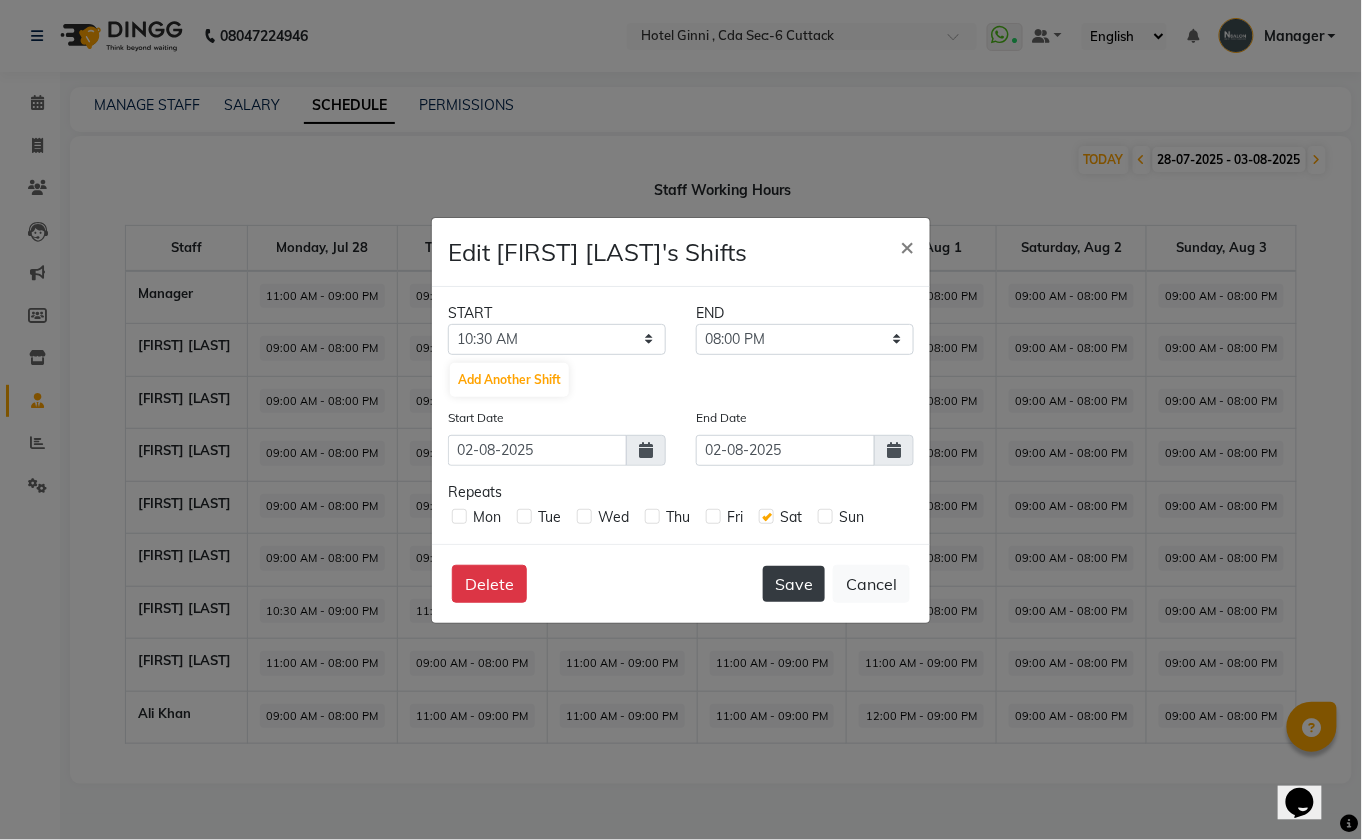 click on "Save" 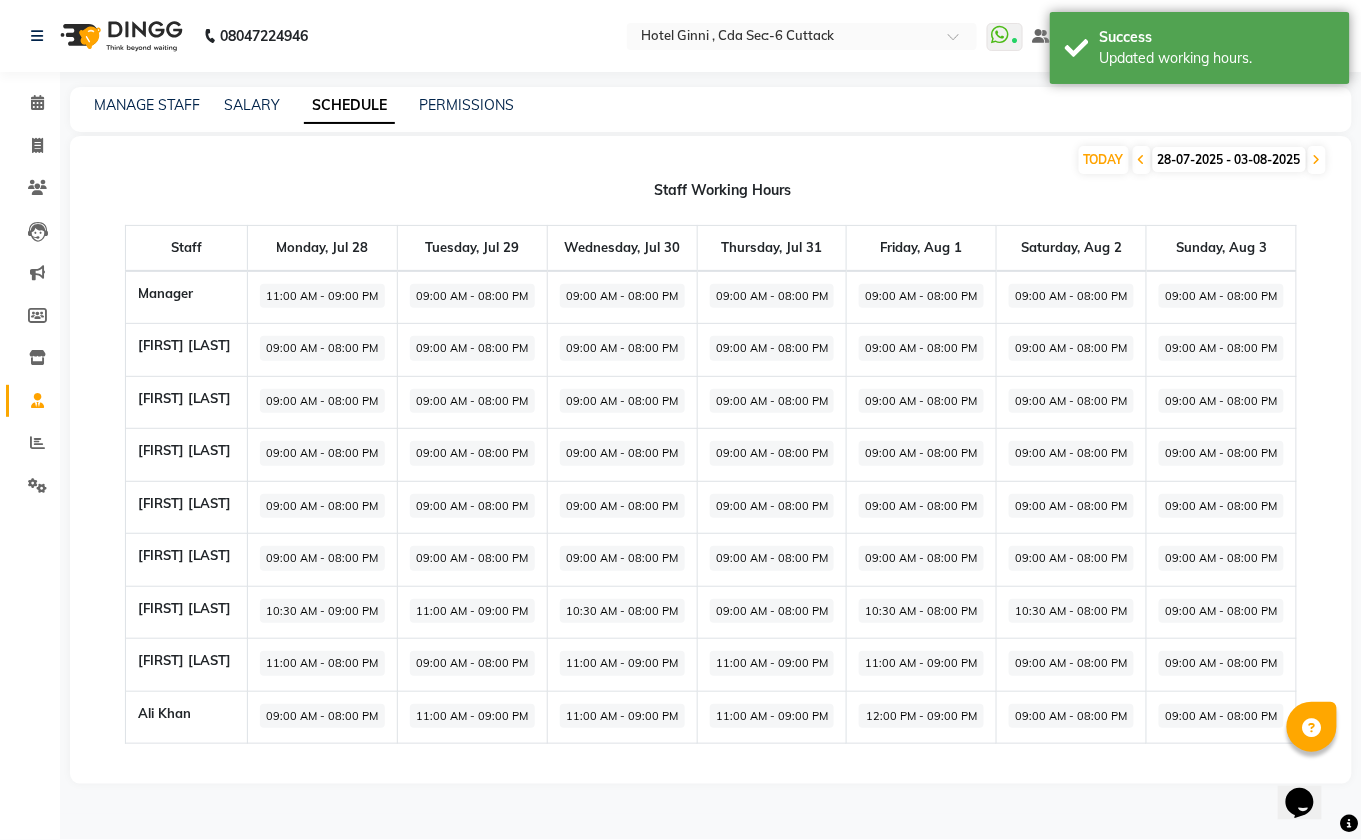 click on "09:00 AM - 08:00 PM" 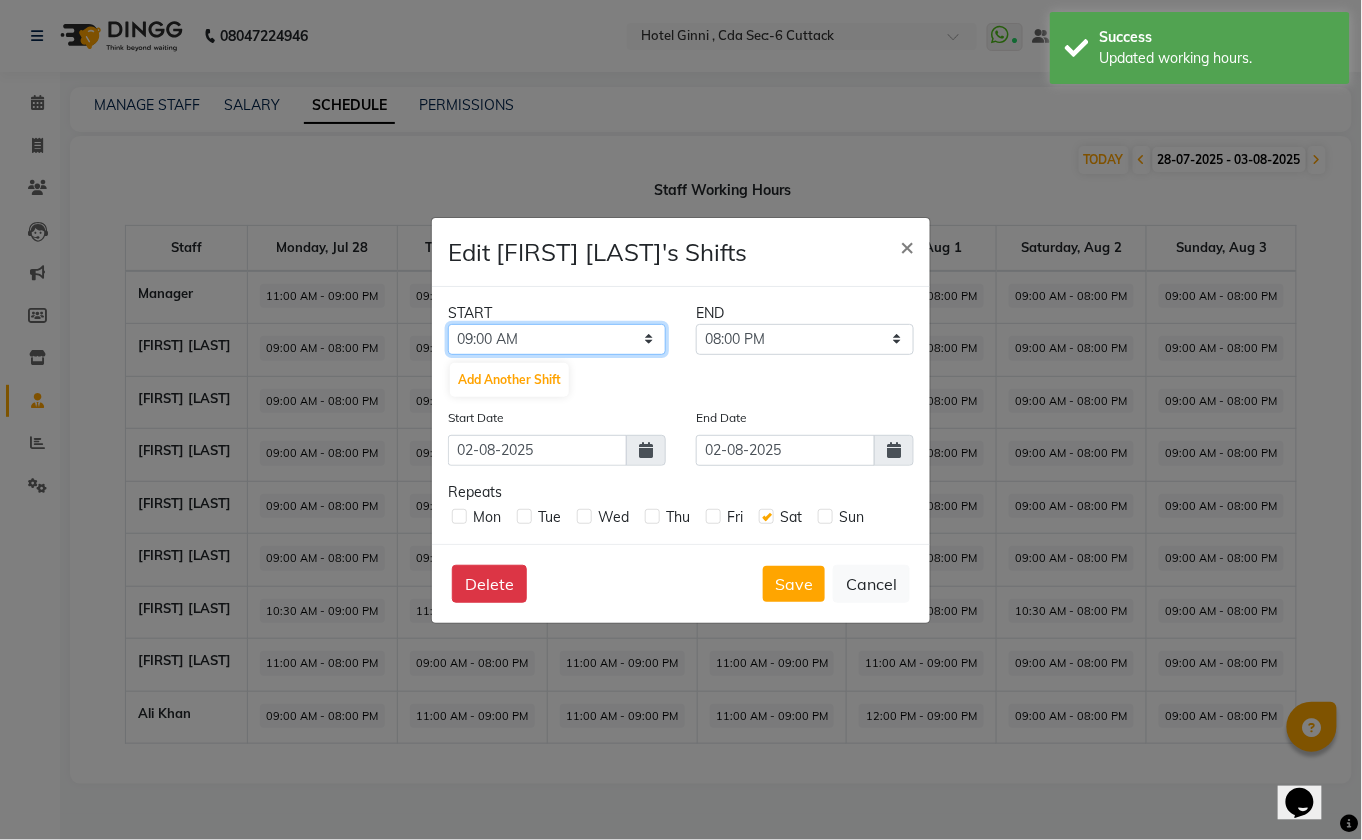 click on "12:00 AM 12:15 AM 12:30 AM 12:45 AM 01:00 AM 01:15 AM 01:30 AM 01:45 AM 02:00 AM 02:15 AM 02:30 AM 02:45 AM 03:00 AM 03:15 AM 03:30 AM 03:45 AM 04:00 AM 04:15 AM 04:30 AM 04:45 AM 05:00 AM 05:15 AM 05:30 AM 05:45 AM 06:00 AM 06:15 AM 06:30 AM 06:45 AM 07:00 AM 07:15 AM 07:30 AM 07:45 AM 08:00 AM 08:15 AM 08:30 AM 08:45 AM 09:00 AM 09:15 AM 09:30 AM 09:45 AM 10:00 AM 10:15 AM 10:30 AM 10:45 AM 11:00 AM 11:15 AM 11:30 AM 11:45 AM 12:00 PM 12:15 PM 12:30 PM 12:45 PM 01:00 PM 01:15 PM 01:30 PM 01:45 PM 02:00 PM 02:15 PM 02:30 PM 02:45 PM 03:00 PM 03:15 PM 03:30 PM 03:45 PM 04:00 PM 04:15 PM 04:30 PM 04:45 PM 05:00 PM 05:15 PM 05:30 PM 05:45 PM 06:00 PM 06:15 PM 06:30 PM 06:45 PM 07:00 PM 07:15 PM 07:30 PM 07:45 PM 08:00 PM 08:15 PM 08:30 PM 08:45 PM 09:00 PM 09:15 PM 09:30 PM 09:45 PM 10:00 PM 10:15 PM 10:30 PM 10:45 PM 11:00 PM 11:15 PM 11:30 PM 11:45 PM" 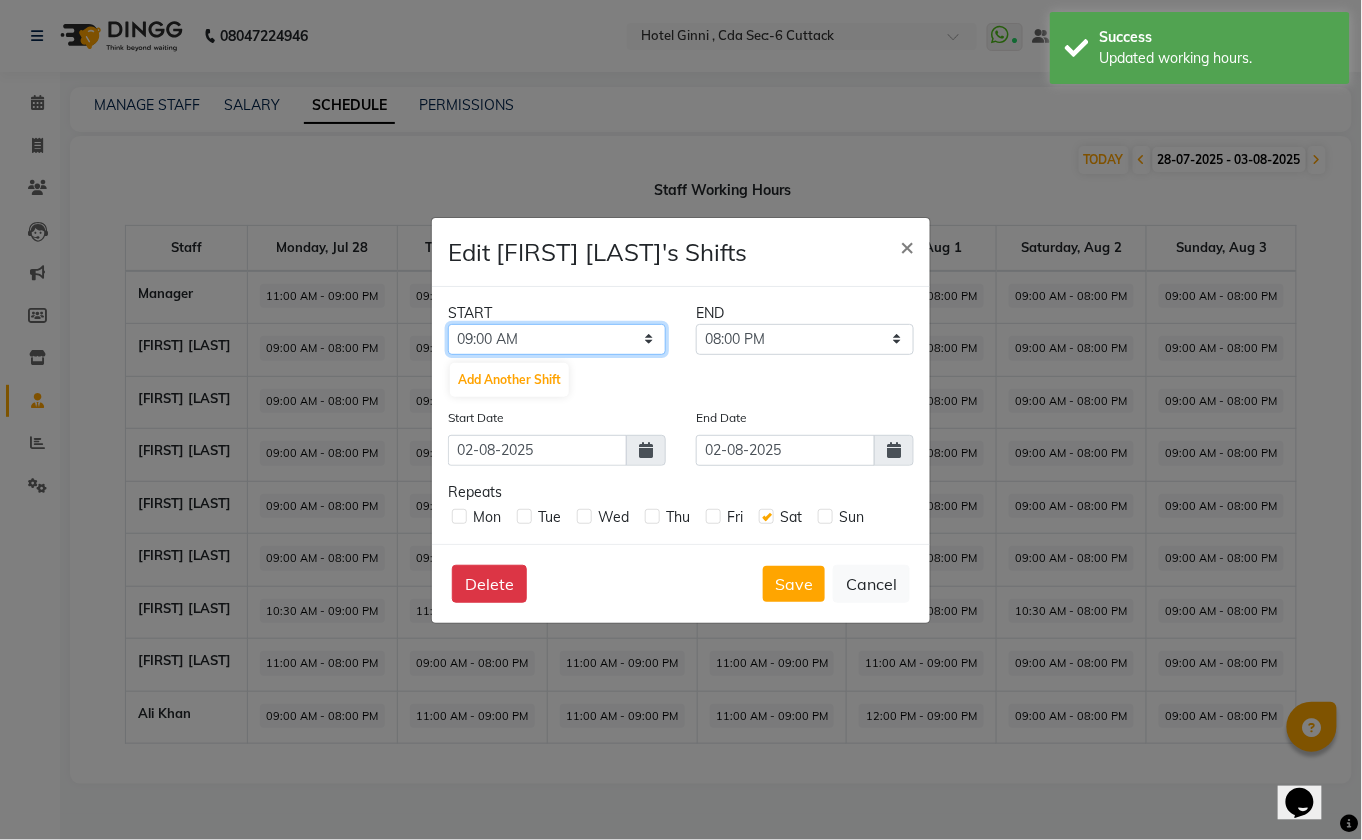 select on "11:00 AM" 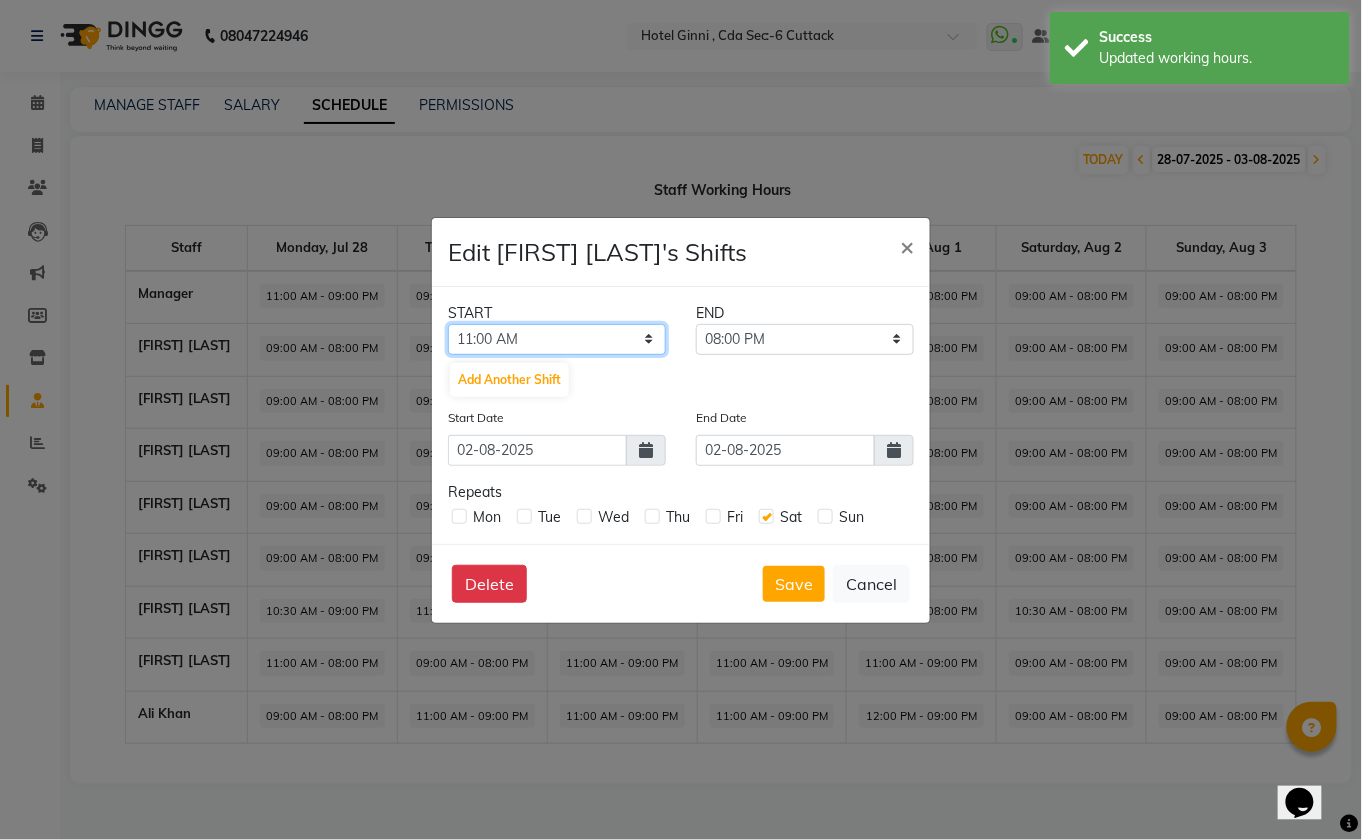 click on "12:00 AM 12:15 AM 12:30 AM 12:45 AM 01:00 AM 01:15 AM 01:30 AM 01:45 AM 02:00 AM 02:15 AM 02:30 AM 02:45 AM 03:00 AM 03:15 AM 03:30 AM 03:45 AM 04:00 AM 04:15 AM 04:30 AM 04:45 AM 05:00 AM 05:15 AM 05:30 AM 05:45 AM 06:00 AM 06:15 AM 06:30 AM 06:45 AM 07:00 AM 07:15 AM 07:30 AM 07:45 AM 08:00 AM 08:15 AM 08:30 AM 08:45 AM 09:00 AM 09:15 AM 09:30 AM 09:45 AM 10:00 AM 10:15 AM 10:30 AM 10:45 AM 11:00 AM 11:15 AM 11:30 AM 11:45 AM 12:00 PM 12:15 PM 12:30 PM 12:45 PM 01:00 PM 01:15 PM 01:30 PM 01:45 PM 02:00 PM 02:15 PM 02:30 PM 02:45 PM 03:00 PM 03:15 PM 03:30 PM 03:45 PM 04:00 PM 04:15 PM 04:30 PM 04:45 PM 05:00 PM 05:15 PM 05:30 PM 05:45 PM 06:00 PM 06:15 PM 06:30 PM 06:45 PM 07:00 PM 07:15 PM 07:30 PM 07:45 PM 08:00 PM 08:15 PM 08:30 PM 08:45 PM 09:00 PM 09:15 PM 09:30 PM 09:45 PM 10:00 PM 10:15 PM 10:30 PM 10:45 PM 11:00 PM 11:15 PM 11:30 PM 11:45 PM" 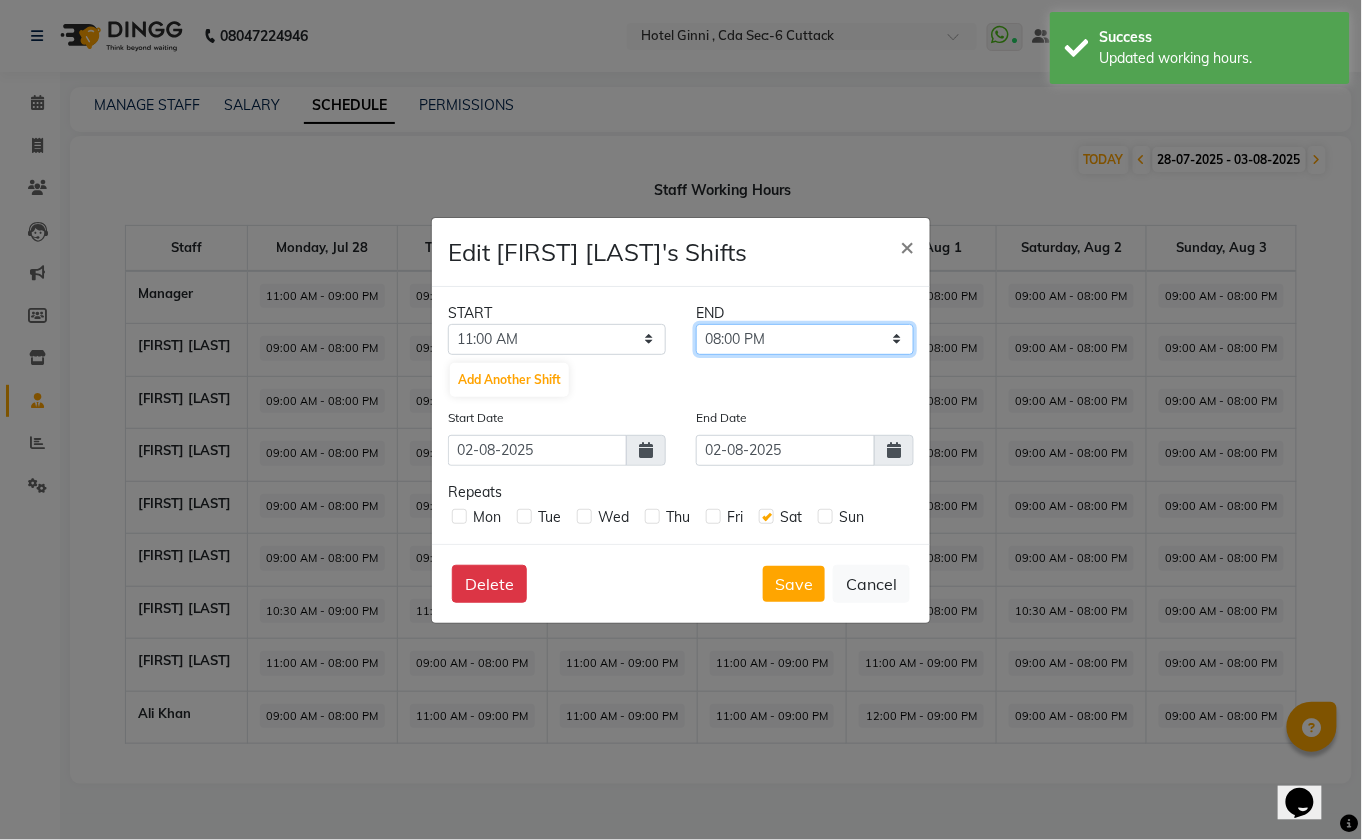 click on "11:15 AM 11:30 AM 11:45 AM 12:00 PM 12:15 PM 12:30 PM 12:45 PM 01:00 PM 01:15 PM 01:30 PM 01:45 PM 02:00 PM 02:15 PM 02:30 PM 02:45 PM 03:00 PM 03:15 PM 03:30 PM 03:45 PM 04:00 PM 04:15 PM 04:30 PM 04:45 PM 05:00 PM 05:15 PM 05:30 PM 05:45 PM 06:00 PM 06:15 PM 06:30 PM 06:45 PM 07:00 PM 07:15 PM 07:30 PM 07:45 PM 08:00 PM 08:15 PM 08:30 PM 08:45 PM 09:00 PM 09:15 PM 09:30 PM 09:45 PM 10:00 PM 10:15 PM 10:30 PM 10:45 PM 11:00 PM 11:15 PM 11:30 PM 11:45 PM" 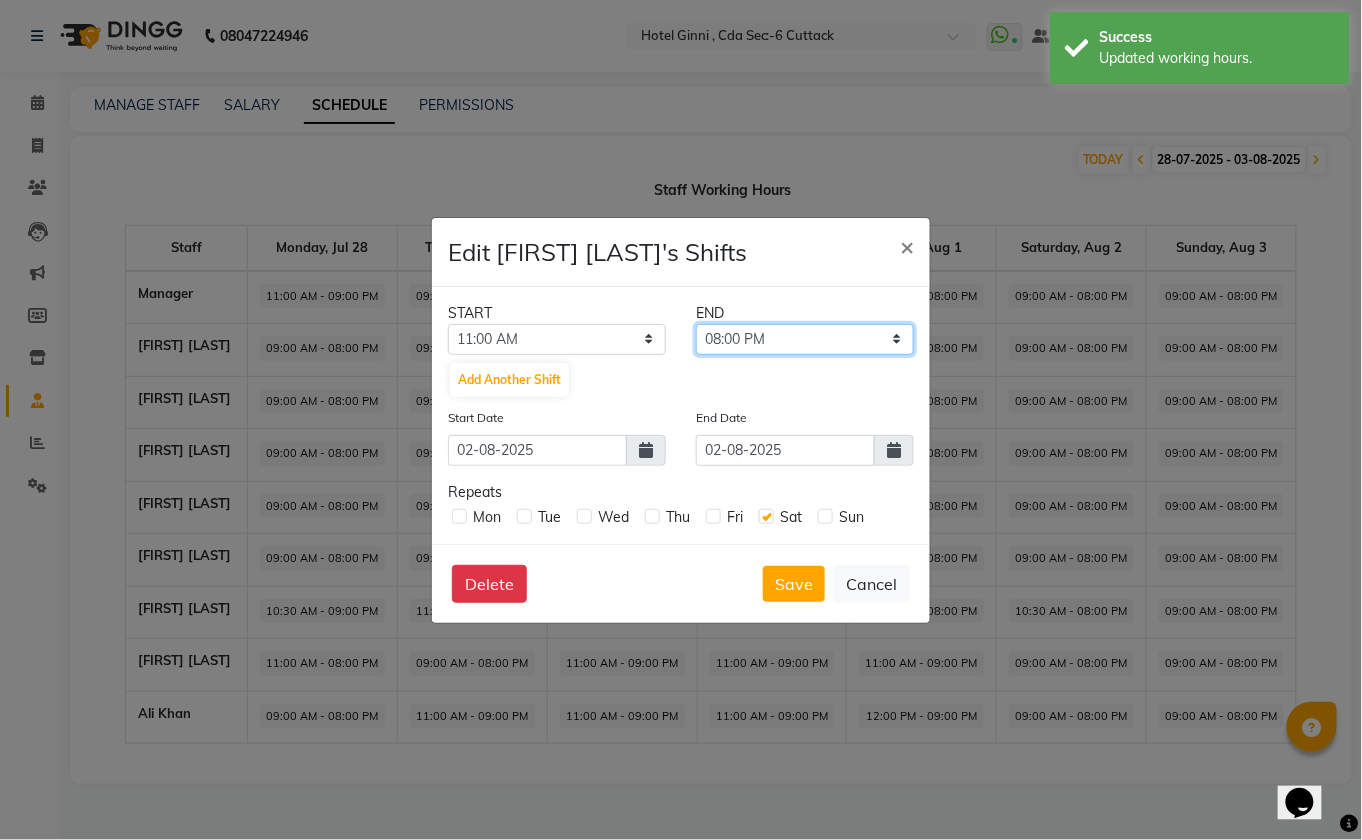 select on "09:00 PM" 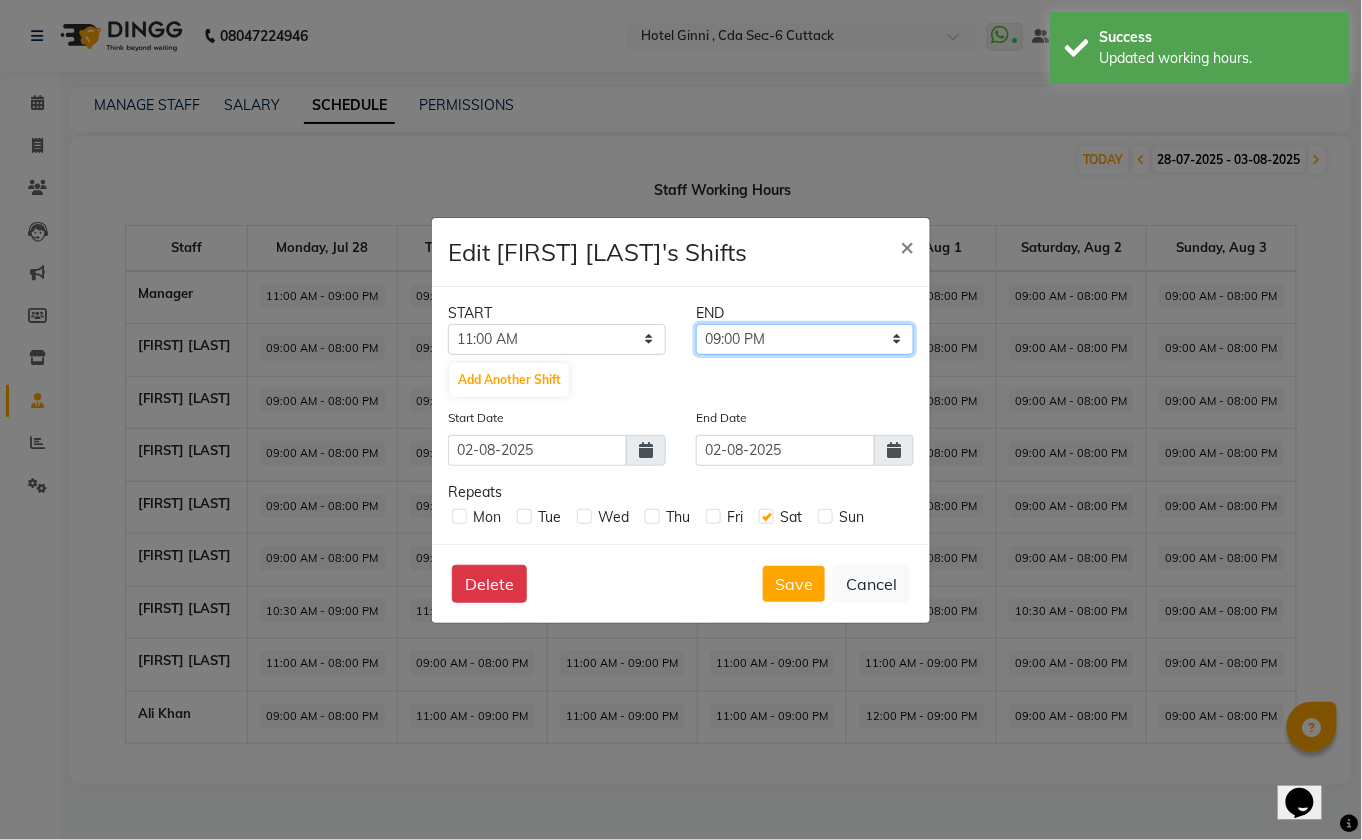 click on "11:15 AM 11:30 AM 11:45 AM 12:00 PM 12:15 PM 12:30 PM 12:45 PM 01:00 PM 01:15 PM 01:30 PM 01:45 PM 02:00 PM 02:15 PM 02:30 PM 02:45 PM 03:00 PM 03:15 PM 03:30 PM 03:45 PM 04:00 PM 04:15 PM 04:30 PM 04:45 PM 05:00 PM 05:15 PM 05:30 PM 05:45 PM 06:00 PM 06:15 PM 06:30 PM 06:45 PM 07:00 PM 07:15 PM 07:30 PM 07:45 PM 08:00 PM 08:15 PM 08:30 PM 08:45 PM 09:00 PM 09:15 PM 09:30 PM 09:45 PM 10:00 PM 10:15 PM 10:30 PM 10:45 PM 11:00 PM 11:15 PM 11:30 PM 11:45 PM" 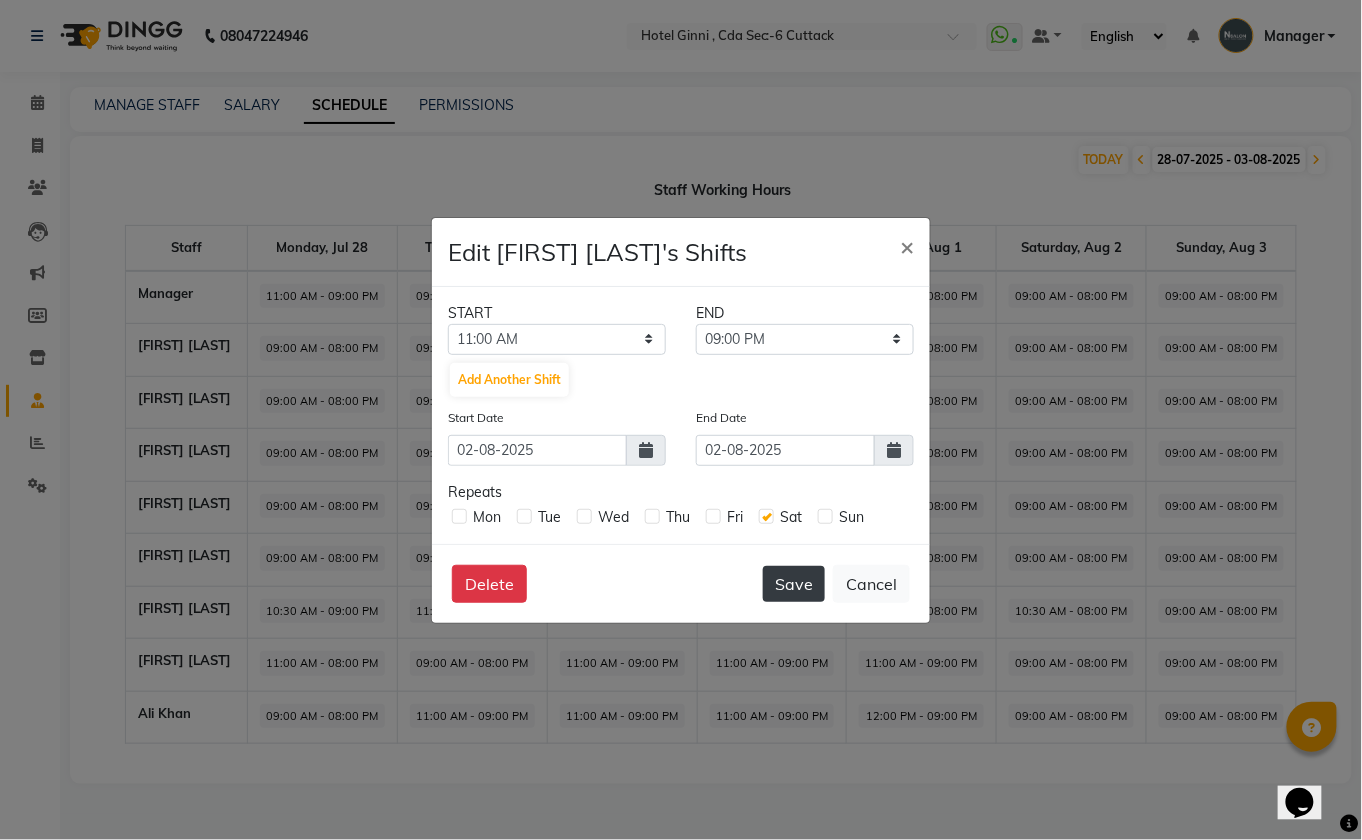 click on "Save" 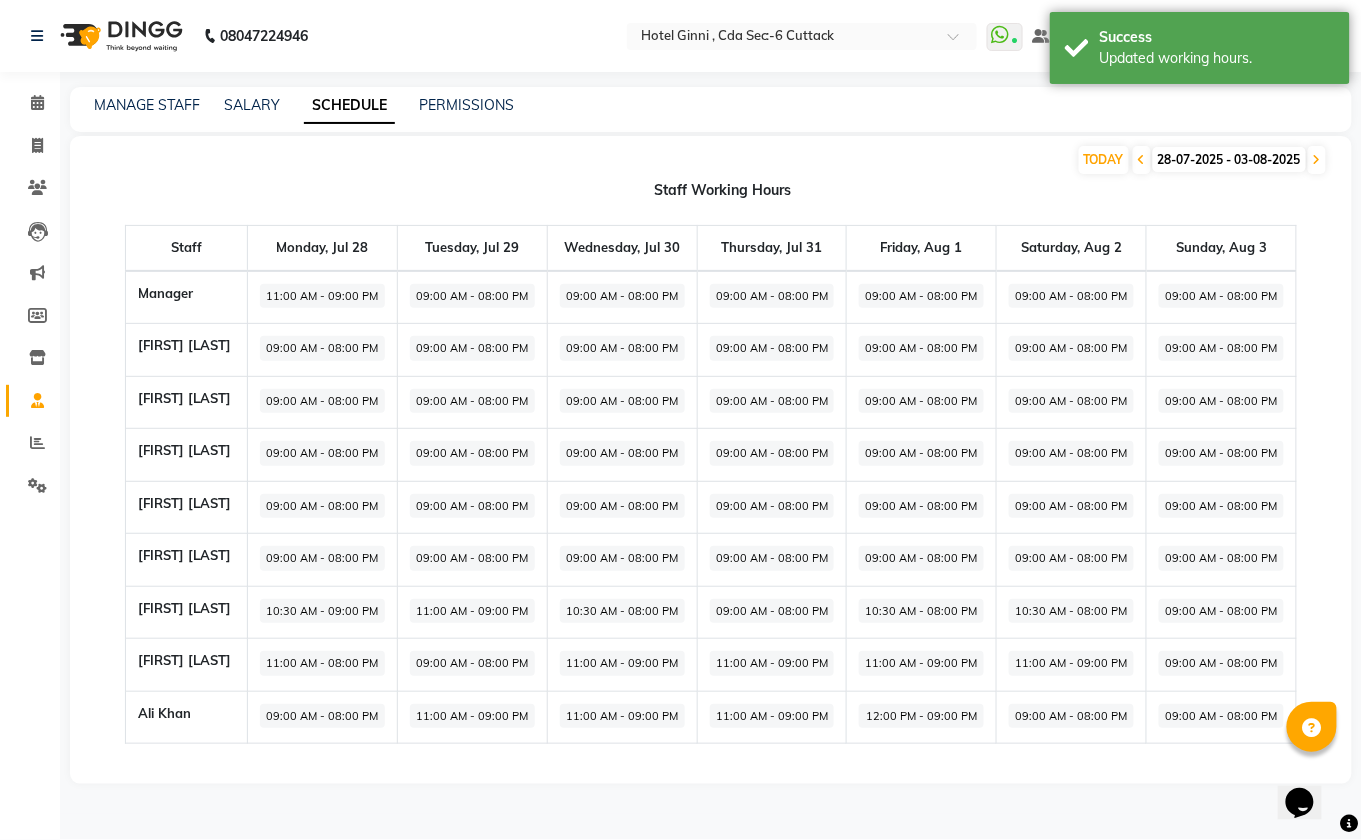 click on "09:00 AM - 08:00 PM" 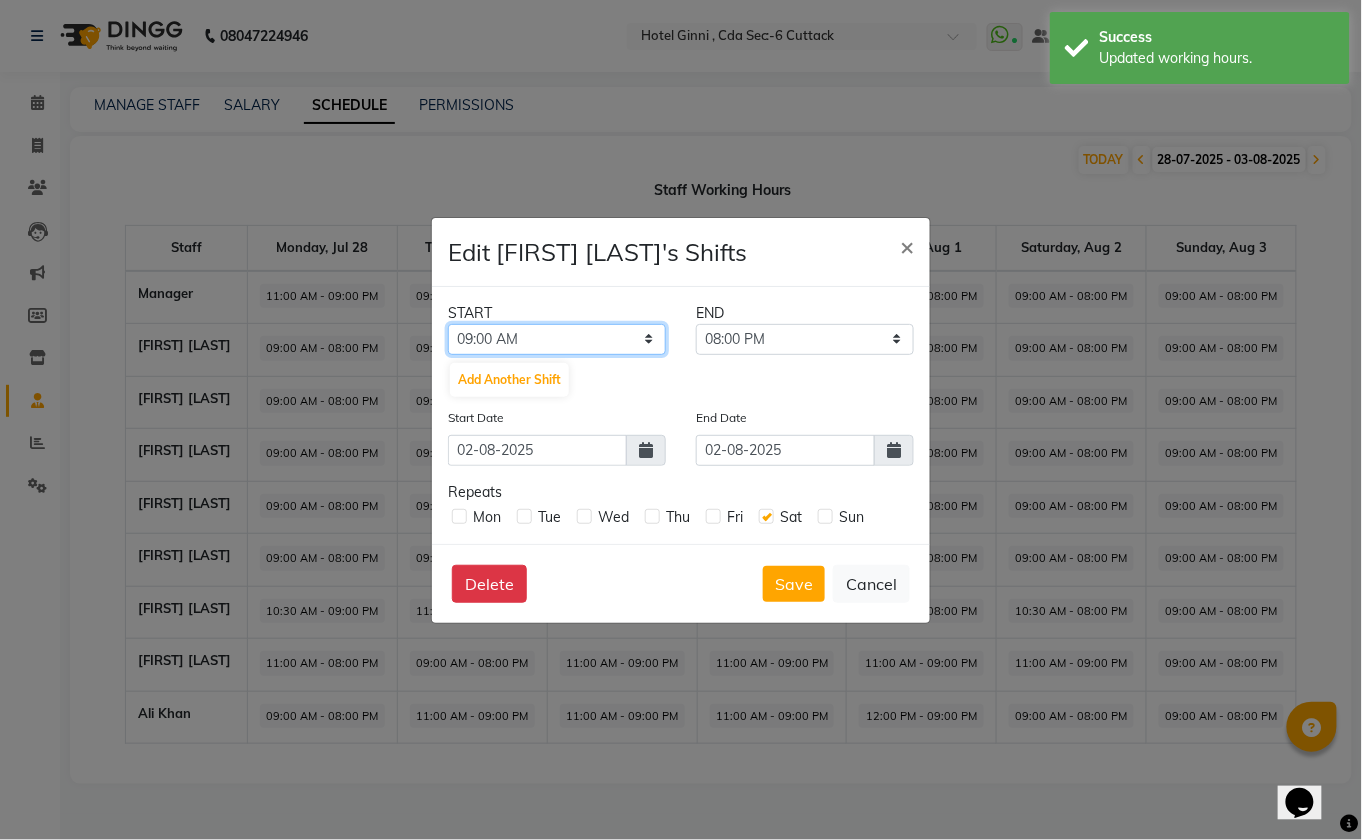 click on "12:00 AM 12:15 AM 12:30 AM 12:45 AM 01:00 AM 01:15 AM 01:30 AM 01:45 AM 02:00 AM 02:15 AM 02:30 AM 02:45 AM 03:00 AM 03:15 AM 03:30 AM 03:45 AM 04:00 AM 04:15 AM 04:30 AM 04:45 AM 05:00 AM 05:15 AM 05:30 AM 05:45 AM 06:00 AM 06:15 AM 06:30 AM 06:45 AM 07:00 AM 07:15 AM 07:30 AM 07:45 AM 08:00 AM 08:15 AM 08:30 AM 08:45 AM 09:00 AM 09:15 AM 09:30 AM 09:45 AM 10:00 AM 10:15 AM 10:30 AM 10:45 AM 11:00 AM 11:15 AM 11:30 AM 11:45 AM 12:00 PM 12:15 PM 12:30 PM 12:45 PM 01:00 PM 01:15 PM 01:30 PM 01:45 PM 02:00 PM 02:15 PM 02:30 PM 02:45 PM 03:00 PM 03:15 PM 03:30 PM 03:45 PM 04:00 PM 04:15 PM 04:30 PM 04:45 PM 05:00 PM 05:15 PM 05:30 PM 05:45 PM 06:00 PM 06:15 PM 06:30 PM 06:45 PM 07:00 PM 07:15 PM 07:30 PM 07:45 PM 08:00 PM 08:15 PM 08:30 PM 08:45 PM 09:00 PM 09:15 PM 09:30 PM 09:45 PM 10:00 PM 10:15 PM 10:30 PM 10:45 PM 11:00 PM 11:15 PM 11:30 PM 11:45 PM" 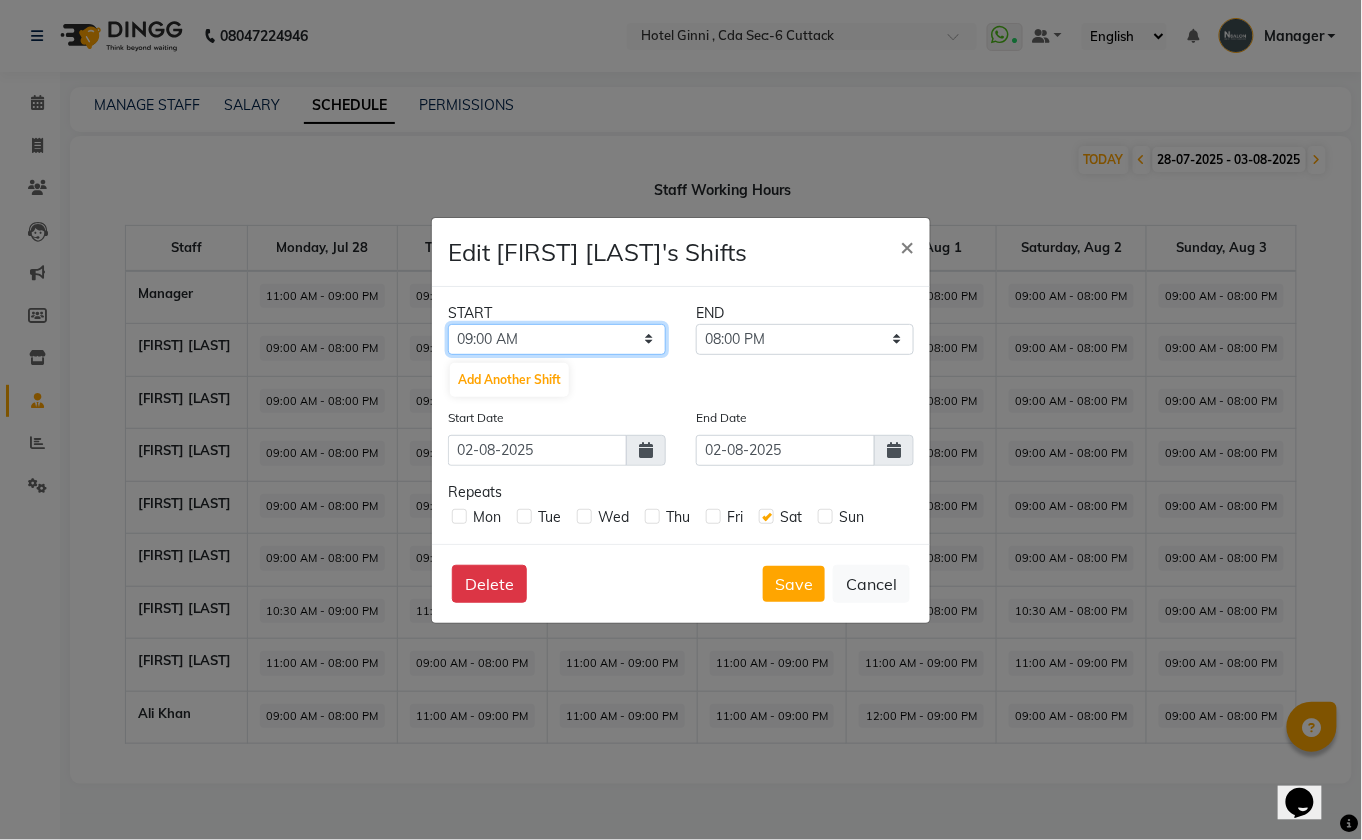 select on "11:15 AM" 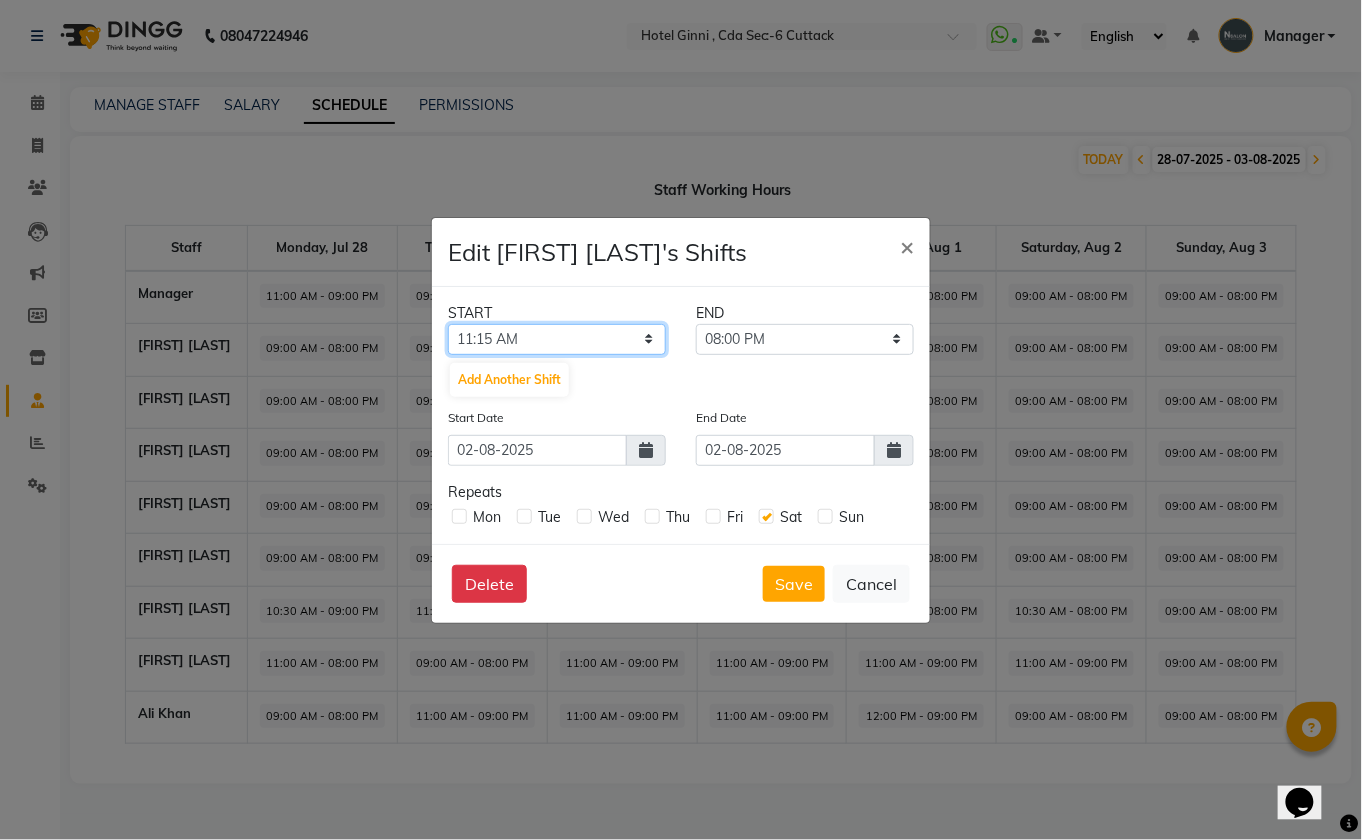 click on "12:00 AM 12:15 AM 12:30 AM 12:45 AM 01:00 AM 01:15 AM 01:30 AM 01:45 AM 02:00 AM 02:15 AM 02:30 AM 02:45 AM 03:00 AM 03:15 AM 03:30 AM 03:45 AM 04:00 AM 04:15 AM 04:30 AM 04:45 AM 05:00 AM 05:15 AM 05:30 AM 05:45 AM 06:00 AM 06:15 AM 06:30 AM 06:45 AM 07:00 AM 07:15 AM 07:30 AM 07:45 AM 08:00 AM 08:15 AM 08:30 AM 08:45 AM 09:00 AM 09:15 AM 09:30 AM 09:45 AM 10:00 AM 10:15 AM 10:30 AM 10:45 AM 11:00 AM 11:15 AM 11:30 AM 11:45 AM 12:00 PM 12:15 PM 12:30 PM 12:45 PM 01:00 PM 01:15 PM 01:30 PM 01:45 PM 02:00 PM 02:15 PM 02:30 PM 02:45 PM 03:00 PM 03:15 PM 03:30 PM 03:45 PM 04:00 PM 04:15 PM 04:30 PM 04:45 PM 05:00 PM 05:15 PM 05:30 PM 05:45 PM 06:00 PM 06:15 PM 06:30 PM 06:45 PM 07:00 PM 07:15 PM 07:30 PM 07:45 PM 08:00 PM 08:15 PM 08:30 PM 08:45 PM 09:00 PM 09:15 PM 09:30 PM 09:45 PM 10:00 PM 10:15 PM 10:30 PM 10:45 PM 11:00 PM 11:15 PM 11:30 PM 11:45 PM" 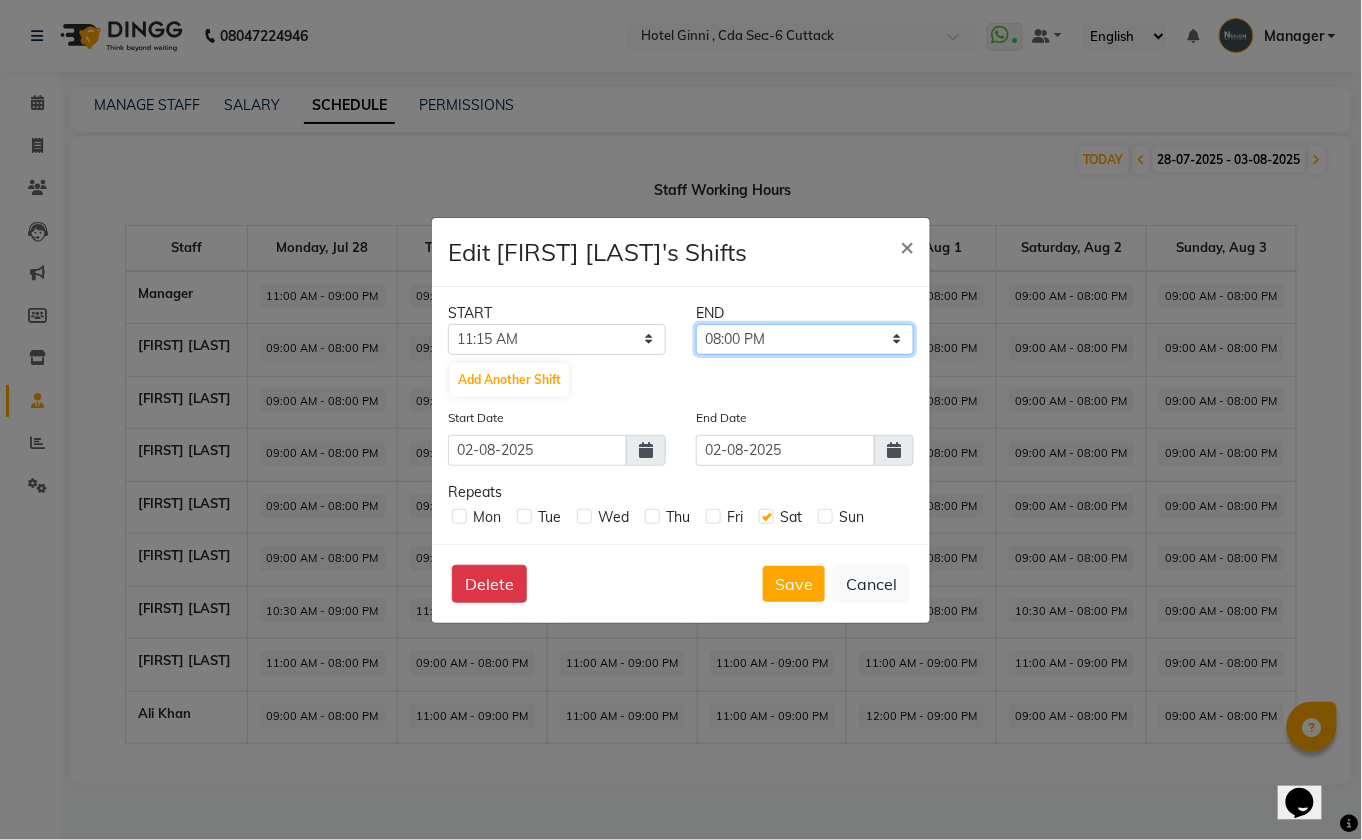 click on "11:30 AM 11:45 AM 12:00 PM 12:15 PM 12:30 PM 12:45 PM 01:00 PM 01:15 PM 01:30 PM 01:45 PM 02:00 PM 02:15 PM 02:30 PM 02:45 PM 03:00 PM 03:15 PM 03:30 PM 03:45 PM 04:00 PM 04:15 PM 04:30 PM 04:45 PM 05:00 PM 05:15 PM 05:30 PM 05:45 PM 06:00 PM 06:15 PM 06:30 PM 06:45 PM 07:00 PM 07:15 PM 07:30 PM 07:45 PM 08:00 PM 08:15 PM 08:30 PM 08:45 PM 09:00 PM 09:15 PM 09:30 PM 09:45 PM 10:00 PM 10:15 PM 10:30 PM 10:45 PM 11:00 PM 11:15 PM 11:30 PM 11:45 PM" 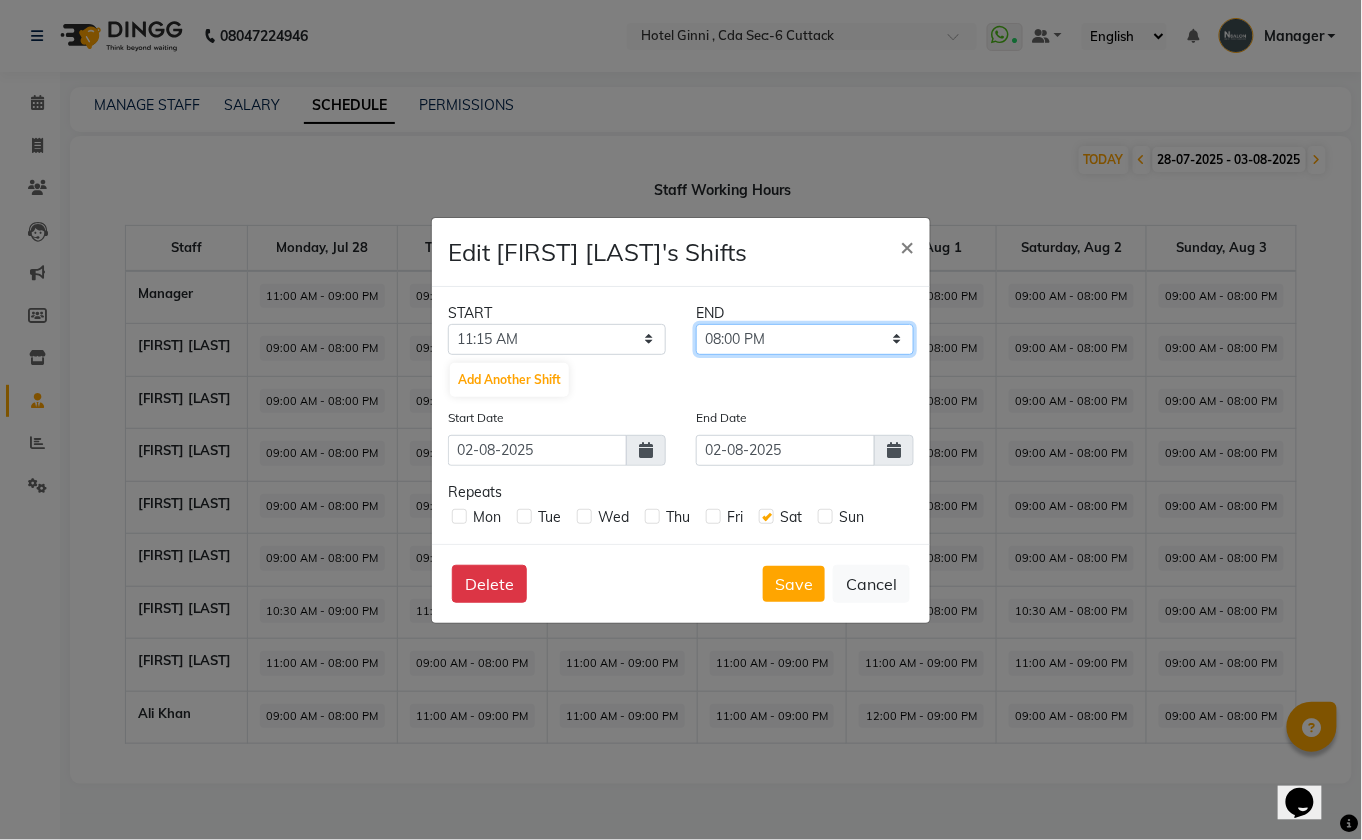 select on "09:00 PM" 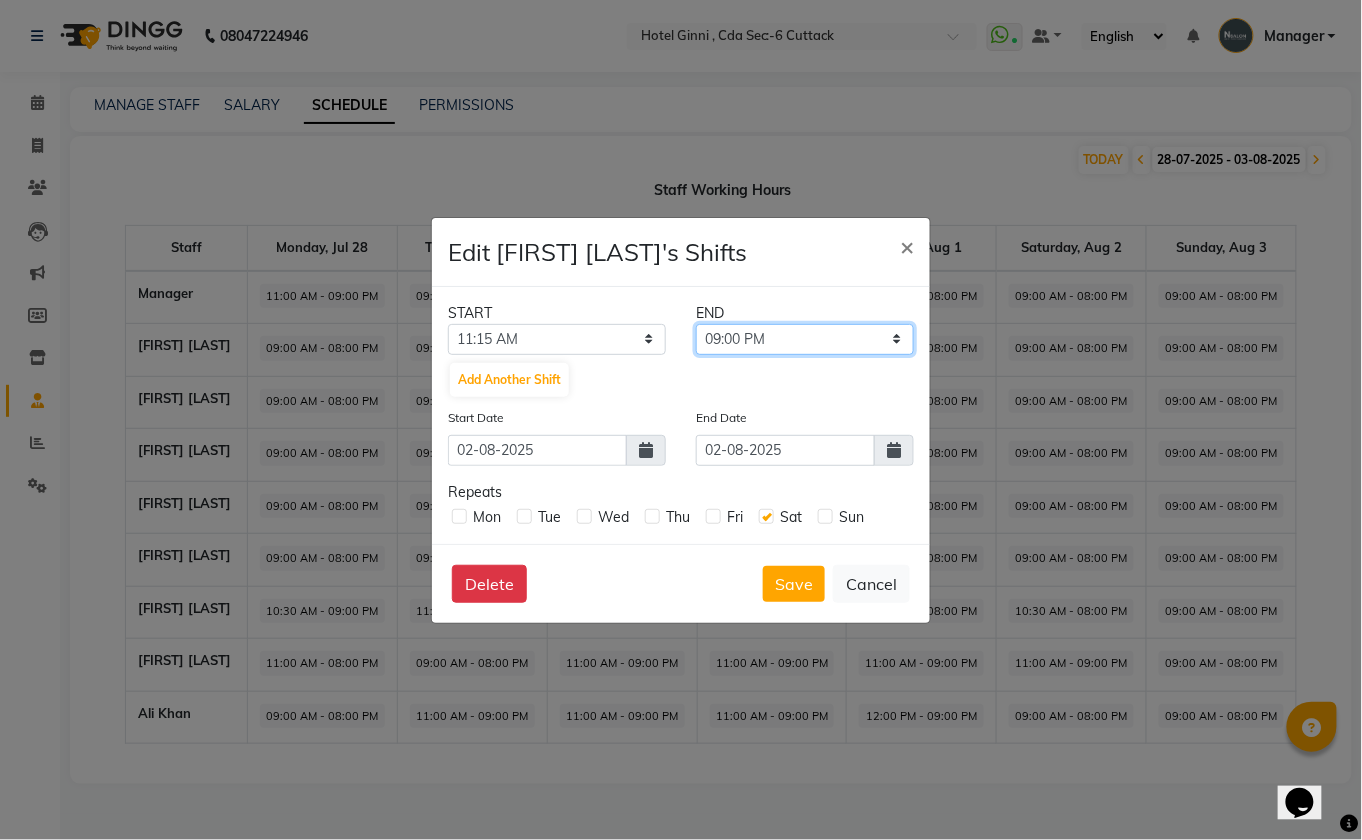 click on "11:30 AM 11:45 AM 12:00 PM 12:15 PM 12:30 PM 12:45 PM 01:00 PM 01:15 PM 01:30 PM 01:45 PM 02:00 PM 02:15 PM 02:30 PM 02:45 PM 03:00 PM 03:15 PM 03:30 PM 03:45 PM 04:00 PM 04:15 PM 04:30 PM 04:45 PM 05:00 PM 05:15 PM 05:30 PM 05:45 PM 06:00 PM 06:15 PM 06:30 PM 06:45 PM 07:00 PM 07:15 PM 07:30 PM 07:45 PM 08:00 PM 08:15 PM 08:30 PM 08:45 PM 09:00 PM 09:15 PM 09:30 PM 09:45 PM 10:00 PM 10:15 PM 10:30 PM 10:45 PM 11:00 PM 11:15 PM 11:30 PM 11:45 PM" 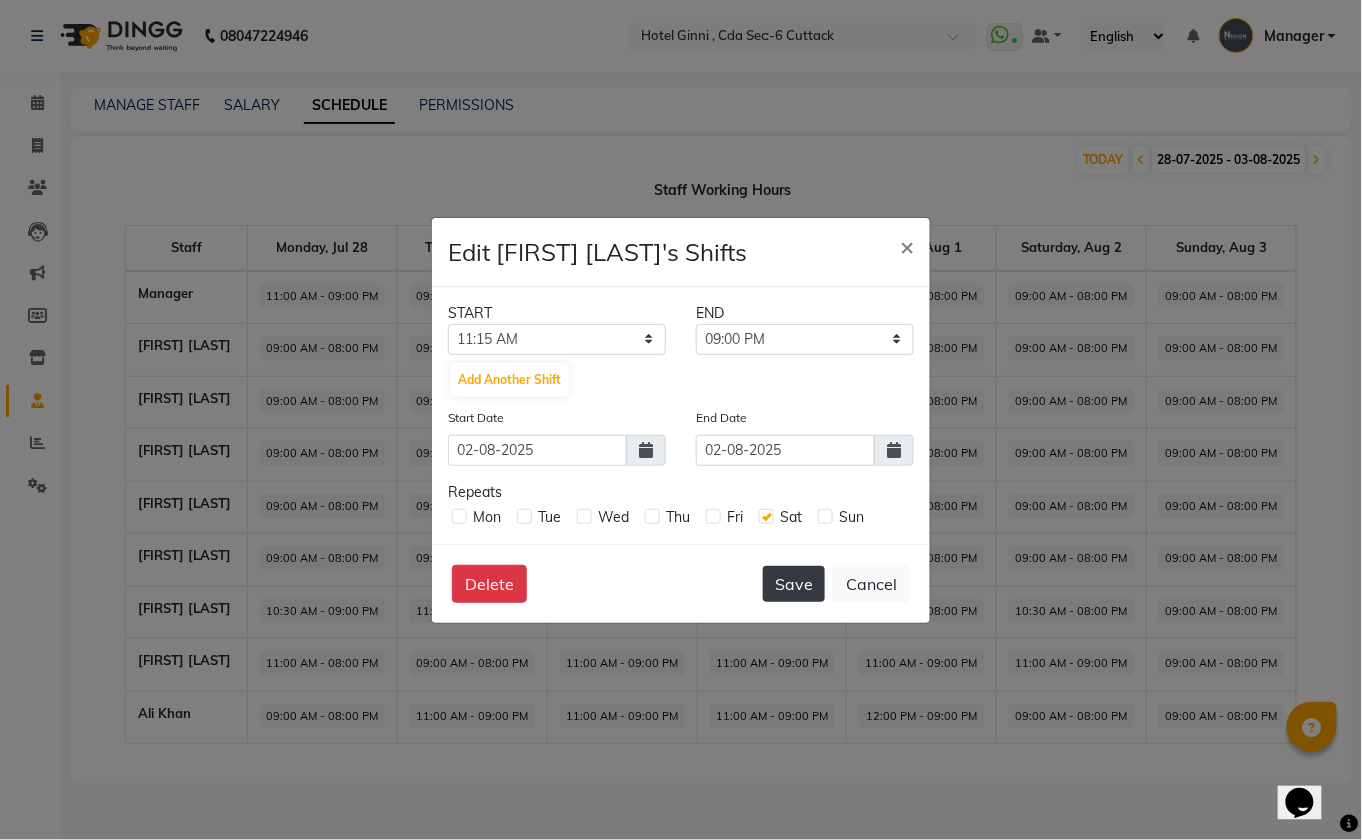 click on "Save" 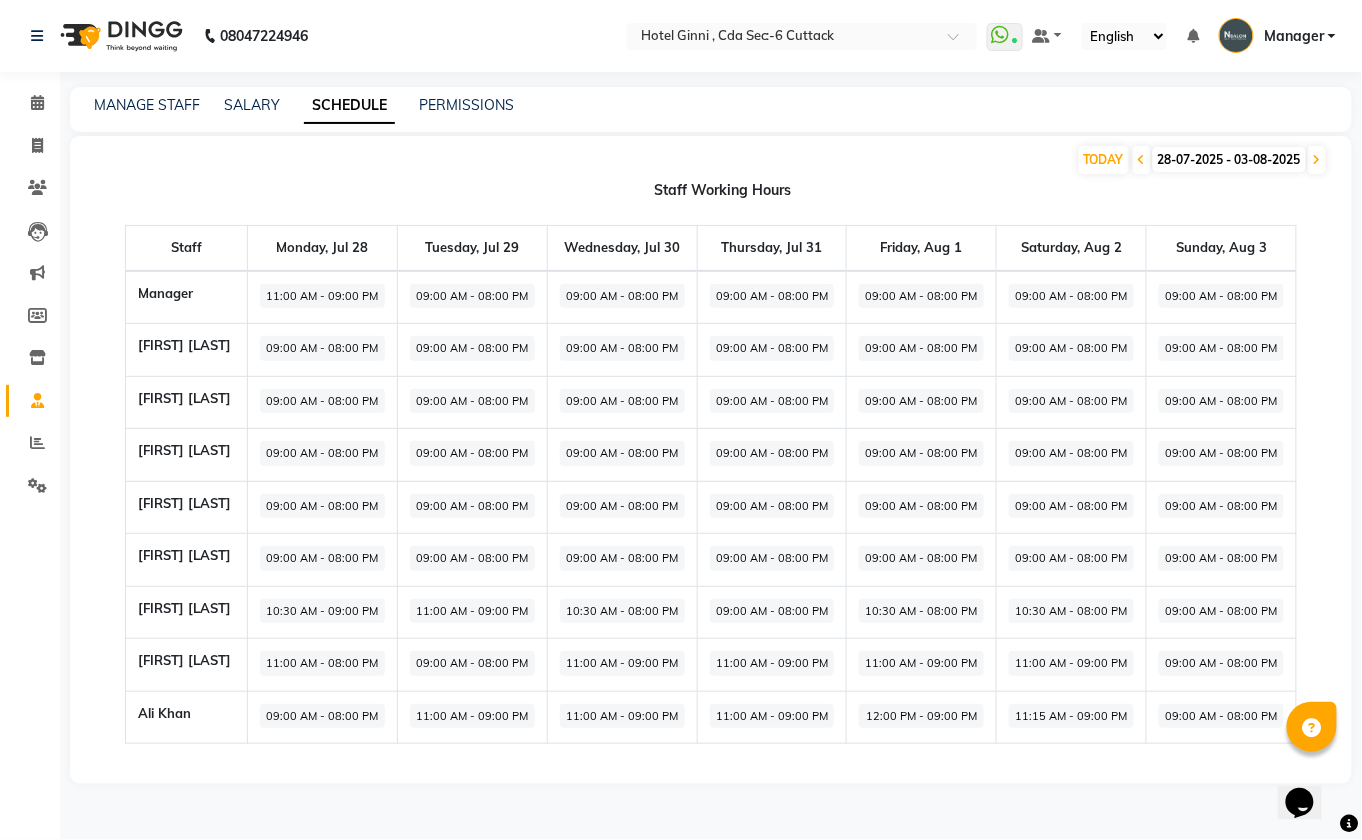 click on "10:30 AM - 08:00 PM" 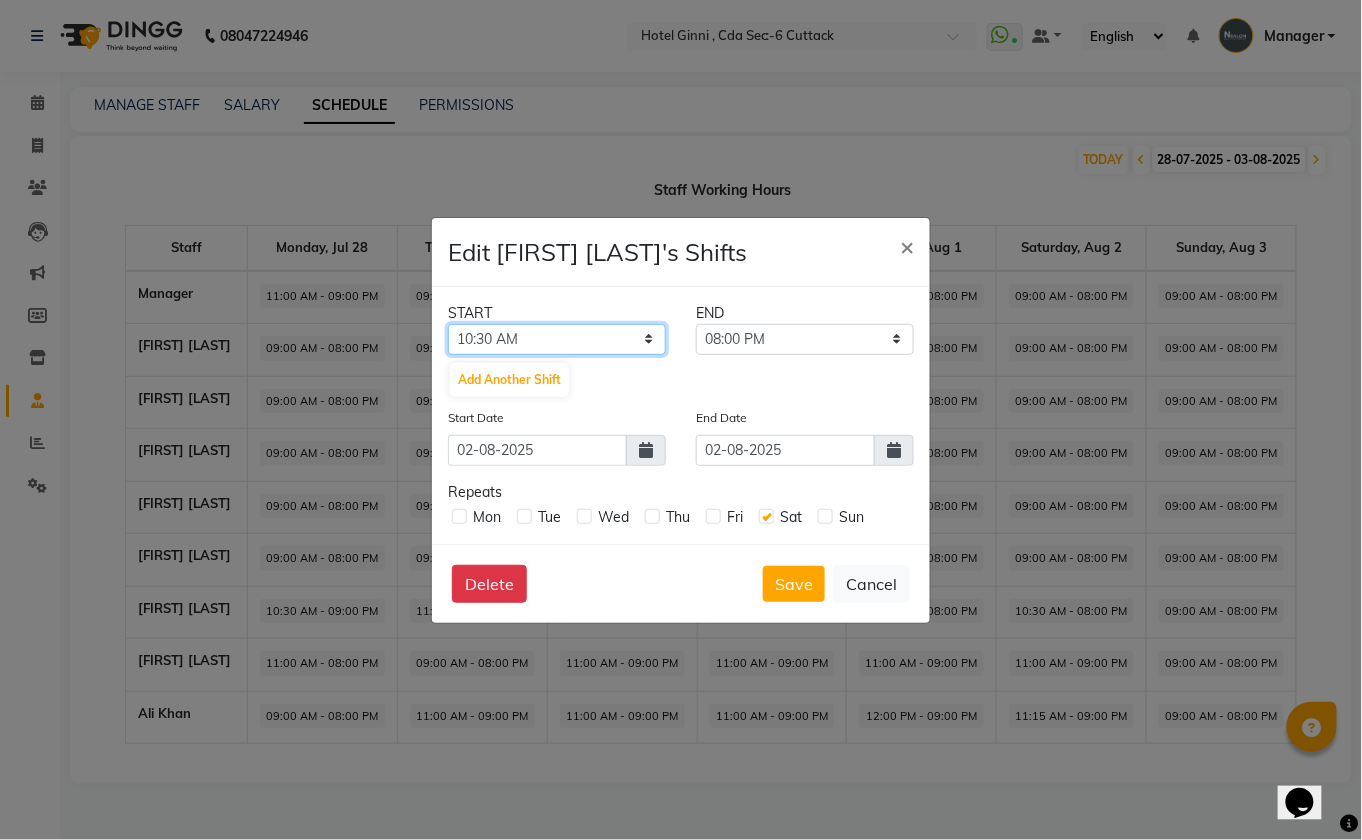 click on "12:00 AM 12:15 AM 12:30 AM 12:45 AM 01:00 AM 01:15 AM 01:30 AM 01:45 AM 02:00 AM 02:15 AM 02:30 AM 02:45 AM 03:00 AM 03:15 AM 03:30 AM 03:45 AM 04:00 AM 04:15 AM 04:30 AM 04:45 AM 05:00 AM 05:15 AM 05:30 AM 05:45 AM 06:00 AM 06:15 AM 06:30 AM 06:45 AM 07:00 AM 07:15 AM 07:30 AM 07:45 AM 08:00 AM 08:15 AM 08:30 AM 08:45 AM 09:00 AM 09:15 AM 09:30 AM 09:45 AM 10:00 AM 10:15 AM 10:30 AM 10:45 AM 11:00 AM 11:15 AM 11:30 AM 11:45 AM 12:00 PM 12:15 PM 12:30 PM 12:45 PM 01:00 PM 01:15 PM 01:30 PM 01:45 PM 02:00 PM 02:15 PM 02:30 PM 02:45 PM 03:00 PM 03:15 PM 03:30 PM 03:45 PM 04:00 PM 04:15 PM 04:30 PM 04:45 PM 05:00 PM 05:15 PM 05:30 PM 05:45 PM 06:00 PM 06:15 PM 06:30 PM 06:45 PM 07:00 PM 07:15 PM 07:30 PM 07:45 PM 08:00 PM 08:15 PM 08:30 PM 08:45 PM 09:00 PM 09:15 PM 09:30 PM 09:45 PM 10:00 PM 10:15 PM 10:30 PM 10:45 PM 11:00 PM 11:15 PM 11:30 PM 11:45 PM" 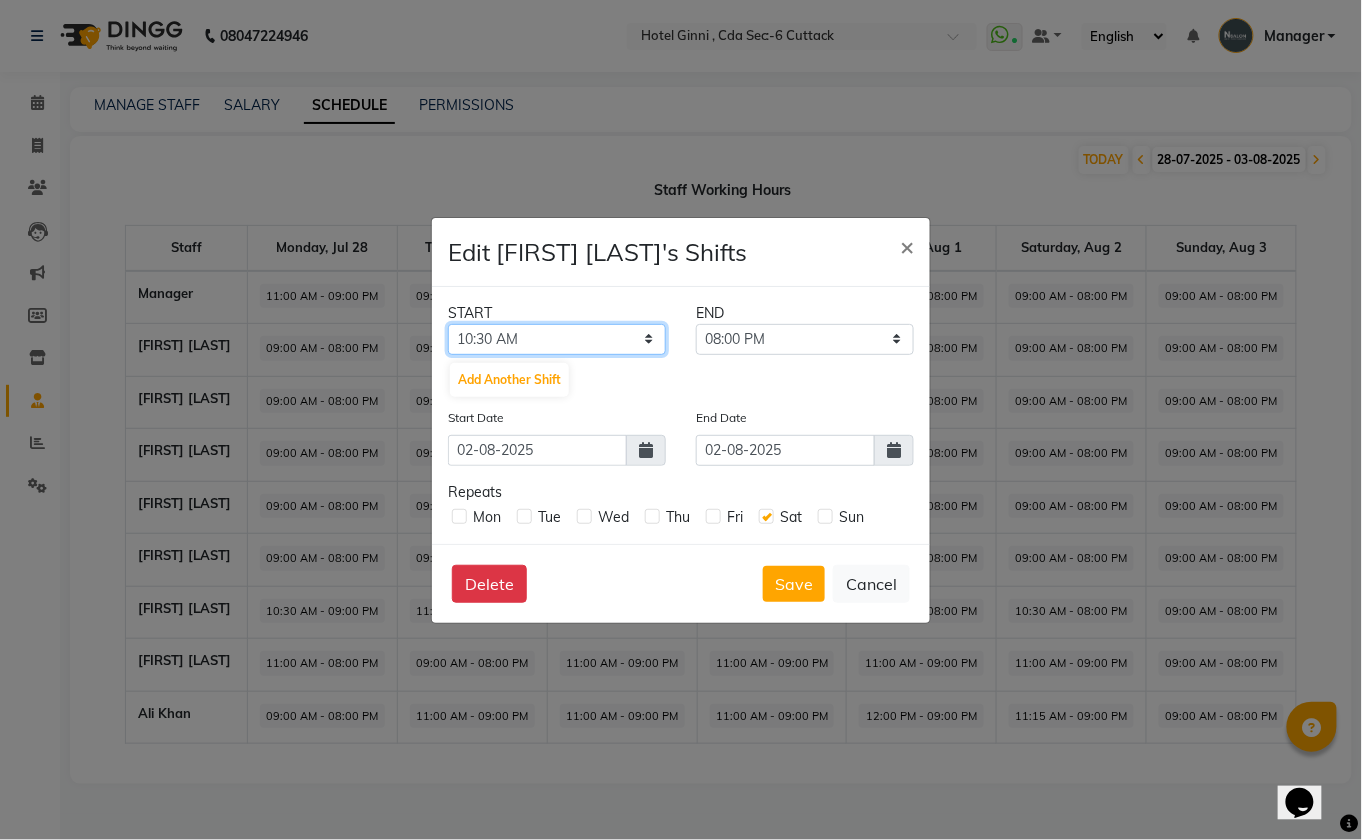 click on "12:00 AM 12:15 AM 12:30 AM 12:45 AM 01:00 AM 01:15 AM 01:30 AM 01:45 AM 02:00 AM 02:15 AM 02:30 AM 02:45 AM 03:00 AM 03:15 AM 03:30 AM 03:45 AM 04:00 AM 04:15 AM 04:30 AM 04:45 AM 05:00 AM 05:15 AM 05:30 AM 05:45 AM 06:00 AM 06:15 AM 06:30 AM 06:45 AM 07:00 AM 07:15 AM 07:30 AM 07:45 AM 08:00 AM 08:15 AM 08:30 AM 08:45 AM 09:00 AM 09:15 AM 09:30 AM 09:45 AM 10:00 AM 10:15 AM 10:30 AM 10:45 AM 11:00 AM 11:15 AM 11:30 AM 11:45 AM 12:00 PM 12:15 PM 12:30 PM 12:45 PM 01:00 PM 01:15 PM 01:30 PM 01:45 PM 02:00 PM 02:15 PM 02:30 PM 02:45 PM 03:00 PM 03:15 PM 03:30 PM 03:45 PM 04:00 PM 04:15 PM 04:30 PM 04:45 PM 05:00 PM 05:15 PM 05:30 PM 05:45 PM 06:00 PM 06:15 PM 06:30 PM 06:45 PM 07:00 PM 07:15 PM 07:30 PM 07:45 PM 08:00 PM 08:15 PM 08:30 PM 08:45 PM 09:00 PM 09:15 PM 09:30 PM 09:45 PM 10:00 PM 10:15 PM 10:30 PM 10:45 PM 11:00 PM 11:15 PM 11:30 PM 11:45 PM" 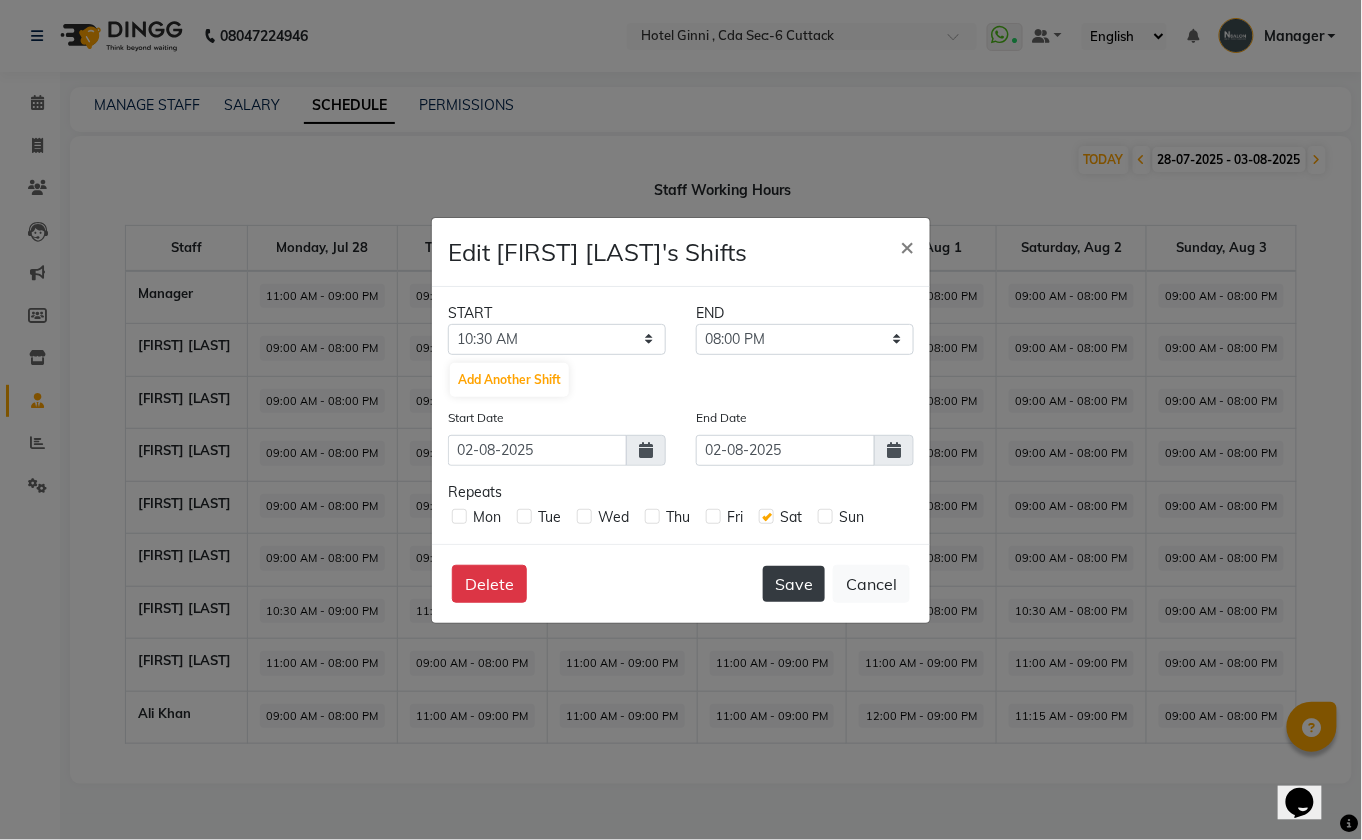 click on "Save" 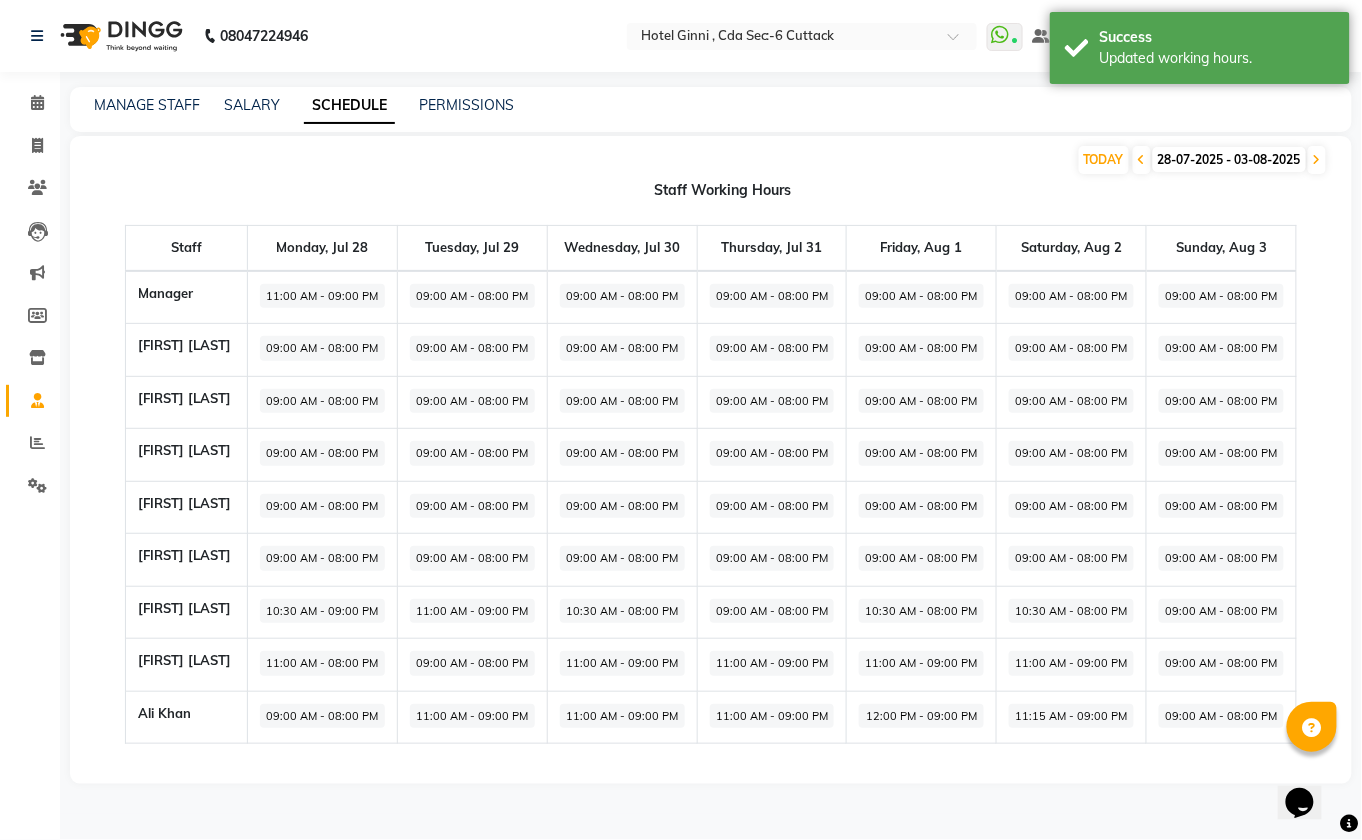 click on "11:00 AM - 09:00 PM" 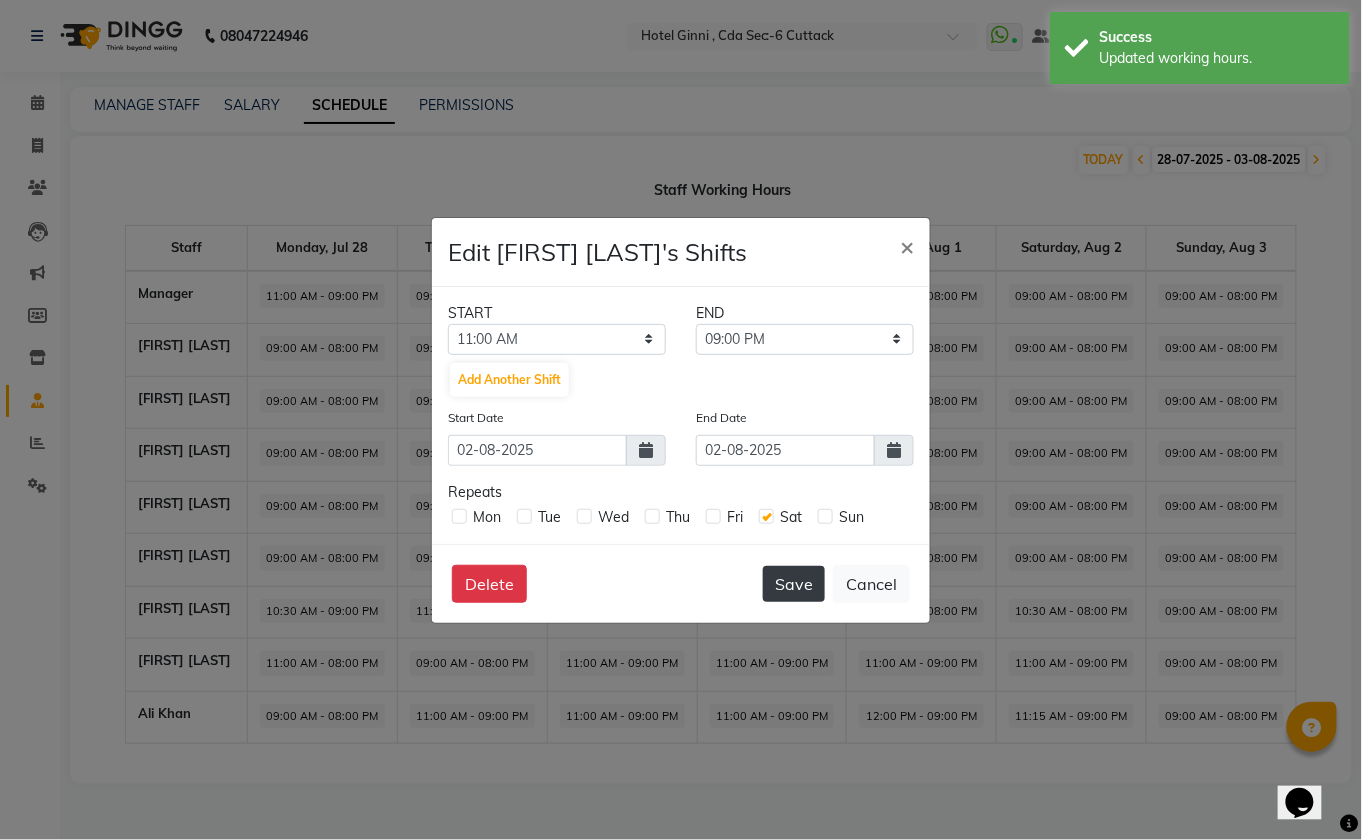 click on "Save" 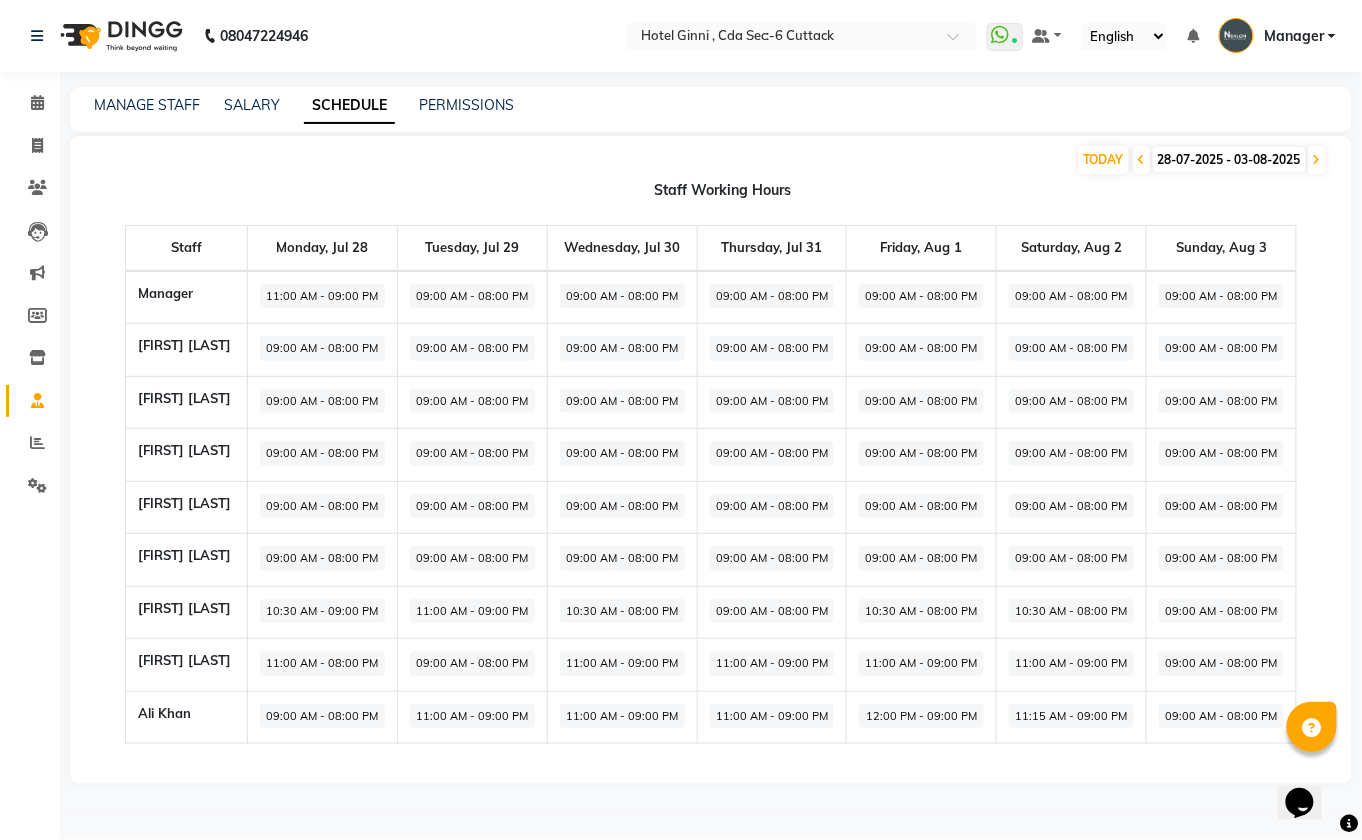click on "09:00 AM - 08:00 PM" 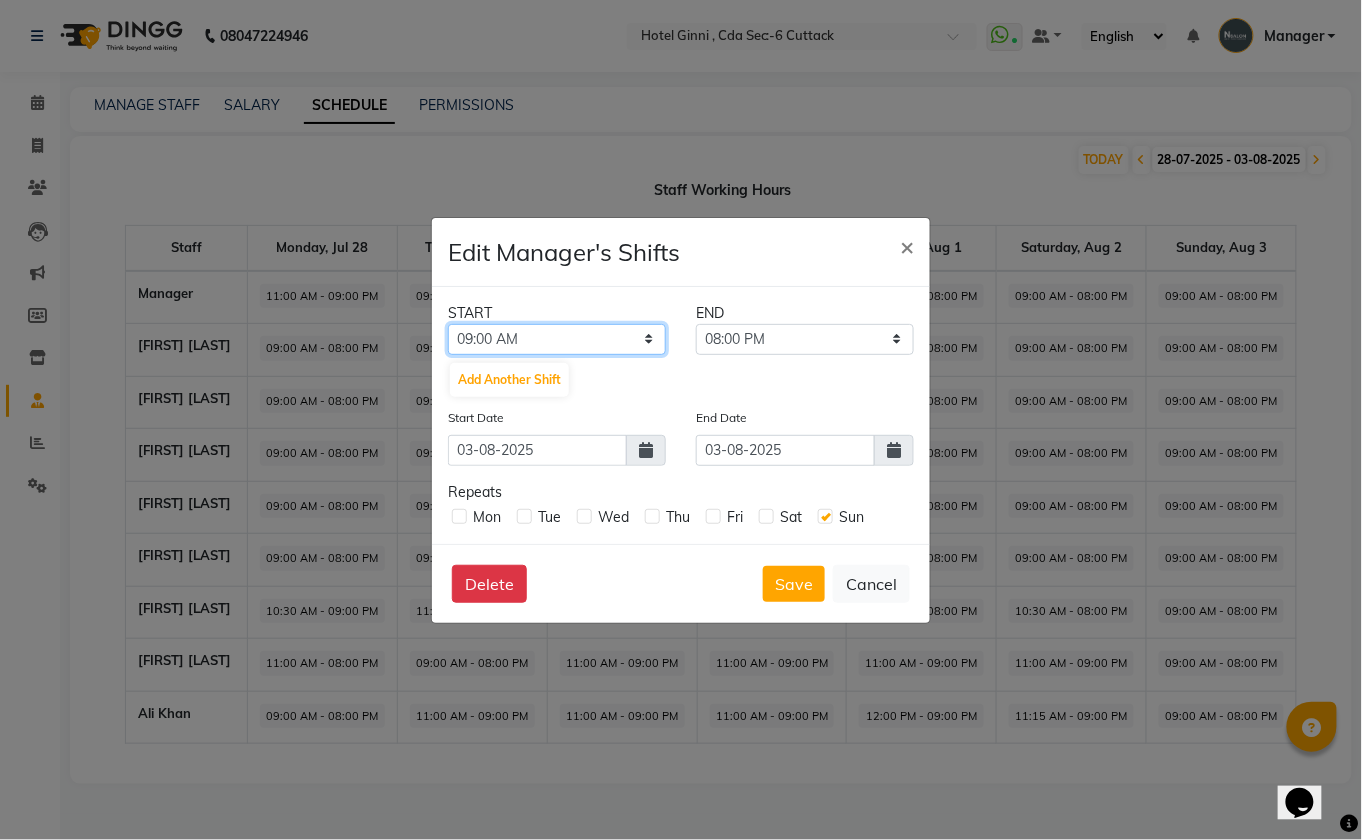 click on "12:00 AM 12:15 AM 12:30 AM 12:45 AM 01:00 AM 01:15 AM 01:30 AM 01:45 AM 02:00 AM 02:15 AM 02:30 AM 02:45 AM 03:00 AM 03:15 AM 03:30 AM 03:45 AM 04:00 AM 04:15 AM 04:30 AM 04:45 AM 05:00 AM 05:15 AM 05:30 AM 05:45 AM 06:00 AM 06:15 AM 06:30 AM 06:45 AM 07:00 AM 07:15 AM 07:30 AM 07:45 AM 08:00 AM 08:15 AM 08:30 AM 08:45 AM 09:00 AM 09:15 AM 09:30 AM 09:45 AM 10:00 AM 10:15 AM 10:30 AM 10:45 AM 11:00 AM 11:15 AM 11:30 AM 11:45 AM 12:00 PM 12:15 PM 12:30 PM 12:45 PM 01:00 PM 01:15 PM 01:30 PM 01:45 PM 02:00 PM 02:15 PM 02:30 PM 02:45 PM 03:00 PM 03:15 PM 03:30 PM 03:45 PM 04:00 PM 04:15 PM 04:30 PM 04:45 PM 05:00 PM 05:15 PM 05:30 PM 05:45 PM 06:00 PM 06:15 PM 06:30 PM 06:45 PM 07:00 PM 07:15 PM 07:30 PM 07:45 PM 08:00 PM 08:15 PM 08:30 PM 08:45 PM 09:00 PM 09:15 PM 09:30 PM 09:45 PM 10:00 PM 10:15 PM 10:30 PM 10:45 PM 11:00 PM 11:15 PM 11:30 PM 11:45 PM" 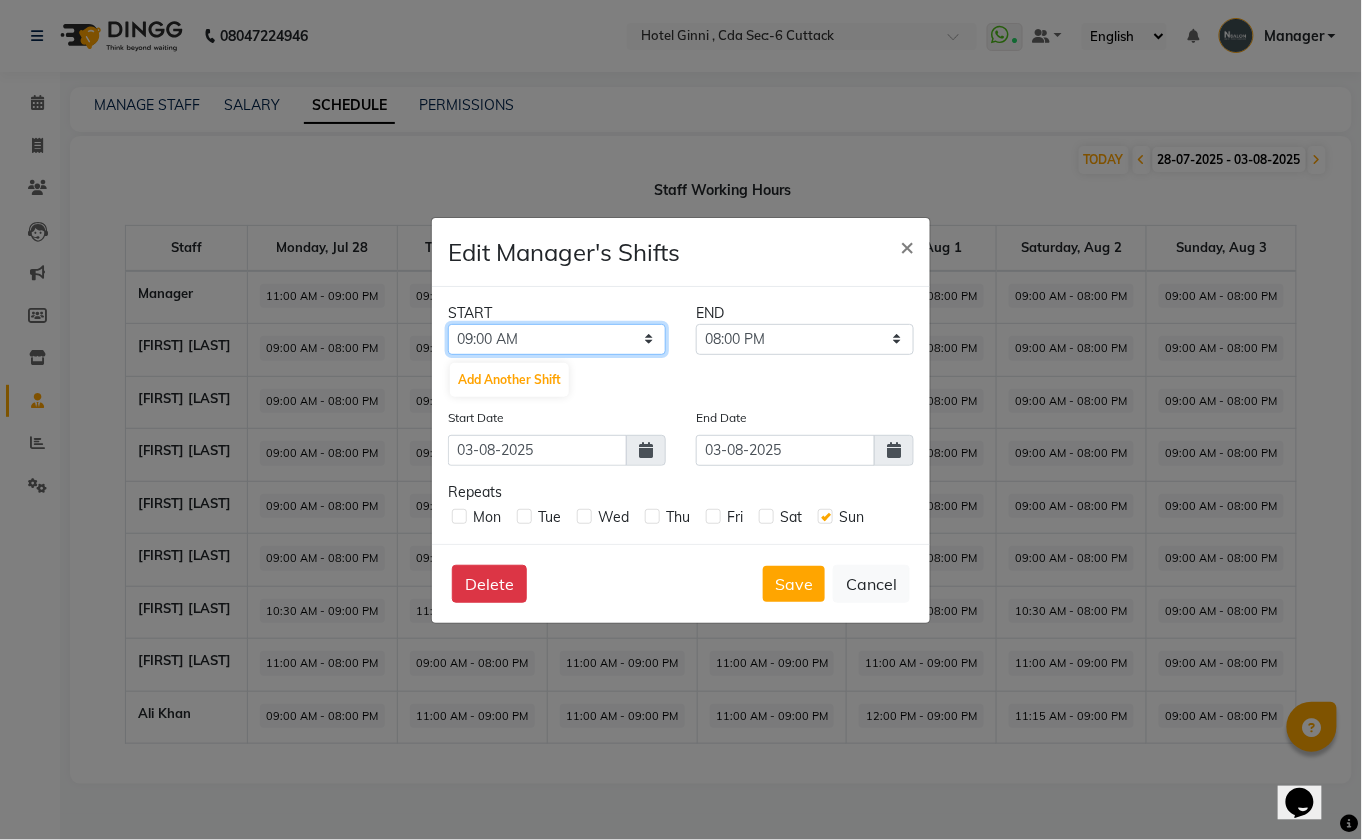 select on "11:30 AM" 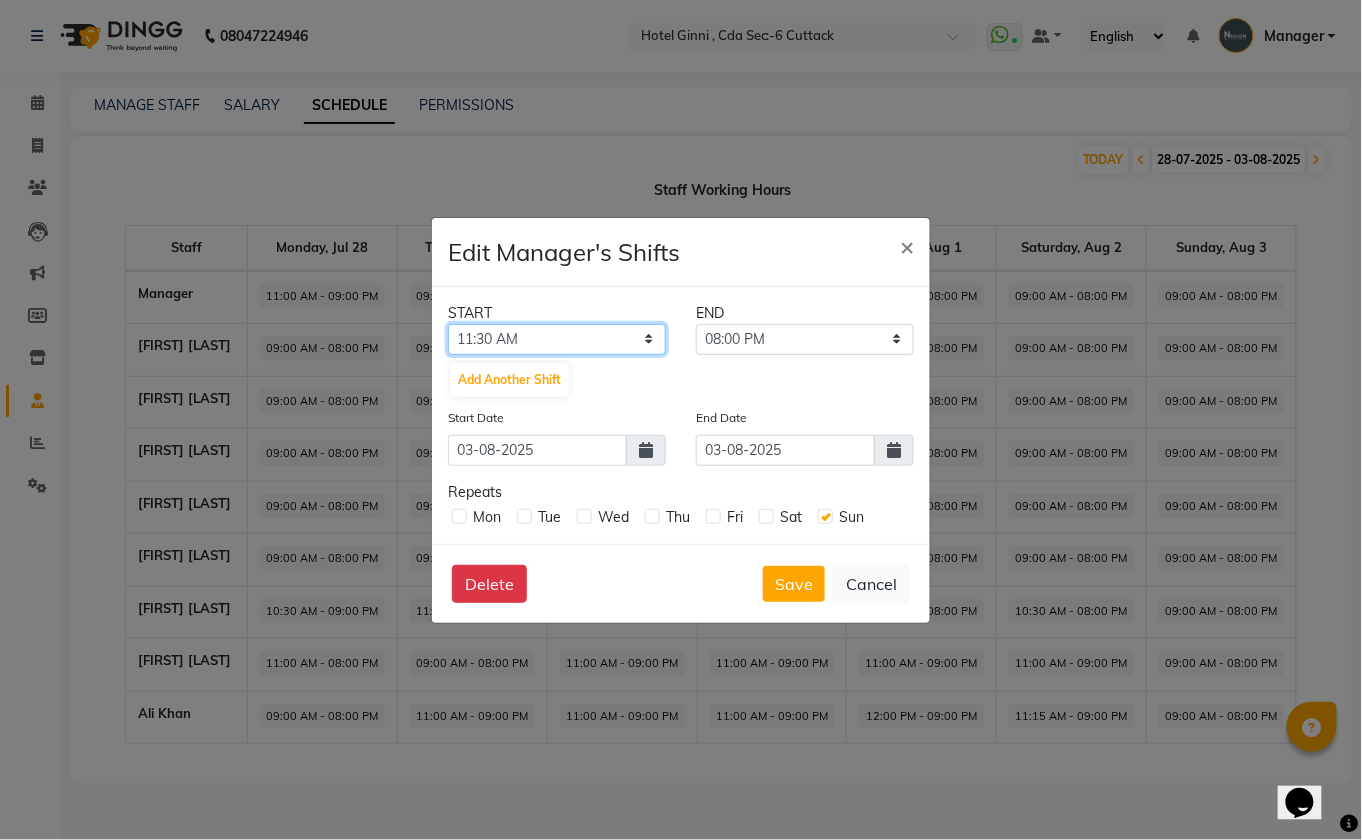 click on "12:00 AM 12:15 AM 12:30 AM 12:45 AM 01:00 AM 01:15 AM 01:30 AM 01:45 AM 02:00 AM 02:15 AM 02:30 AM 02:45 AM 03:00 AM 03:15 AM 03:30 AM 03:45 AM 04:00 AM 04:15 AM 04:30 AM 04:45 AM 05:00 AM 05:15 AM 05:30 AM 05:45 AM 06:00 AM 06:15 AM 06:30 AM 06:45 AM 07:00 AM 07:15 AM 07:30 AM 07:45 AM 08:00 AM 08:15 AM 08:30 AM 08:45 AM 09:00 AM 09:15 AM 09:30 AM 09:45 AM 10:00 AM 10:15 AM 10:30 AM 10:45 AM 11:00 AM 11:15 AM 11:30 AM 11:45 AM 12:00 PM 12:15 PM 12:30 PM 12:45 PM 01:00 PM 01:15 PM 01:30 PM 01:45 PM 02:00 PM 02:15 PM 02:30 PM 02:45 PM 03:00 PM 03:15 PM 03:30 PM 03:45 PM 04:00 PM 04:15 PM 04:30 PM 04:45 PM 05:00 PM 05:15 PM 05:30 PM 05:45 PM 06:00 PM 06:15 PM 06:30 PM 06:45 PM 07:00 PM 07:15 PM 07:30 PM 07:45 PM 08:00 PM 08:15 PM 08:30 PM 08:45 PM 09:00 PM 09:15 PM 09:30 PM 09:45 PM 10:00 PM 10:15 PM 10:30 PM 10:45 PM 11:00 PM 11:15 PM 11:30 PM 11:45 PM" 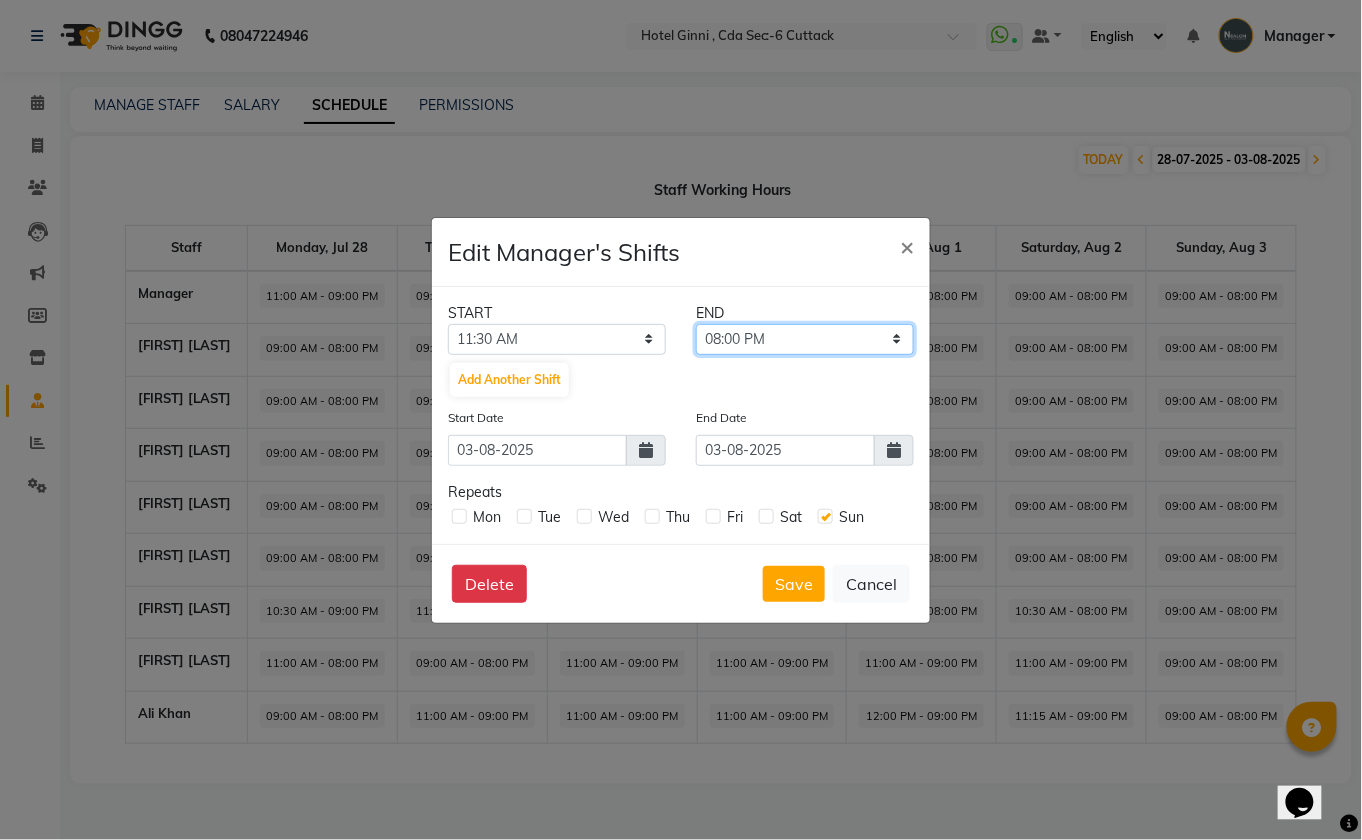 click on "11:45 AM 12:00 PM 12:15 PM 12:30 PM 12:45 PM 01:00 PM 01:15 PM 01:30 PM 01:45 PM 02:00 PM 02:15 PM 02:30 PM 02:45 PM 03:00 PM 03:15 PM 03:30 PM 03:45 PM 04:00 PM 04:15 PM 04:30 PM 04:45 PM 05:00 PM 05:15 PM 05:30 PM 05:45 PM 06:00 PM 06:15 PM 06:30 PM 06:45 PM 07:00 PM 07:15 PM 07:30 PM 07:45 PM 08:00 PM 08:15 PM 08:30 PM 08:45 PM 09:00 PM 09:15 PM 09:30 PM 09:45 PM 10:00 PM 10:15 PM 10:30 PM 10:45 PM 11:00 PM 11:15 PM 11:30 PM 11:45 PM" 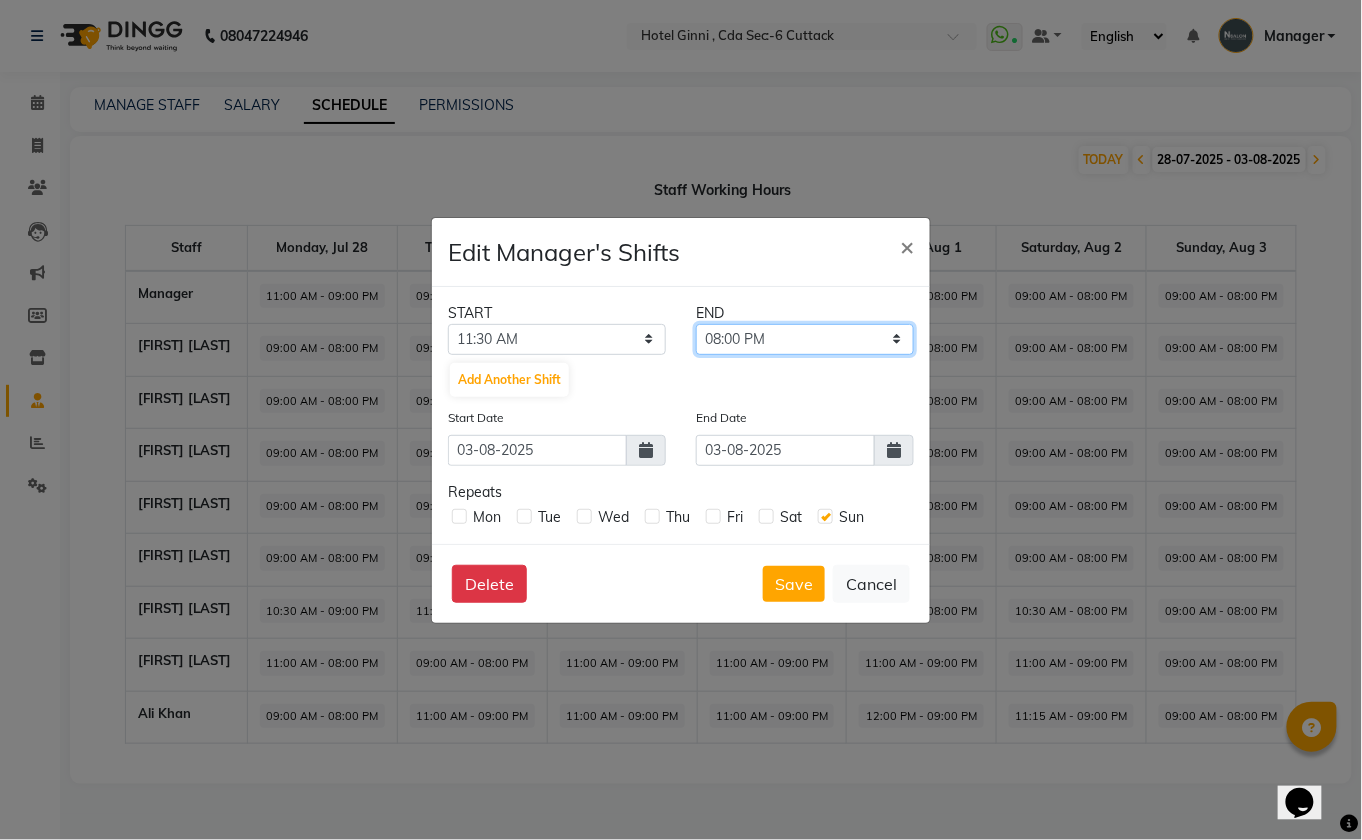 select on "06:30 PM" 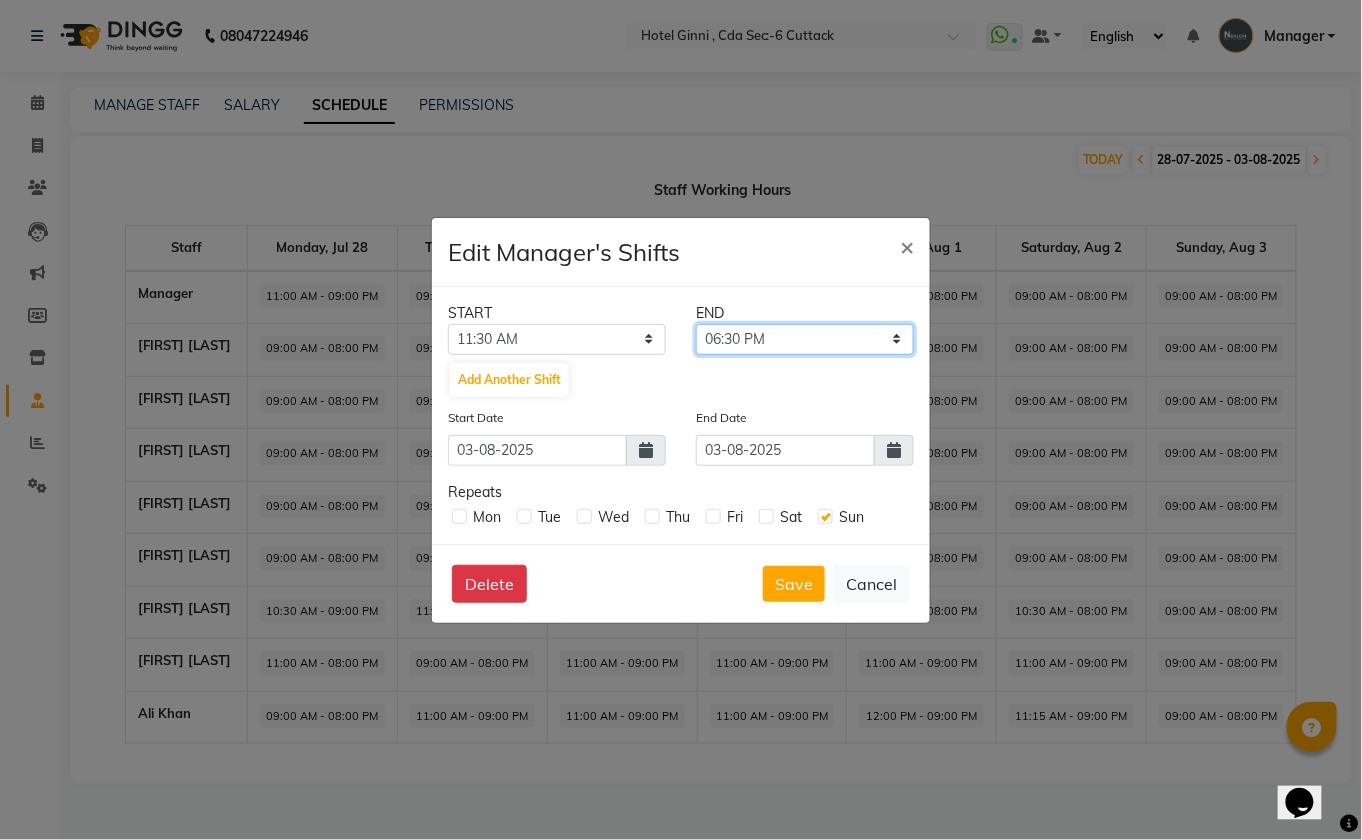 click on "11:45 AM 12:00 PM 12:15 PM 12:30 PM 12:45 PM 01:00 PM 01:15 PM 01:30 PM 01:45 PM 02:00 PM 02:15 PM 02:30 PM 02:45 PM 03:00 PM 03:15 PM 03:30 PM 03:45 PM 04:00 PM 04:15 PM 04:30 PM 04:45 PM 05:00 PM 05:15 PM 05:30 PM 05:45 PM 06:00 PM 06:15 PM 06:30 PM 06:45 PM 07:00 PM 07:15 PM 07:30 PM 07:45 PM 08:00 PM 08:15 PM 08:30 PM 08:45 PM 09:00 PM 09:15 PM 09:30 PM 09:45 PM 10:00 PM 10:15 PM 10:30 PM 10:45 PM 11:00 PM 11:15 PM 11:30 PM 11:45 PM" 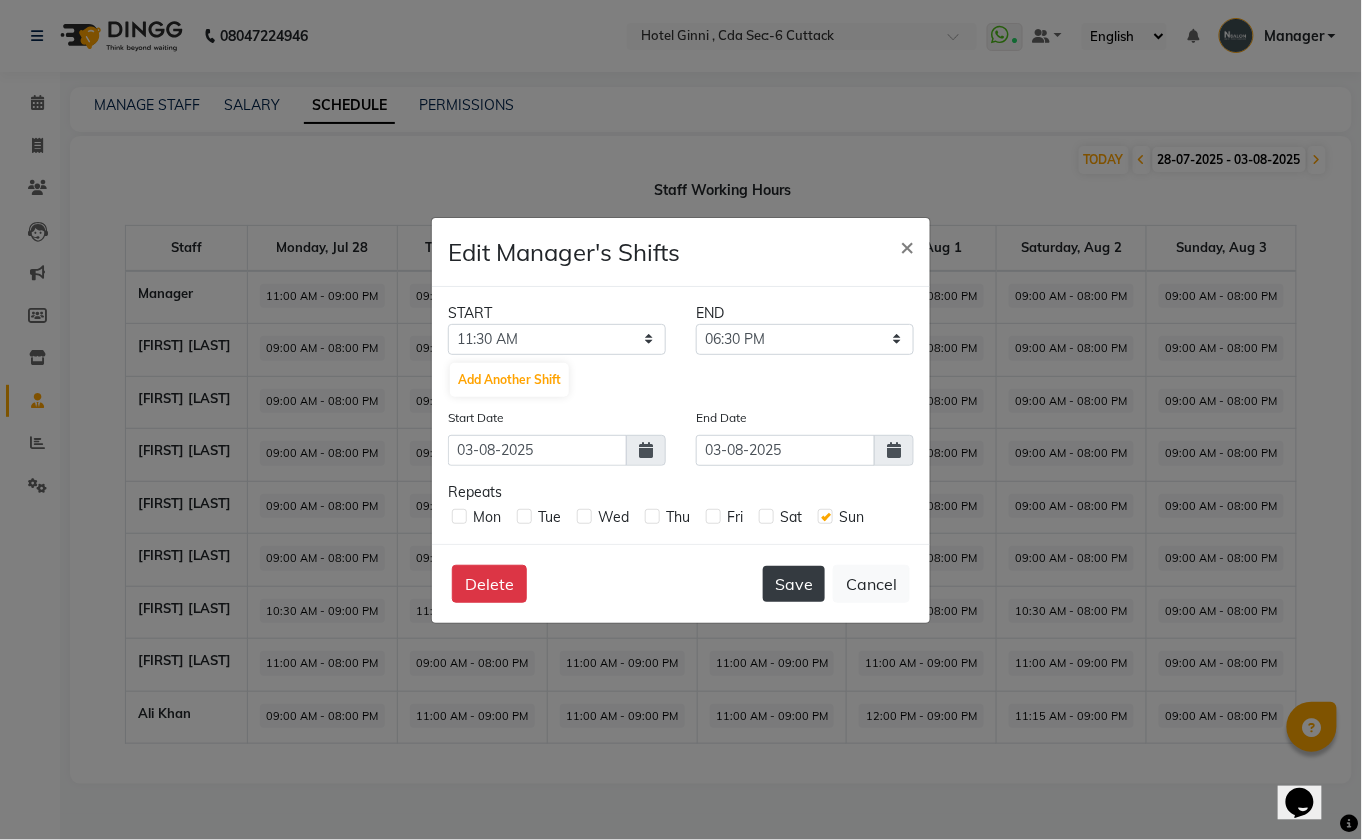 click on "Save" 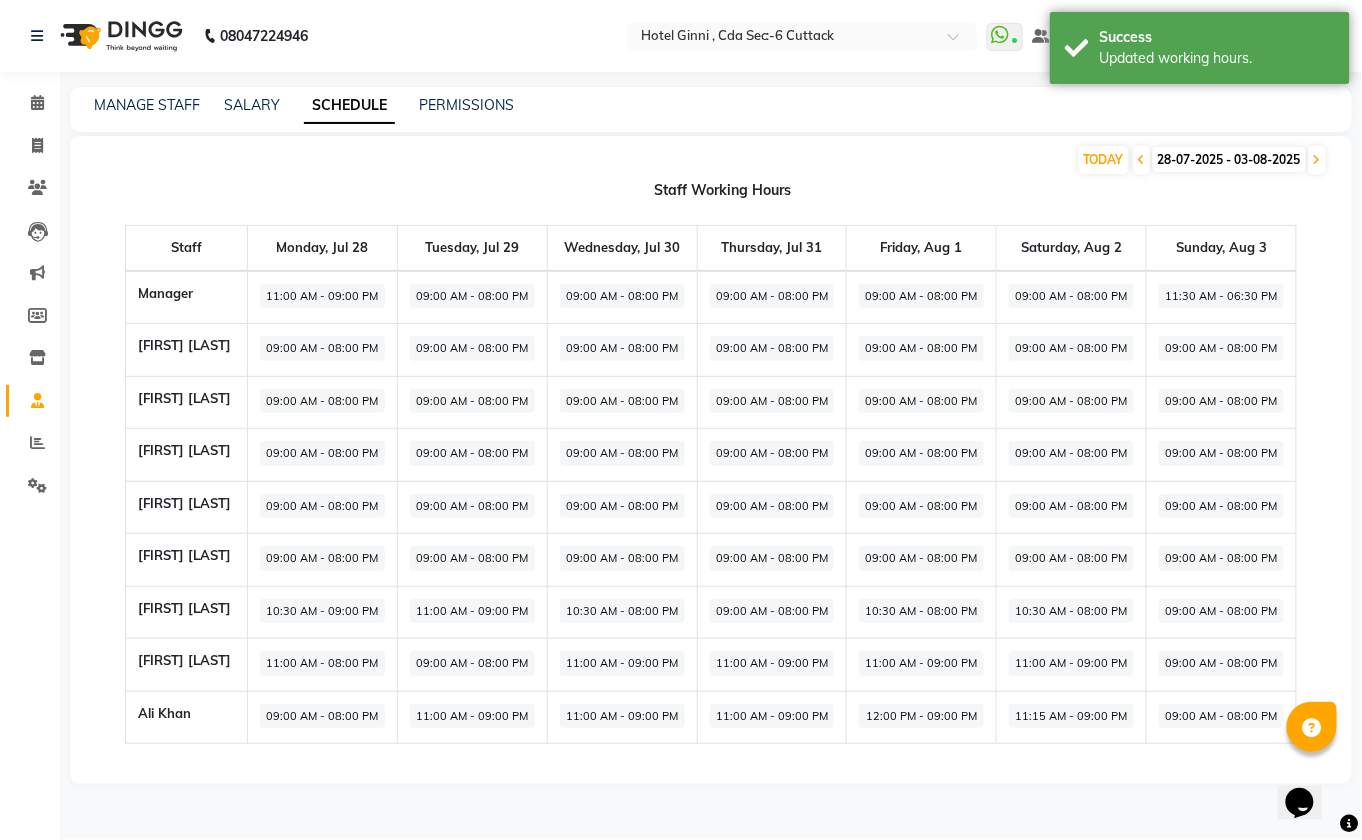 click on "09:00 AM - 08:00 PM" 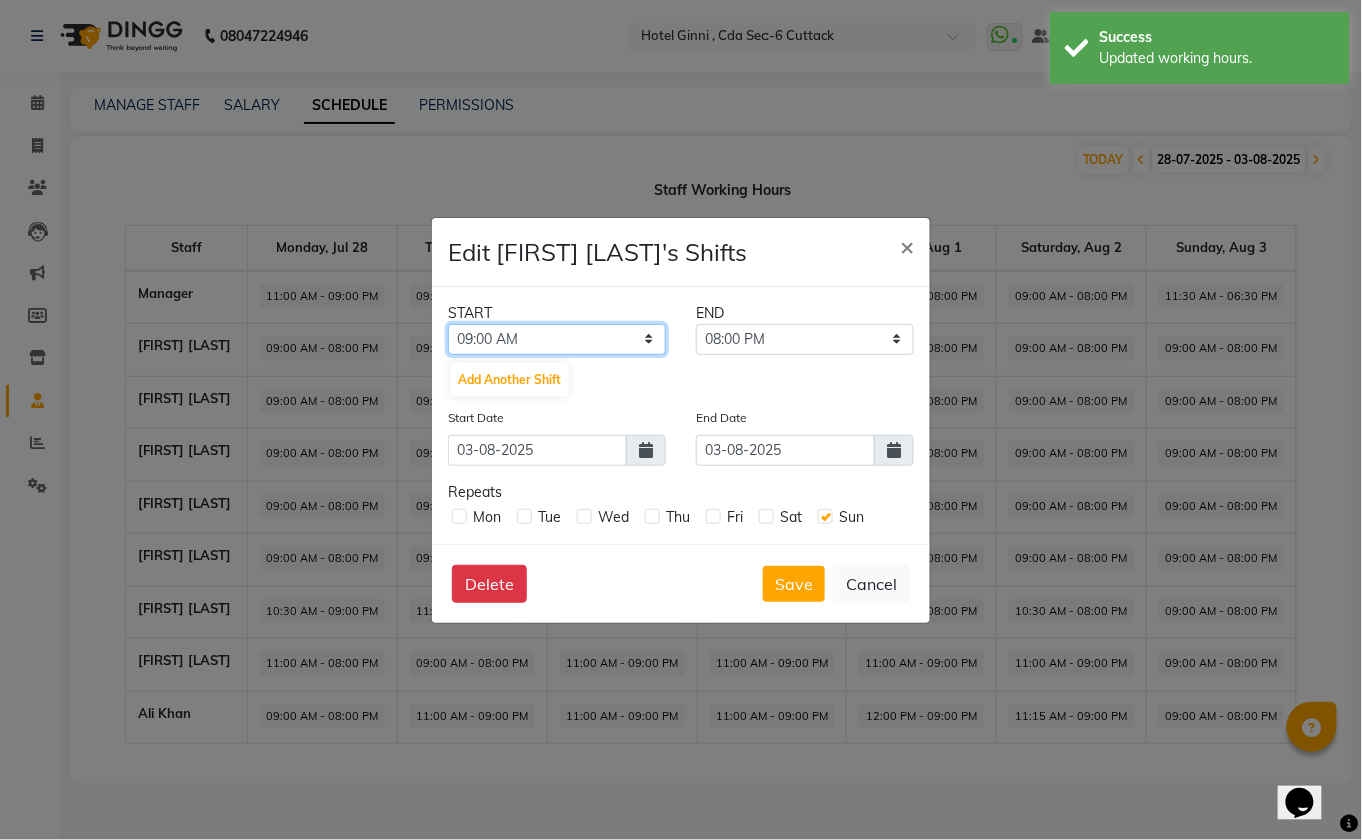 click on "12:00 AM 12:15 AM 12:30 AM 12:45 AM 01:00 AM 01:15 AM 01:30 AM 01:45 AM 02:00 AM 02:15 AM 02:30 AM 02:45 AM 03:00 AM 03:15 AM 03:30 AM 03:45 AM 04:00 AM 04:15 AM 04:30 AM 04:45 AM 05:00 AM 05:15 AM 05:30 AM 05:45 AM 06:00 AM 06:15 AM 06:30 AM 06:45 AM 07:00 AM 07:15 AM 07:30 AM 07:45 AM 08:00 AM 08:15 AM 08:30 AM 08:45 AM 09:00 AM 09:15 AM 09:30 AM 09:45 AM 10:00 AM 10:15 AM 10:30 AM 10:45 AM 11:00 AM 11:15 AM 11:30 AM 11:45 AM 12:00 PM 12:15 PM 12:30 PM 12:45 PM 01:00 PM 01:15 PM 01:30 PM 01:45 PM 02:00 PM 02:15 PM 02:30 PM 02:45 PM 03:00 PM 03:15 PM 03:30 PM 03:45 PM 04:00 PM 04:15 PM 04:30 PM 04:45 PM 05:00 PM 05:15 PM 05:30 PM 05:45 PM 06:00 PM 06:15 PM 06:30 PM 06:45 PM 07:00 PM 07:15 PM 07:30 PM 07:45 PM 08:00 PM 08:15 PM 08:30 PM 08:45 PM 09:00 PM 09:15 PM 09:30 PM 09:45 PM 10:00 PM 10:15 PM 10:30 PM 10:45 PM 11:00 PM 11:15 PM 11:30 PM 11:45 PM" 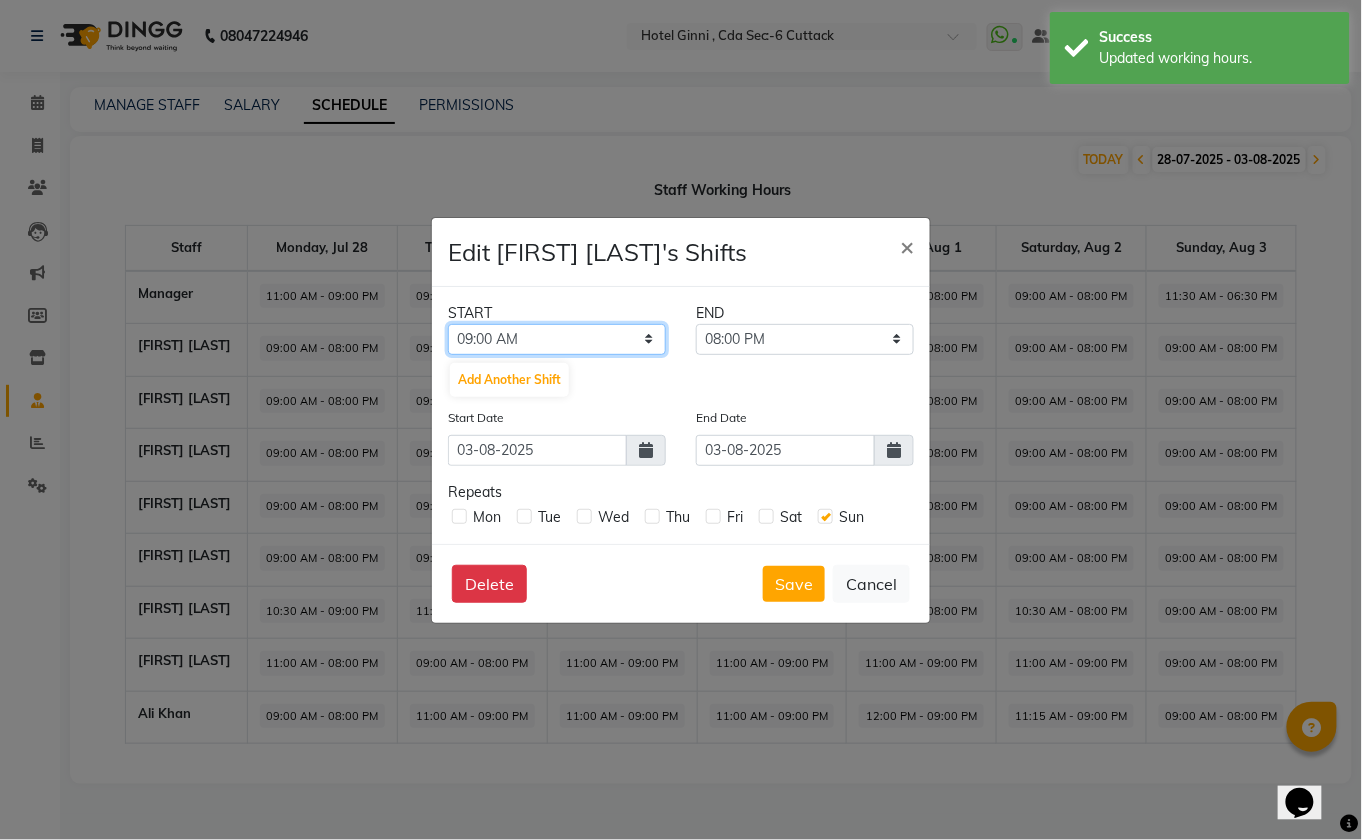 select on "10:30 AM" 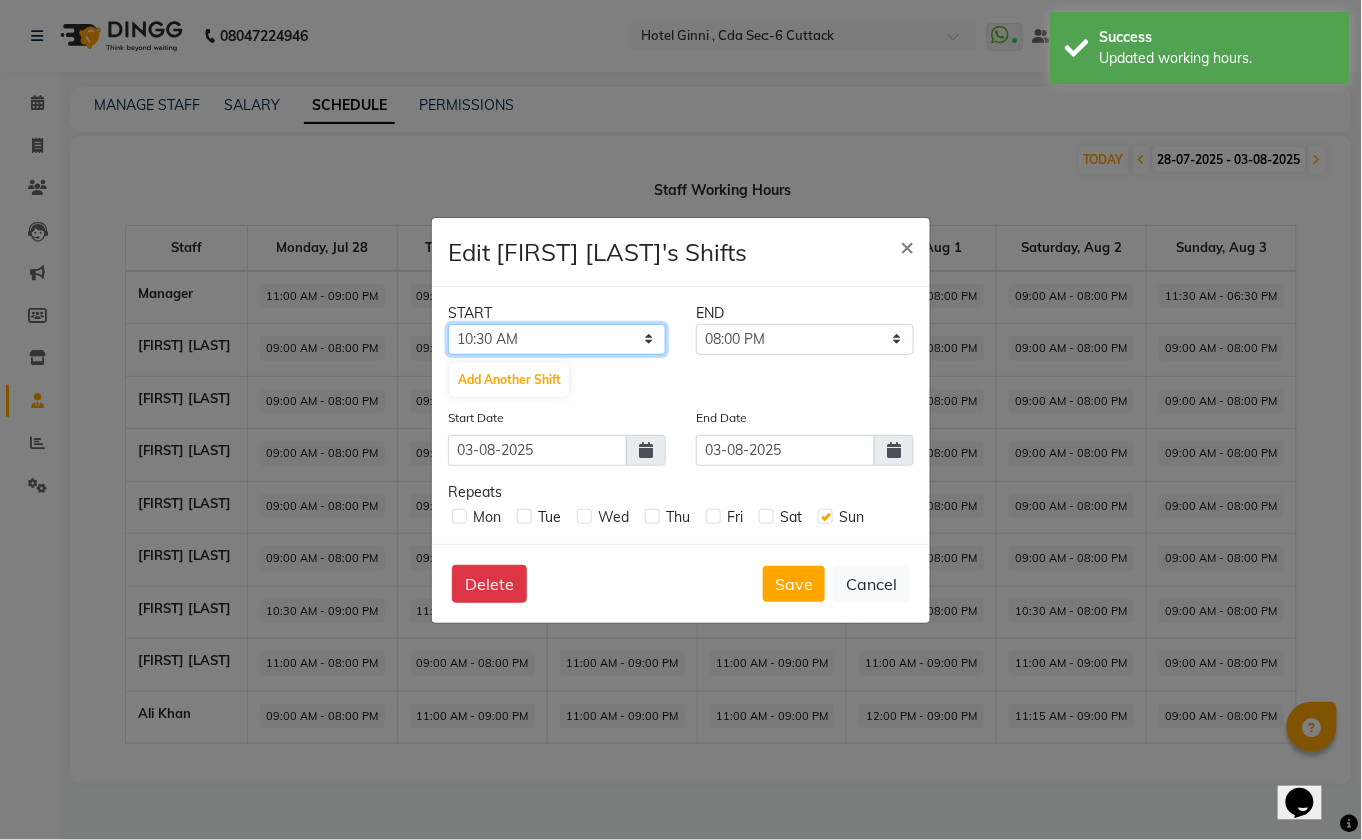 click on "12:00 AM 12:15 AM 12:30 AM 12:45 AM 01:00 AM 01:15 AM 01:30 AM 01:45 AM 02:00 AM 02:15 AM 02:30 AM 02:45 AM 03:00 AM 03:15 AM 03:30 AM 03:45 AM 04:00 AM 04:15 AM 04:30 AM 04:45 AM 05:00 AM 05:15 AM 05:30 AM 05:45 AM 06:00 AM 06:15 AM 06:30 AM 06:45 AM 07:00 AM 07:15 AM 07:30 AM 07:45 AM 08:00 AM 08:15 AM 08:30 AM 08:45 AM 09:00 AM 09:15 AM 09:30 AM 09:45 AM 10:00 AM 10:15 AM 10:30 AM 10:45 AM 11:00 AM 11:15 AM 11:30 AM 11:45 AM 12:00 PM 12:15 PM 12:30 PM 12:45 PM 01:00 PM 01:15 PM 01:30 PM 01:45 PM 02:00 PM 02:15 PM 02:30 PM 02:45 PM 03:00 PM 03:15 PM 03:30 PM 03:45 PM 04:00 PM 04:15 PM 04:30 PM 04:45 PM 05:00 PM 05:15 PM 05:30 PM 05:45 PM 06:00 PM 06:15 PM 06:30 PM 06:45 PM 07:00 PM 07:15 PM 07:30 PM 07:45 PM 08:00 PM 08:15 PM 08:30 PM 08:45 PM 09:00 PM 09:15 PM 09:30 PM 09:45 PM 10:00 PM 10:15 PM 10:30 PM 10:45 PM 11:00 PM 11:15 PM 11:30 PM 11:45 PM" 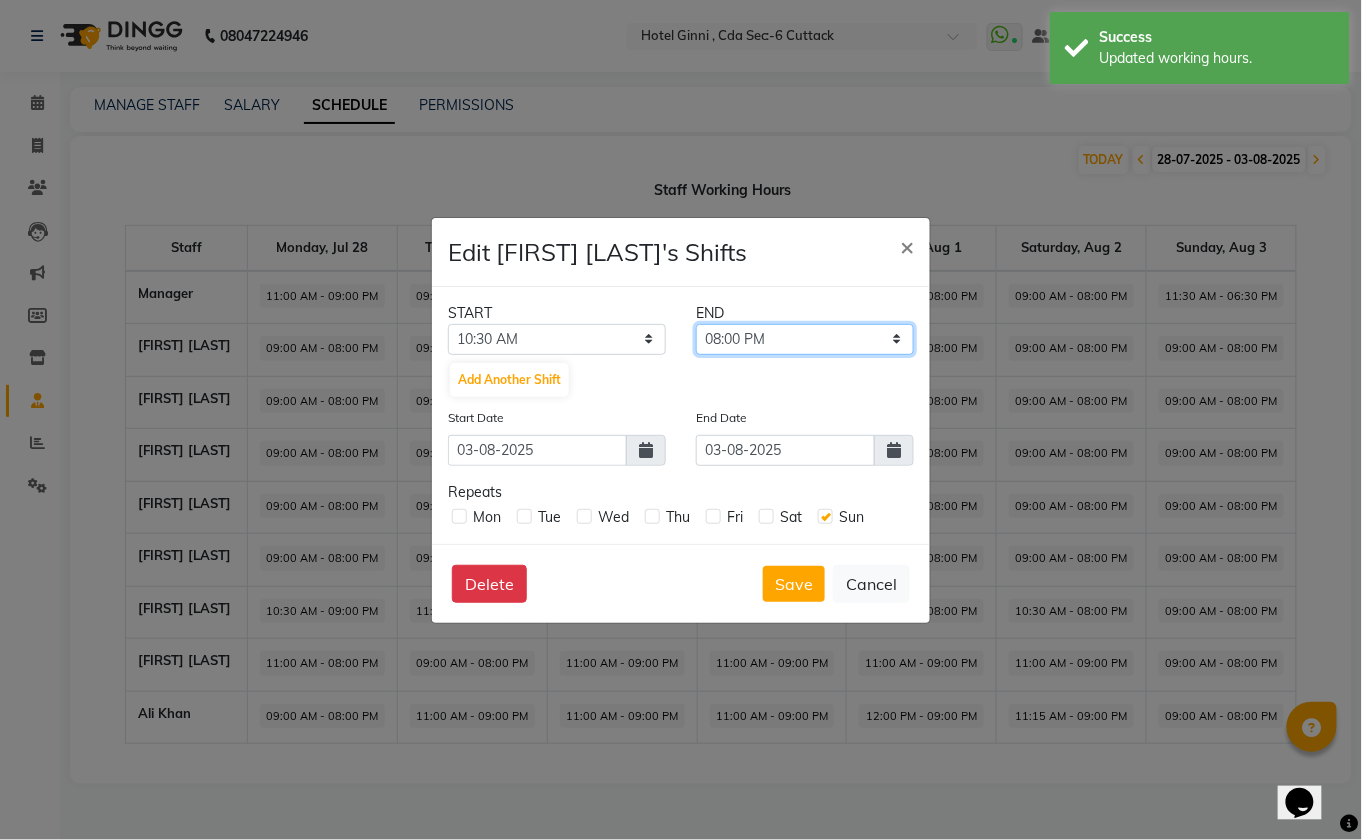 click on "10:45 AM 11:00 AM 11:15 AM 11:30 AM 11:45 AM 12:00 PM 12:15 PM 12:30 PM 12:45 PM 01:00 PM 01:15 PM 01:30 PM 01:45 PM 02:00 PM 02:15 PM 02:30 PM 02:45 PM 03:00 PM 03:15 PM 03:30 PM 03:45 PM 04:00 PM 04:15 PM 04:30 PM 04:45 PM 05:00 PM 05:15 PM 05:30 PM 05:45 PM 06:00 PM 06:15 PM 06:30 PM 06:45 PM 07:00 PM 07:15 PM 07:30 PM 07:45 PM 08:00 PM 08:15 PM 08:30 PM 08:45 PM 09:00 PM 09:15 PM 09:30 PM 09:45 PM 10:00 PM 10:15 PM 10:30 PM 10:45 PM 11:00 PM 11:15 PM 11:30 PM 11:45 PM" 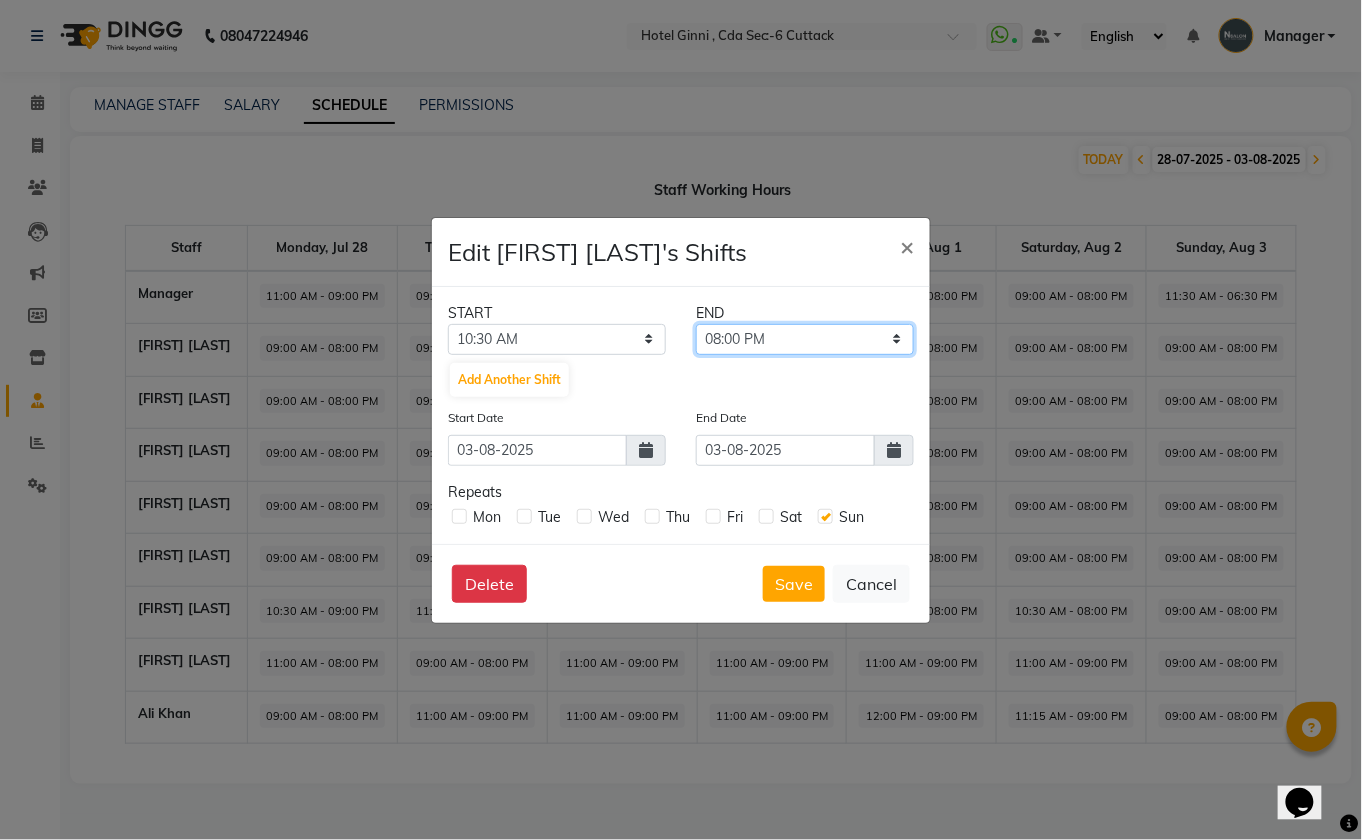 click on "10:45 AM 11:00 AM 11:15 AM 11:30 AM 11:45 AM 12:00 PM 12:15 PM 12:30 PM 12:45 PM 01:00 PM 01:15 PM 01:30 PM 01:45 PM 02:00 PM 02:15 PM 02:30 PM 02:45 PM 03:00 PM 03:15 PM 03:30 PM 03:45 PM 04:00 PM 04:15 PM 04:30 PM 04:45 PM 05:00 PM 05:15 PM 05:30 PM 05:45 PM 06:00 PM 06:15 PM 06:30 PM 06:45 PM 07:00 PM 07:15 PM 07:30 PM 07:45 PM 08:00 PM 08:15 PM 08:30 PM 08:45 PM 09:00 PM 09:15 PM 09:30 PM 09:45 PM 10:00 PM 10:15 PM 10:30 PM 10:45 PM 11:00 PM 11:15 PM 11:30 PM 11:45 PM" 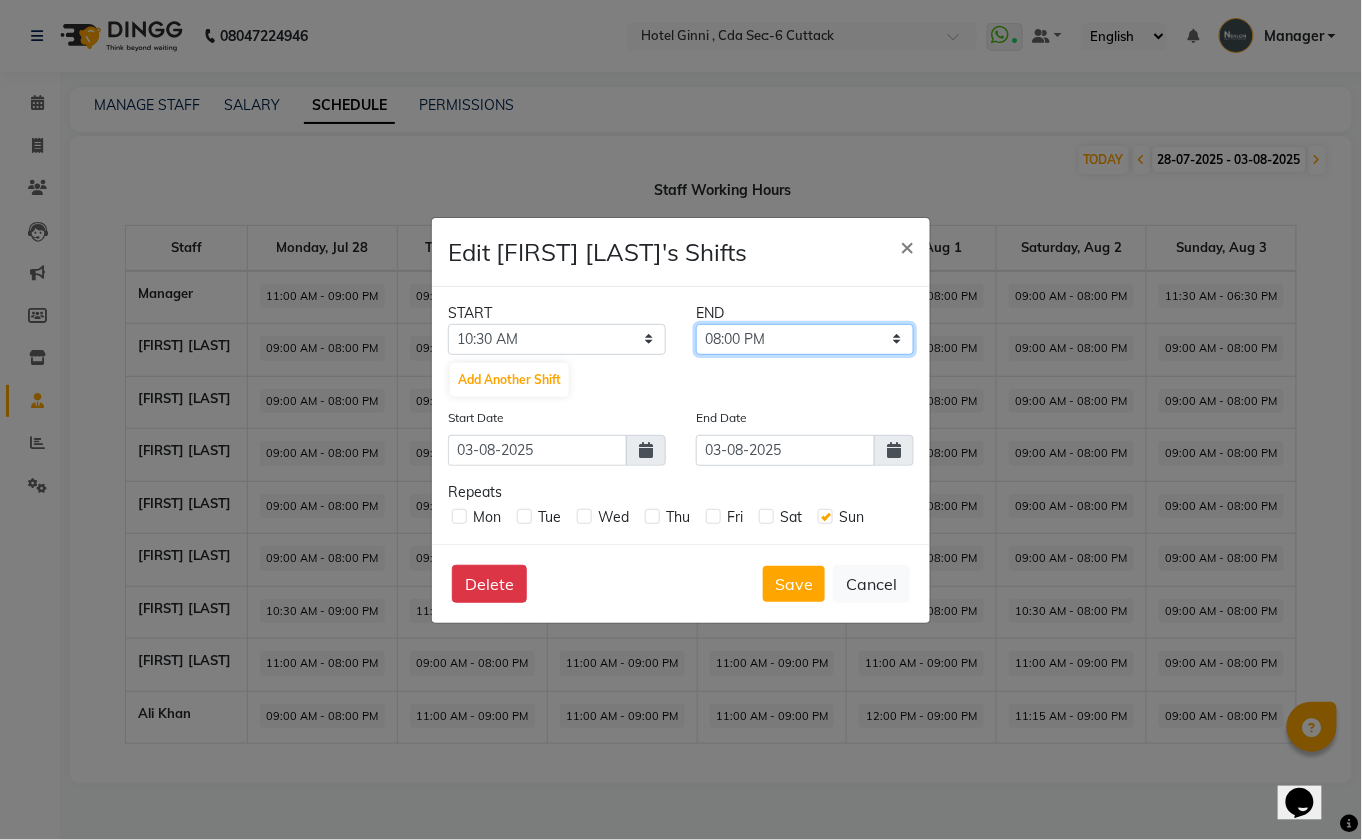 select on "06:30 PM" 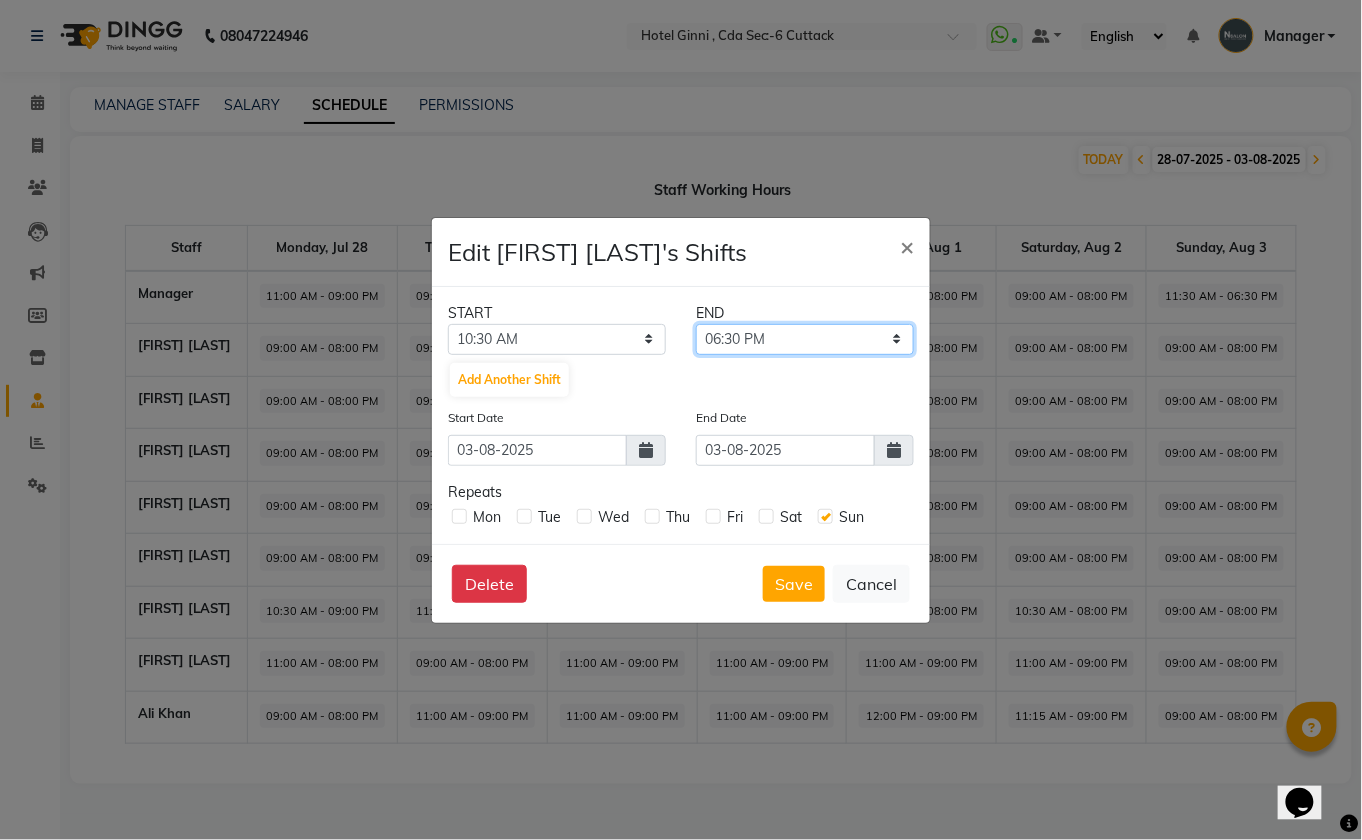 click on "10:45 AM 11:00 AM 11:15 AM 11:30 AM 11:45 AM 12:00 PM 12:15 PM 12:30 PM 12:45 PM 01:00 PM 01:15 PM 01:30 PM 01:45 PM 02:00 PM 02:15 PM 02:30 PM 02:45 PM 03:00 PM 03:15 PM 03:30 PM 03:45 PM 04:00 PM 04:15 PM 04:30 PM 04:45 PM 05:00 PM 05:15 PM 05:30 PM 05:45 PM 06:00 PM 06:15 PM 06:30 PM 06:45 PM 07:00 PM 07:15 PM 07:30 PM 07:45 PM 08:00 PM 08:15 PM 08:30 PM 08:45 PM 09:00 PM 09:15 PM 09:30 PM 09:45 PM 10:00 PM 10:15 PM 10:30 PM 10:45 PM 11:00 PM 11:15 PM 11:30 PM 11:45 PM" 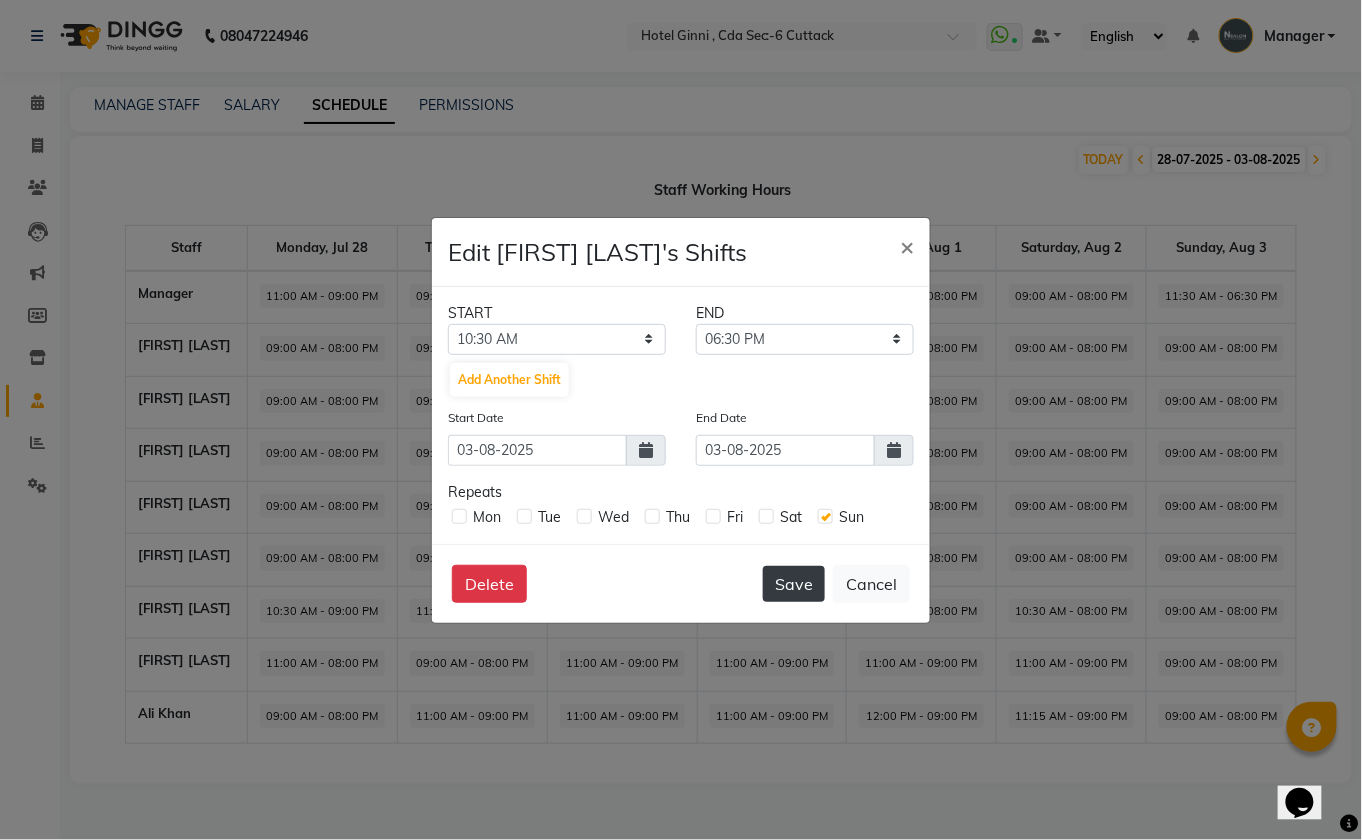 click on "Save" 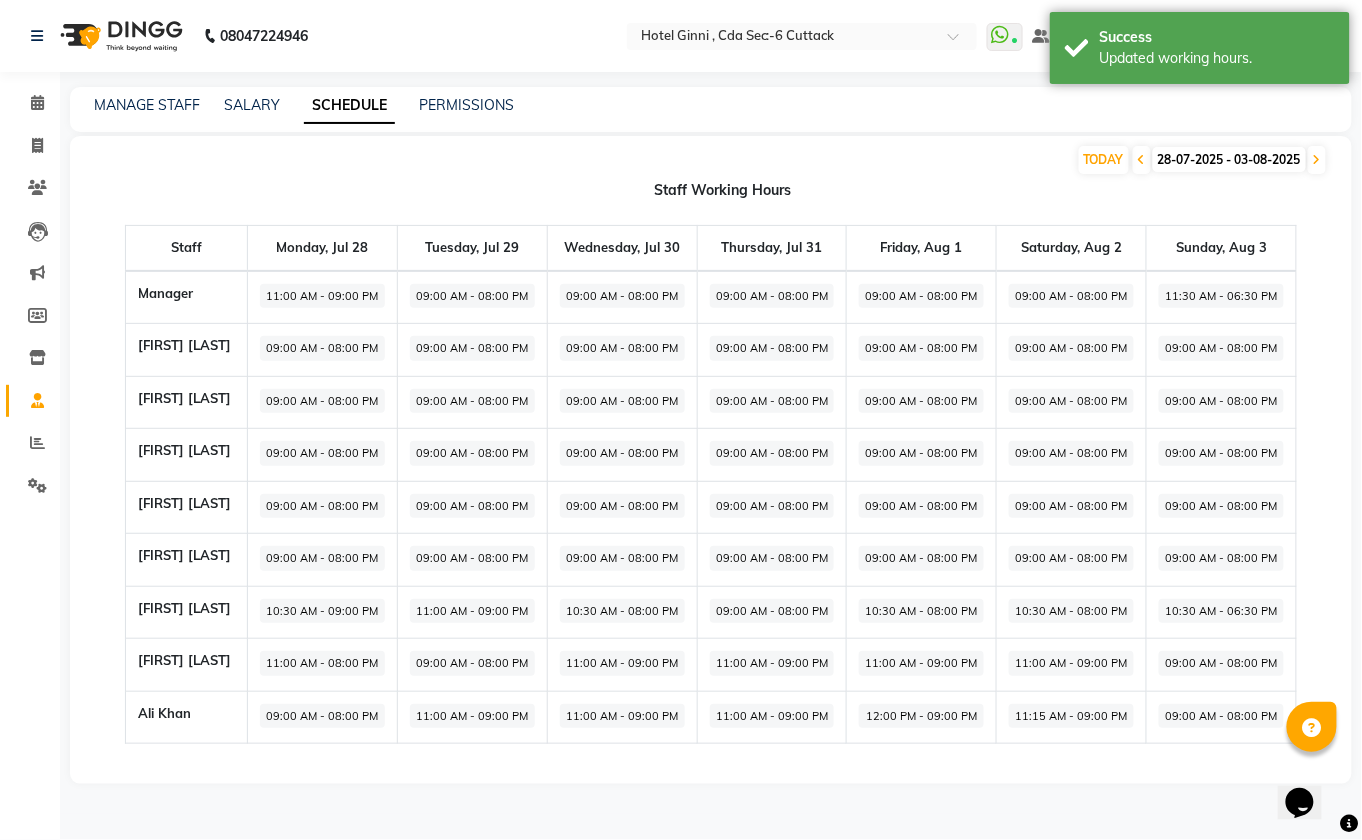 click on "09:00 AM - 08:00 PM" 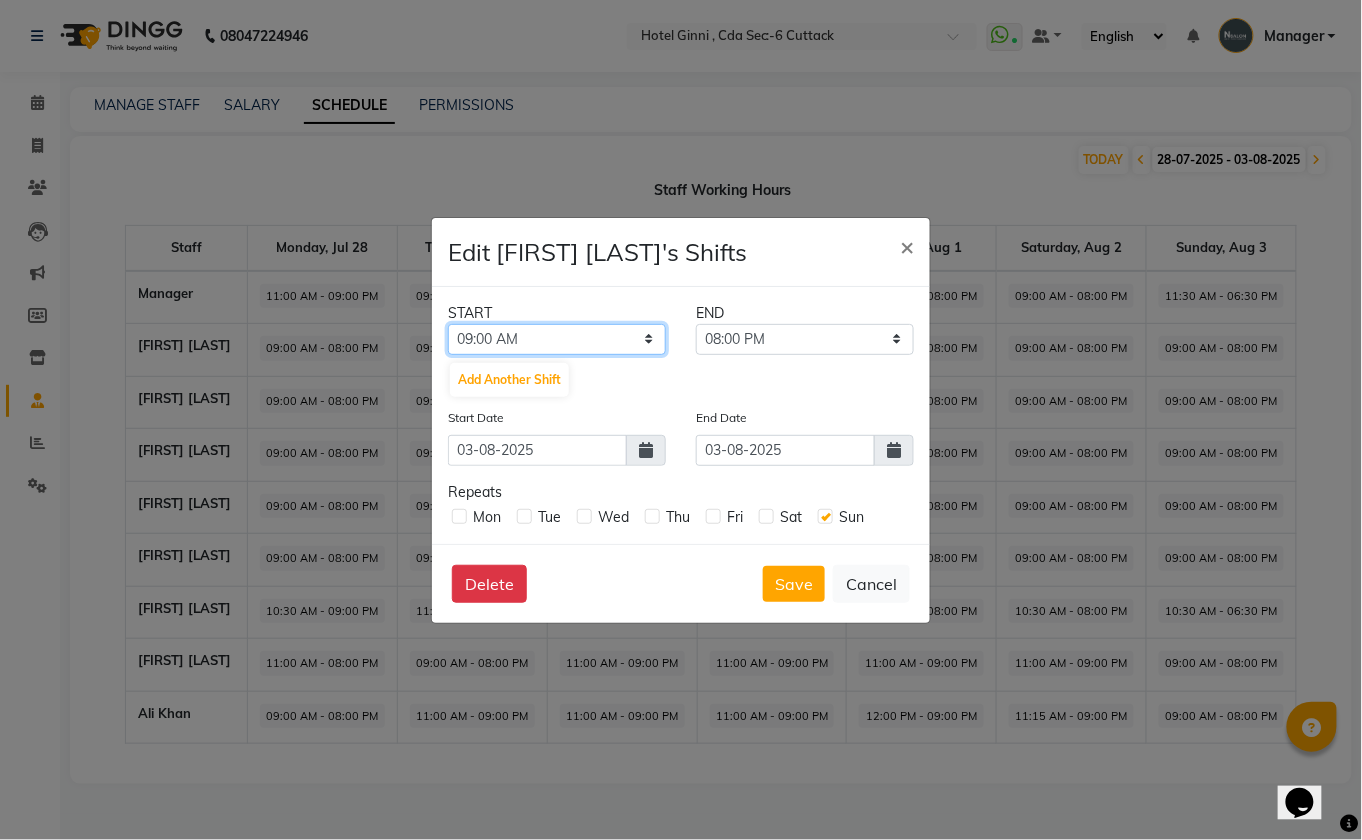 click on "12:00 AM 12:15 AM 12:30 AM 12:45 AM 01:00 AM 01:15 AM 01:30 AM 01:45 AM 02:00 AM 02:15 AM 02:30 AM 02:45 AM 03:00 AM 03:15 AM 03:30 AM 03:45 AM 04:00 AM 04:15 AM 04:30 AM 04:45 AM 05:00 AM 05:15 AM 05:30 AM 05:45 AM 06:00 AM 06:15 AM 06:30 AM 06:45 AM 07:00 AM 07:15 AM 07:30 AM 07:45 AM 08:00 AM 08:15 AM 08:30 AM 08:45 AM 09:00 AM 09:15 AM 09:30 AM 09:45 AM 10:00 AM 10:15 AM 10:30 AM 10:45 AM 11:00 AM 11:15 AM 11:30 AM 11:45 AM 12:00 PM 12:15 PM 12:30 PM 12:45 PM 01:00 PM 01:15 PM 01:30 PM 01:45 PM 02:00 PM 02:15 PM 02:30 PM 02:45 PM 03:00 PM 03:15 PM 03:30 PM 03:45 PM 04:00 PM 04:15 PM 04:30 PM 04:45 PM 05:00 PM 05:15 PM 05:30 PM 05:45 PM 06:00 PM 06:15 PM 06:30 PM 06:45 PM 07:00 PM 07:15 PM 07:30 PM 07:45 PM 08:00 PM 08:15 PM 08:30 PM 08:45 PM 09:00 PM 09:15 PM 09:30 PM 09:45 PM 10:00 PM 10:15 PM 10:30 PM 10:45 PM 11:00 PM 11:15 PM 11:30 PM 11:45 PM" 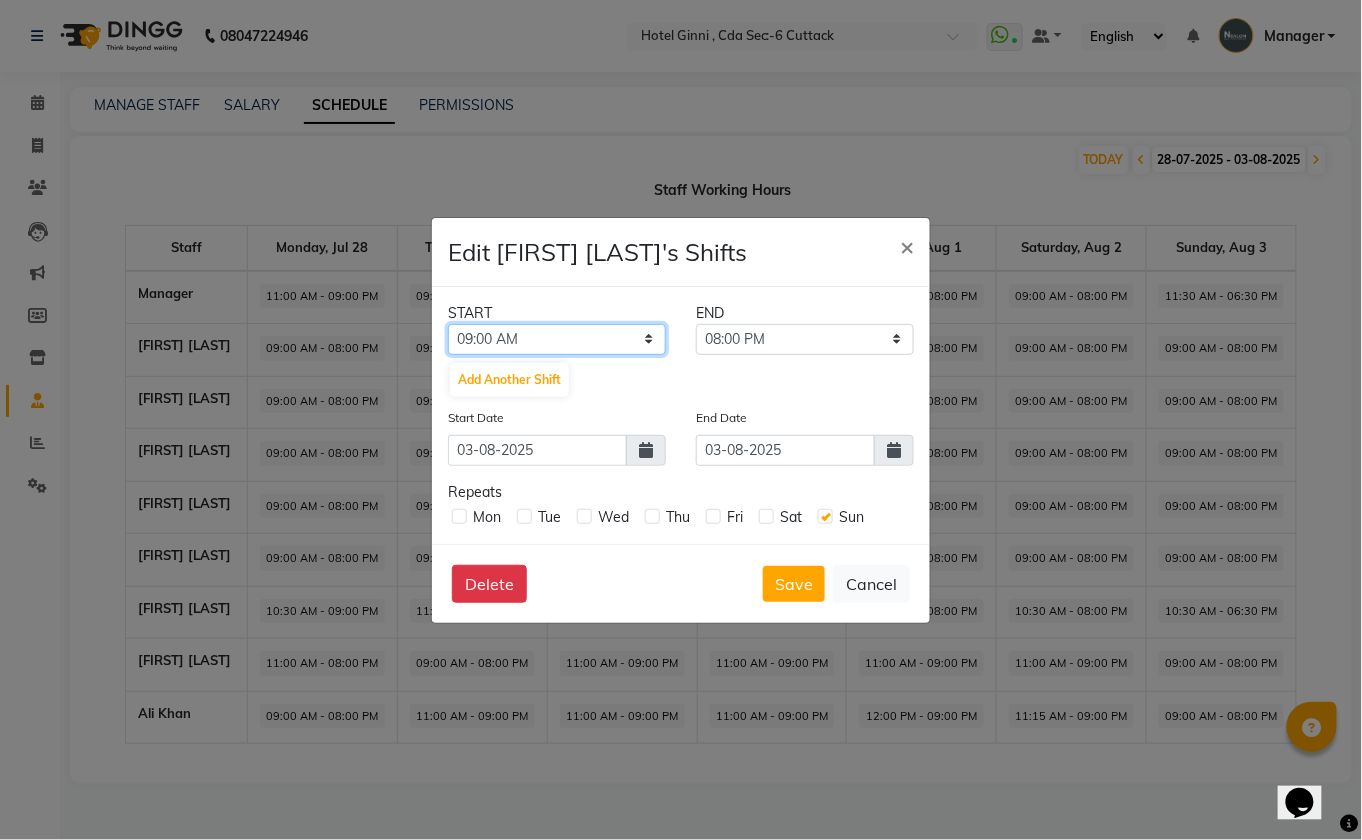 select on "11:00 AM" 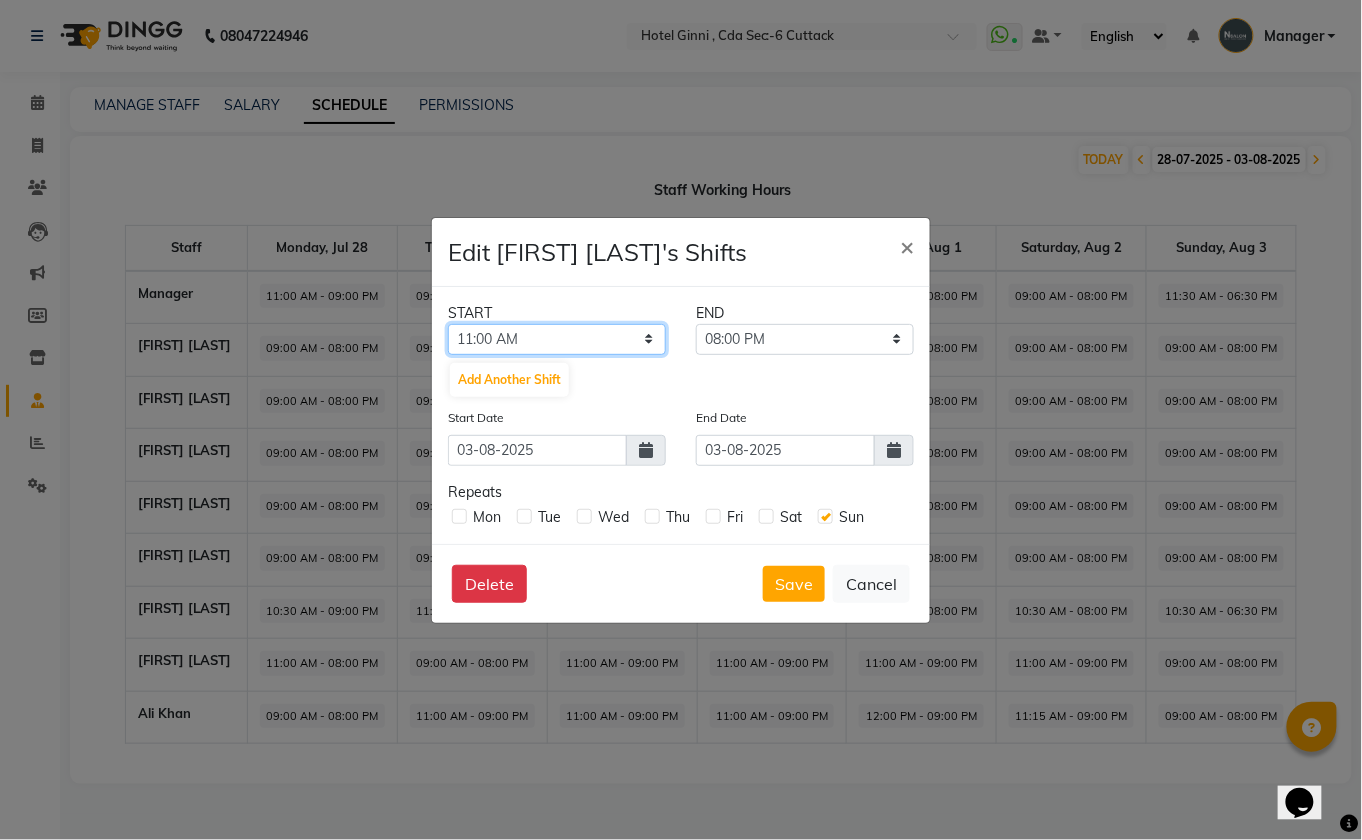 click on "12:00 AM 12:15 AM 12:30 AM 12:45 AM 01:00 AM 01:15 AM 01:30 AM 01:45 AM 02:00 AM 02:15 AM 02:30 AM 02:45 AM 03:00 AM 03:15 AM 03:30 AM 03:45 AM 04:00 AM 04:15 AM 04:30 AM 04:45 AM 05:00 AM 05:15 AM 05:30 AM 05:45 AM 06:00 AM 06:15 AM 06:30 AM 06:45 AM 07:00 AM 07:15 AM 07:30 AM 07:45 AM 08:00 AM 08:15 AM 08:30 AM 08:45 AM 09:00 AM 09:15 AM 09:30 AM 09:45 AM 10:00 AM 10:15 AM 10:30 AM 10:45 AM 11:00 AM 11:15 AM 11:30 AM 11:45 AM 12:00 PM 12:15 PM 12:30 PM 12:45 PM 01:00 PM 01:15 PM 01:30 PM 01:45 PM 02:00 PM 02:15 PM 02:30 PM 02:45 PM 03:00 PM 03:15 PM 03:30 PM 03:45 PM 04:00 PM 04:15 PM 04:30 PM 04:45 PM 05:00 PM 05:15 PM 05:30 PM 05:45 PM 06:00 PM 06:15 PM 06:30 PM 06:45 PM 07:00 PM 07:15 PM 07:30 PM 07:45 PM 08:00 PM 08:15 PM 08:30 PM 08:45 PM 09:00 PM 09:15 PM 09:30 PM 09:45 PM 10:00 PM 10:15 PM 10:30 PM 10:45 PM 11:00 PM 11:15 PM 11:30 PM 11:45 PM" 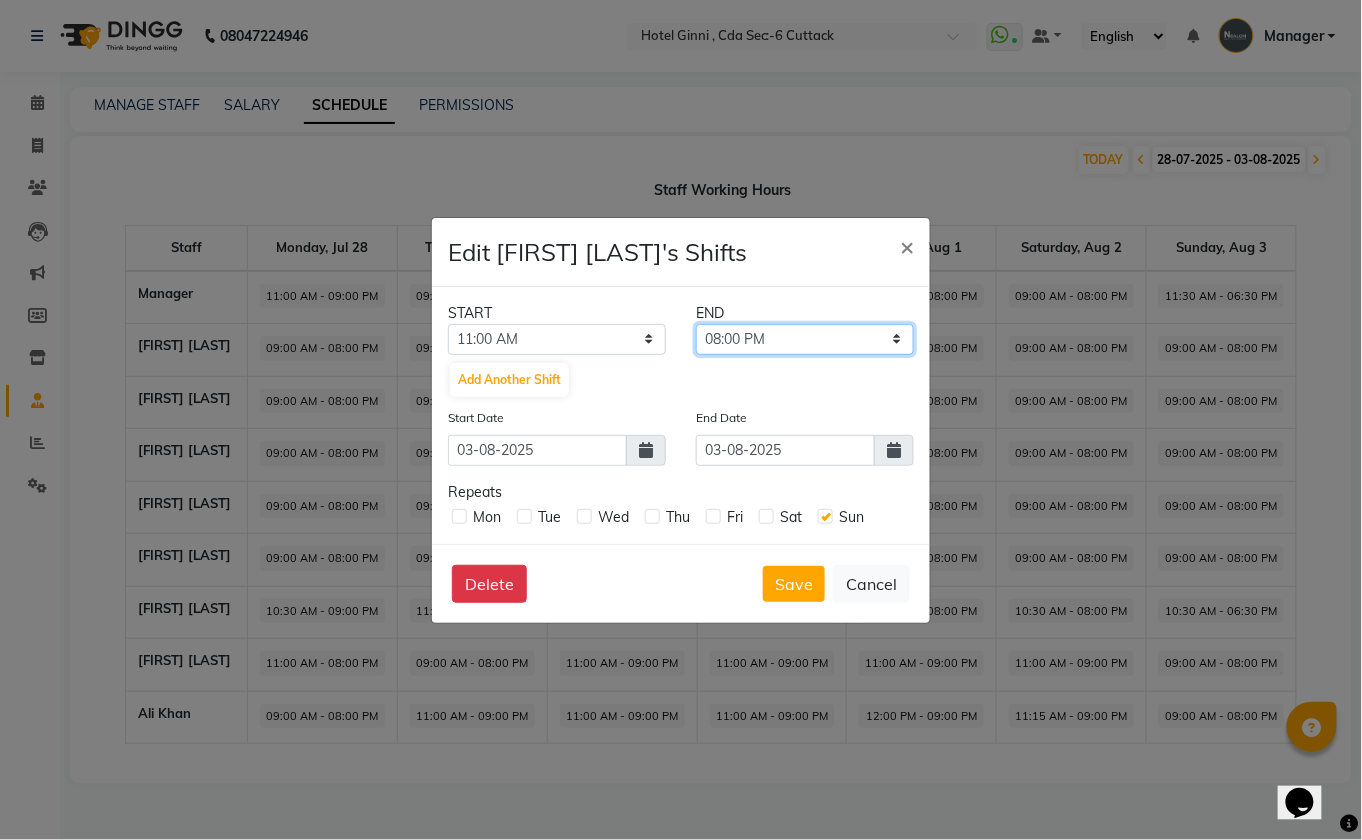 click on "11:15 AM 11:30 AM 11:45 AM 12:00 PM 12:15 PM 12:30 PM 12:45 PM 01:00 PM 01:15 PM 01:30 PM 01:45 PM 02:00 PM 02:15 PM 02:30 PM 02:45 PM 03:00 PM 03:15 PM 03:30 PM 03:45 PM 04:00 PM 04:15 PM 04:30 PM 04:45 PM 05:00 PM 05:15 PM 05:30 PM 05:45 PM 06:00 PM 06:15 PM 06:30 PM 06:45 PM 07:00 PM 07:15 PM 07:30 PM 07:45 PM 08:00 PM 08:15 PM 08:30 PM 08:45 PM 09:00 PM 09:15 PM 09:30 PM 09:45 PM 10:00 PM 10:15 PM 10:30 PM 10:45 PM 11:00 PM 11:15 PM 11:30 PM 11:45 PM" 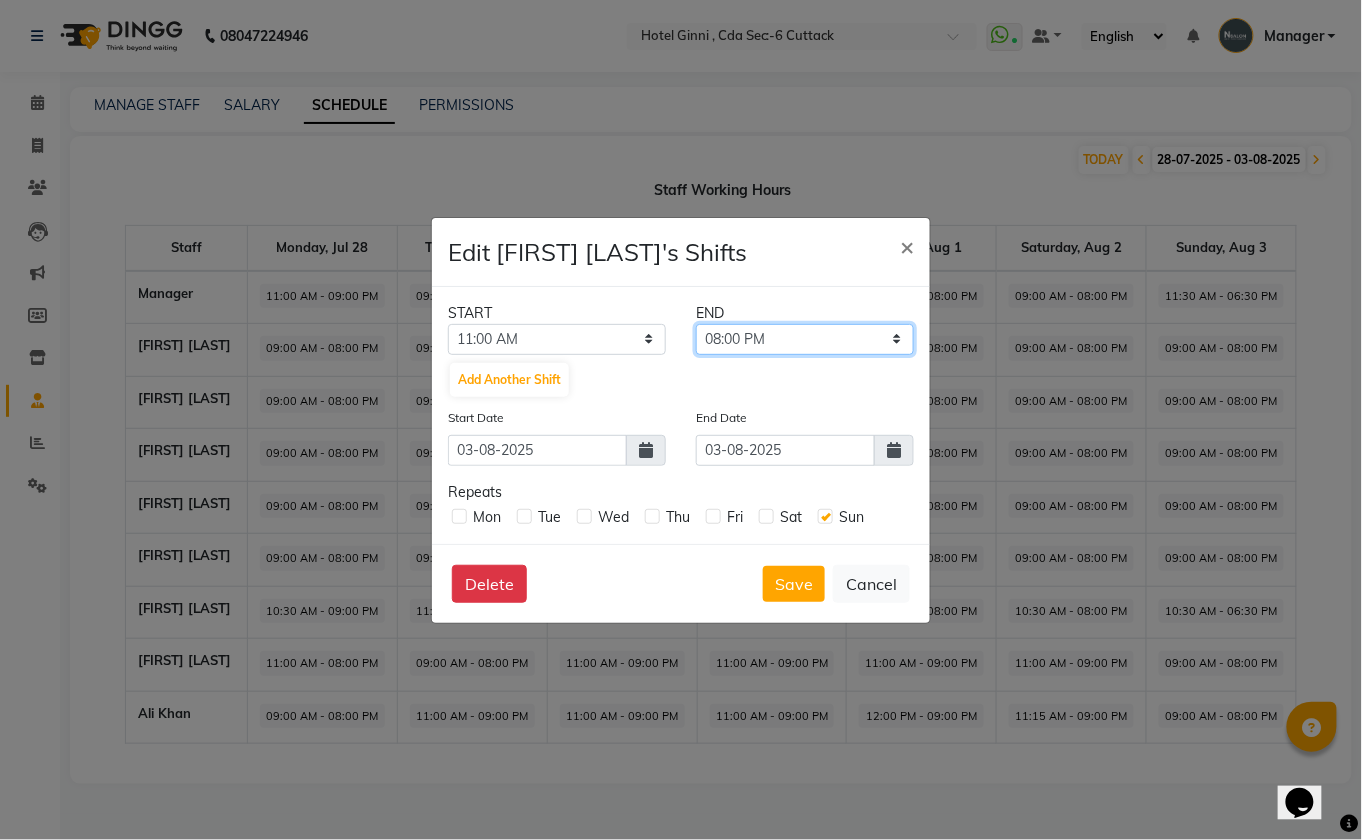 select on "06:30 PM" 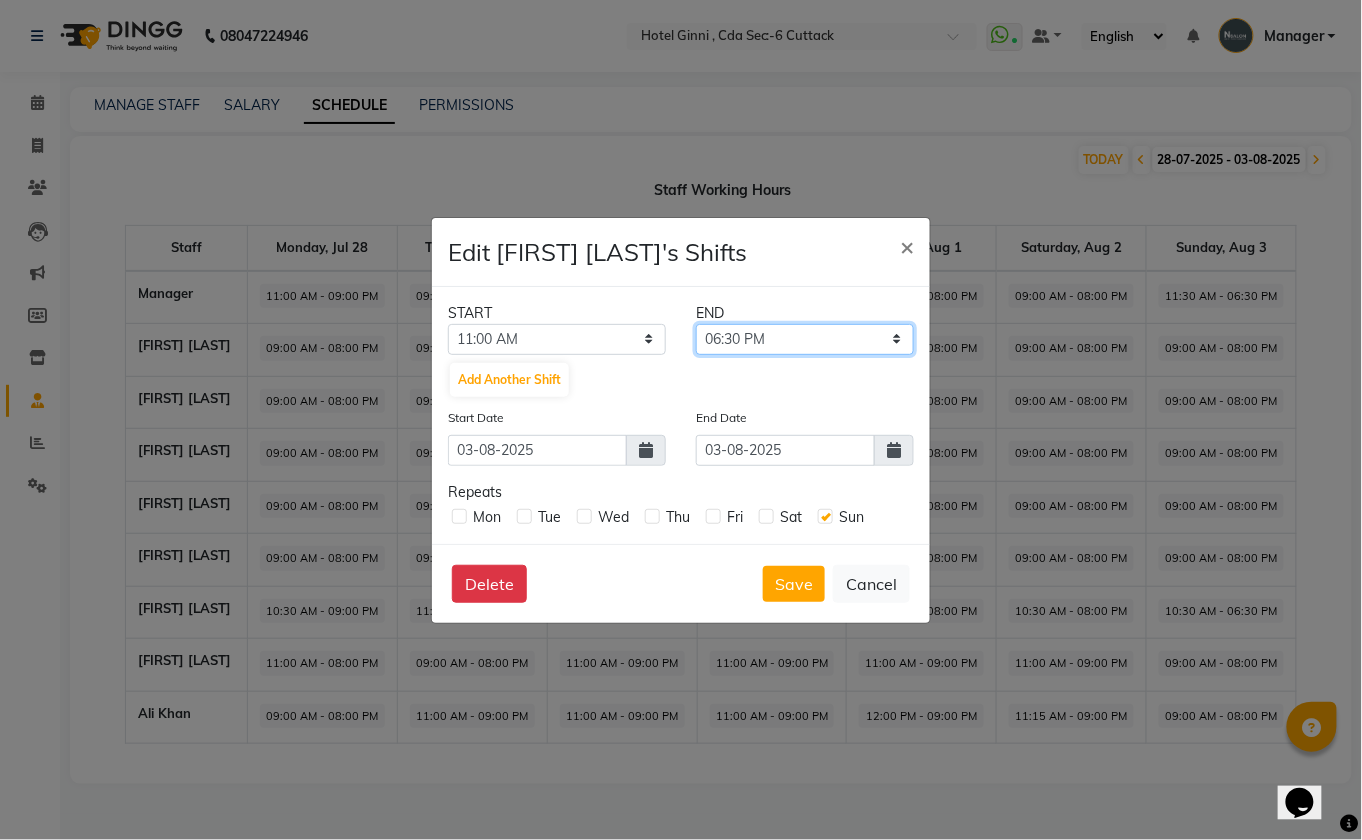 click on "11:15 AM 11:30 AM 11:45 AM 12:00 PM 12:15 PM 12:30 PM 12:45 PM 01:00 PM 01:15 PM 01:30 PM 01:45 PM 02:00 PM 02:15 PM 02:30 PM 02:45 PM 03:00 PM 03:15 PM 03:30 PM 03:45 PM 04:00 PM 04:15 PM 04:30 PM 04:45 PM 05:00 PM 05:15 PM 05:30 PM 05:45 PM 06:00 PM 06:15 PM 06:30 PM 06:45 PM 07:00 PM 07:15 PM 07:30 PM 07:45 PM 08:00 PM 08:15 PM 08:30 PM 08:45 PM 09:00 PM 09:15 PM 09:30 PM 09:45 PM 10:00 PM 10:15 PM 10:30 PM 10:45 PM 11:00 PM 11:15 PM 11:30 PM 11:45 PM" 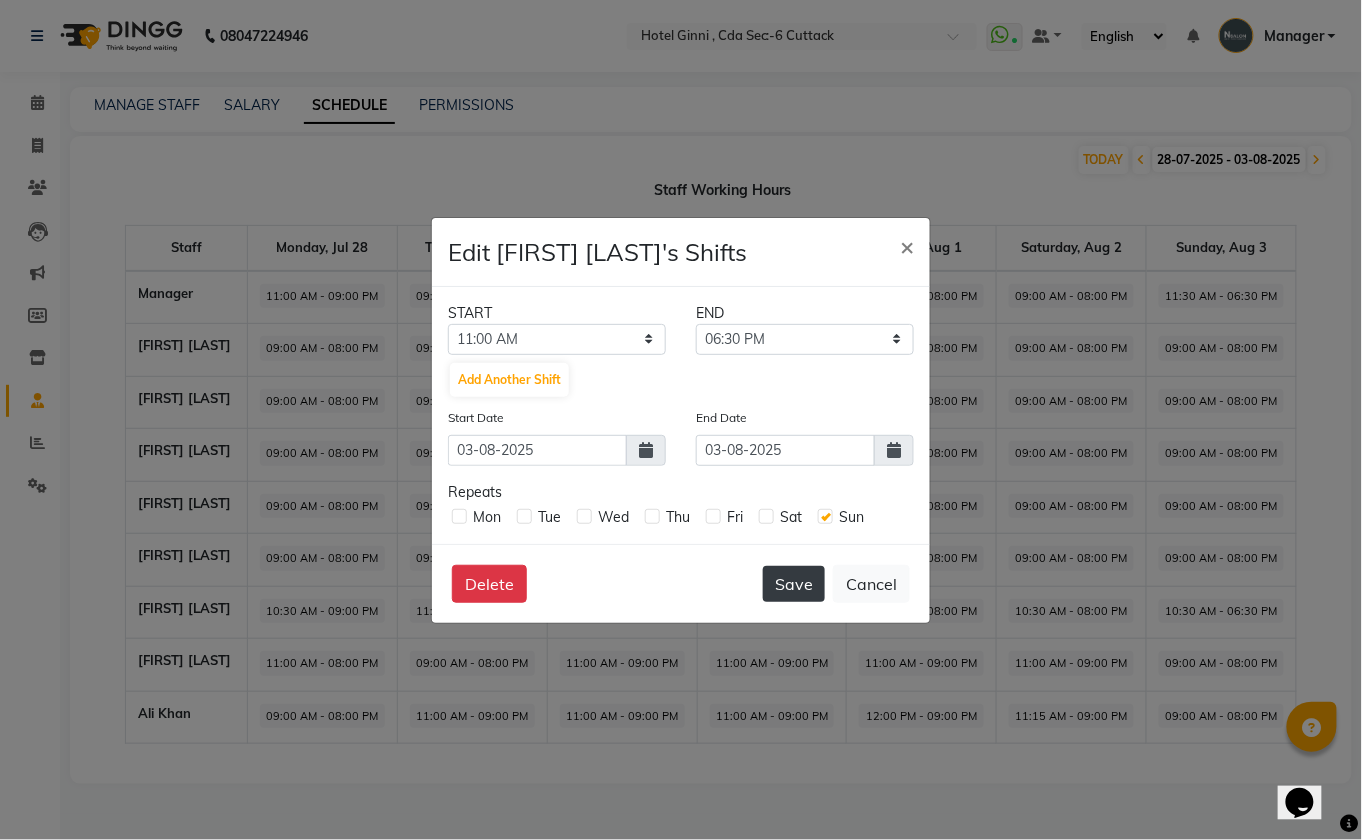 click on "Save" 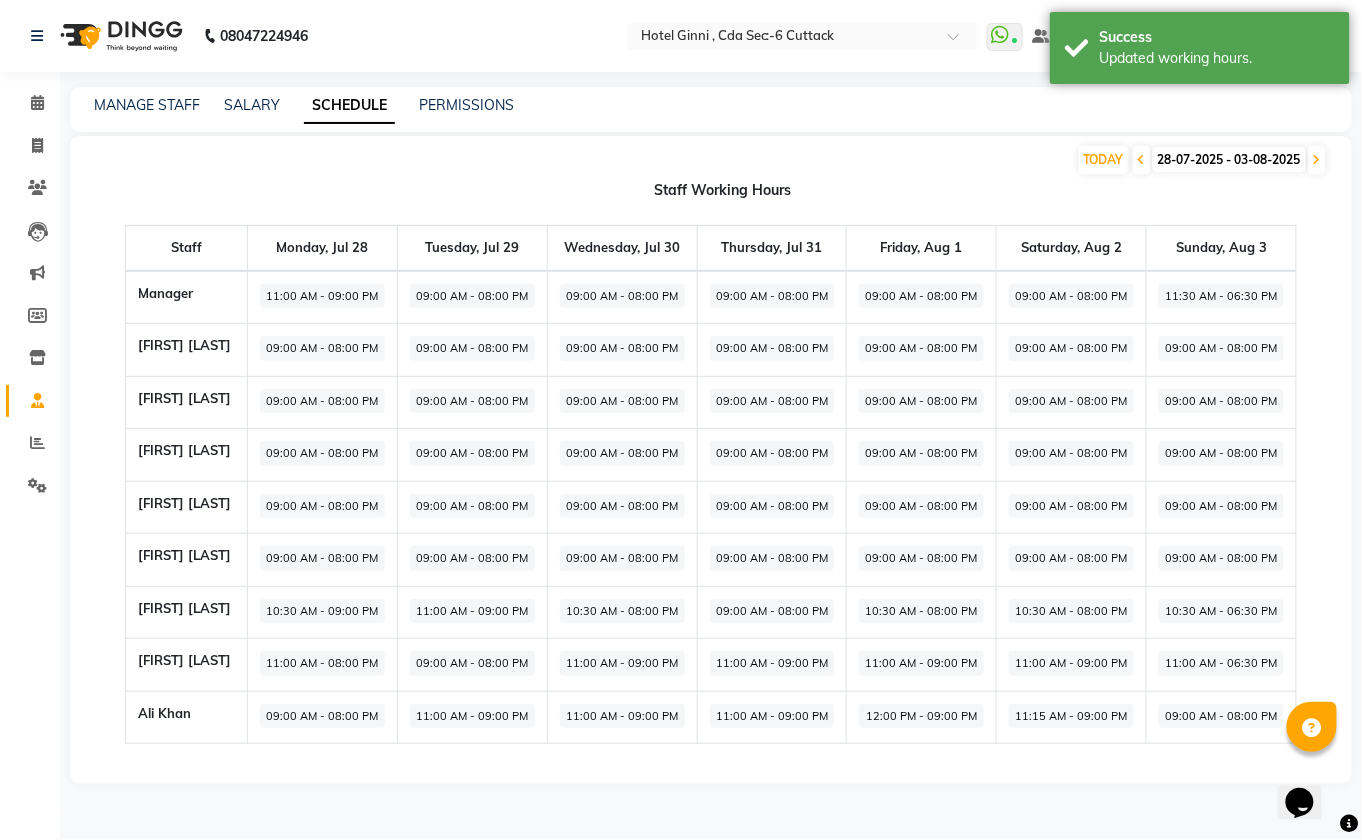 click on "09:00 AM - 08:00 PM" 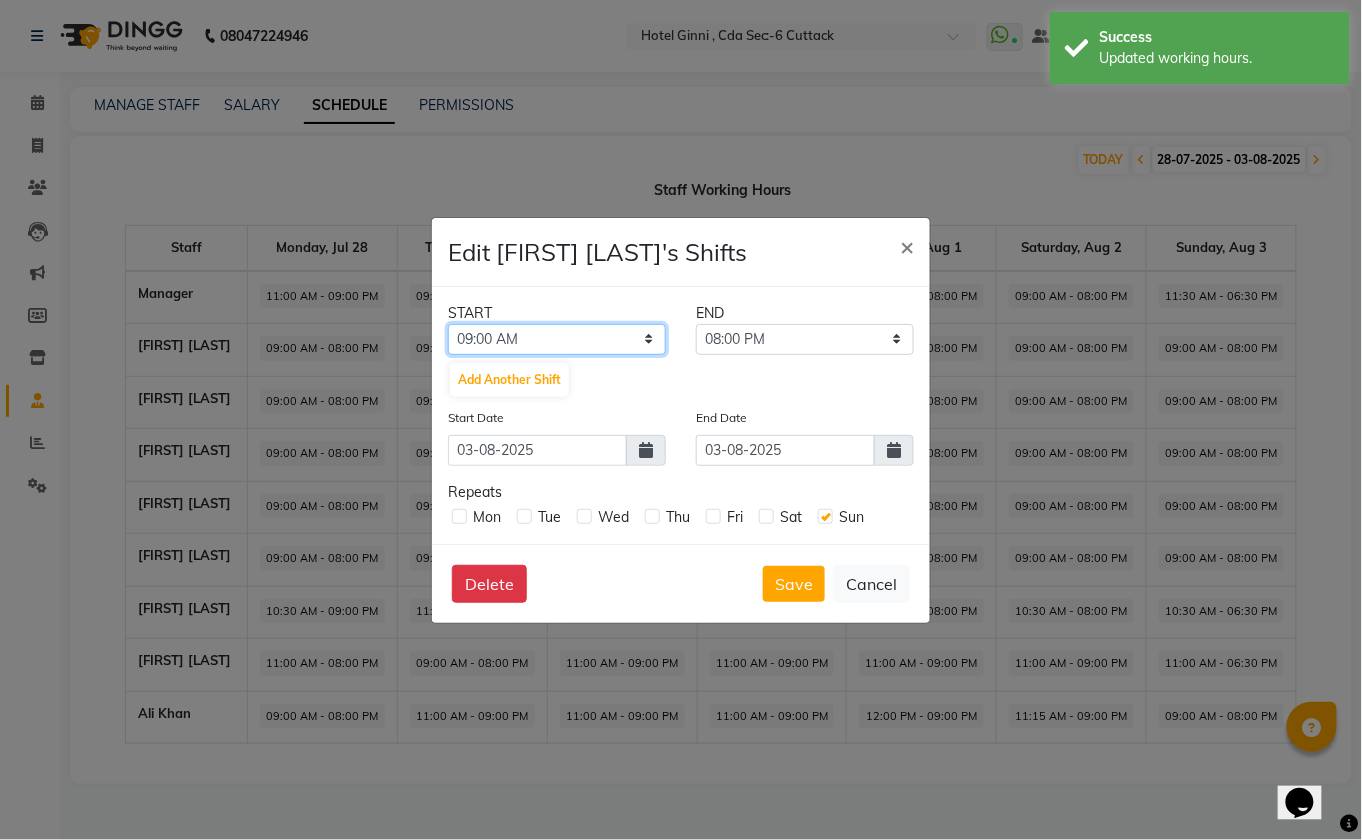 click on "12:00 AM 12:15 AM 12:30 AM 12:45 AM 01:00 AM 01:15 AM 01:30 AM 01:45 AM 02:00 AM 02:15 AM 02:30 AM 02:45 AM 03:00 AM 03:15 AM 03:30 AM 03:45 AM 04:00 AM 04:15 AM 04:30 AM 04:45 AM 05:00 AM 05:15 AM 05:30 AM 05:45 AM 06:00 AM 06:15 AM 06:30 AM 06:45 AM 07:00 AM 07:15 AM 07:30 AM 07:45 AM 08:00 AM 08:15 AM 08:30 AM 08:45 AM 09:00 AM 09:15 AM 09:30 AM 09:45 AM 10:00 AM 10:15 AM 10:30 AM 10:45 AM 11:00 AM 11:15 AM 11:30 AM 11:45 AM 12:00 PM 12:15 PM 12:30 PM 12:45 PM 01:00 PM 01:15 PM 01:30 PM 01:45 PM 02:00 PM 02:15 PM 02:30 PM 02:45 PM 03:00 PM 03:15 PM 03:30 PM 03:45 PM 04:00 PM 04:15 PM 04:30 PM 04:45 PM 05:00 PM 05:15 PM 05:30 PM 05:45 PM 06:00 PM 06:15 PM 06:30 PM 06:45 PM 07:00 PM 07:15 PM 07:30 PM 07:45 PM 08:00 PM 08:15 PM 08:30 PM 08:45 PM 09:00 PM 09:15 PM 09:30 PM 09:45 PM 10:00 PM 10:15 PM 10:30 PM 10:45 PM 11:00 PM 11:15 PM 11:30 PM 11:45 PM" 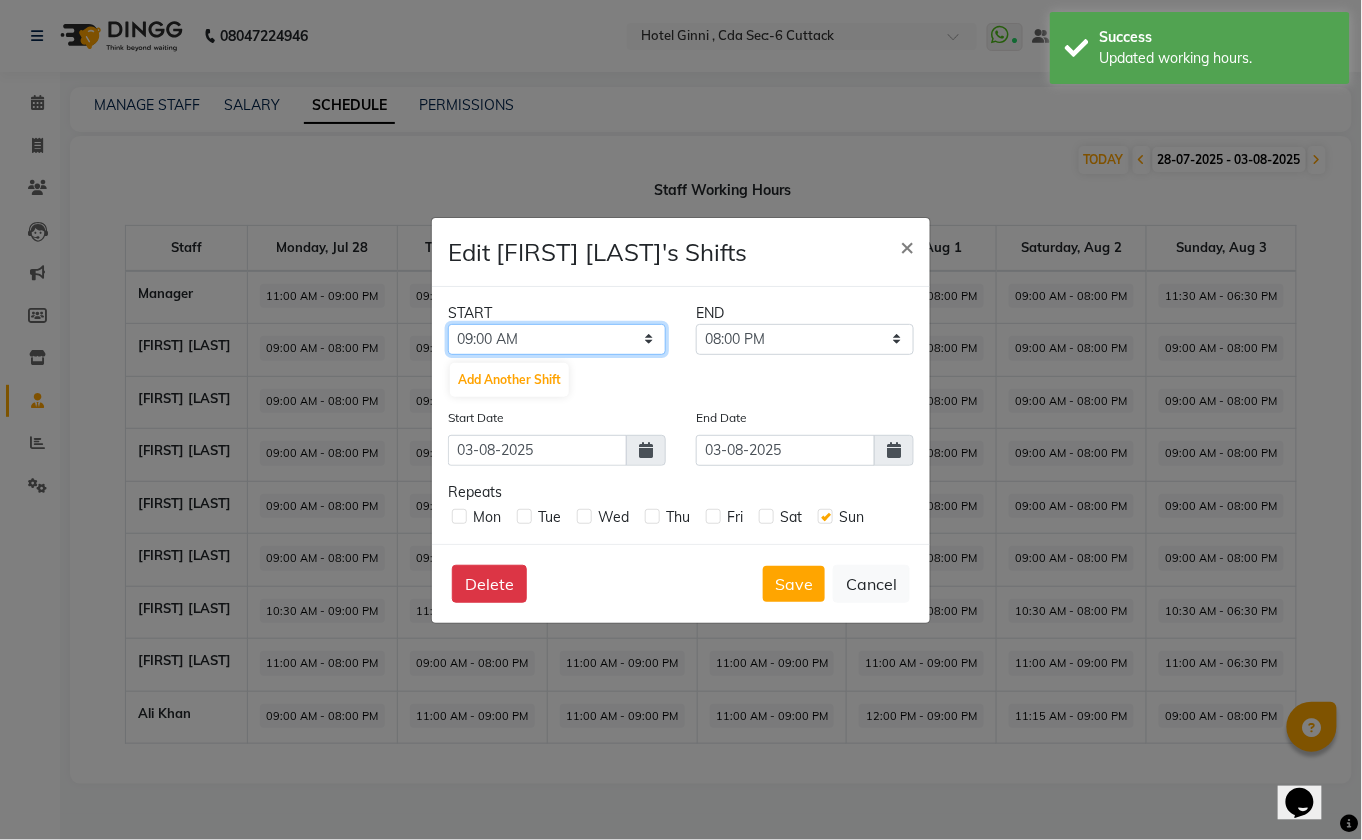 select on "10:45 AM" 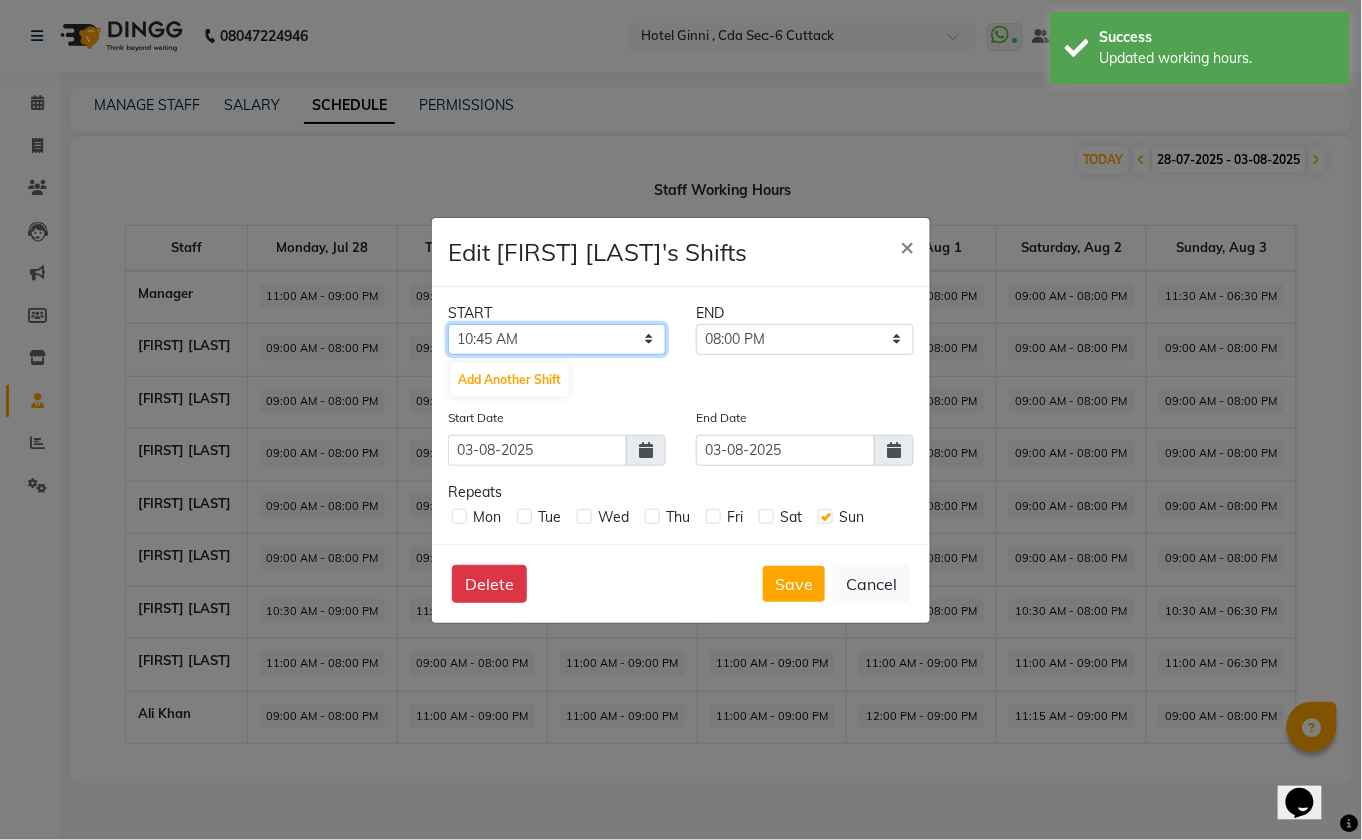 click on "12:00 AM 12:15 AM 12:30 AM 12:45 AM 01:00 AM 01:15 AM 01:30 AM 01:45 AM 02:00 AM 02:15 AM 02:30 AM 02:45 AM 03:00 AM 03:15 AM 03:30 AM 03:45 AM 04:00 AM 04:15 AM 04:30 AM 04:45 AM 05:00 AM 05:15 AM 05:30 AM 05:45 AM 06:00 AM 06:15 AM 06:30 AM 06:45 AM 07:00 AM 07:15 AM 07:30 AM 07:45 AM 08:00 AM 08:15 AM 08:30 AM 08:45 AM 09:00 AM 09:15 AM 09:30 AM 09:45 AM 10:00 AM 10:15 AM 10:30 AM 10:45 AM 11:00 AM 11:15 AM 11:30 AM 11:45 AM 12:00 PM 12:15 PM 12:30 PM 12:45 PM 01:00 PM 01:15 PM 01:30 PM 01:45 PM 02:00 PM 02:15 PM 02:30 PM 02:45 PM 03:00 PM 03:15 PM 03:30 PM 03:45 PM 04:00 PM 04:15 PM 04:30 PM 04:45 PM 05:00 PM 05:15 PM 05:30 PM 05:45 PM 06:00 PM 06:15 PM 06:30 PM 06:45 PM 07:00 PM 07:15 PM 07:30 PM 07:45 PM 08:00 PM 08:15 PM 08:30 PM 08:45 PM 09:00 PM 09:15 PM 09:30 PM 09:45 PM 10:00 PM 10:15 PM 10:30 PM 10:45 PM 11:00 PM 11:15 PM 11:30 PM 11:45 PM" 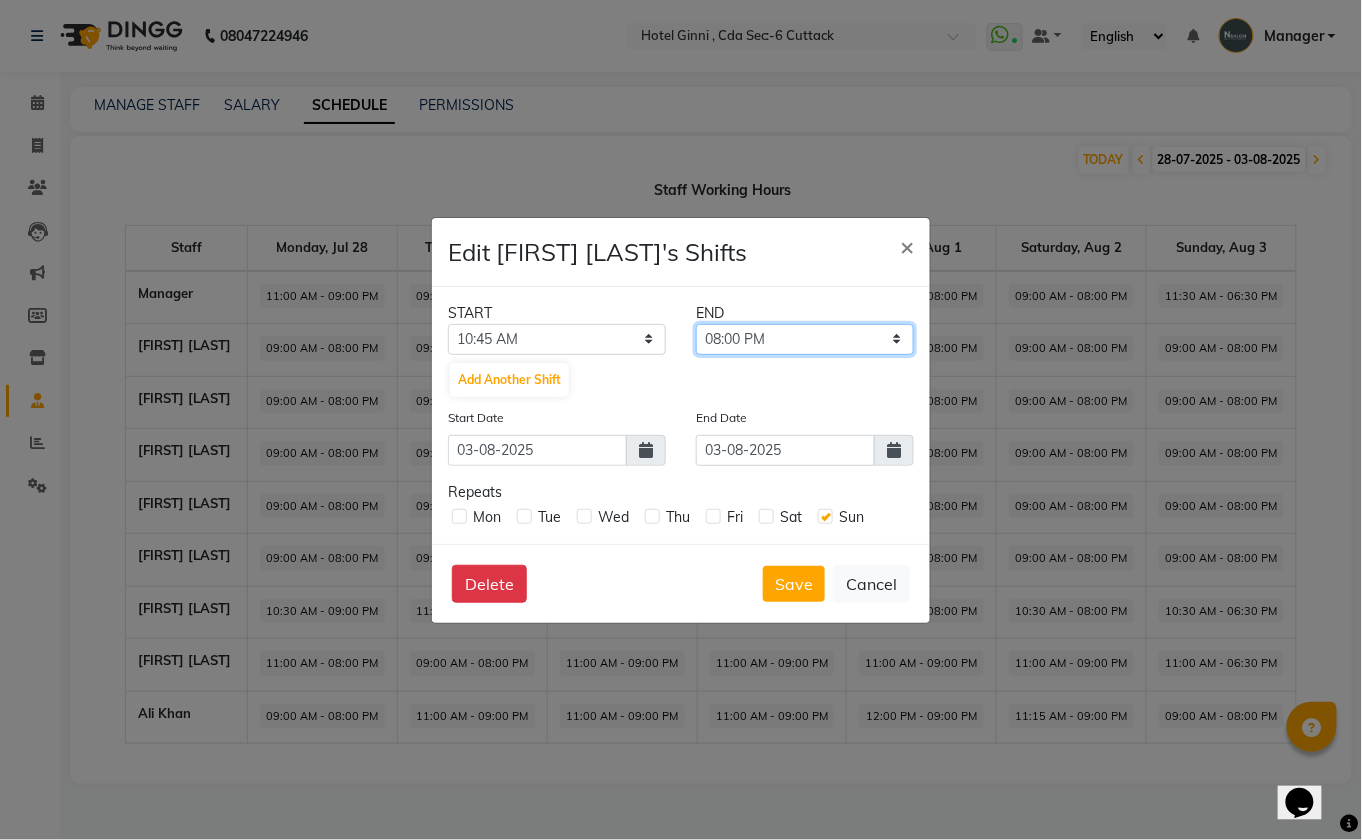 click on "11:00 AM 11:15 AM 11:30 AM 11:45 AM 12:00 PM 12:15 PM 12:30 PM 12:45 PM 01:00 PM 01:15 PM 01:30 PM 01:45 PM 02:00 PM 02:15 PM 02:30 PM 02:45 PM 03:00 PM 03:15 PM 03:30 PM 03:45 PM 04:00 PM 04:15 PM 04:30 PM 04:45 PM 05:00 PM 05:15 PM 05:30 PM 05:45 PM 06:00 PM 06:15 PM 06:30 PM 06:45 PM 07:00 PM 07:15 PM 07:30 PM 07:45 PM 08:00 PM 08:15 PM 08:30 PM 08:45 PM 09:00 PM 09:15 PM 09:30 PM 09:45 PM 10:00 PM 10:15 PM 10:30 PM 10:45 PM 11:00 PM 11:15 PM 11:30 PM 11:45 PM" 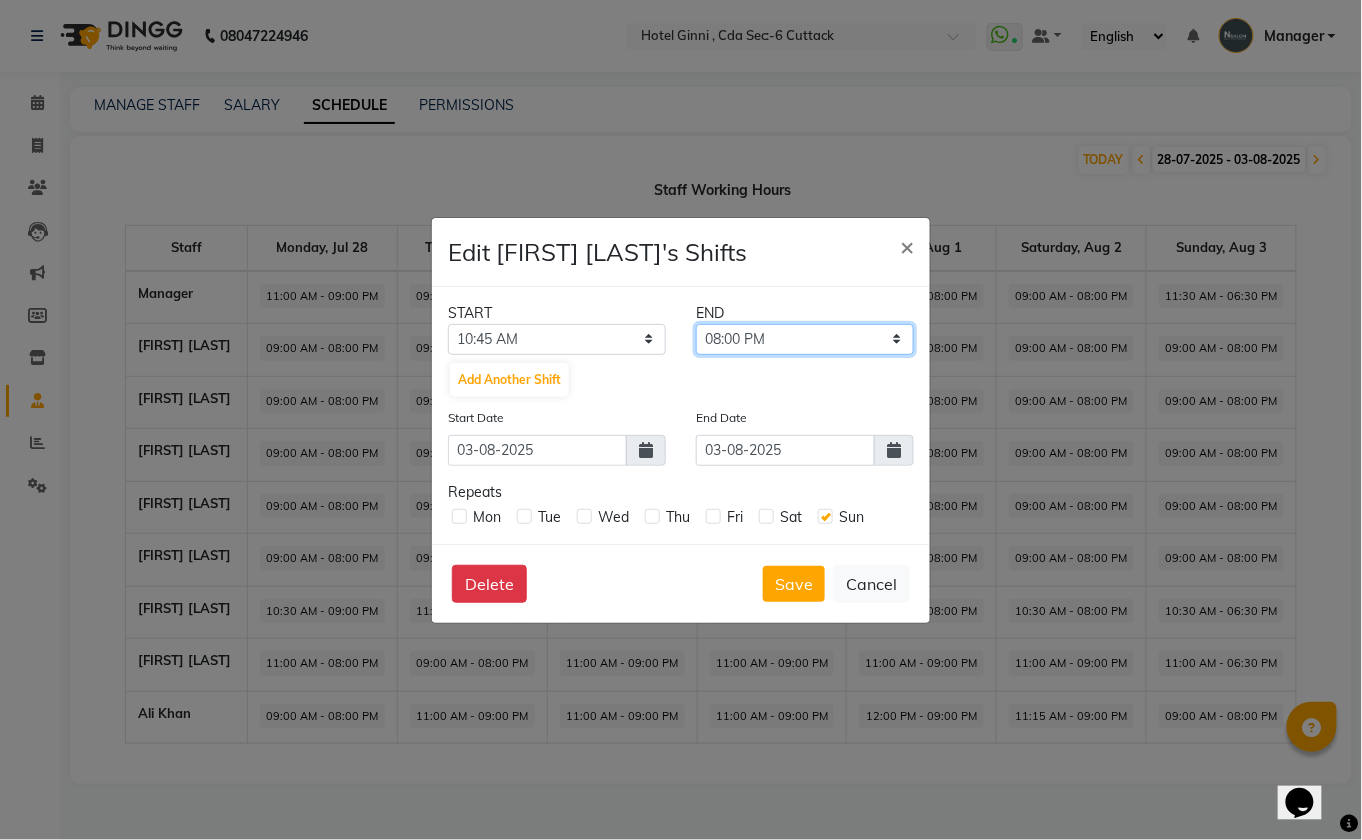 select on "06:30 PM" 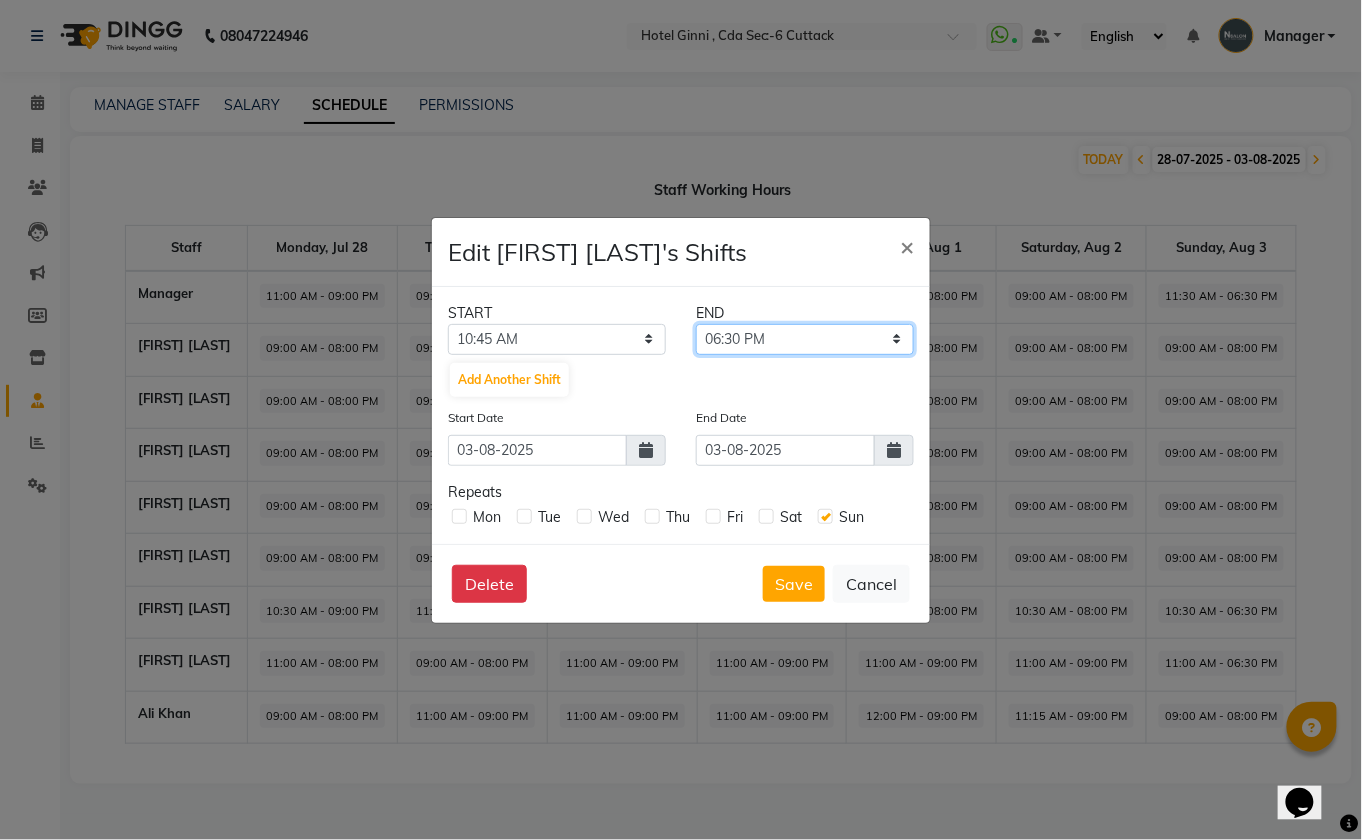 click on "11:00 AM 11:15 AM 11:30 AM 11:45 AM 12:00 PM 12:15 PM 12:30 PM 12:45 PM 01:00 PM 01:15 PM 01:30 PM 01:45 PM 02:00 PM 02:15 PM 02:30 PM 02:45 PM 03:00 PM 03:15 PM 03:30 PM 03:45 PM 04:00 PM 04:15 PM 04:30 PM 04:45 PM 05:00 PM 05:15 PM 05:30 PM 05:45 PM 06:00 PM 06:15 PM 06:30 PM 06:45 PM 07:00 PM 07:15 PM 07:30 PM 07:45 PM 08:00 PM 08:15 PM 08:30 PM 08:45 PM 09:00 PM 09:15 PM 09:30 PM 09:45 PM 10:00 PM 10:15 PM 10:30 PM 10:45 PM 11:00 PM 11:15 PM 11:30 PM 11:45 PM" 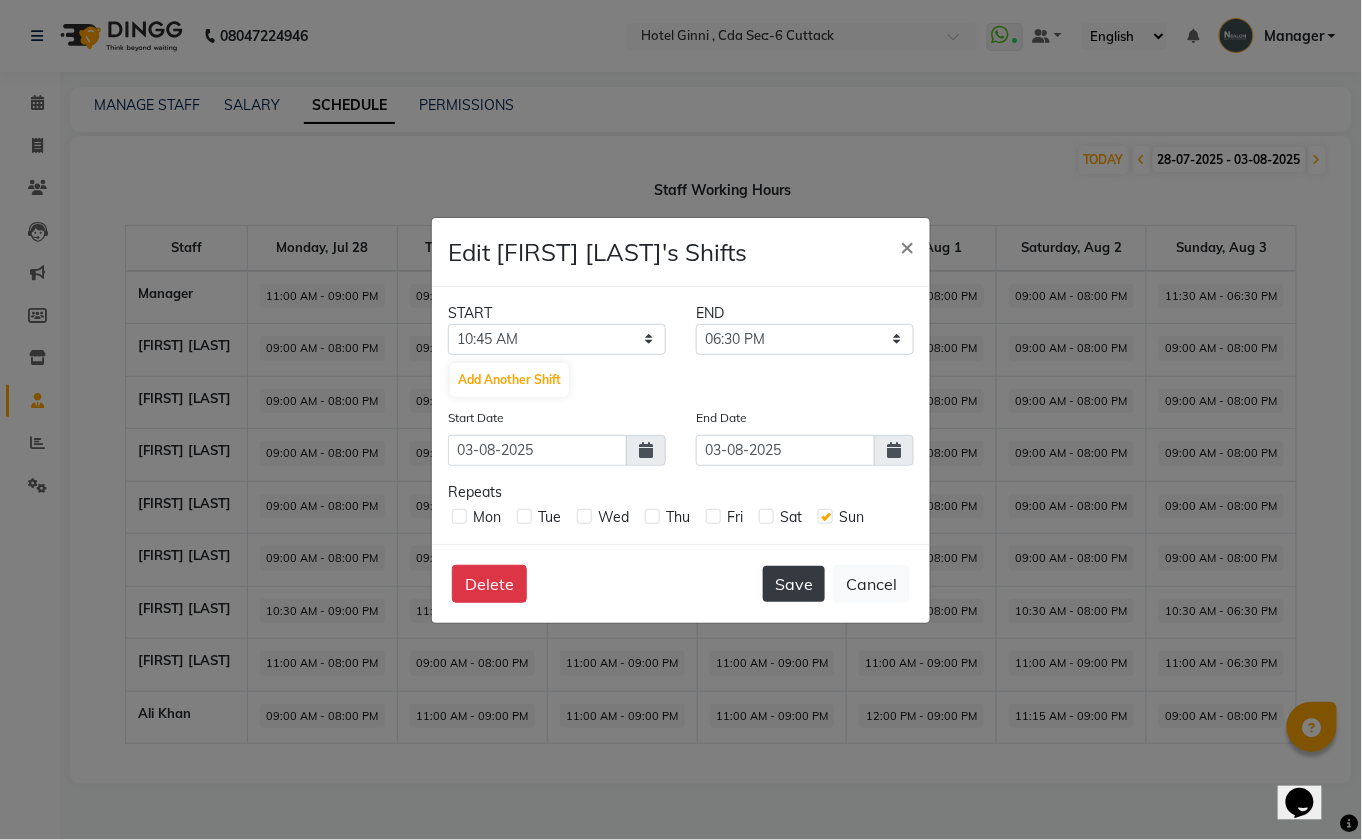 click on "Save" 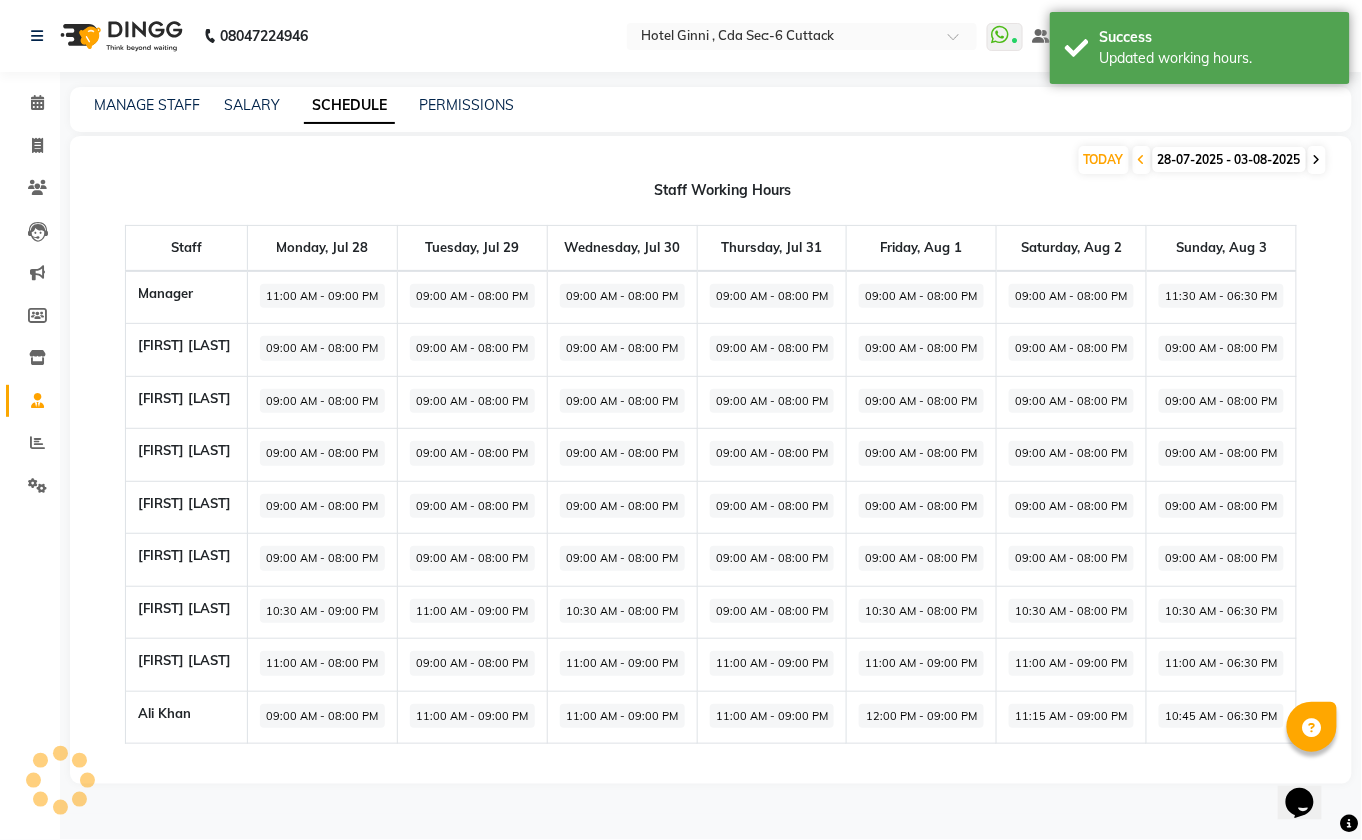 click 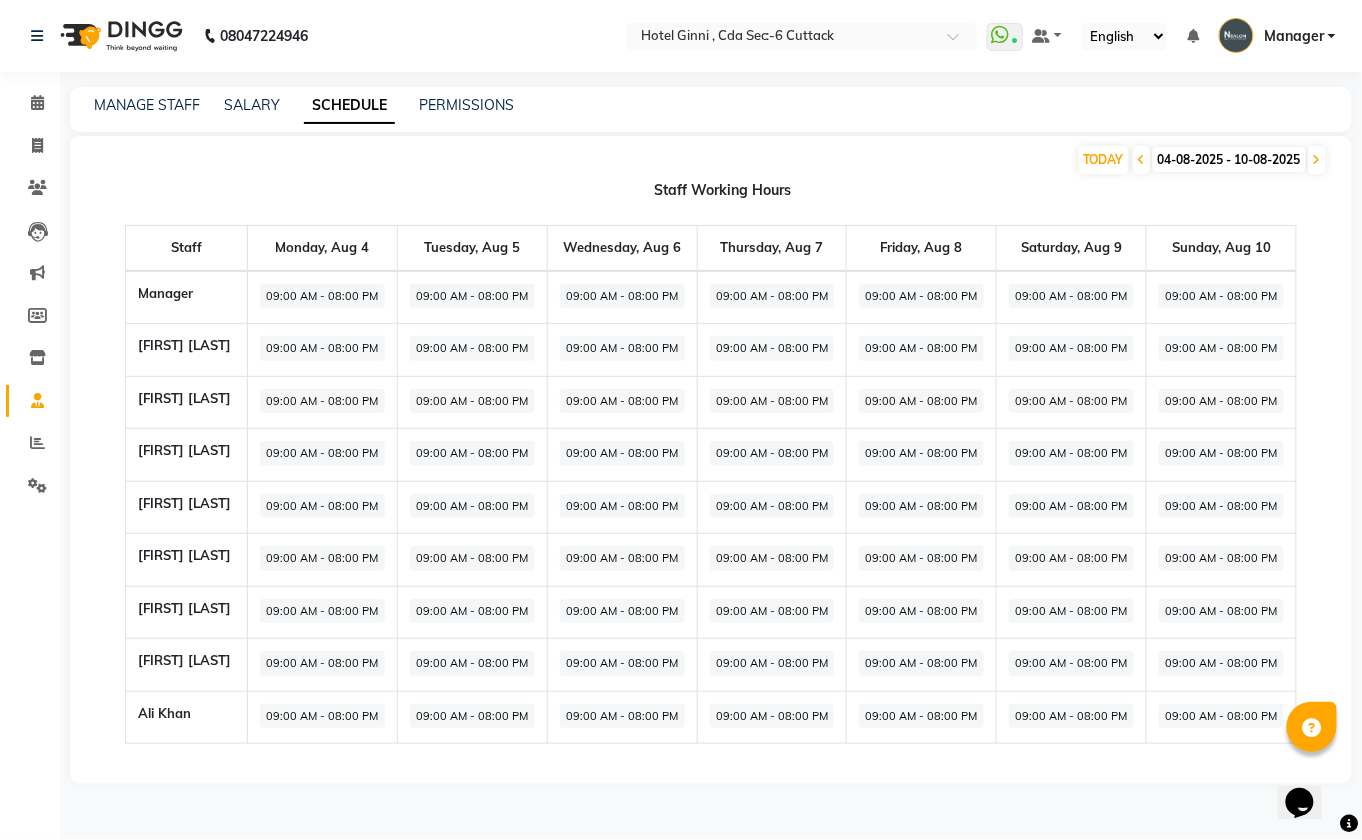 click on "09:00 AM - 08:00 PM" 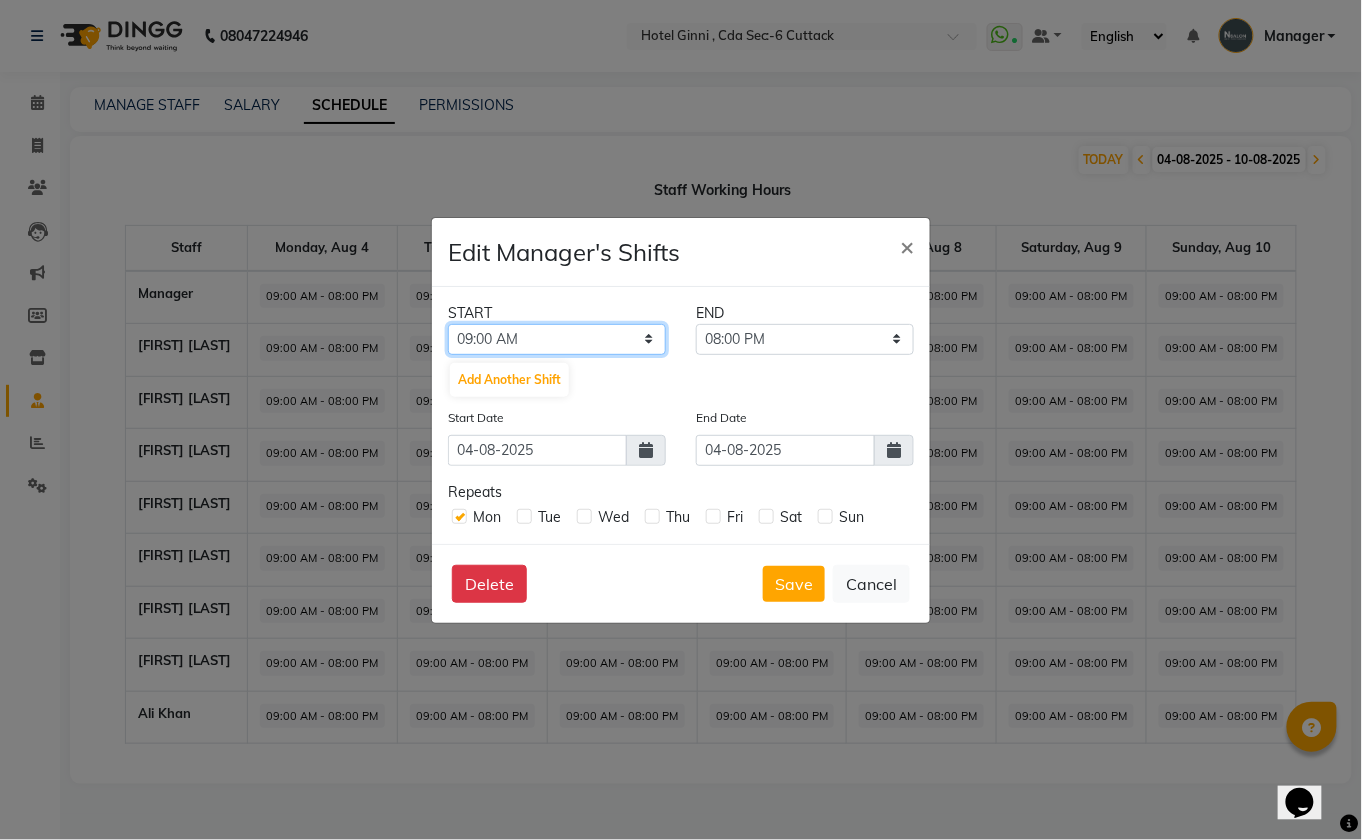 click on "12:00 AM 12:15 AM 12:30 AM 12:45 AM 01:00 AM 01:15 AM 01:30 AM 01:45 AM 02:00 AM 02:15 AM 02:30 AM 02:45 AM 03:00 AM 03:15 AM 03:30 AM 03:45 AM 04:00 AM 04:15 AM 04:30 AM 04:45 AM 05:00 AM 05:15 AM 05:30 AM 05:45 AM 06:00 AM 06:15 AM 06:30 AM 06:45 AM 07:00 AM 07:15 AM 07:30 AM 07:45 AM 08:00 AM 08:15 AM 08:30 AM 08:45 AM 09:00 AM 09:15 AM 09:30 AM 09:45 AM 10:00 AM 10:15 AM 10:30 AM 10:45 AM 11:00 AM 11:15 AM 11:30 AM 11:45 AM 12:00 PM 12:15 PM 12:30 PM 12:45 PM 01:00 PM 01:15 PM 01:30 PM 01:45 PM 02:00 PM 02:15 PM 02:30 PM 02:45 PM 03:00 PM 03:15 PM 03:30 PM 03:45 PM 04:00 PM 04:15 PM 04:30 PM 04:45 PM 05:00 PM 05:15 PM 05:30 PM 05:45 PM 06:00 PM 06:15 PM 06:30 PM 06:45 PM 07:00 PM 07:15 PM 07:30 PM 07:45 PM 08:00 PM 08:15 PM 08:30 PM 08:45 PM 09:00 PM 09:15 PM 09:30 PM 09:45 PM 10:00 PM 10:15 PM 10:30 PM 10:45 PM 11:00 PM 11:15 PM 11:30 PM 11:45 PM" 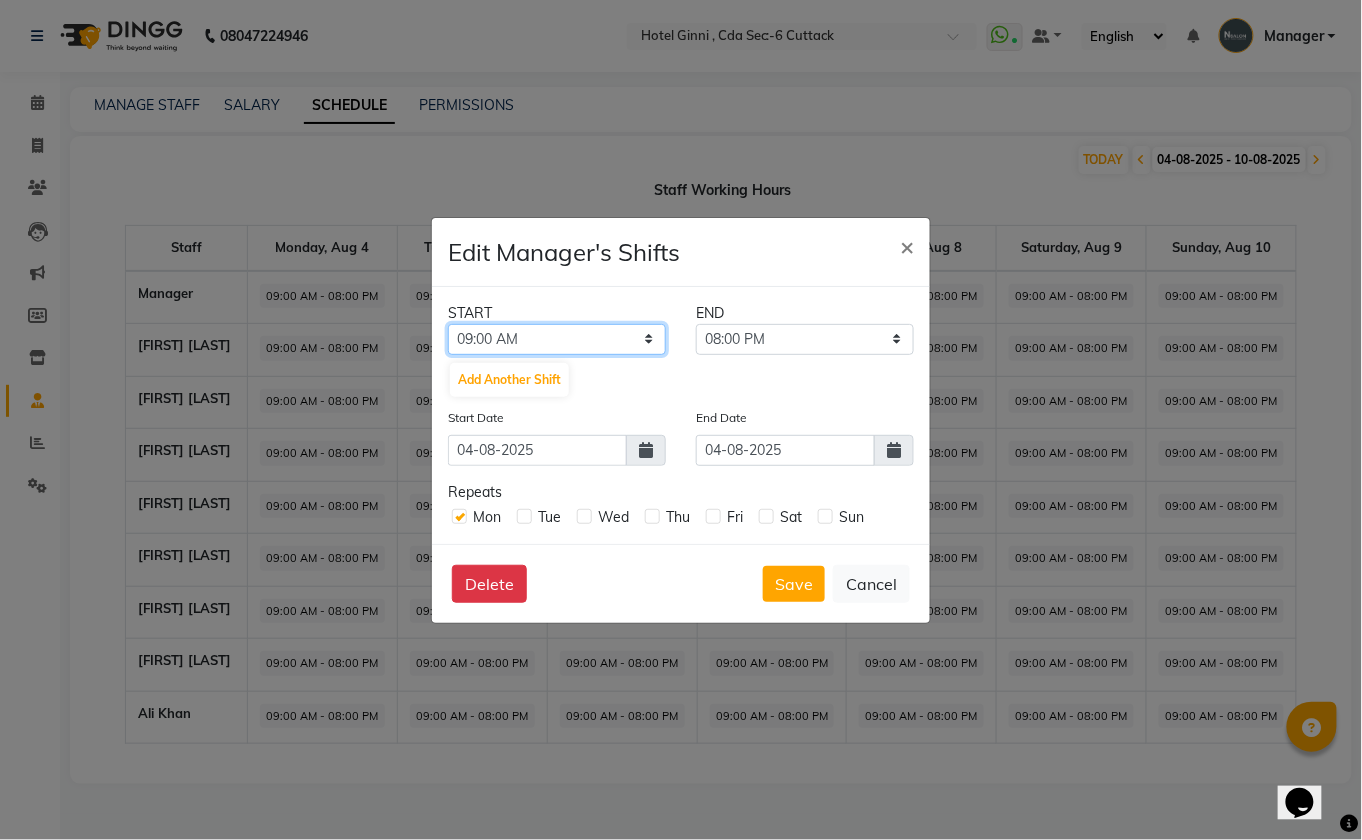 select on "11:45 AM" 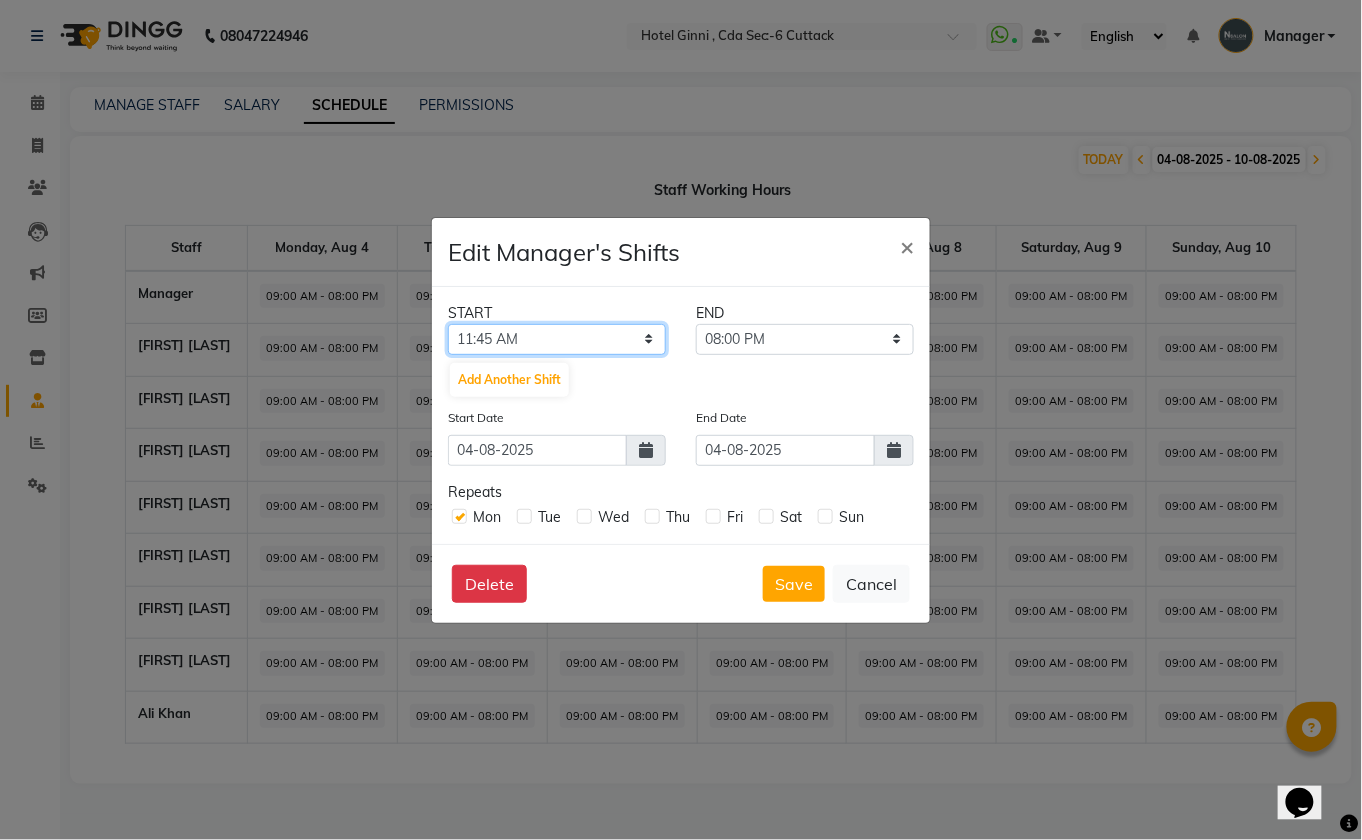 click on "12:00 AM 12:15 AM 12:30 AM 12:45 AM 01:00 AM 01:15 AM 01:30 AM 01:45 AM 02:00 AM 02:15 AM 02:30 AM 02:45 AM 03:00 AM 03:15 AM 03:30 AM 03:45 AM 04:00 AM 04:15 AM 04:30 AM 04:45 AM 05:00 AM 05:15 AM 05:30 AM 05:45 AM 06:00 AM 06:15 AM 06:30 AM 06:45 AM 07:00 AM 07:15 AM 07:30 AM 07:45 AM 08:00 AM 08:15 AM 08:30 AM 08:45 AM 09:00 AM 09:15 AM 09:30 AM 09:45 AM 10:00 AM 10:15 AM 10:30 AM 10:45 AM 11:00 AM 11:15 AM 11:30 AM 11:45 AM 12:00 PM 12:15 PM 12:30 PM 12:45 PM 01:00 PM 01:15 PM 01:30 PM 01:45 PM 02:00 PM 02:15 PM 02:30 PM 02:45 PM 03:00 PM 03:15 PM 03:30 PM 03:45 PM 04:00 PM 04:15 PM 04:30 PM 04:45 PM 05:00 PM 05:15 PM 05:30 PM 05:45 PM 06:00 PM 06:15 PM 06:30 PM 06:45 PM 07:00 PM 07:15 PM 07:30 PM 07:45 PM 08:00 PM 08:15 PM 08:30 PM 08:45 PM 09:00 PM 09:15 PM 09:30 PM 09:45 PM 10:00 PM 10:15 PM 10:30 PM 10:45 PM 11:00 PM 11:15 PM 11:30 PM 11:45 PM" 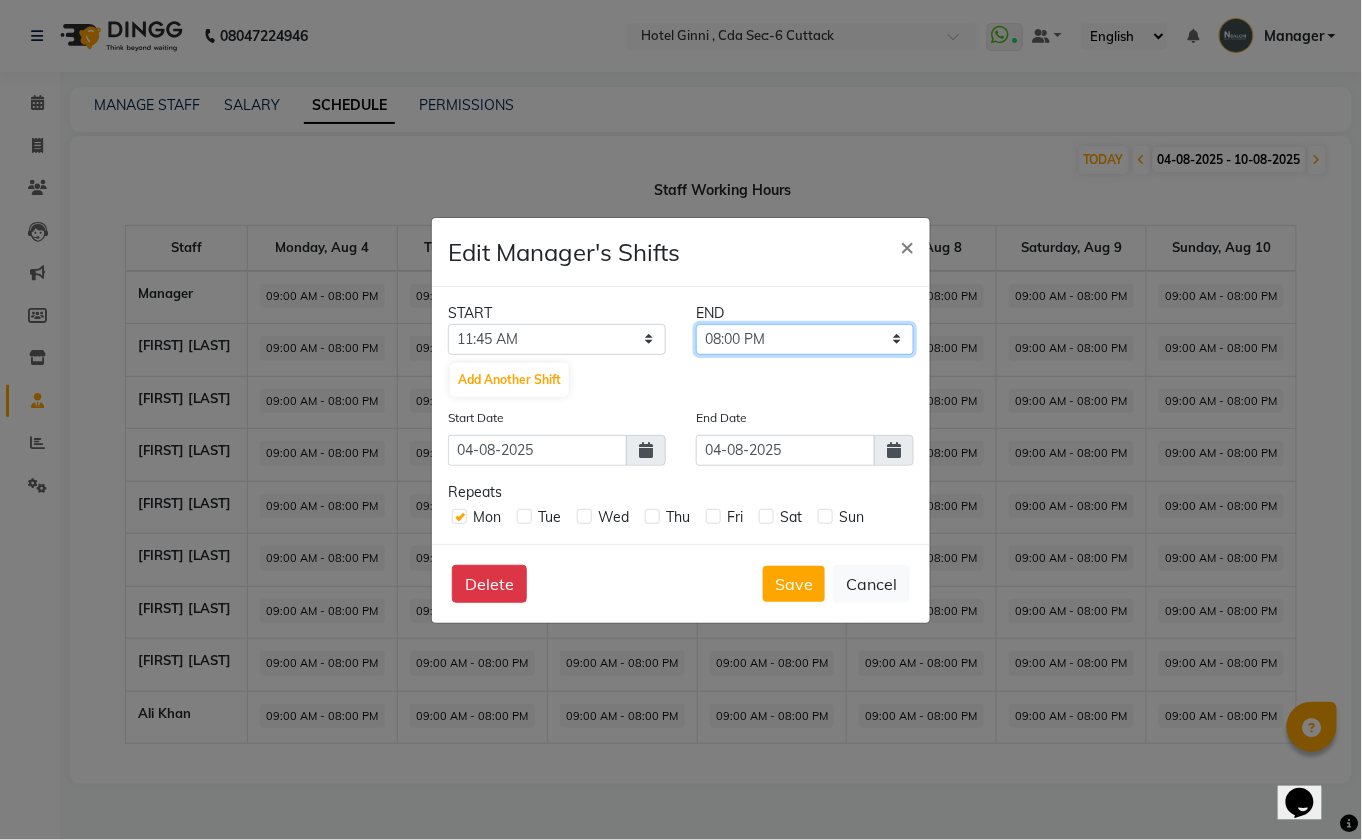 click on "12:00 PM 12:15 PM 12:30 PM 12:45 PM 01:00 PM 01:15 PM 01:30 PM 01:45 PM 02:00 PM 02:15 PM 02:30 PM 02:45 PM 03:00 PM 03:15 PM 03:30 PM 03:45 PM 04:00 PM 04:15 PM 04:30 PM 04:45 PM 05:00 PM 05:15 PM 05:30 PM 05:45 PM 06:00 PM 06:15 PM 06:30 PM 06:45 PM 07:00 PM 07:15 PM 07:30 PM 07:45 PM 08:00 PM 08:15 PM 08:30 PM 08:45 PM 09:00 PM 09:15 PM 09:30 PM 09:45 PM 10:00 PM 10:15 PM 10:30 PM 10:45 PM 11:00 PM 11:15 PM 11:30 PM 11:45 PM" 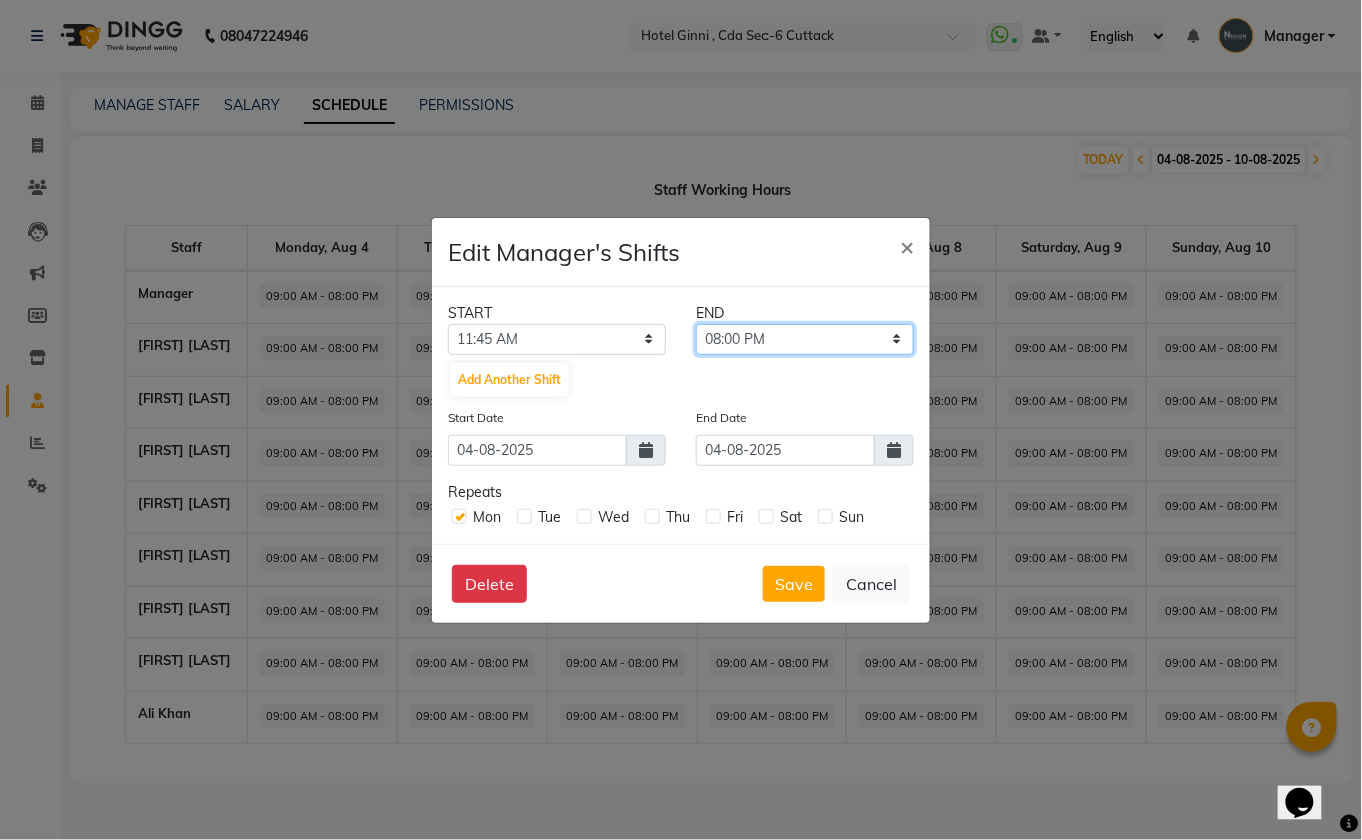select on "08:30 PM" 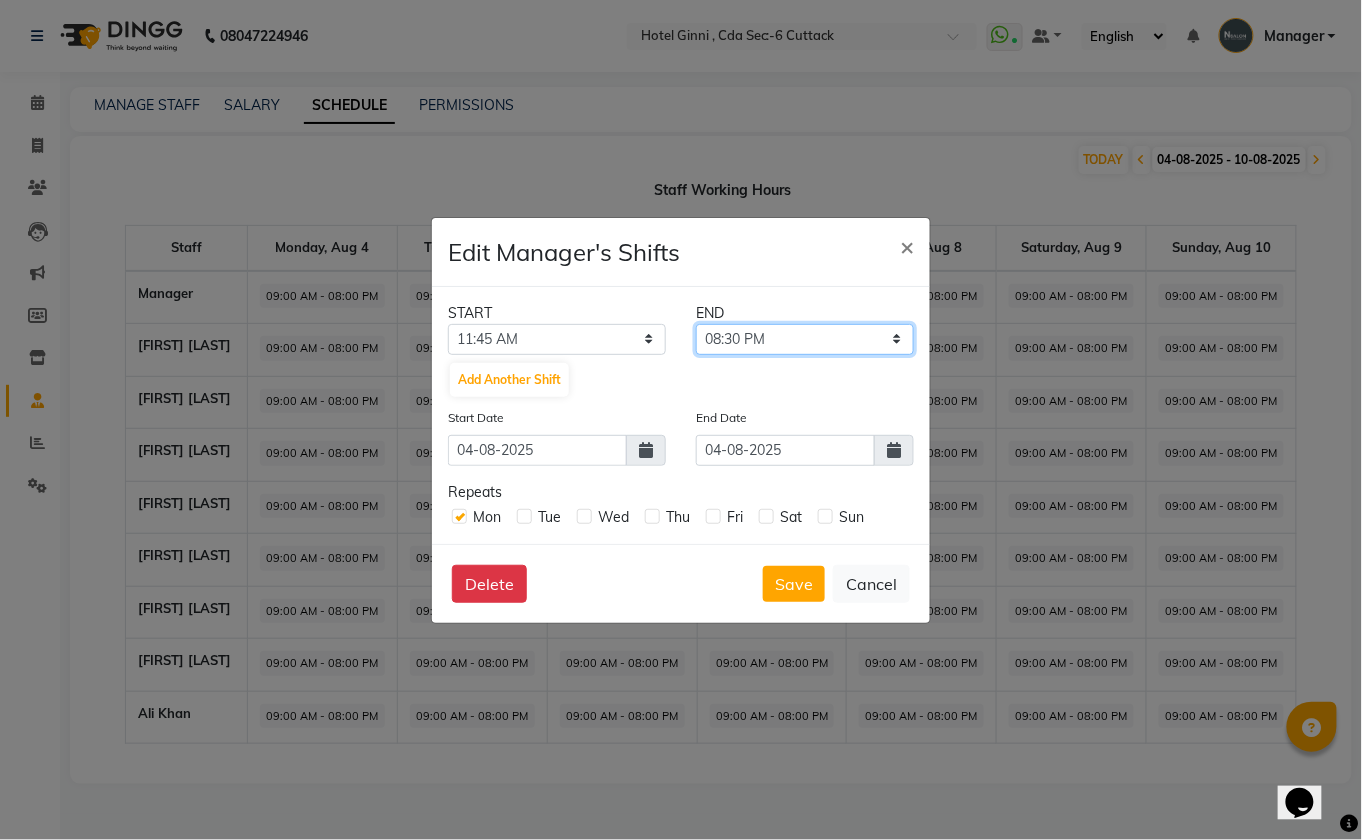 click on "12:00 PM 12:15 PM 12:30 PM 12:45 PM 01:00 PM 01:15 PM 01:30 PM 01:45 PM 02:00 PM 02:15 PM 02:30 PM 02:45 PM 03:00 PM 03:15 PM 03:30 PM 03:45 PM 04:00 PM 04:15 PM 04:30 PM 04:45 PM 05:00 PM 05:15 PM 05:30 PM 05:45 PM 06:00 PM 06:15 PM 06:30 PM 06:45 PM 07:00 PM 07:15 PM 07:30 PM 07:45 PM 08:00 PM 08:15 PM 08:30 PM 08:45 PM 09:00 PM 09:15 PM 09:30 PM 09:45 PM 10:00 PM 10:15 PM 10:30 PM 10:45 PM 11:00 PM 11:15 PM 11:30 PM 11:45 PM" 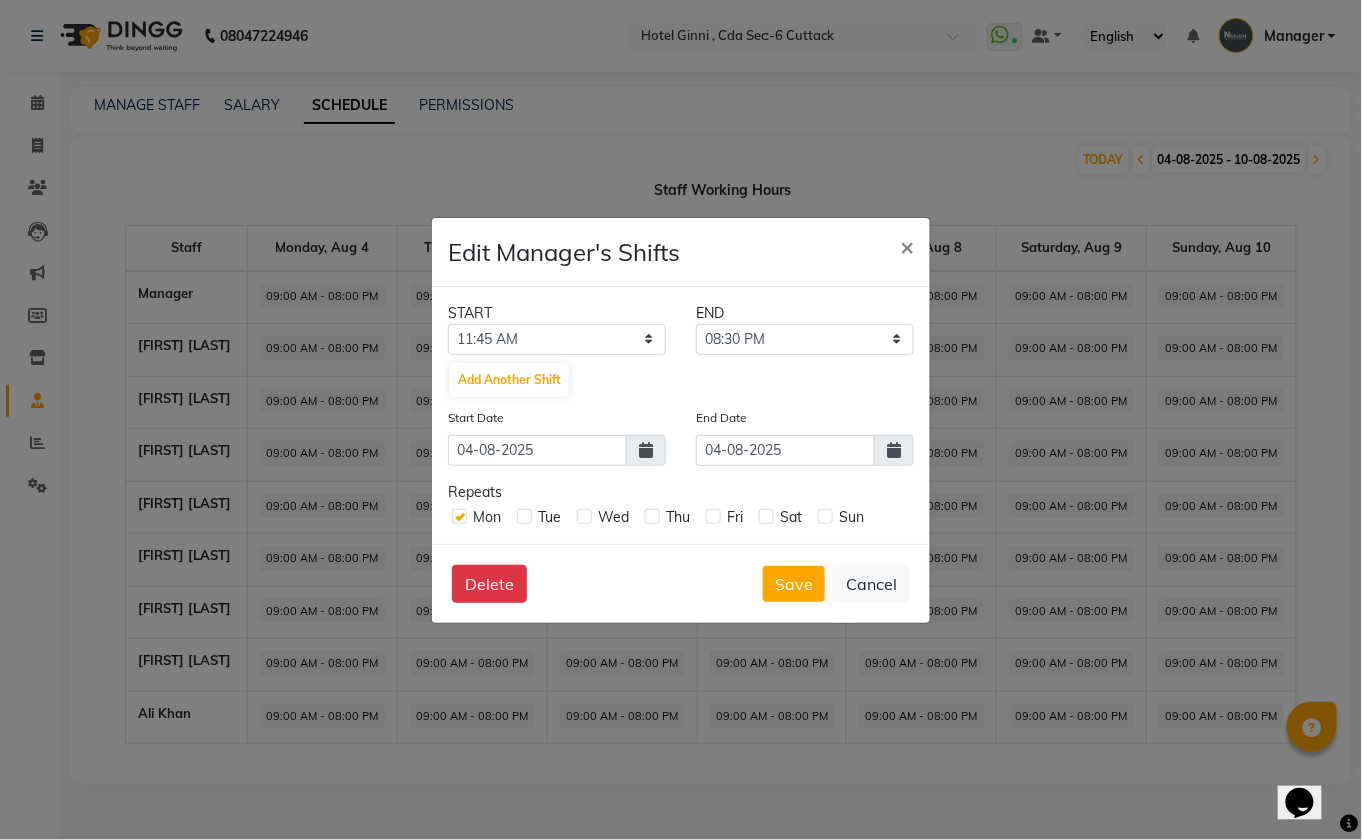 click on "Save   Cancel" 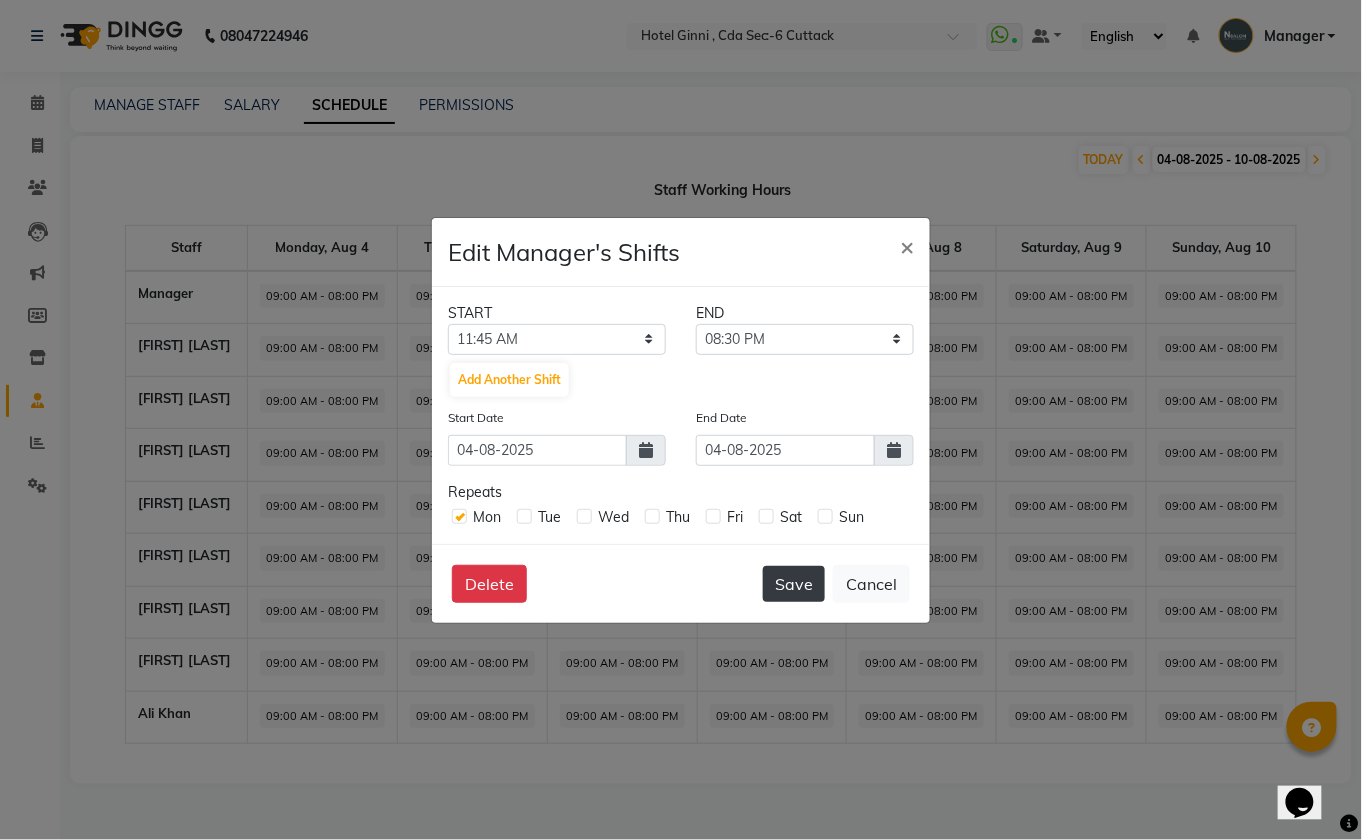 click on "Save" 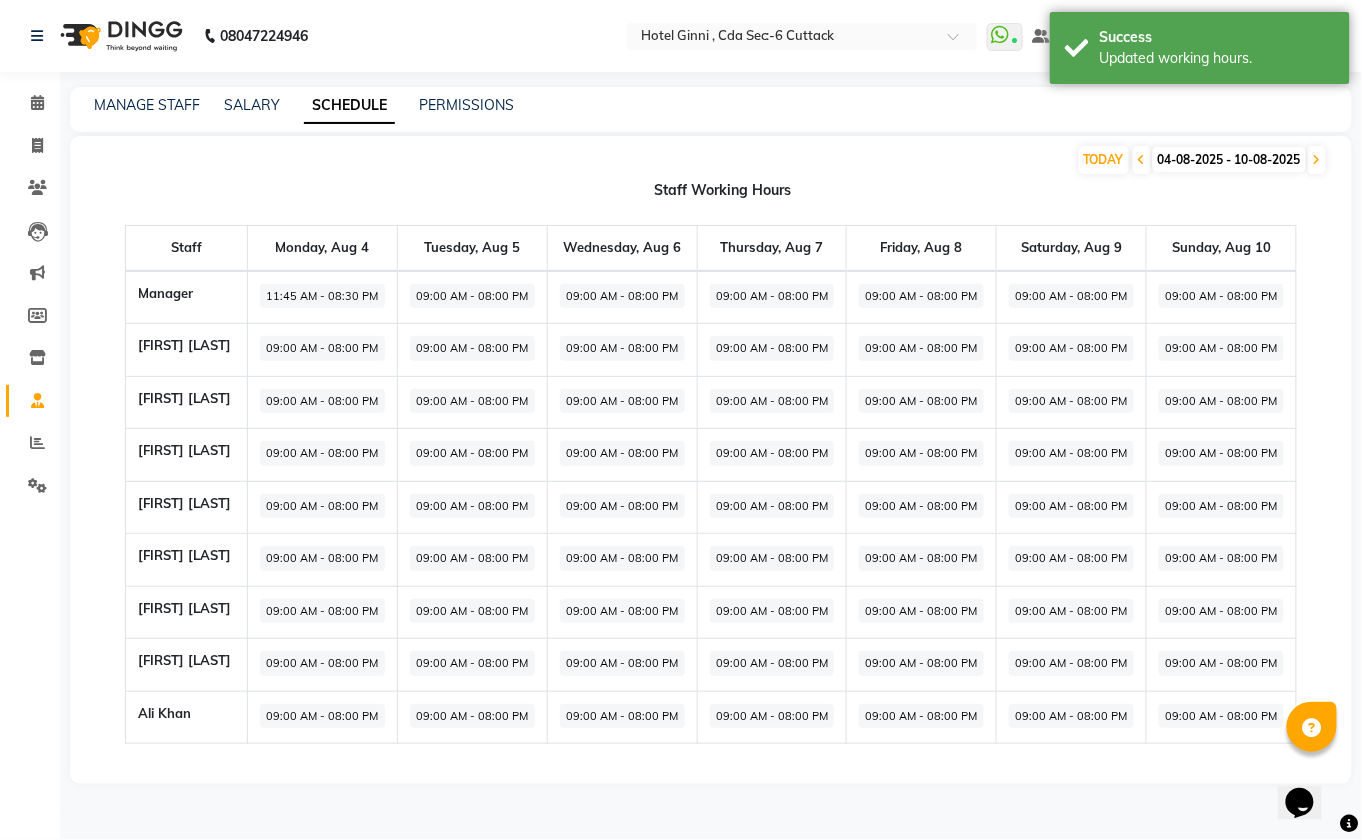 click on "09:00 AM - 08:00 PM" 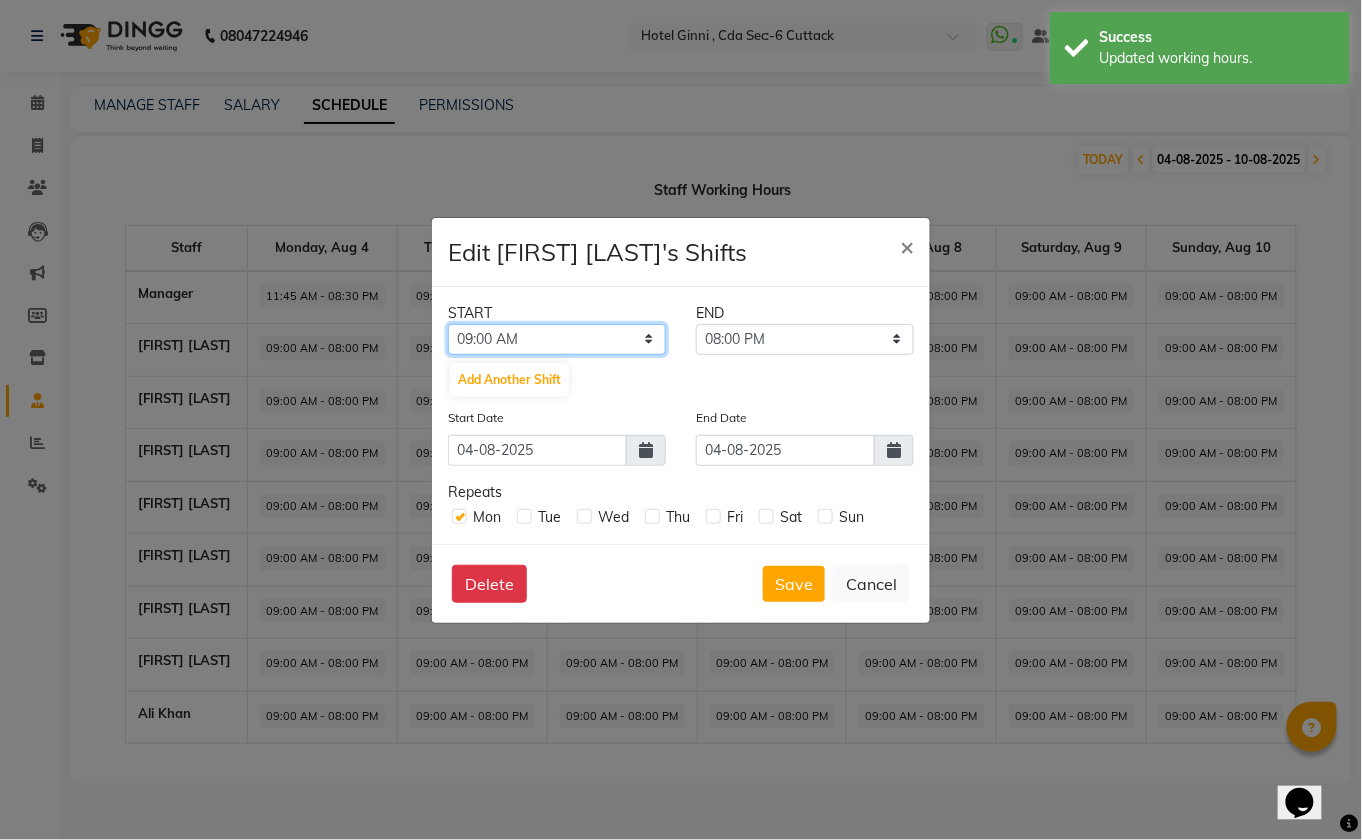 click on "12:00 AM 12:15 AM 12:30 AM 12:45 AM 01:00 AM 01:15 AM 01:30 AM 01:45 AM 02:00 AM 02:15 AM 02:30 AM 02:45 AM 03:00 AM 03:15 AM 03:30 AM 03:45 AM 04:00 AM 04:15 AM 04:30 AM 04:45 AM 05:00 AM 05:15 AM 05:30 AM 05:45 AM 06:00 AM 06:15 AM 06:30 AM 06:45 AM 07:00 AM 07:15 AM 07:30 AM 07:45 AM 08:00 AM 08:15 AM 08:30 AM 08:45 AM 09:00 AM 09:15 AM 09:30 AM 09:45 AM 10:00 AM 10:15 AM 10:30 AM 10:45 AM 11:00 AM 11:15 AM 11:30 AM 11:45 AM 12:00 PM 12:15 PM 12:30 PM 12:45 PM 01:00 PM 01:15 PM 01:30 PM 01:45 PM 02:00 PM 02:15 PM 02:30 PM 02:45 PM 03:00 PM 03:15 PM 03:30 PM 03:45 PM 04:00 PM 04:15 PM 04:30 PM 04:45 PM 05:00 PM 05:15 PM 05:30 PM 05:45 PM 06:00 PM 06:15 PM 06:30 PM 06:45 PM 07:00 PM 07:15 PM 07:30 PM 07:45 PM 08:00 PM 08:15 PM 08:30 PM 08:45 PM 09:00 PM 09:15 PM 09:30 PM 09:45 PM 10:00 PM 10:15 PM 10:30 PM 10:45 PM 11:00 PM 11:15 PM 11:30 PM 11:45 PM" 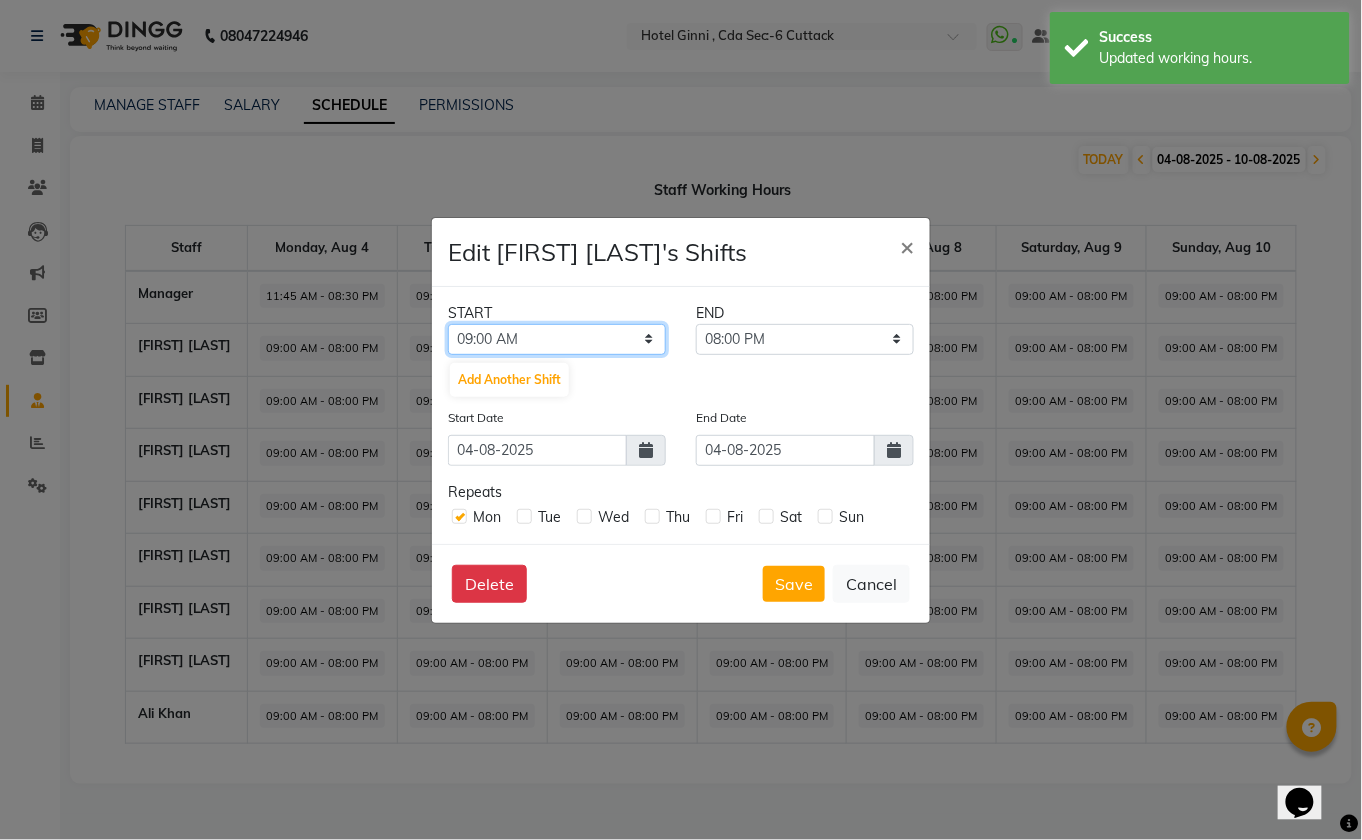 select on "10:30 AM" 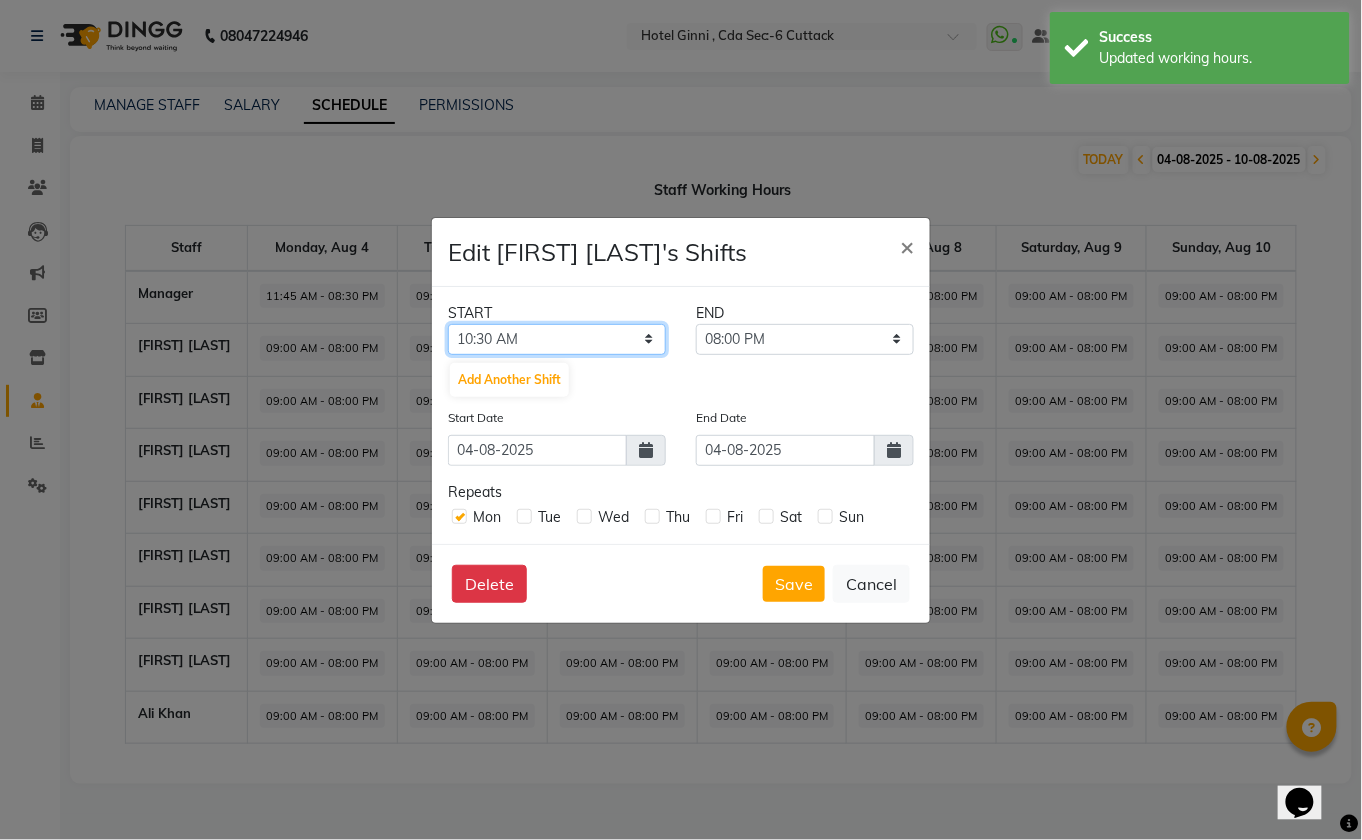 click on "12:00 AM 12:15 AM 12:30 AM 12:45 AM 01:00 AM 01:15 AM 01:30 AM 01:45 AM 02:00 AM 02:15 AM 02:30 AM 02:45 AM 03:00 AM 03:15 AM 03:30 AM 03:45 AM 04:00 AM 04:15 AM 04:30 AM 04:45 AM 05:00 AM 05:15 AM 05:30 AM 05:45 AM 06:00 AM 06:15 AM 06:30 AM 06:45 AM 07:00 AM 07:15 AM 07:30 AM 07:45 AM 08:00 AM 08:15 AM 08:30 AM 08:45 AM 09:00 AM 09:15 AM 09:30 AM 09:45 AM 10:00 AM 10:15 AM 10:30 AM 10:45 AM 11:00 AM 11:15 AM 11:30 AM 11:45 AM 12:00 PM 12:15 PM 12:30 PM 12:45 PM 01:00 PM 01:15 PM 01:30 PM 01:45 PM 02:00 PM 02:15 PM 02:30 PM 02:45 PM 03:00 PM 03:15 PM 03:30 PM 03:45 PM 04:00 PM 04:15 PM 04:30 PM 04:45 PM 05:00 PM 05:15 PM 05:30 PM 05:45 PM 06:00 PM 06:15 PM 06:30 PM 06:45 PM 07:00 PM 07:15 PM 07:30 PM 07:45 PM 08:00 PM 08:15 PM 08:30 PM 08:45 PM 09:00 PM 09:15 PM 09:30 PM 09:45 PM 10:00 PM 10:15 PM 10:30 PM 10:45 PM 11:00 PM 11:15 PM 11:30 PM 11:45 PM" 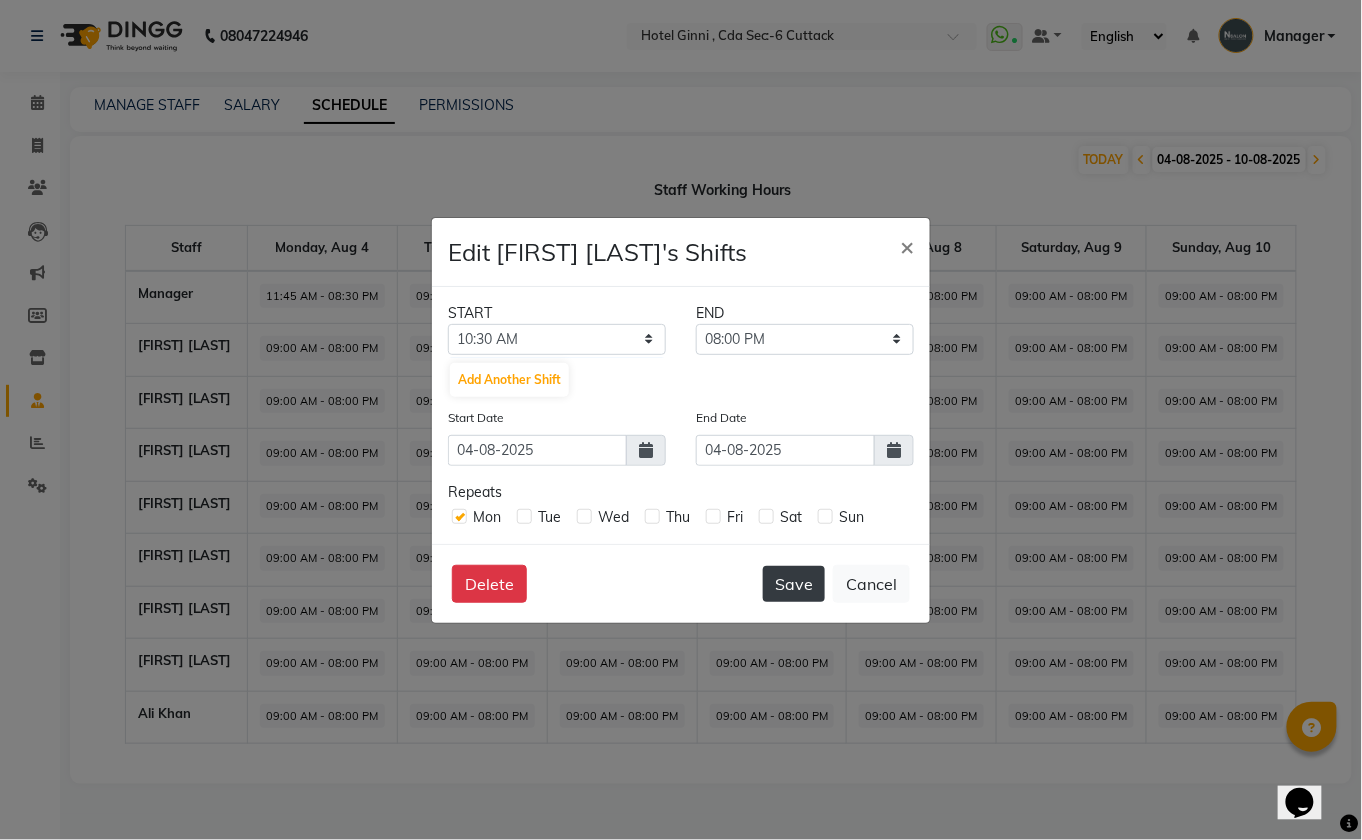 click on "Save" 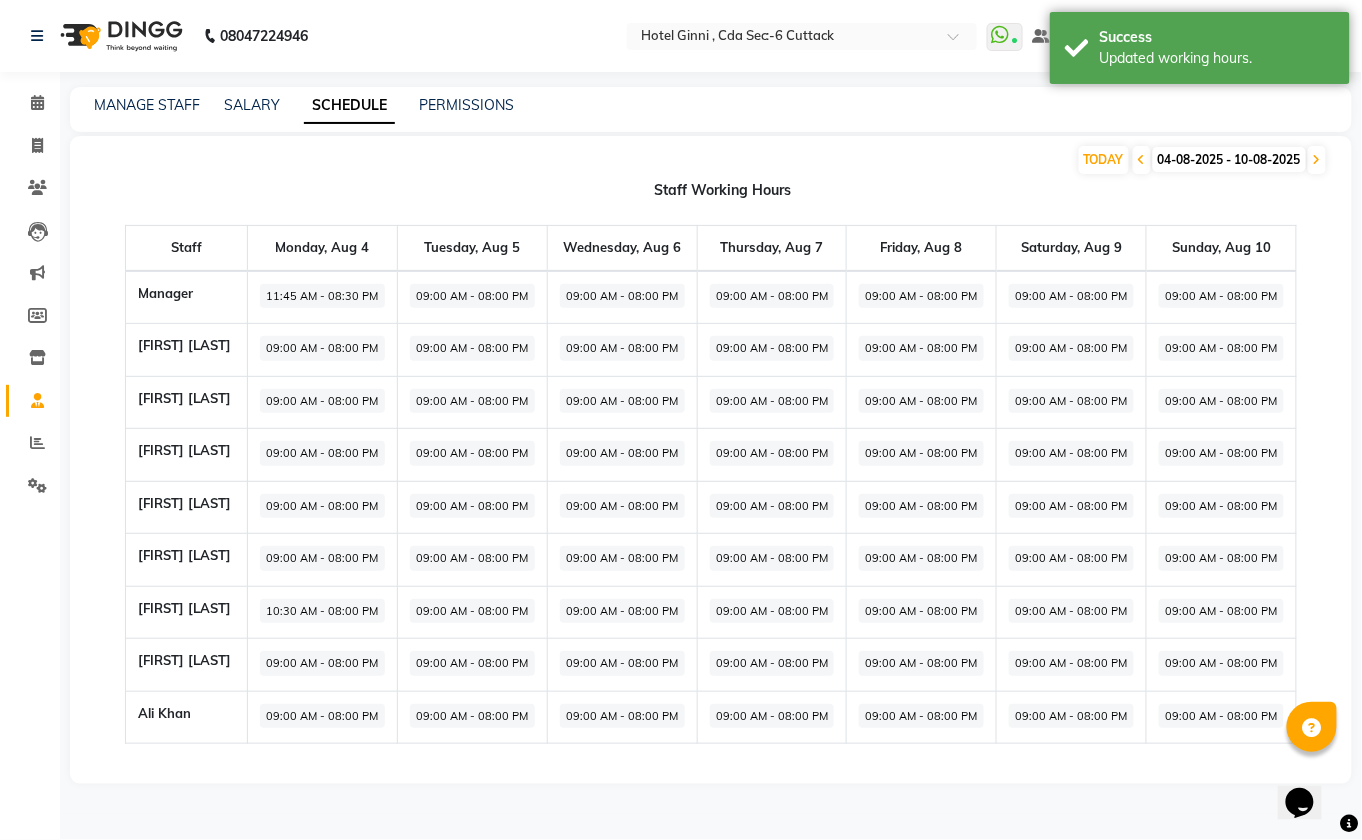 click on "09:00 AM - 08:00 PM" 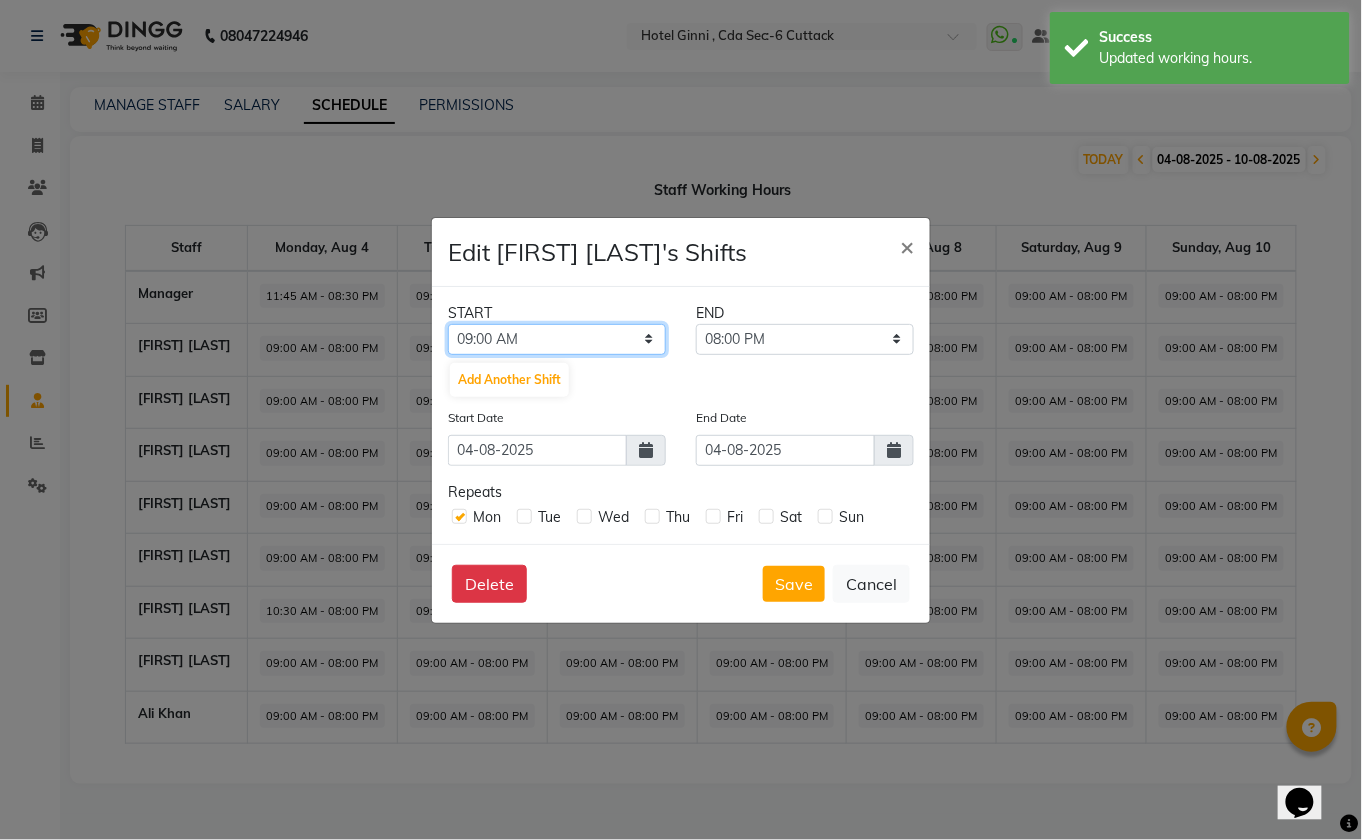 click on "12:00 AM 12:15 AM 12:30 AM 12:45 AM 01:00 AM 01:15 AM 01:30 AM 01:45 AM 02:00 AM 02:15 AM 02:30 AM 02:45 AM 03:00 AM 03:15 AM 03:30 AM 03:45 AM 04:00 AM 04:15 AM 04:30 AM 04:45 AM 05:00 AM 05:15 AM 05:30 AM 05:45 AM 06:00 AM 06:15 AM 06:30 AM 06:45 AM 07:00 AM 07:15 AM 07:30 AM 07:45 AM 08:00 AM 08:15 AM 08:30 AM 08:45 AM 09:00 AM 09:15 AM 09:30 AM 09:45 AM 10:00 AM 10:15 AM 10:30 AM 10:45 AM 11:00 AM 11:15 AM 11:30 AM 11:45 AM 12:00 PM 12:15 PM 12:30 PM 12:45 PM 01:00 PM 01:15 PM 01:30 PM 01:45 PM 02:00 PM 02:15 PM 02:30 PM 02:45 PM 03:00 PM 03:15 PM 03:30 PM 03:45 PM 04:00 PM 04:15 PM 04:30 PM 04:45 PM 05:00 PM 05:15 PM 05:30 PM 05:45 PM 06:00 PM 06:15 PM 06:30 PM 06:45 PM 07:00 PM 07:15 PM 07:30 PM 07:45 PM 08:00 PM 08:15 PM 08:30 PM 08:45 PM 09:00 PM 09:15 PM 09:30 PM 09:45 PM 10:00 PM 10:15 PM 10:30 PM 10:45 PM 11:00 PM 11:15 PM 11:30 PM 11:45 PM" 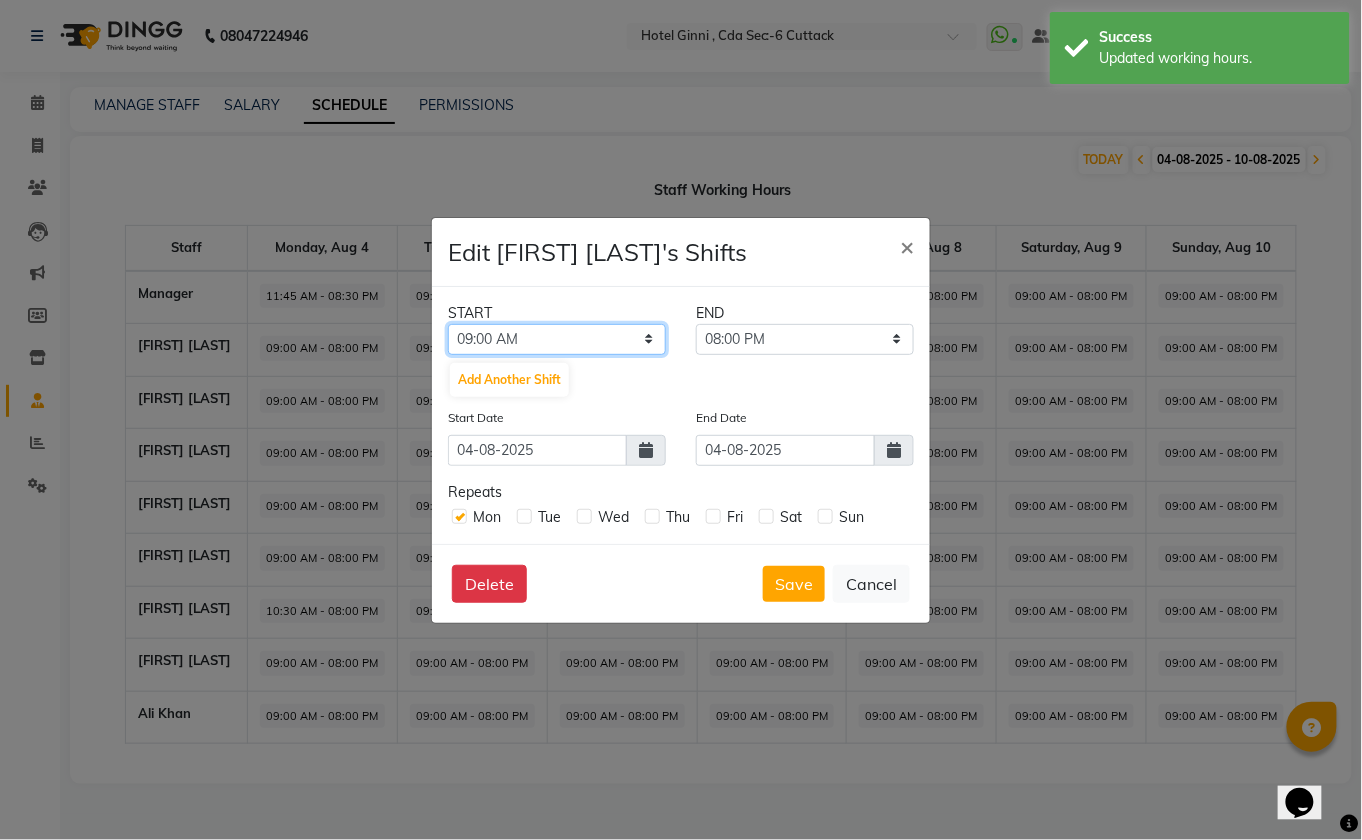 select on "11:00 AM" 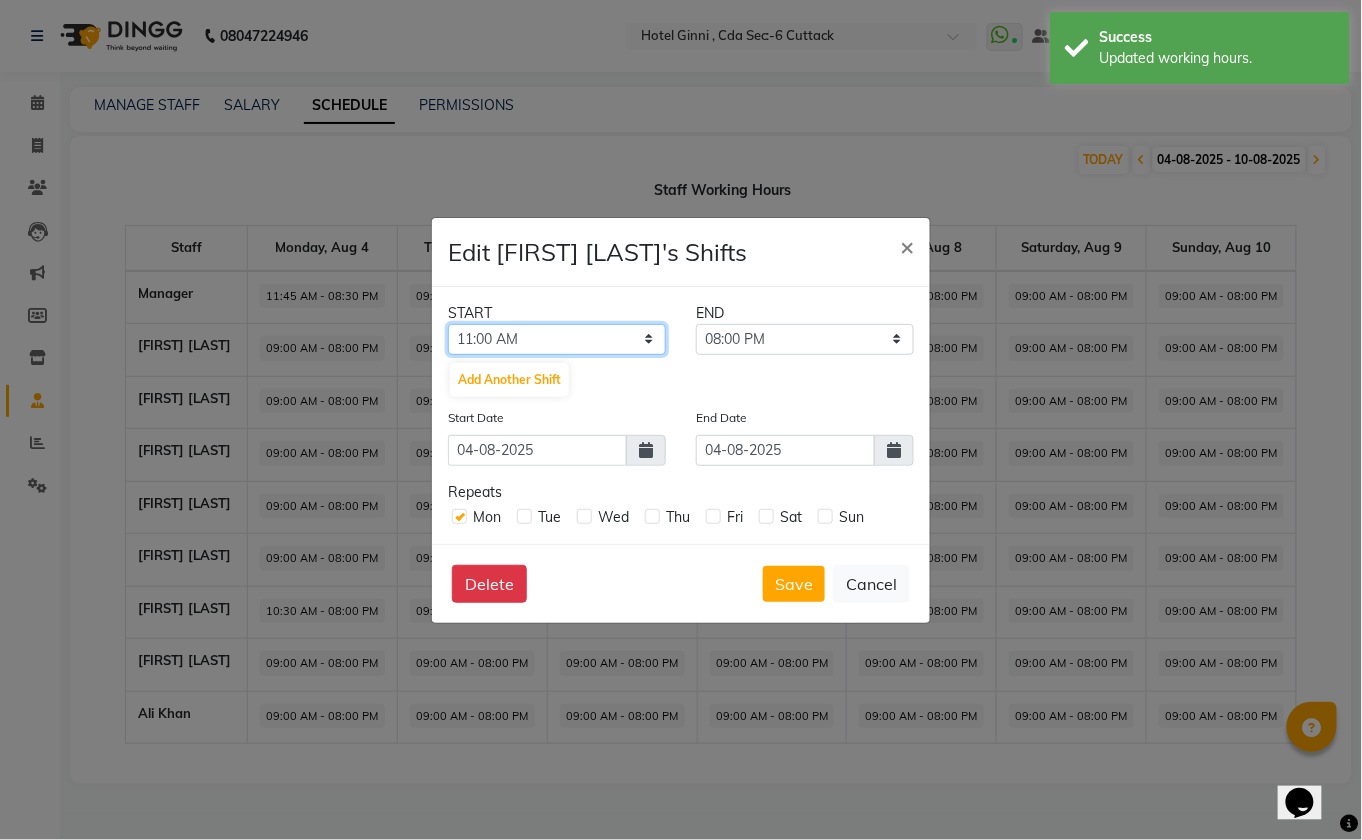 click on "12:00 AM 12:15 AM 12:30 AM 12:45 AM 01:00 AM 01:15 AM 01:30 AM 01:45 AM 02:00 AM 02:15 AM 02:30 AM 02:45 AM 03:00 AM 03:15 AM 03:30 AM 03:45 AM 04:00 AM 04:15 AM 04:30 AM 04:45 AM 05:00 AM 05:15 AM 05:30 AM 05:45 AM 06:00 AM 06:15 AM 06:30 AM 06:45 AM 07:00 AM 07:15 AM 07:30 AM 07:45 AM 08:00 AM 08:15 AM 08:30 AM 08:45 AM 09:00 AM 09:15 AM 09:30 AM 09:45 AM 10:00 AM 10:15 AM 10:30 AM 10:45 AM 11:00 AM 11:15 AM 11:30 AM 11:45 AM 12:00 PM 12:15 PM 12:30 PM 12:45 PM 01:00 PM 01:15 PM 01:30 PM 01:45 PM 02:00 PM 02:15 PM 02:30 PM 02:45 PM 03:00 PM 03:15 PM 03:30 PM 03:45 PM 04:00 PM 04:15 PM 04:30 PM 04:45 PM 05:00 PM 05:15 PM 05:30 PM 05:45 PM 06:00 PM 06:15 PM 06:30 PM 06:45 PM 07:00 PM 07:15 PM 07:30 PM 07:45 PM 08:00 PM 08:15 PM 08:30 PM 08:45 PM 09:00 PM 09:15 PM 09:30 PM 09:45 PM 10:00 PM 10:15 PM 10:30 PM 10:45 PM 11:00 PM 11:15 PM 11:30 PM 11:45 PM" 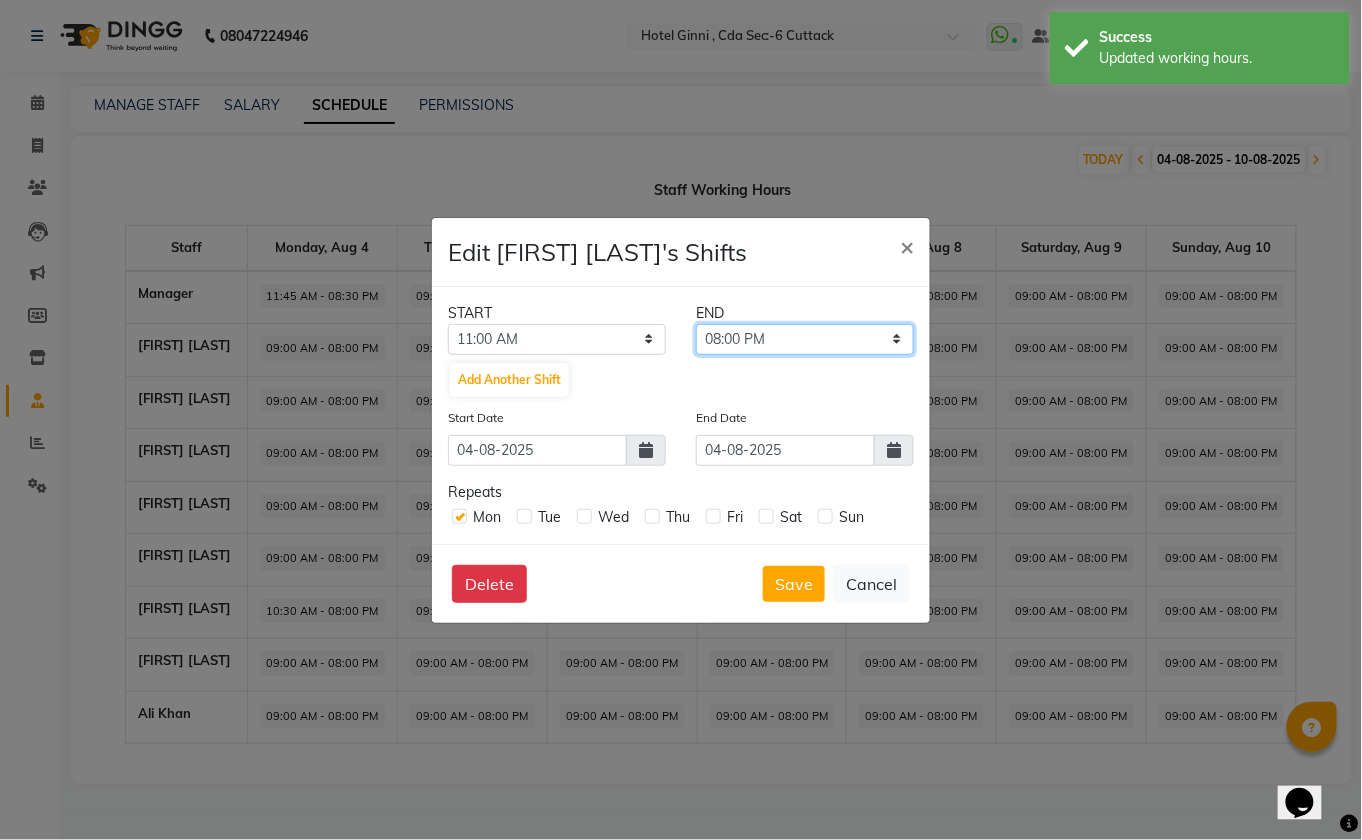 click on "11:15 AM 11:30 AM 11:45 AM 12:00 PM 12:15 PM 12:30 PM 12:45 PM 01:00 PM 01:15 PM 01:30 PM 01:45 PM 02:00 PM 02:15 PM 02:30 PM 02:45 PM 03:00 PM 03:15 PM 03:30 PM 03:45 PM 04:00 PM 04:15 PM 04:30 PM 04:45 PM 05:00 PM 05:15 PM 05:30 PM 05:45 PM 06:00 PM 06:15 PM 06:30 PM 06:45 PM 07:00 PM 07:15 PM 07:30 PM 07:45 PM 08:00 PM 08:15 PM 08:30 PM 08:45 PM 09:00 PM 09:15 PM 09:30 PM 09:45 PM 10:00 PM 10:15 PM 10:30 PM 10:45 PM 11:00 PM 11:15 PM 11:30 PM 11:45 PM" 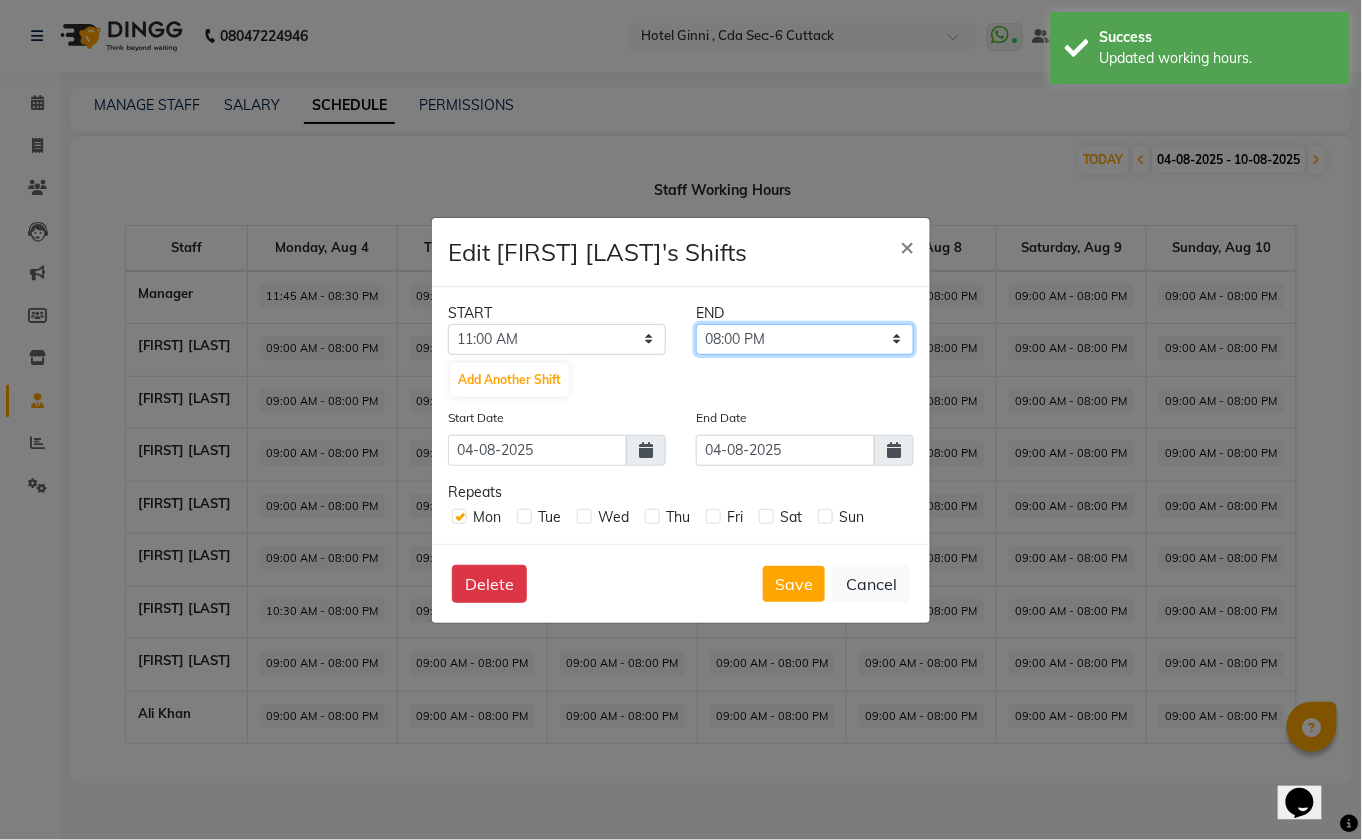 select on "09:00 PM" 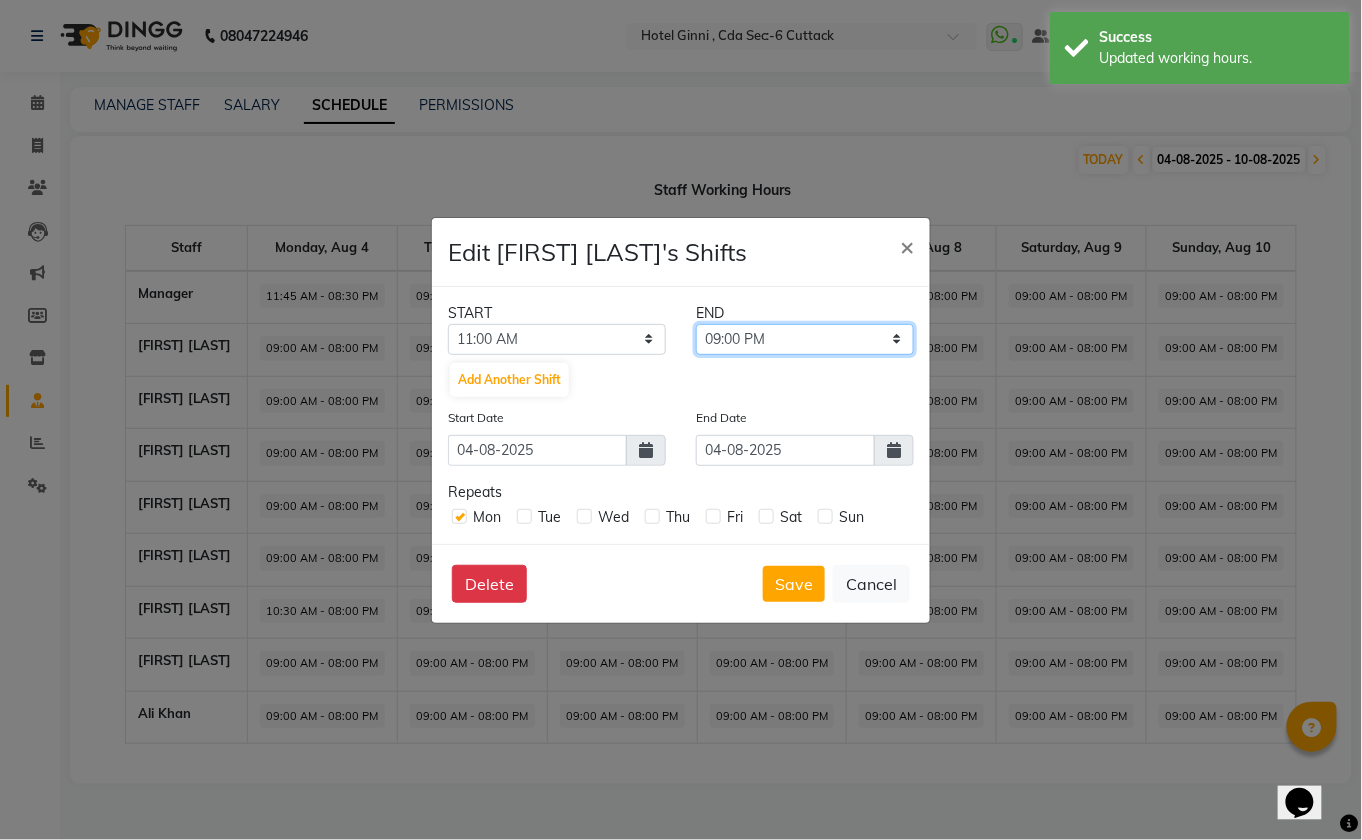 click on "11:15 AM 11:30 AM 11:45 AM 12:00 PM 12:15 PM 12:30 PM 12:45 PM 01:00 PM 01:15 PM 01:30 PM 01:45 PM 02:00 PM 02:15 PM 02:30 PM 02:45 PM 03:00 PM 03:15 PM 03:30 PM 03:45 PM 04:00 PM 04:15 PM 04:30 PM 04:45 PM 05:00 PM 05:15 PM 05:30 PM 05:45 PM 06:00 PM 06:15 PM 06:30 PM 06:45 PM 07:00 PM 07:15 PM 07:30 PM 07:45 PM 08:00 PM 08:15 PM 08:30 PM 08:45 PM 09:00 PM 09:15 PM 09:30 PM 09:45 PM 10:00 PM 10:15 PM 10:30 PM 10:45 PM 11:00 PM 11:15 PM 11:30 PM 11:45 PM" 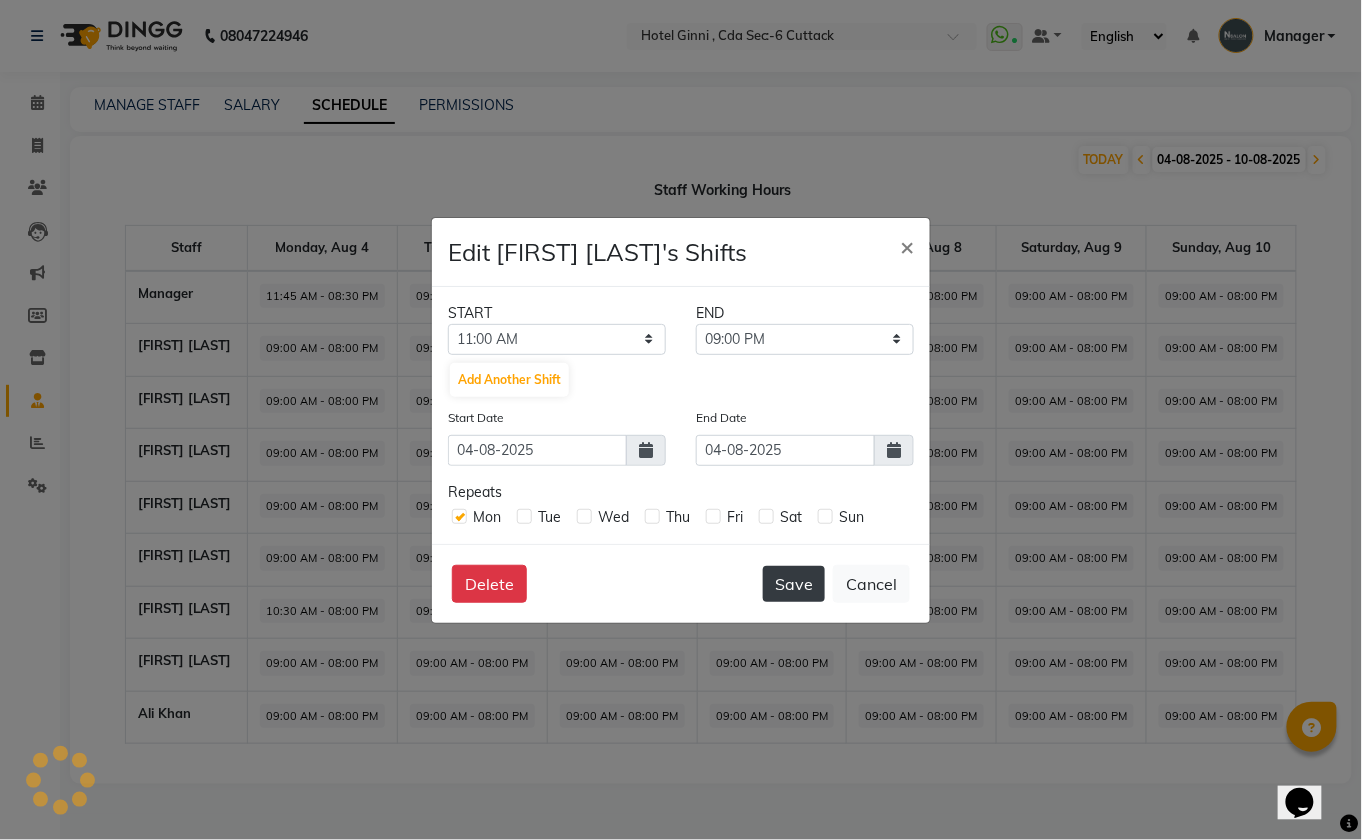 click on "Save" 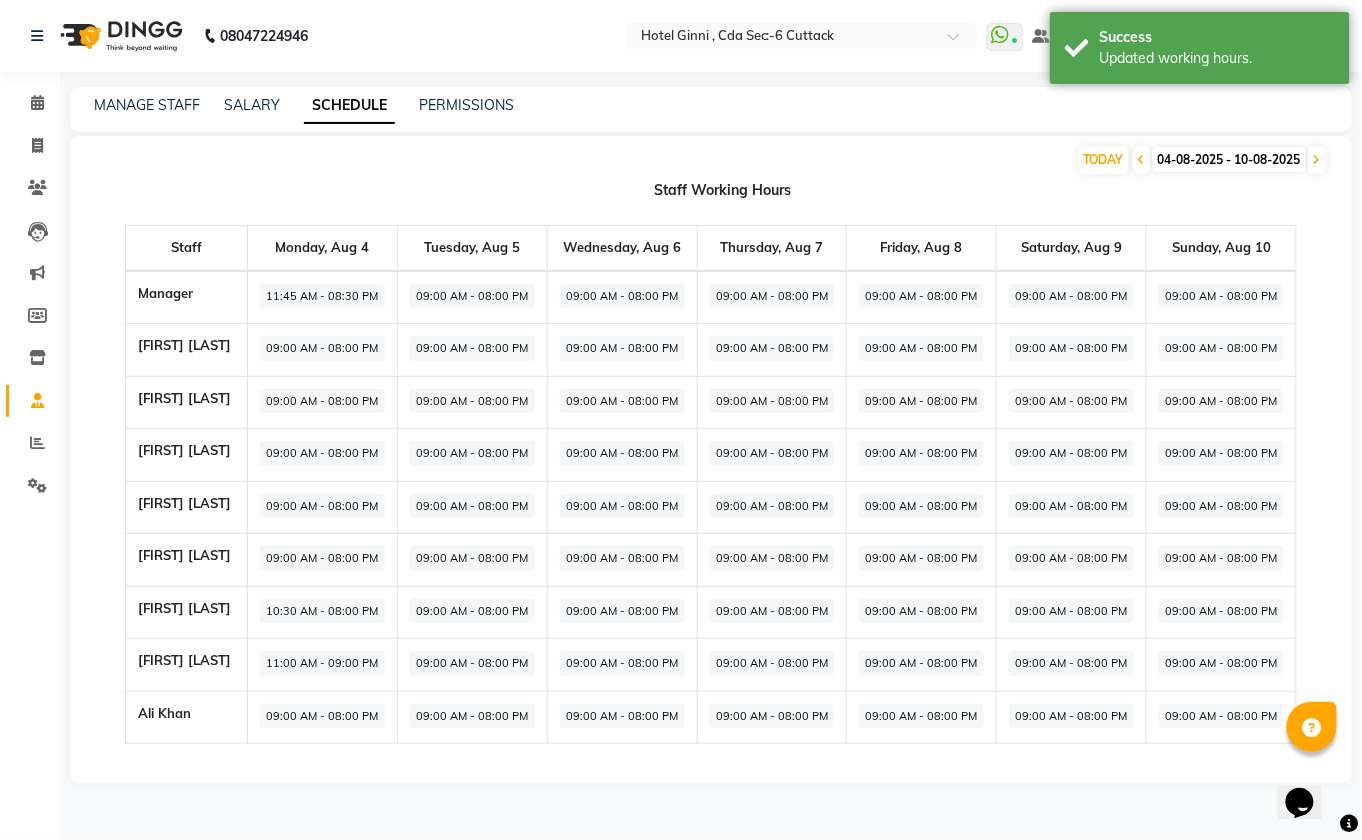 click on "09:00 AM - 08:00 PM" 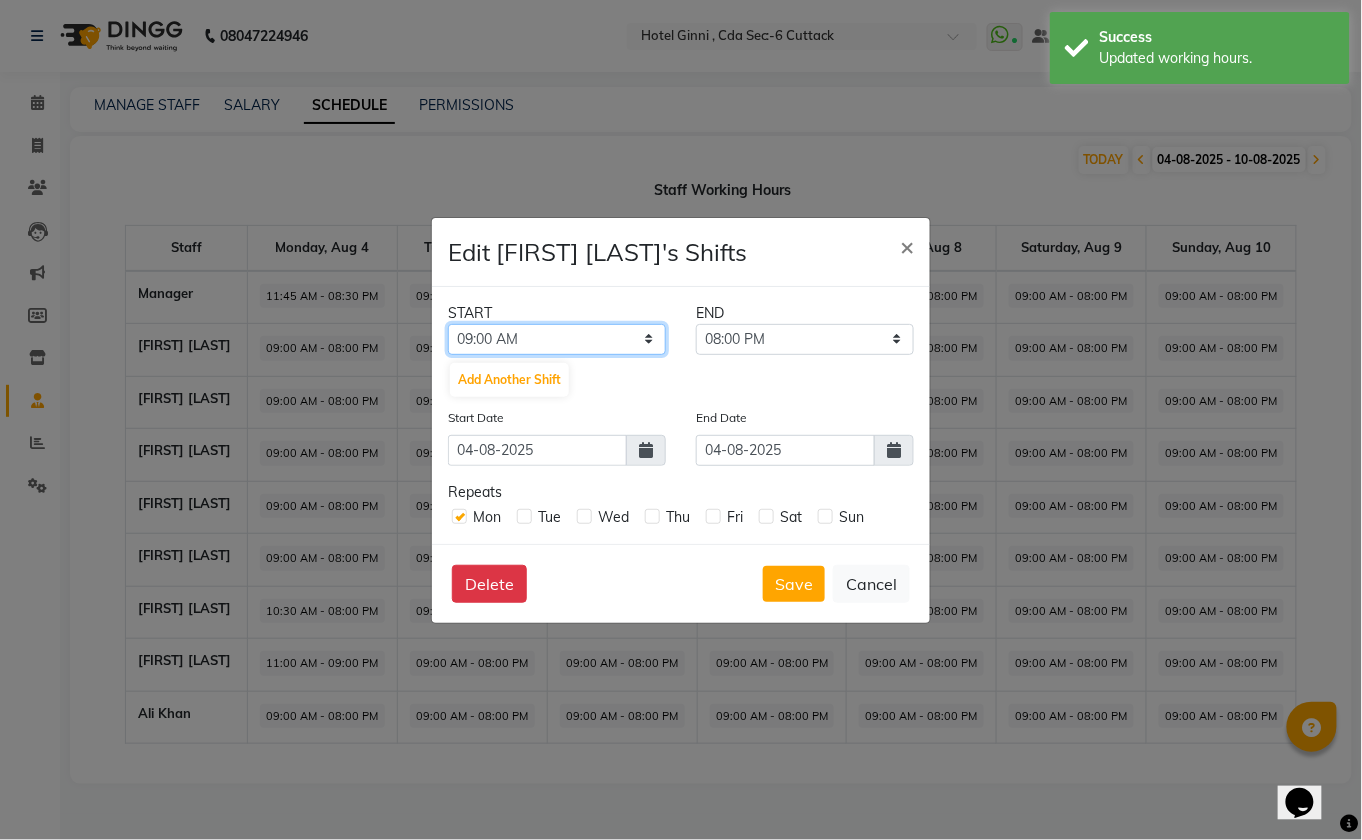 click on "12:00 AM 12:15 AM 12:30 AM 12:45 AM 01:00 AM 01:15 AM 01:30 AM 01:45 AM 02:00 AM 02:15 AM 02:30 AM 02:45 AM 03:00 AM 03:15 AM 03:30 AM 03:45 AM 04:00 AM 04:15 AM 04:30 AM 04:45 AM 05:00 AM 05:15 AM 05:30 AM 05:45 AM 06:00 AM 06:15 AM 06:30 AM 06:45 AM 07:00 AM 07:15 AM 07:30 AM 07:45 AM 08:00 AM 08:15 AM 08:30 AM 08:45 AM 09:00 AM 09:15 AM 09:30 AM 09:45 AM 10:00 AM 10:15 AM 10:30 AM 10:45 AM 11:00 AM 11:15 AM 11:30 AM 11:45 AM 12:00 PM 12:15 PM 12:30 PM 12:45 PM 01:00 PM 01:15 PM 01:30 PM 01:45 PM 02:00 PM 02:15 PM 02:30 PM 02:45 PM 03:00 PM 03:15 PM 03:30 PM 03:45 PM 04:00 PM 04:15 PM 04:30 PM 04:45 PM 05:00 PM 05:15 PM 05:30 PM 05:45 PM 06:00 PM 06:15 PM 06:30 PM 06:45 PM 07:00 PM 07:15 PM 07:30 PM 07:45 PM 08:00 PM 08:15 PM 08:30 PM 08:45 PM 09:00 PM 09:15 PM 09:30 PM 09:45 PM 10:00 PM 10:15 PM 10:30 PM 10:45 PM 11:00 PM 11:15 PM 11:30 PM 11:45 PM" 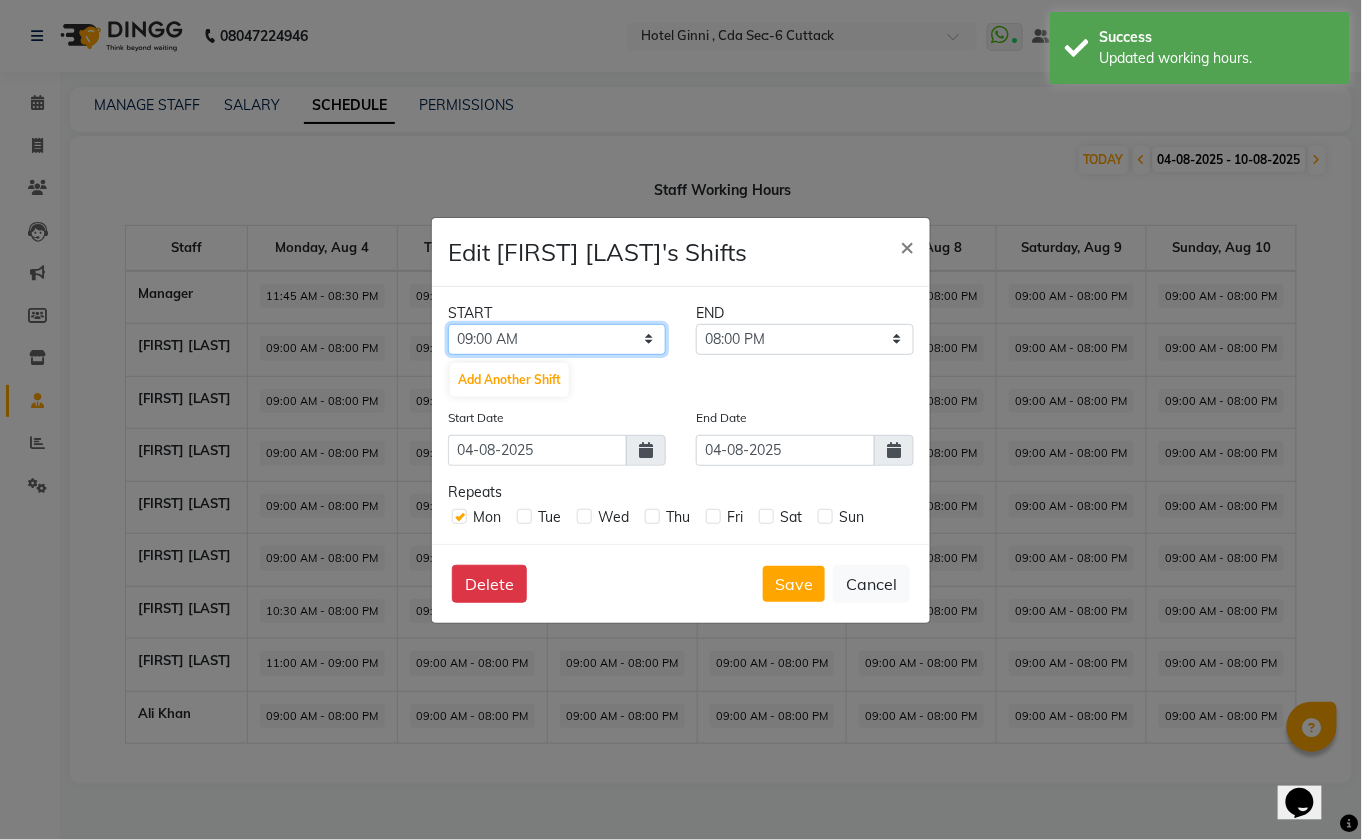 select on "10:30 AM" 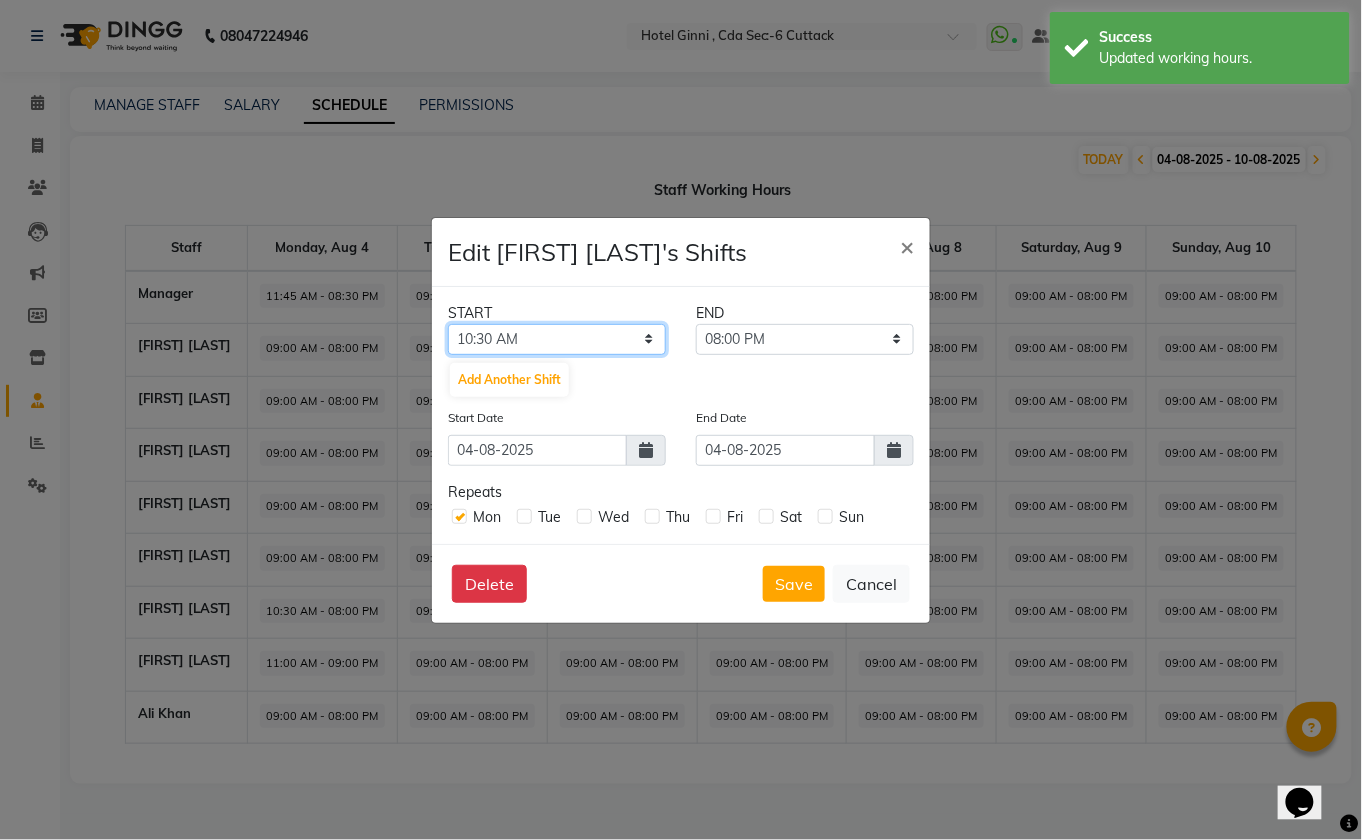 click on "12:00 AM 12:15 AM 12:30 AM 12:45 AM 01:00 AM 01:15 AM 01:30 AM 01:45 AM 02:00 AM 02:15 AM 02:30 AM 02:45 AM 03:00 AM 03:15 AM 03:30 AM 03:45 AM 04:00 AM 04:15 AM 04:30 AM 04:45 AM 05:00 AM 05:15 AM 05:30 AM 05:45 AM 06:00 AM 06:15 AM 06:30 AM 06:45 AM 07:00 AM 07:15 AM 07:30 AM 07:45 AM 08:00 AM 08:15 AM 08:30 AM 08:45 AM 09:00 AM 09:15 AM 09:30 AM 09:45 AM 10:00 AM 10:15 AM 10:30 AM 10:45 AM 11:00 AM 11:15 AM 11:30 AM 11:45 AM 12:00 PM 12:15 PM 12:30 PM 12:45 PM 01:00 PM 01:15 PM 01:30 PM 01:45 PM 02:00 PM 02:15 PM 02:30 PM 02:45 PM 03:00 PM 03:15 PM 03:30 PM 03:45 PM 04:00 PM 04:15 PM 04:30 PM 04:45 PM 05:00 PM 05:15 PM 05:30 PM 05:45 PM 06:00 PM 06:15 PM 06:30 PM 06:45 PM 07:00 PM 07:15 PM 07:30 PM 07:45 PM 08:00 PM 08:15 PM 08:30 PM 08:45 PM 09:00 PM 09:15 PM 09:30 PM 09:45 PM 10:00 PM 10:15 PM 10:30 PM 10:45 PM 11:00 PM 11:15 PM 11:30 PM 11:45 PM" 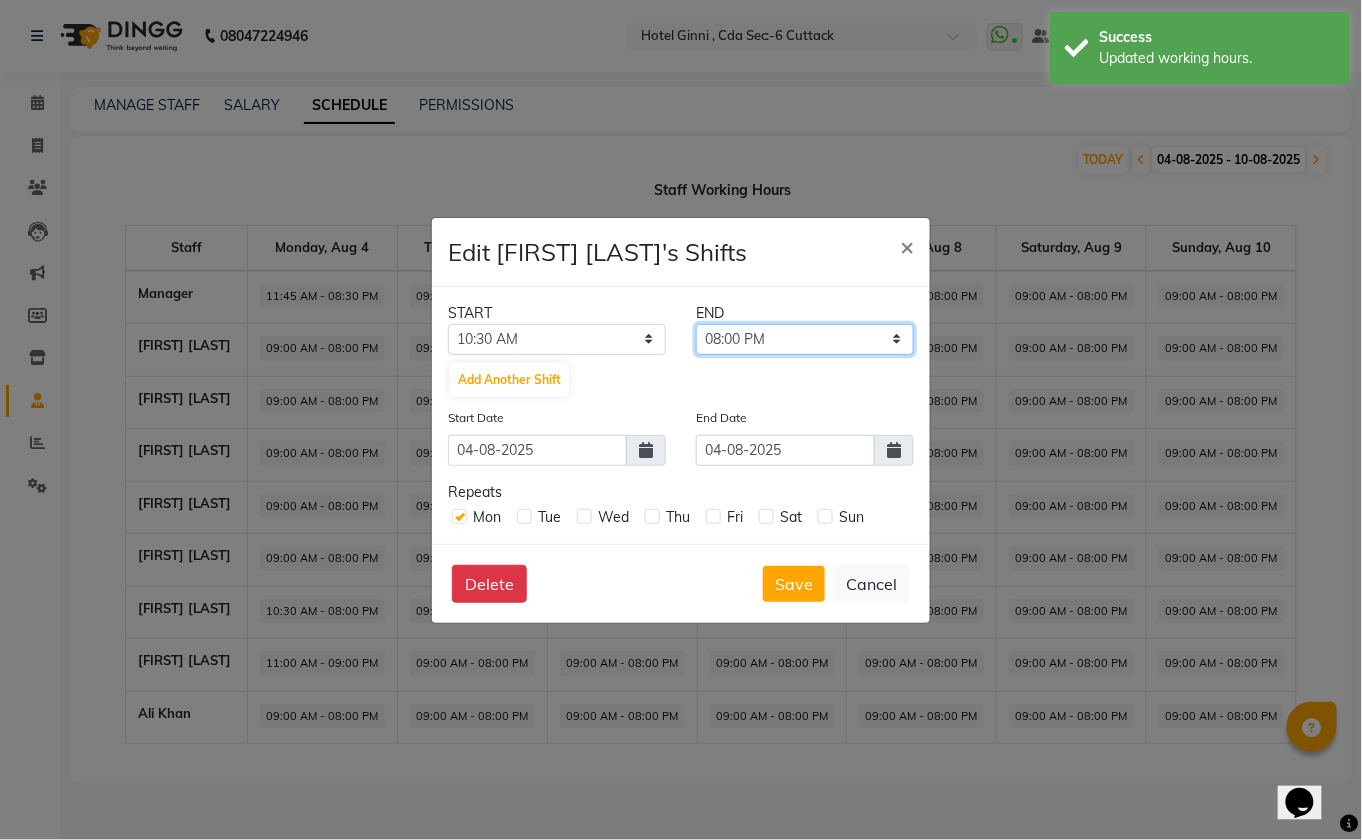 click on "10:45 AM 11:00 AM 11:15 AM 11:30 AM 11:45 AM 12:00 PM 12:15 PM 12:30 PM 12:45 PM 01:00 PM 01:15 PM 01:30 PM 01:45 PM 02:00 PM 02:15 PM 02:30 PM 02:45 PM 03:00 PM 03:15 PM 03:30 PM 03:45 PM 04:00 PM 04:15 PM 04:30 PM 04:45 PM 05:00 PM 05:15 PM 05:30 PM 05:45 PM 06:00 PM 06:15 PM 06:30 PM 06:45 PM 07:00 PM 07:15 PM 07:30 PM 07:45 PM 08:00 PM 08:15 PM 08:30 PM 08:45 PM 09:00 PM 09:15 PM 09:30 PM 09:45 PM 10:00 PM 10:15 PM 10:30 PM 10:45 PM 11:00 PM 11:15 PM 11:30 PM 11:45 PM" 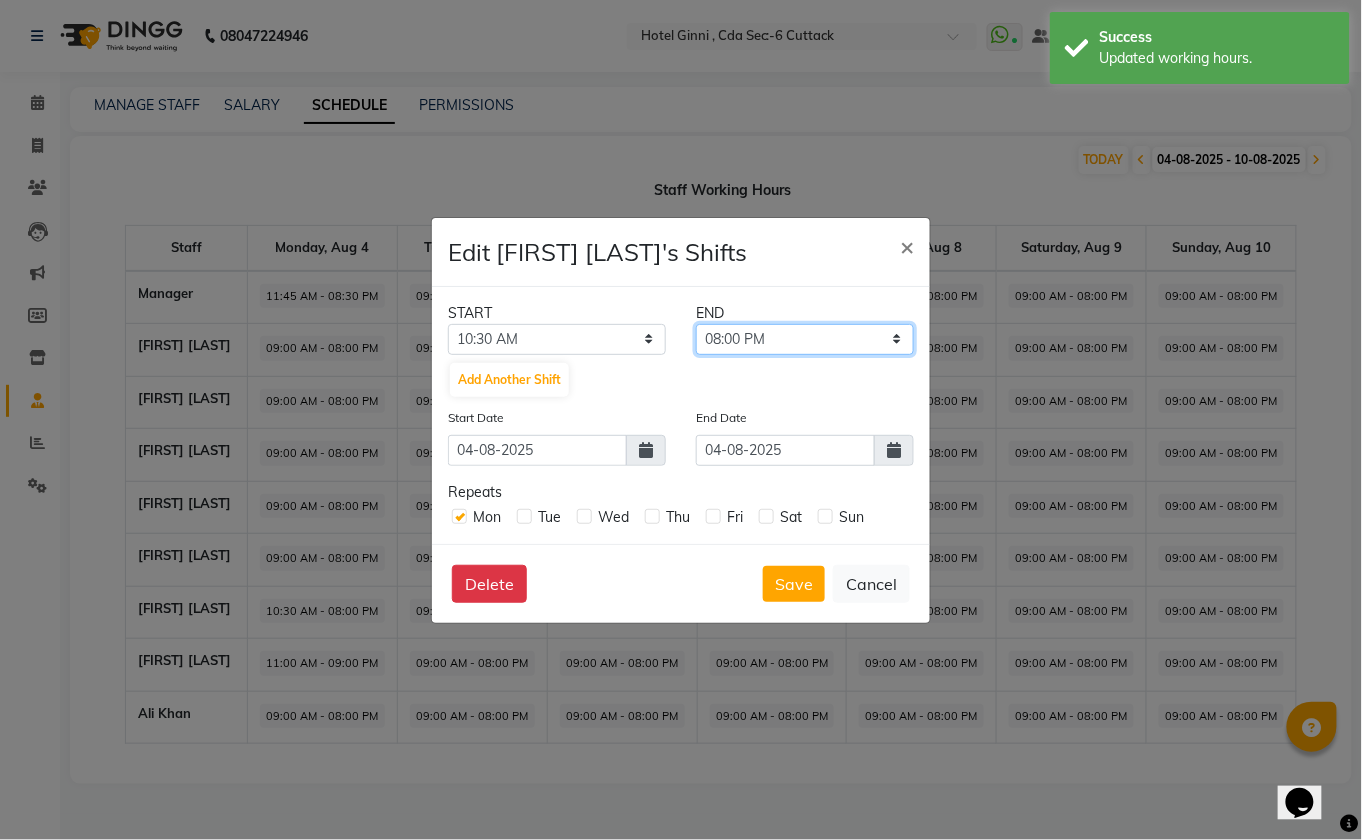 select on "09:00 PM" 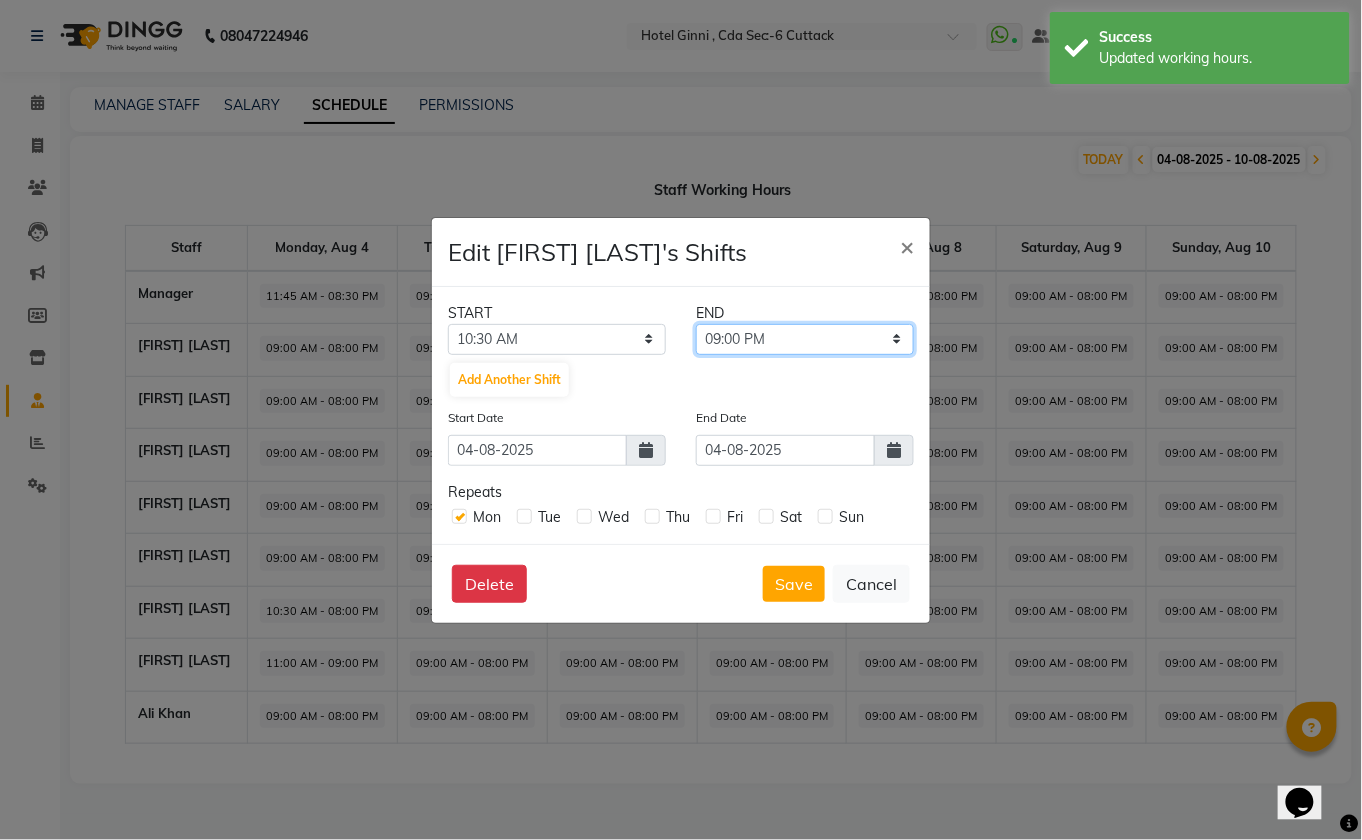 click on "10:45 AM 11:00 AM 11:15 AM 11:30 AM 11:45 AM 12:00 PM 12:15 PM 12:30 PM 12:45 PM 01:00 PM 01:15 PM 01:30 PM 01:45 PM 02:00 PM 02:15 PM 02:30 PM 02:45 PM 03:00 PM 03:15 PM 03:30 PM 03:45 PM 04:00 PM 04:15 PM 04:30 PM 04:45 PM 05:00 PM 05:15 PM 05:30 PM 05:45 PM 06:00 PM 06:15 PM 06:30 PM 06:45 PM 07:00 PM 07:15 PM 07:30 PM 07:45 PM 08:00 PM 08:15 PM 08:30 PM 08:45 PM 09:00 PM 09:15 PM 09:30 PM 09:45 PM 10:00 PM 10:15 PM 10:30 PM 10:45 PM 11:00 PM 11:15 PM 11:30 PM 11:45 PM" 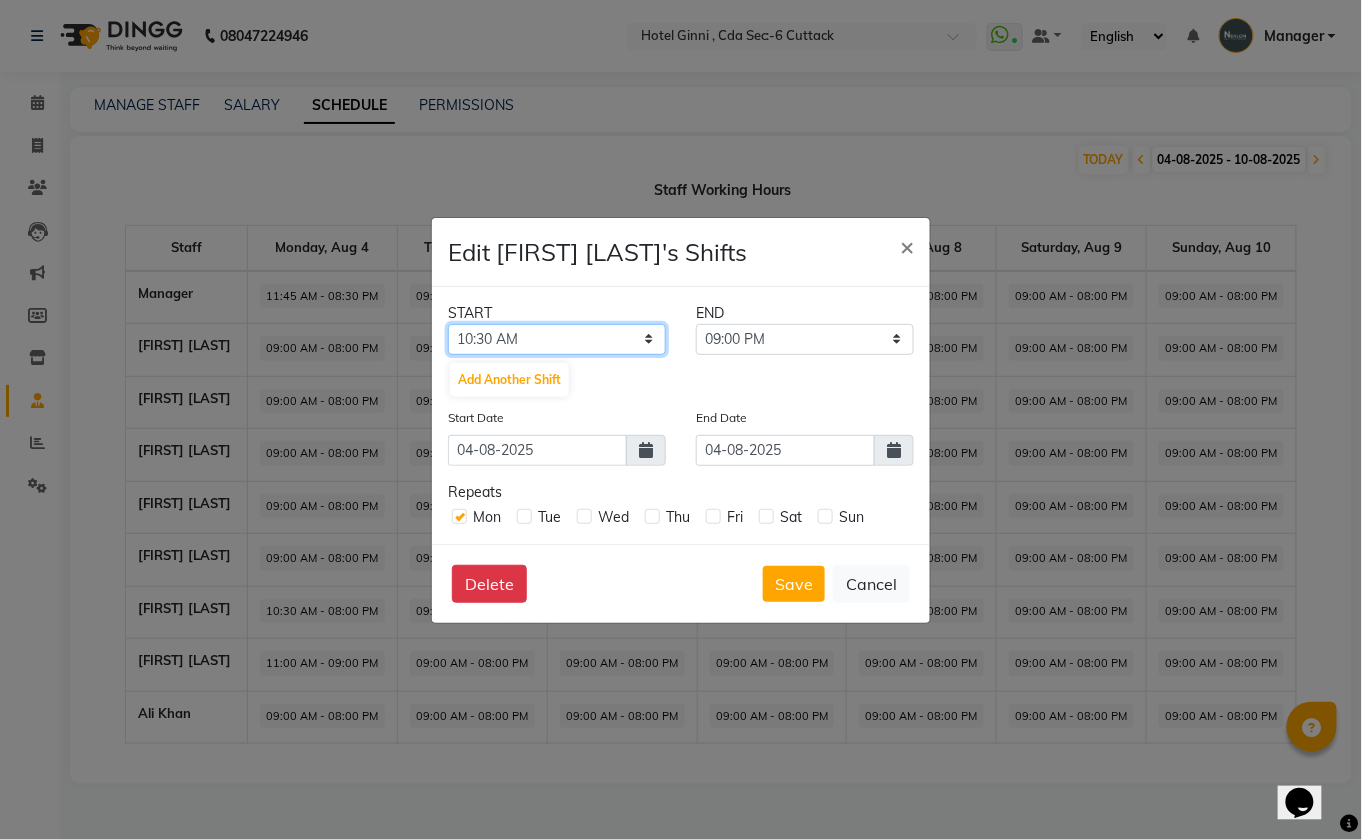 click on "12:00 AM 12:15 AM 12:30 AM 12:45 AM 01:00 AM 01:15 AM 01:30 AM 01:45 AM 02:00 AM 02:15 AM 02:30 AM 02:45 AM 03:00 AM 03:15 AM 03:30 AM 03:45 AM 04:00 AM 04:15 AM 04:30 AM 04:45 AM 05:00 AM 05:15 AM 05:30 AM 05:45 AM 06:00 AM 06:15 AM 06:30 AM 06:45 AM 07:00 AM 07:15 AM 07:30 AM 07:45 AM 08:00 AM 08:15 AM 08:30 AM 08:45 AM 09:00 AM 09:15 AM 09:30 AM 09:45 AM 10:00 AM 10:15 AM 10:30 AM 10:45 AM 11:00 AM 11:15 AM 11:30 AM 11:45 AM 12:00 PM 12:15 PM 12:30 PM 12:45 PM 01:00 PM 01:15 PM 01:30 PM 01:45 PM 02:00 PM 02:15 PM 02:30 PM 02:45 PM 03:00 PM 03:15 PM 03:30 PM 03:45 PM 04:00 PM 04:15 PM 04:30 PM 04:45 PM 05:00 PM 05:15 PM 05:30 PM 05:45 PM 06:00 PM 06:15 PM 06:30 PM 06:45 PM 07:00 PM 07:15 PM 07:30 PM 07:45 PM 08:00 PM 08:15 PM 08:30 PM 08:45 PM 09:00 PM 09:15 PM 09:30 PM 09:45 PM 10:00 PM 10:15 PM 10:30 PM 10:45 PM 11:00 PM 11:15 PM 11:30 PM 11:45 PM" 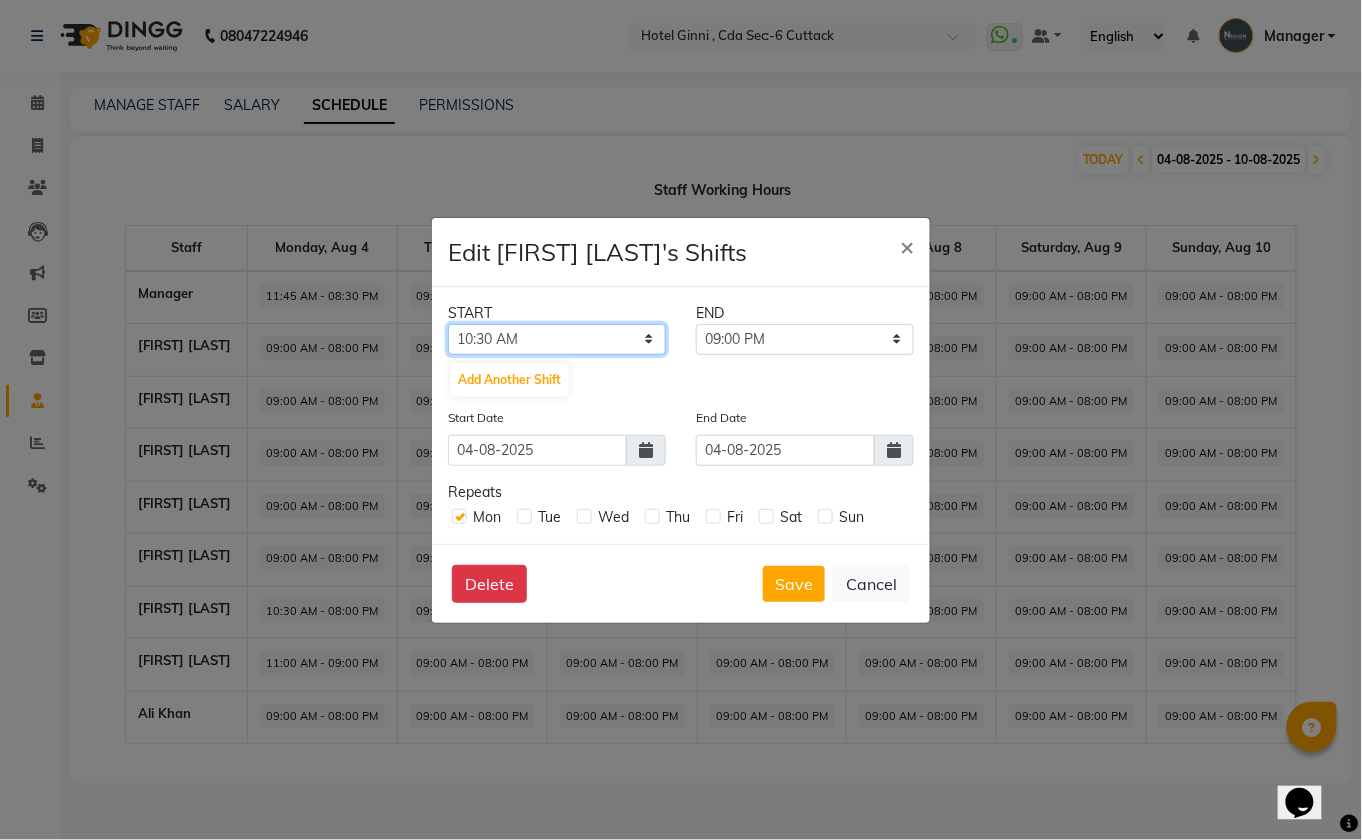 select on "11:00 AM" 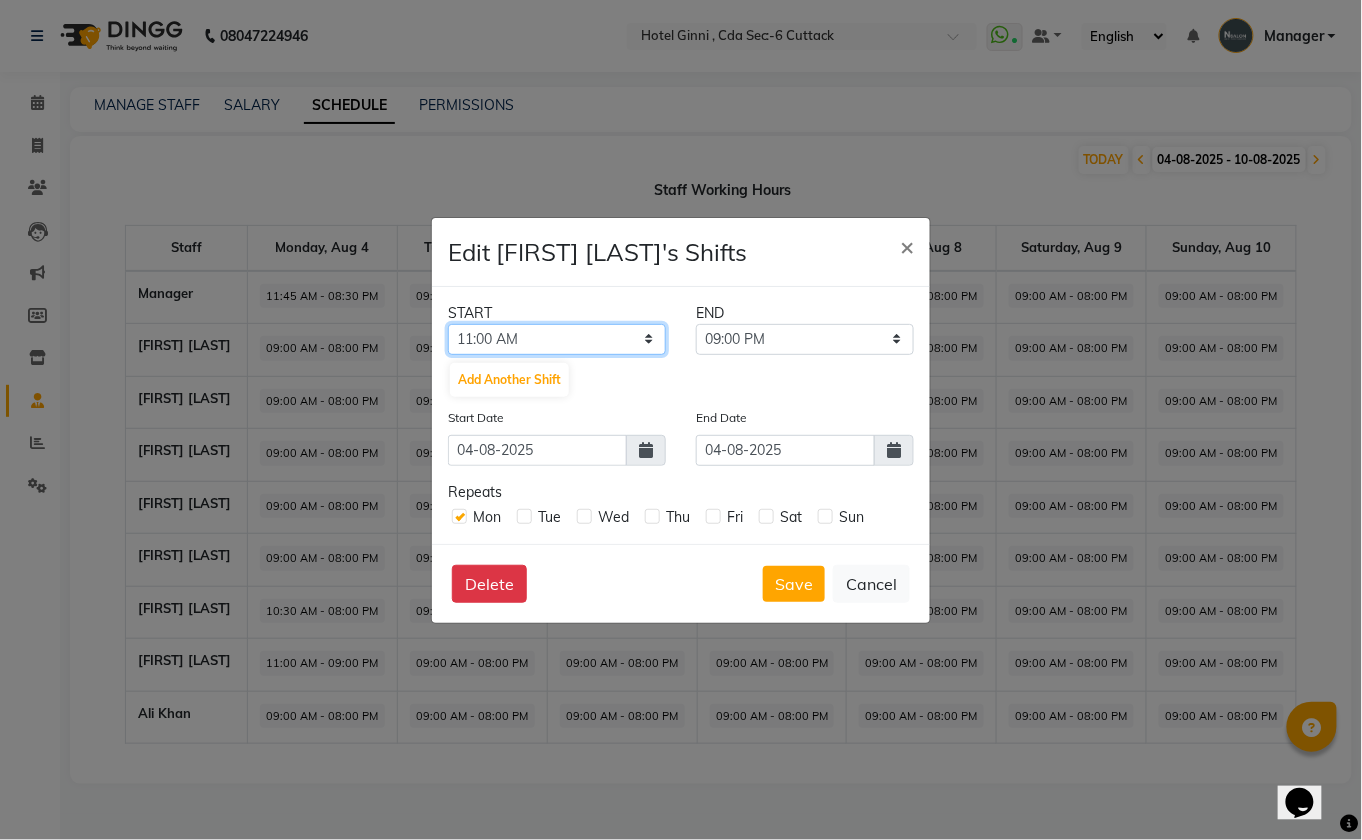 click on "12:00 AM 12:15 AM 12:30 AM 12:45 AM 01:00 AM 01:15 AM 01:30 AM 01:45 AM 02:00 AM 02:15 AM 02:30 AM 02:45 AM 03:00 AM 03:15 AM 03:30 AM 03:45 AM 04:00 AM 04:15 AM 04:30 AM 04:45 AM 05:00 AM 05:15 AM 05:30 AM 05:45 AM 06:00 AM 06:15 AM 06:30 AM 06:45 AM 07:00 AM 07:15 AM 07:30 AM 07:45 AM 08:00 AM 08:15 AM 08:30 AM 08:45 AM 09:00 AM 09:15 AM 09:30 AM 09:45 AM 10:00 AM 10:15 AM 10:30 AM 10:45 AM 11:00 AM 11:15 AM 11:30 AM 11:45 AM 12:00 PM 12:15 PM 12:30 PM 12:45 PM 01:00 PM 01:15 PM 01:30 PM 01:45 PM 02:00 PM 02:15 PM 02:30 PM 02:45 PM 03:00 PM 03:15 PM 03:30 PM 03:45 PM 04:00 PM 04:15 PM 04:30 PM 04:45 PM 05:00 PM 05:15 PM 05:30 PM 05:45 PM 06:00 PM 06:15 PM 06:30 PM 06:45 PM 07:00 PM 07:15 PM 07:30 PM 07:45 PM 08:00 PM 08:15 PM 08:30 PM 08:45 PM 09:00 PM 09:15 PM 09:30 PM 09:45 PM 10:00 PM 10:15 PM 10:30 PM 10:45 PM 11:00 PM 11:15 PM 11:30 PM 11:45 PM" 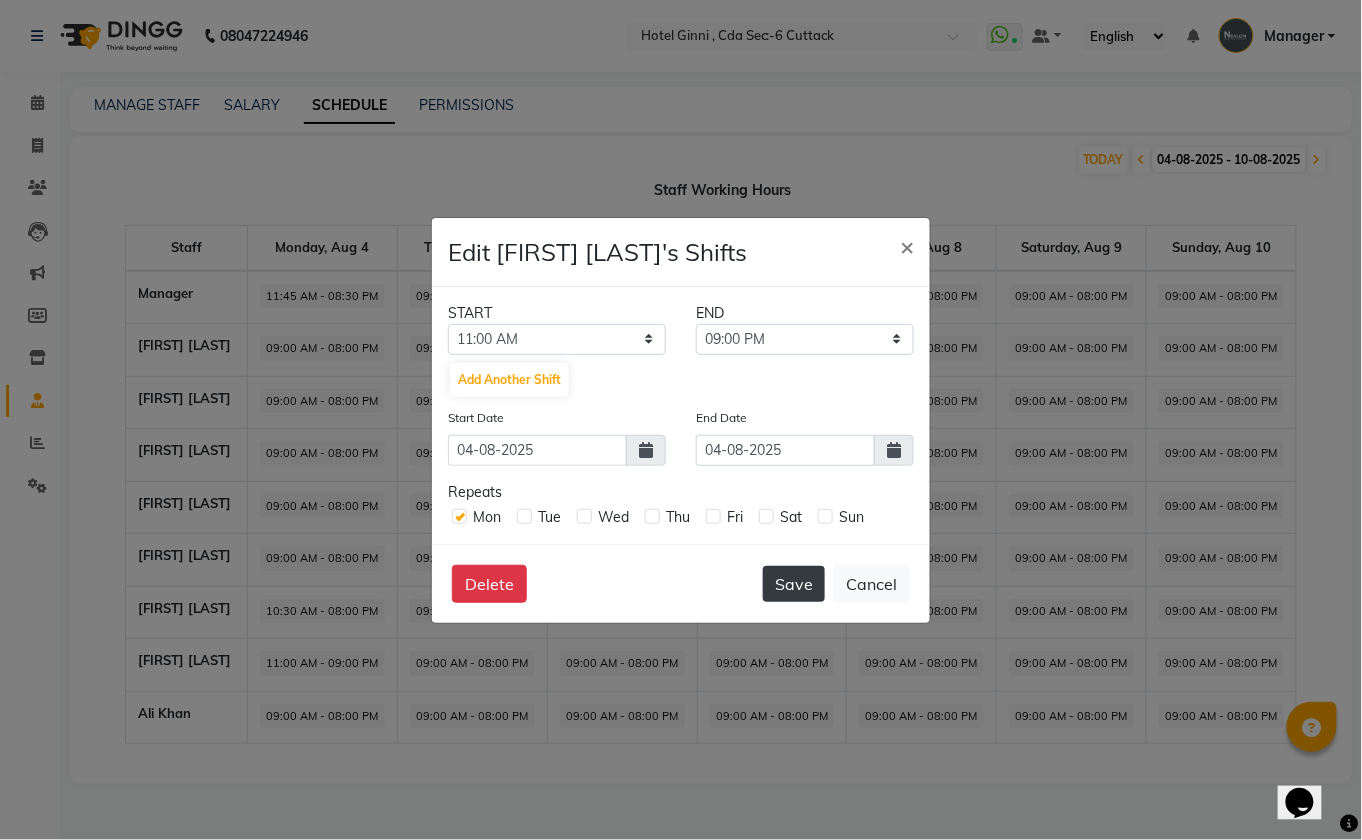 click on "Save" 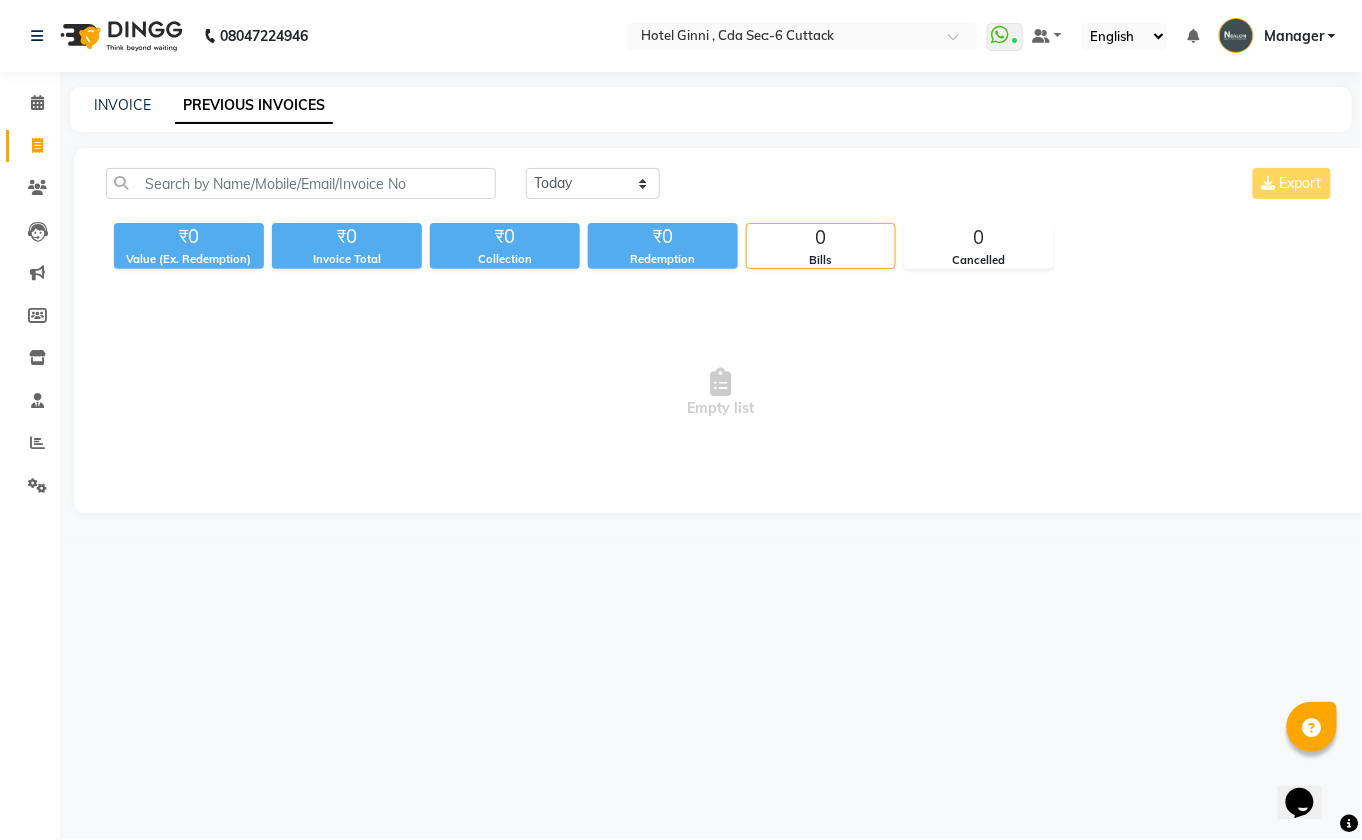 select on "service" 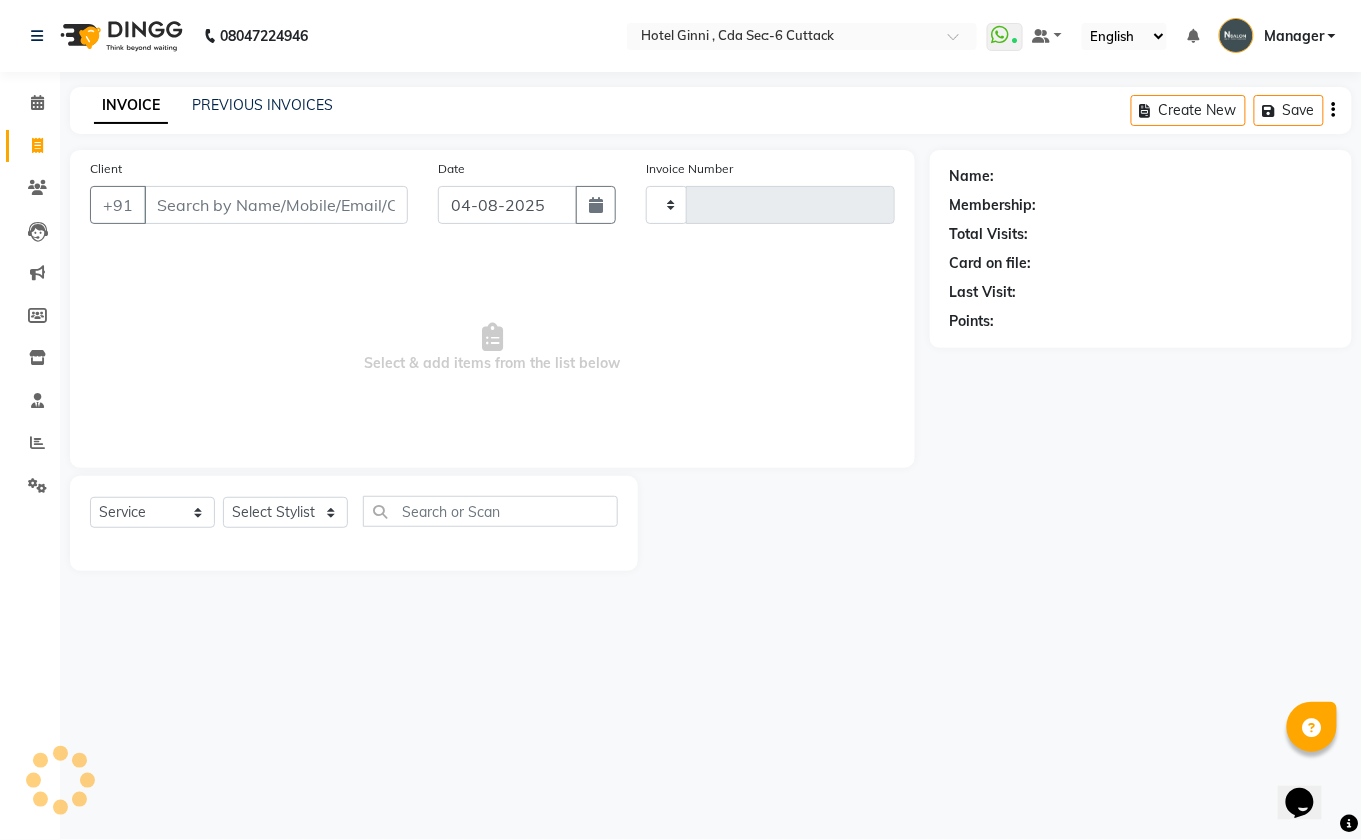 type on "0239" 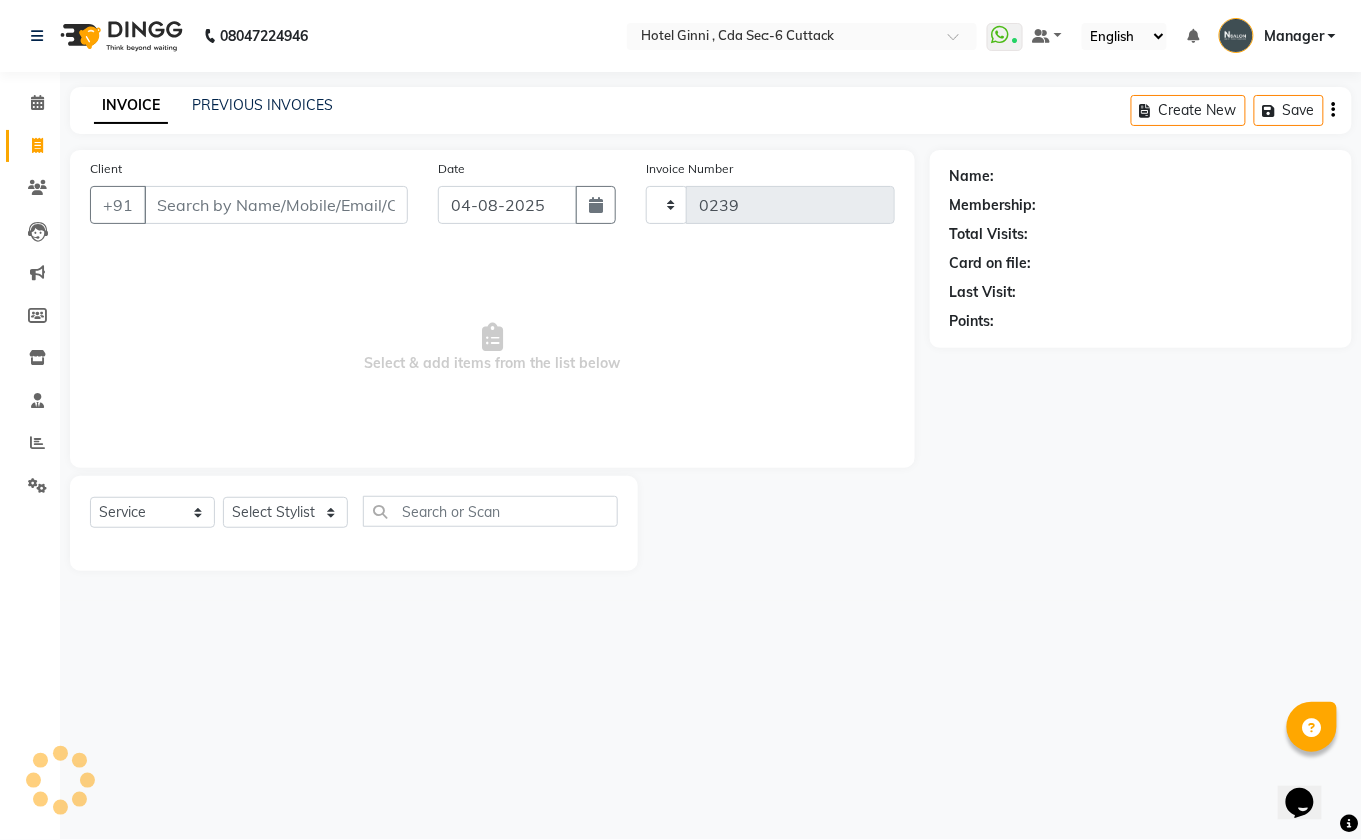 select on "7840" 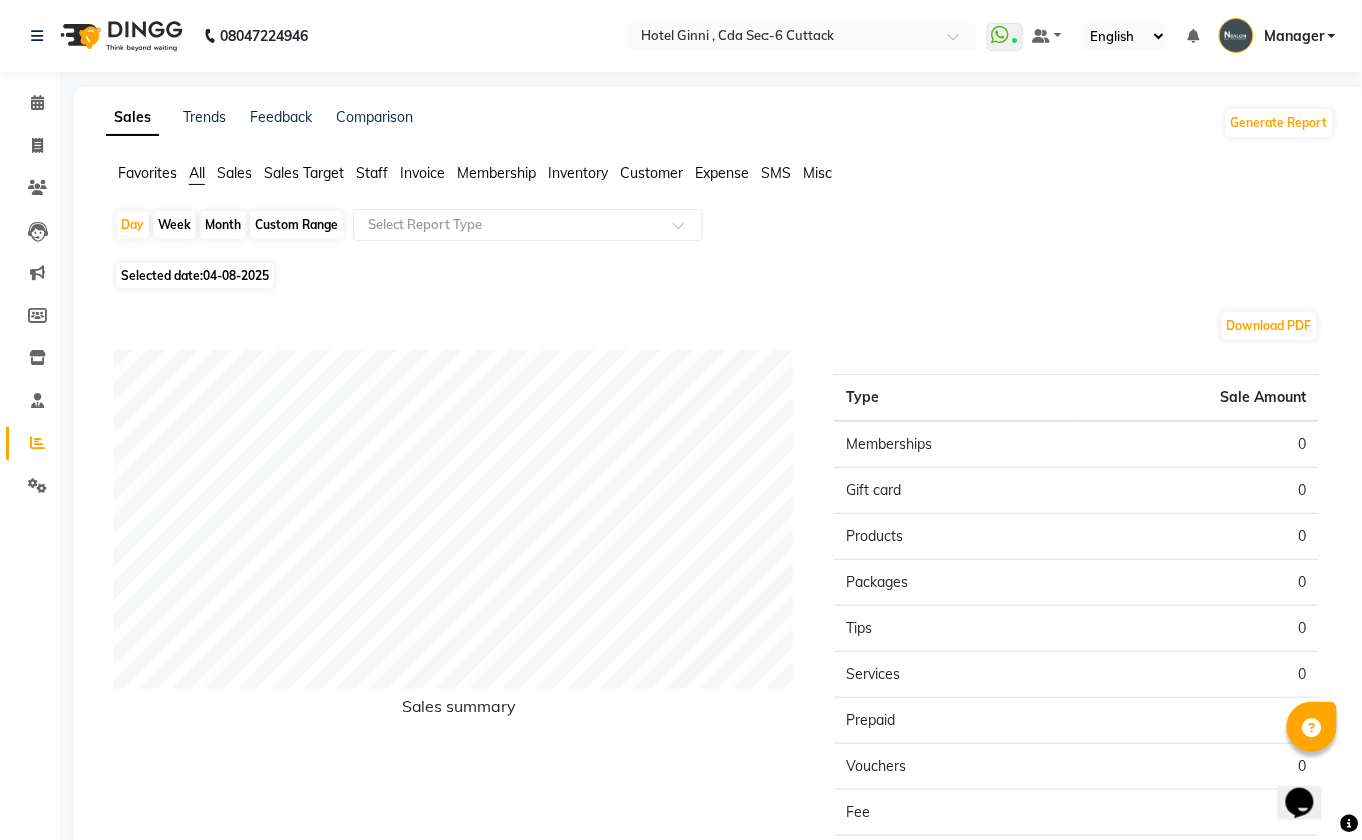 select on "7840" 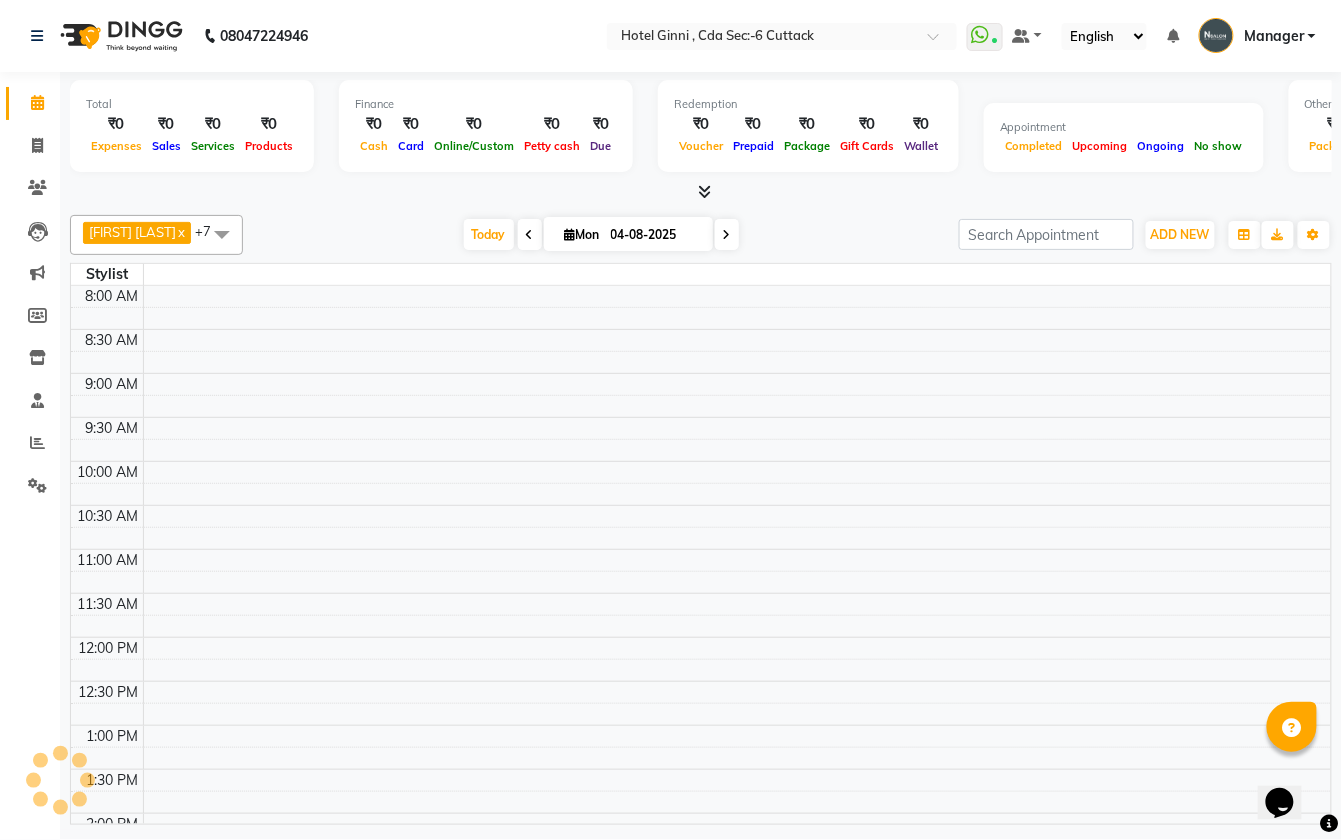 scroll, scrollTop: 0, scrollLeft: 0, axis: both 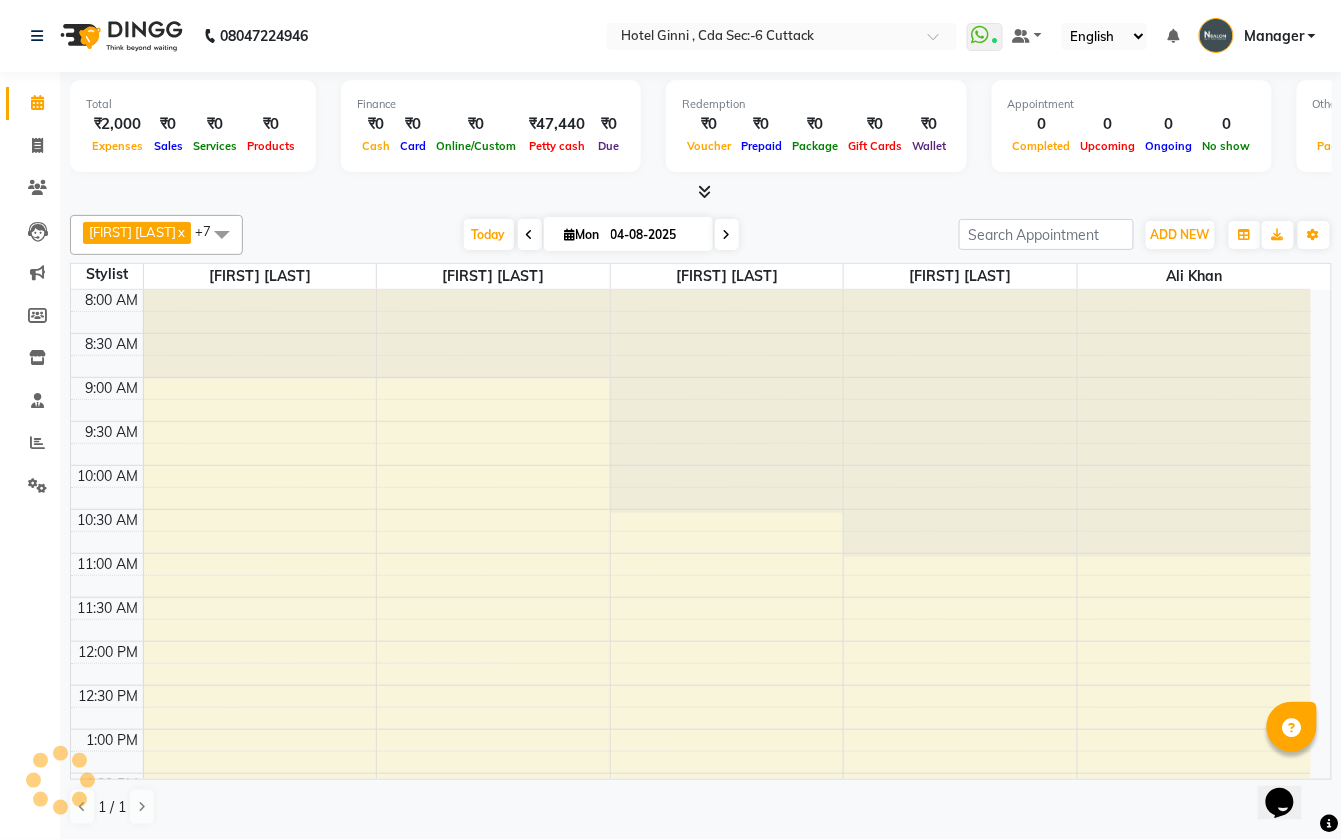 select on "service" 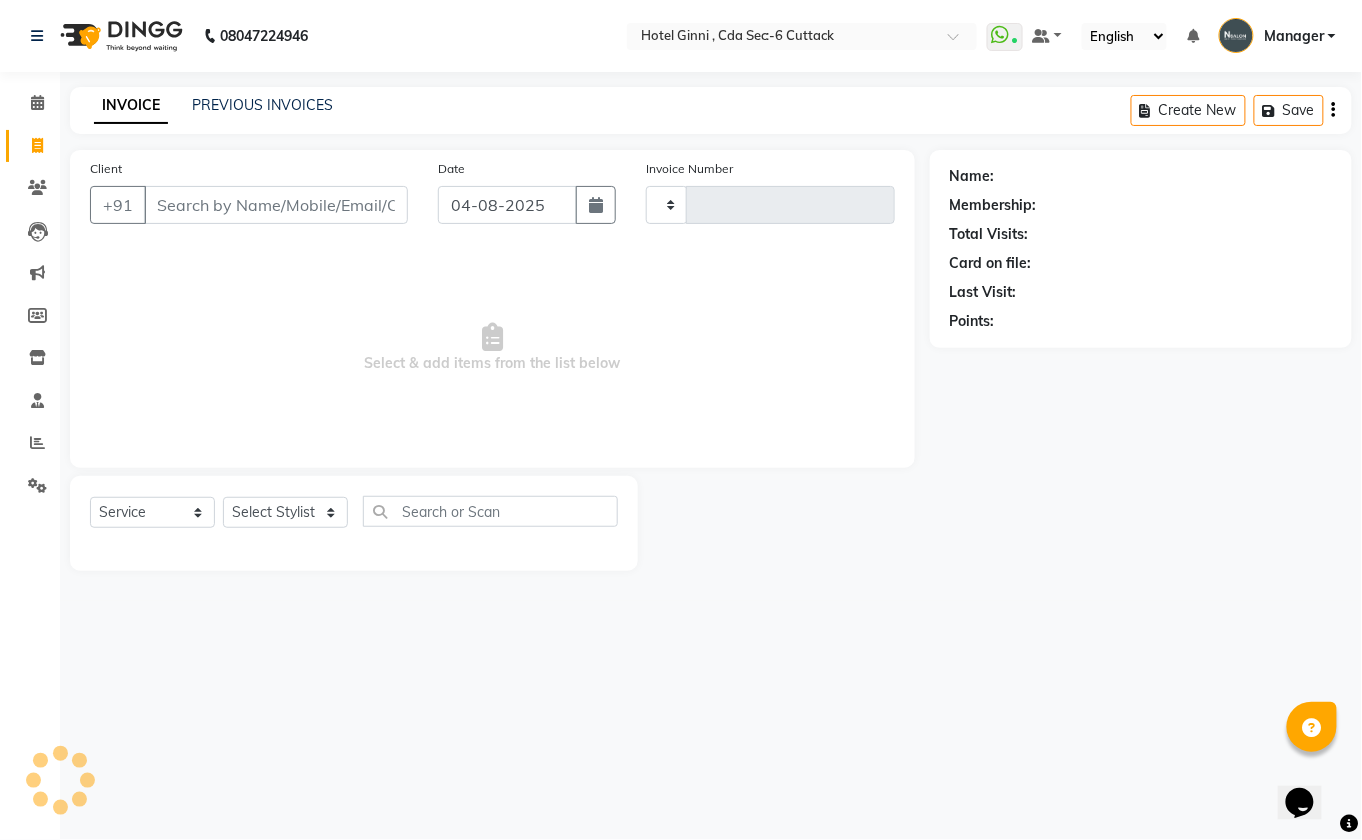 type on "0239" 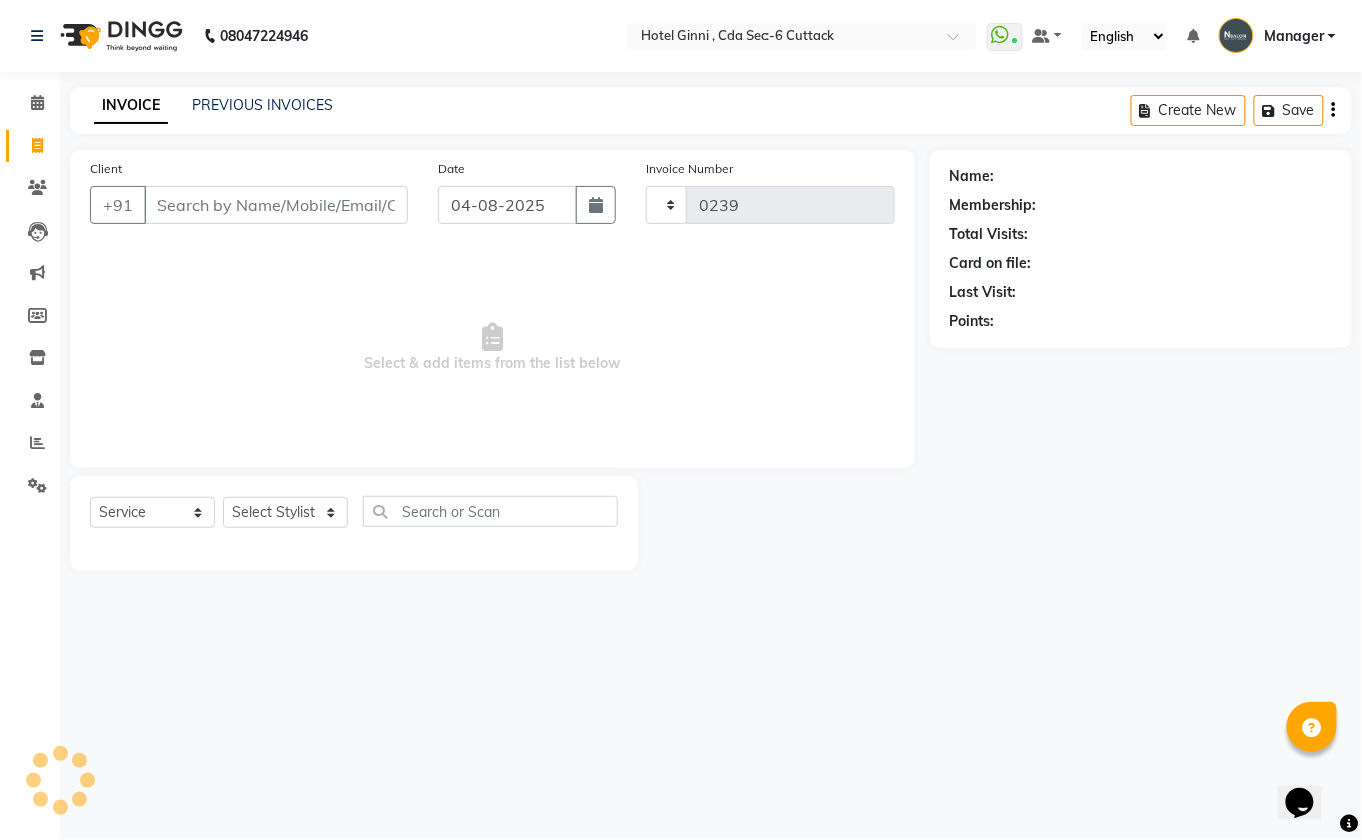 select on "7840" 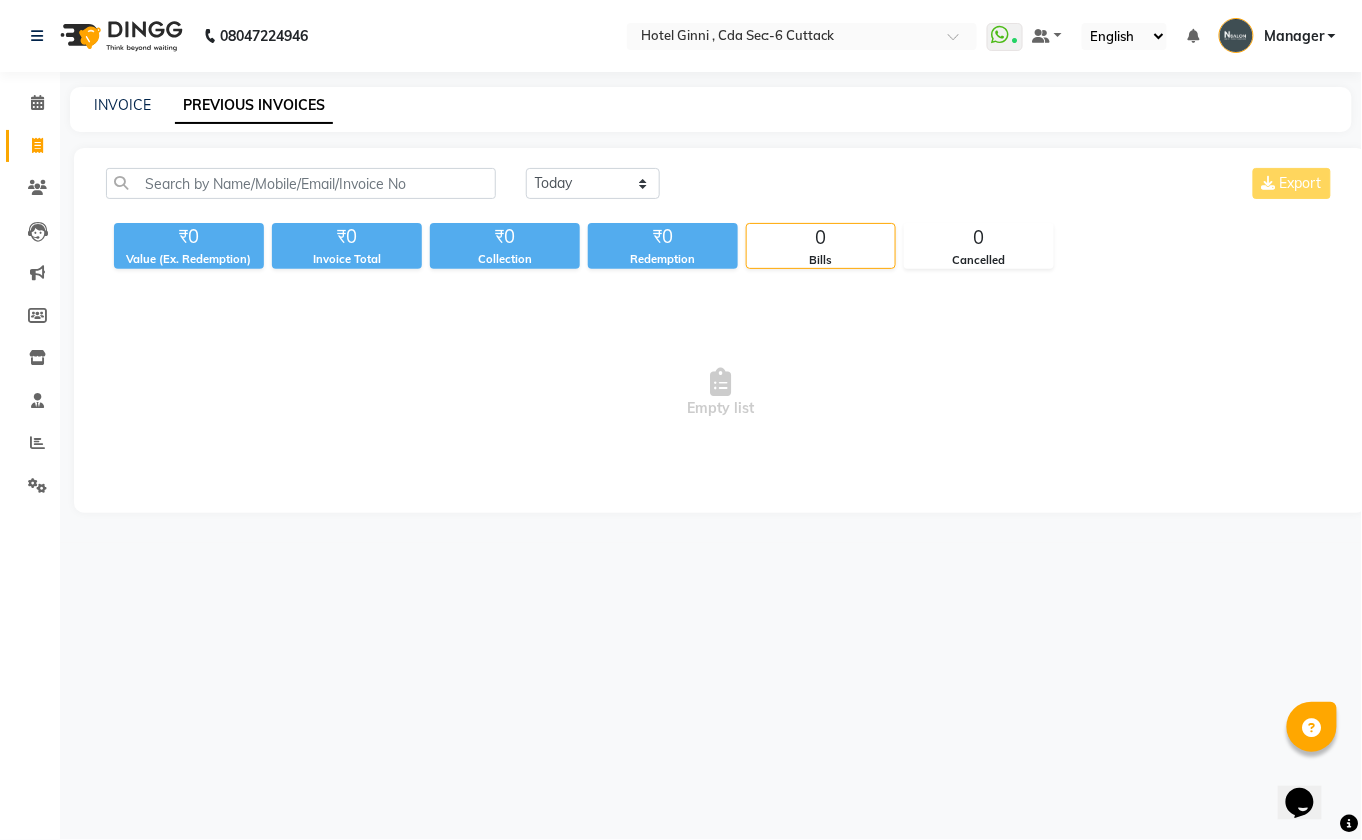 select on "service" 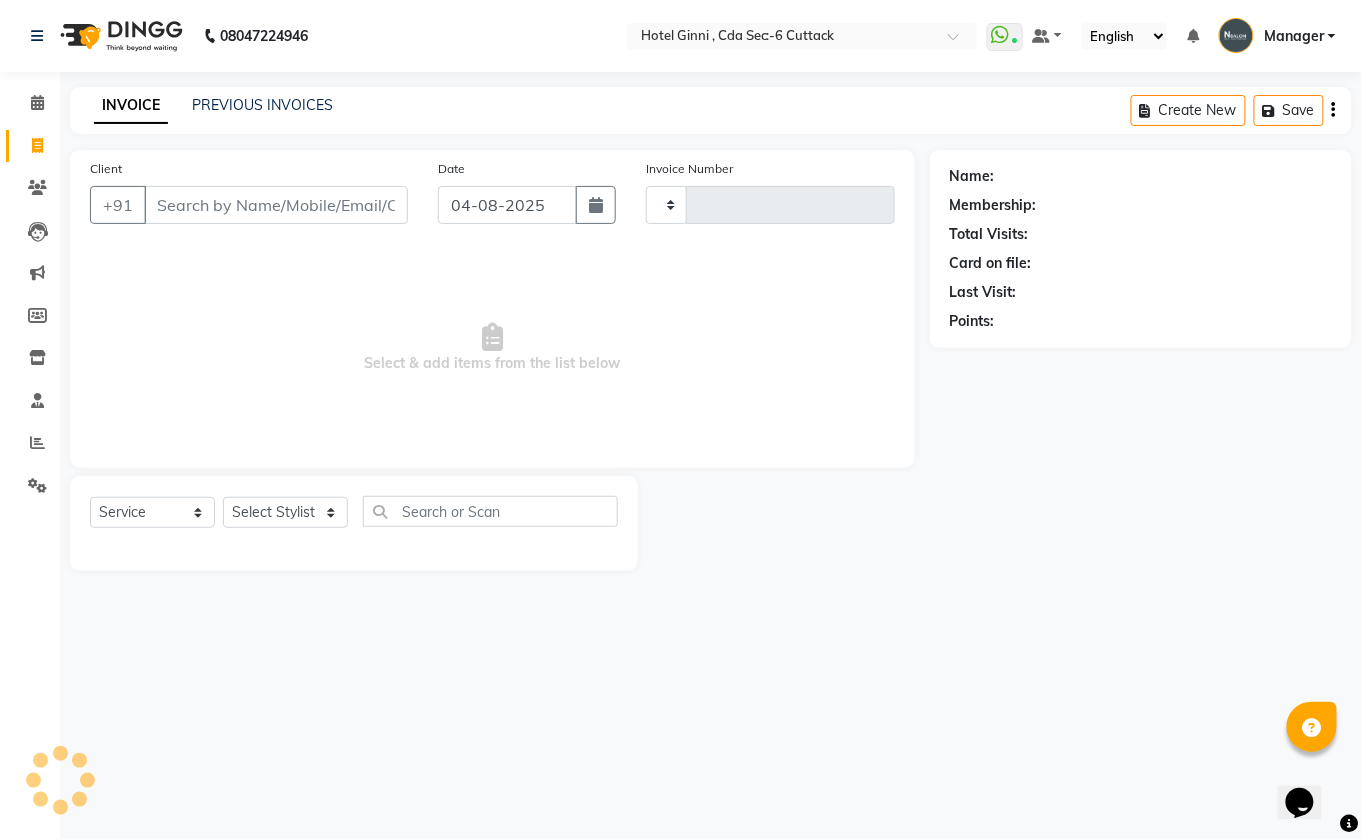 type on "0239" 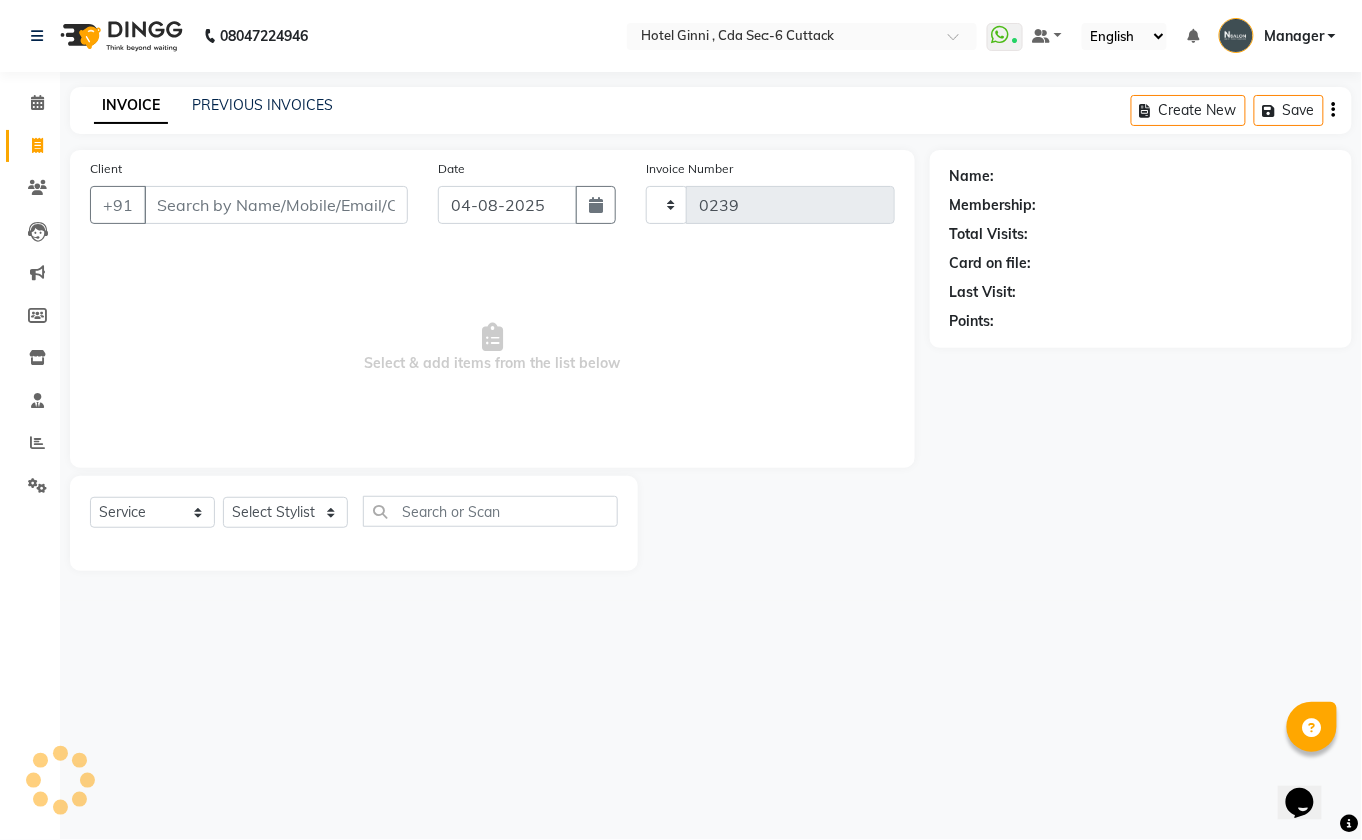 select on "7840" 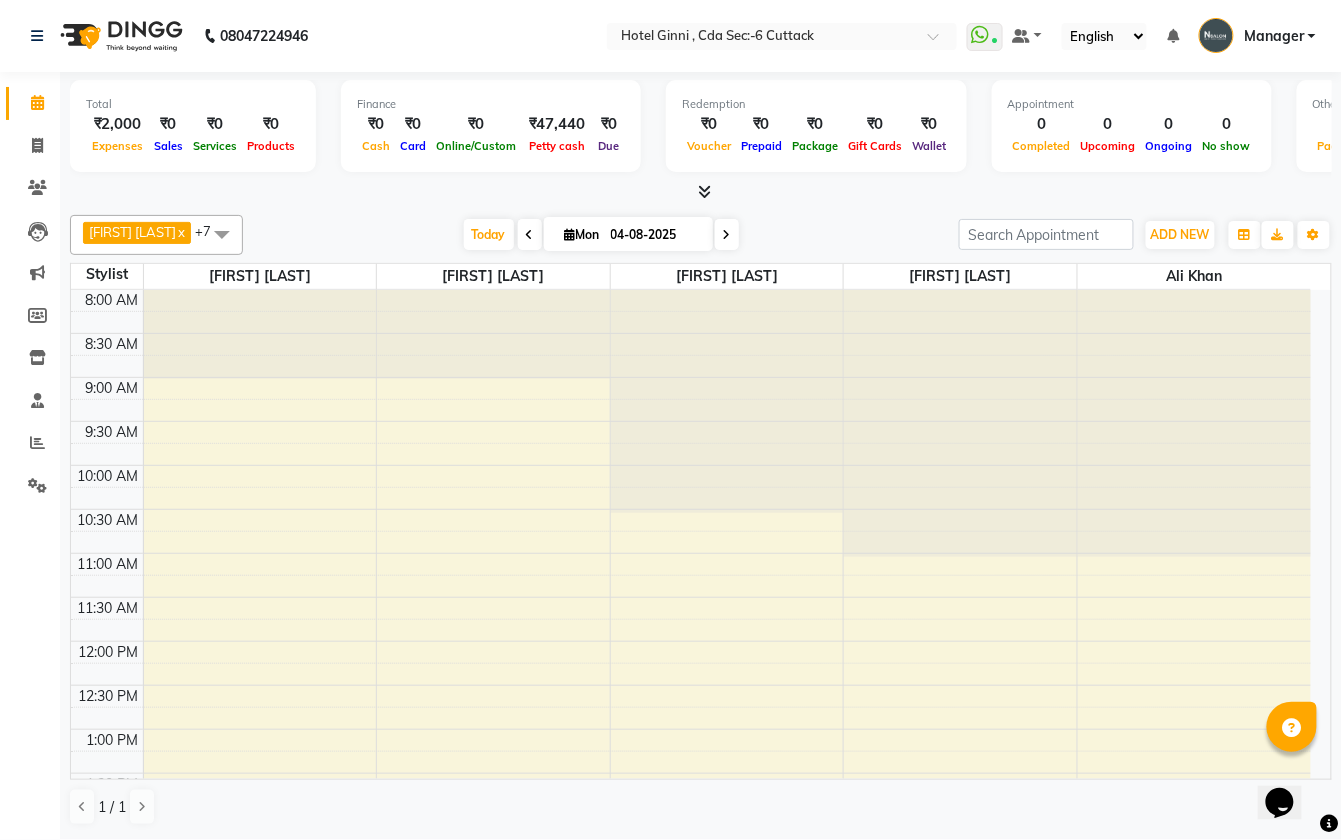 scroll, scrollTop: 0, scrollLeft: 0, axis: both 